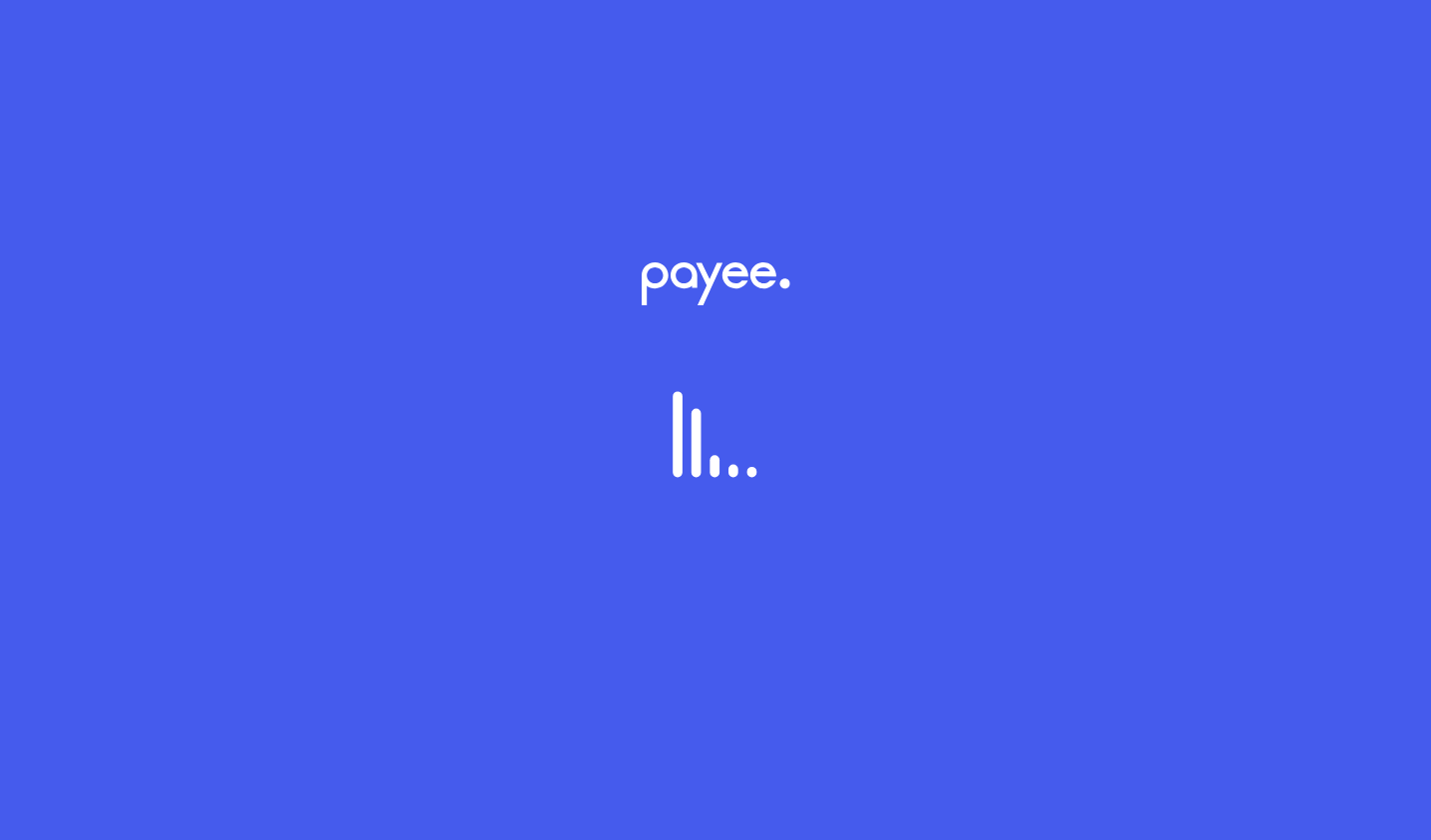 scroll, scrollTop: 0, scrollLeft: 0, axis: both 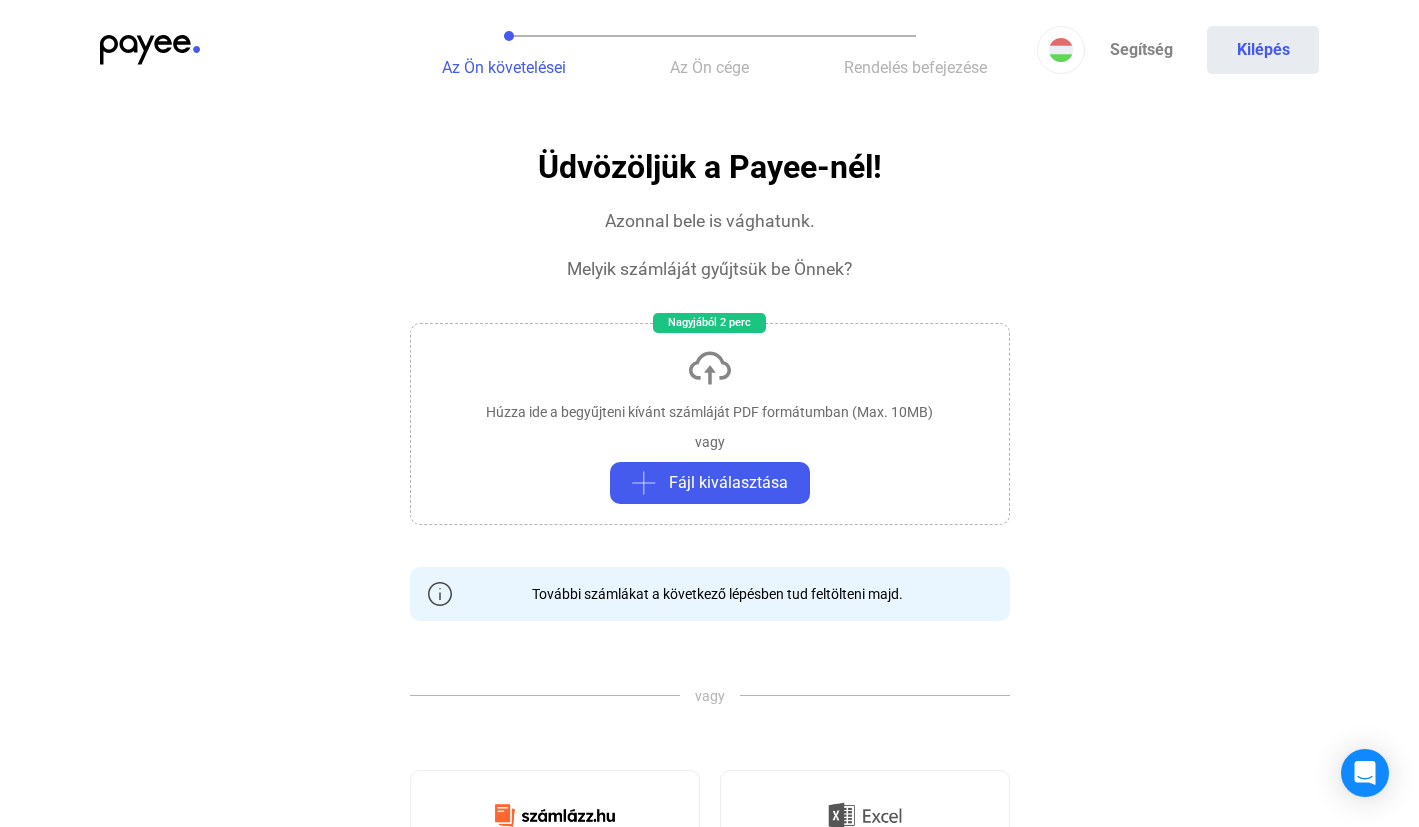 click on "Húzza ide a begyűjteni kívánt számláját PDF formátumban (Max. 10MB)   vagy   Fájl kiválasztása" 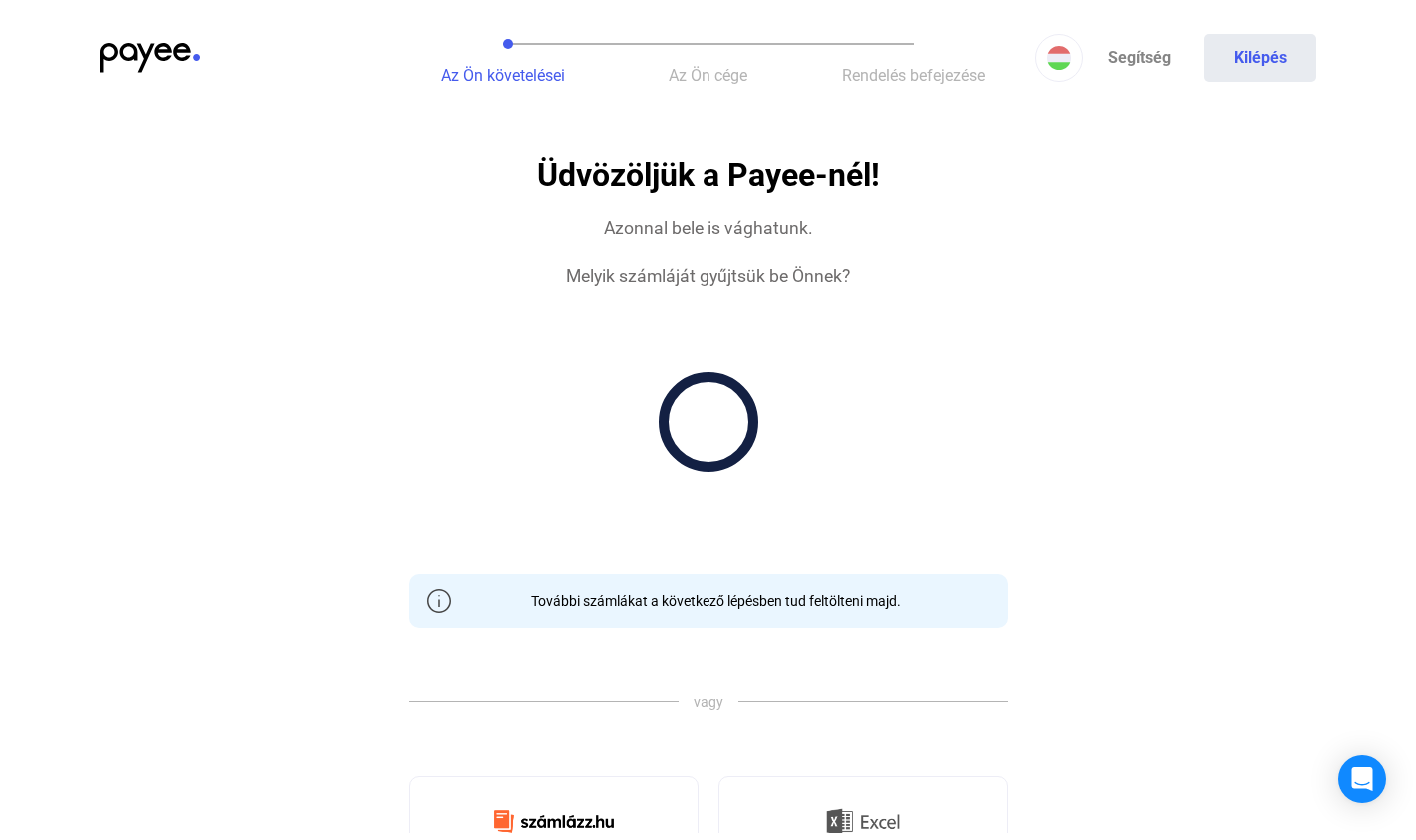 scroll, scrollTop: 122, scrollLeft: 0, axis: vertical 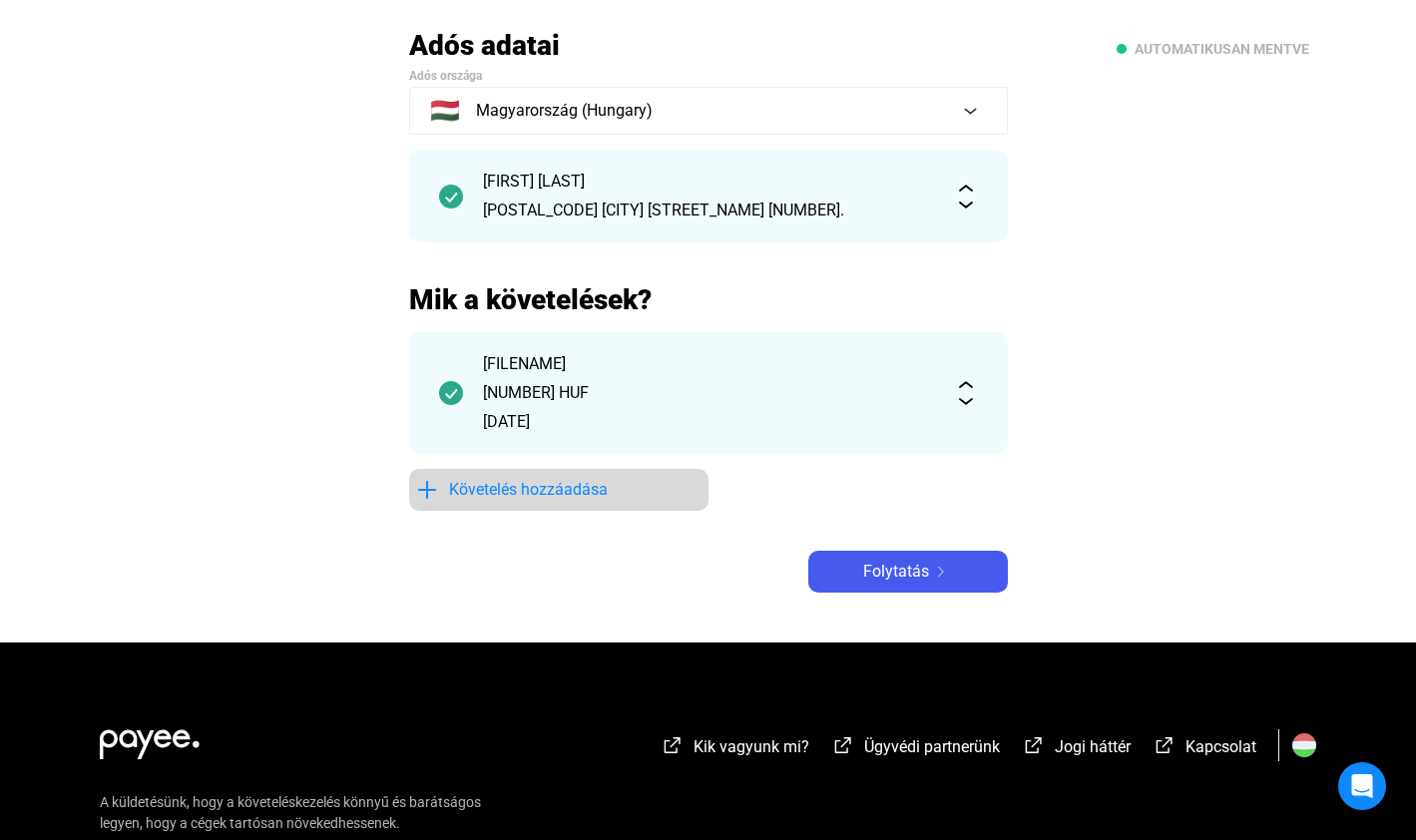 click on "Követelés hozzáadása" 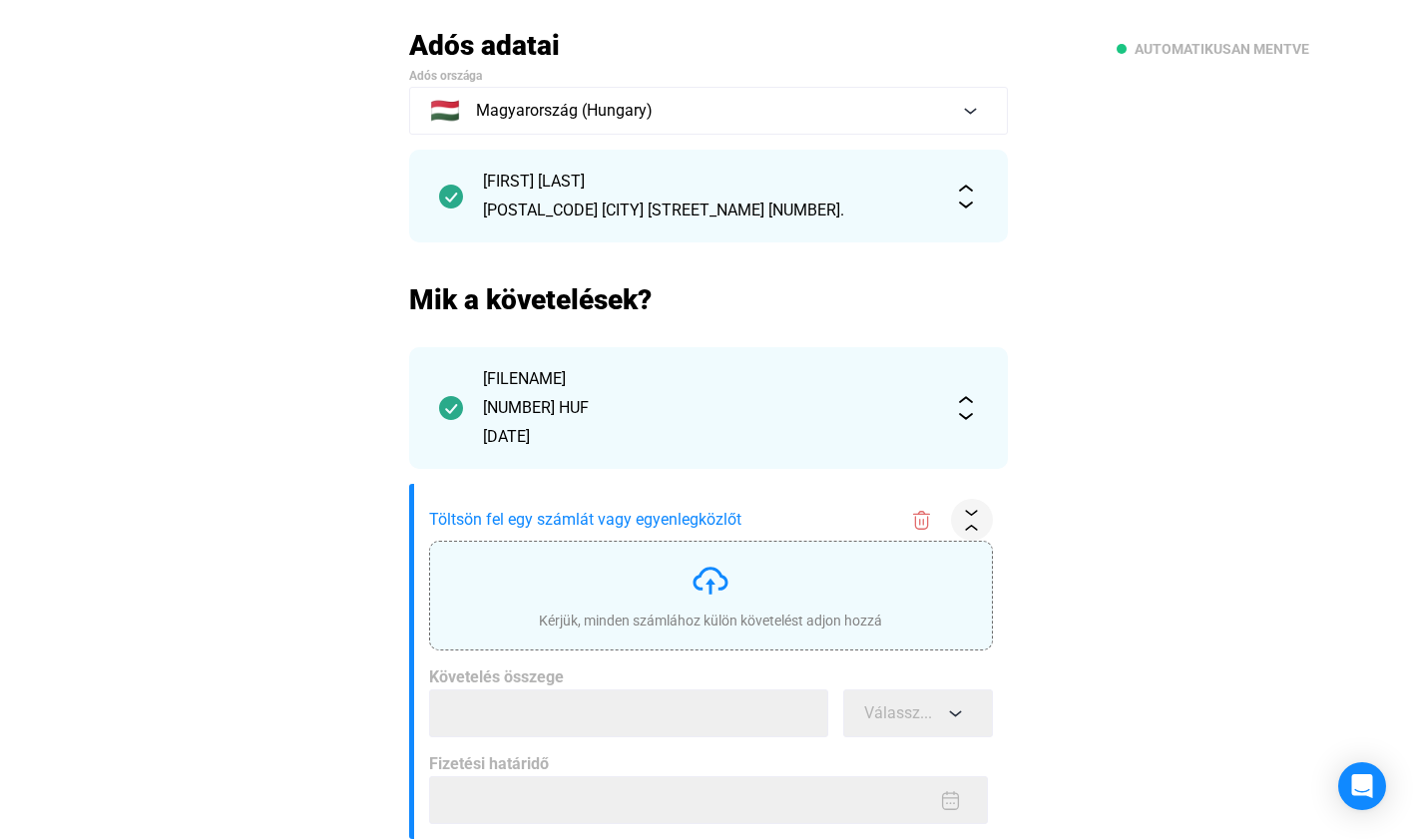 click on "Kérjük, minden számlához külön követelést adjon hozzá" 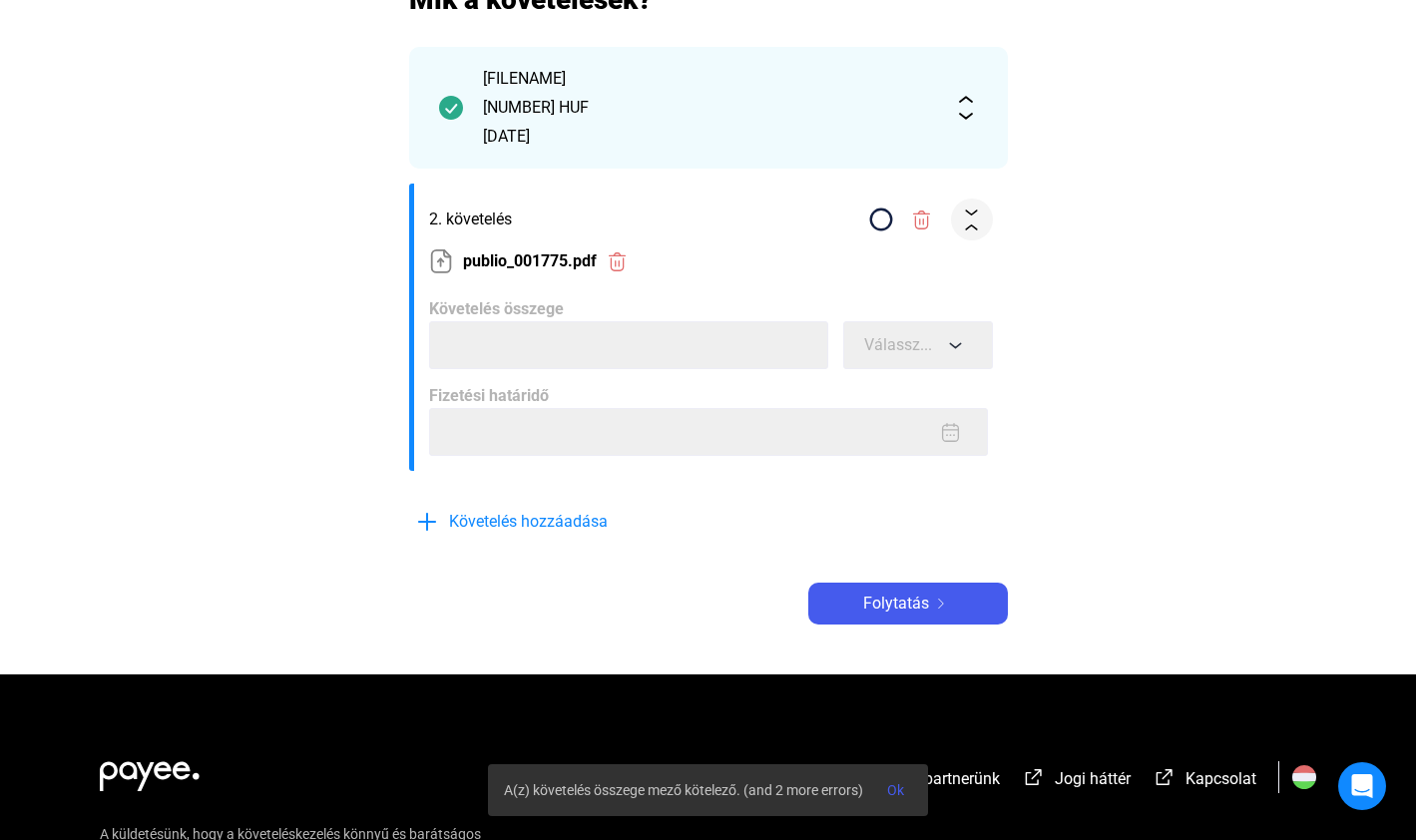 scroll, scrollTop: 290, scrollLeft: 0, axis: vertical 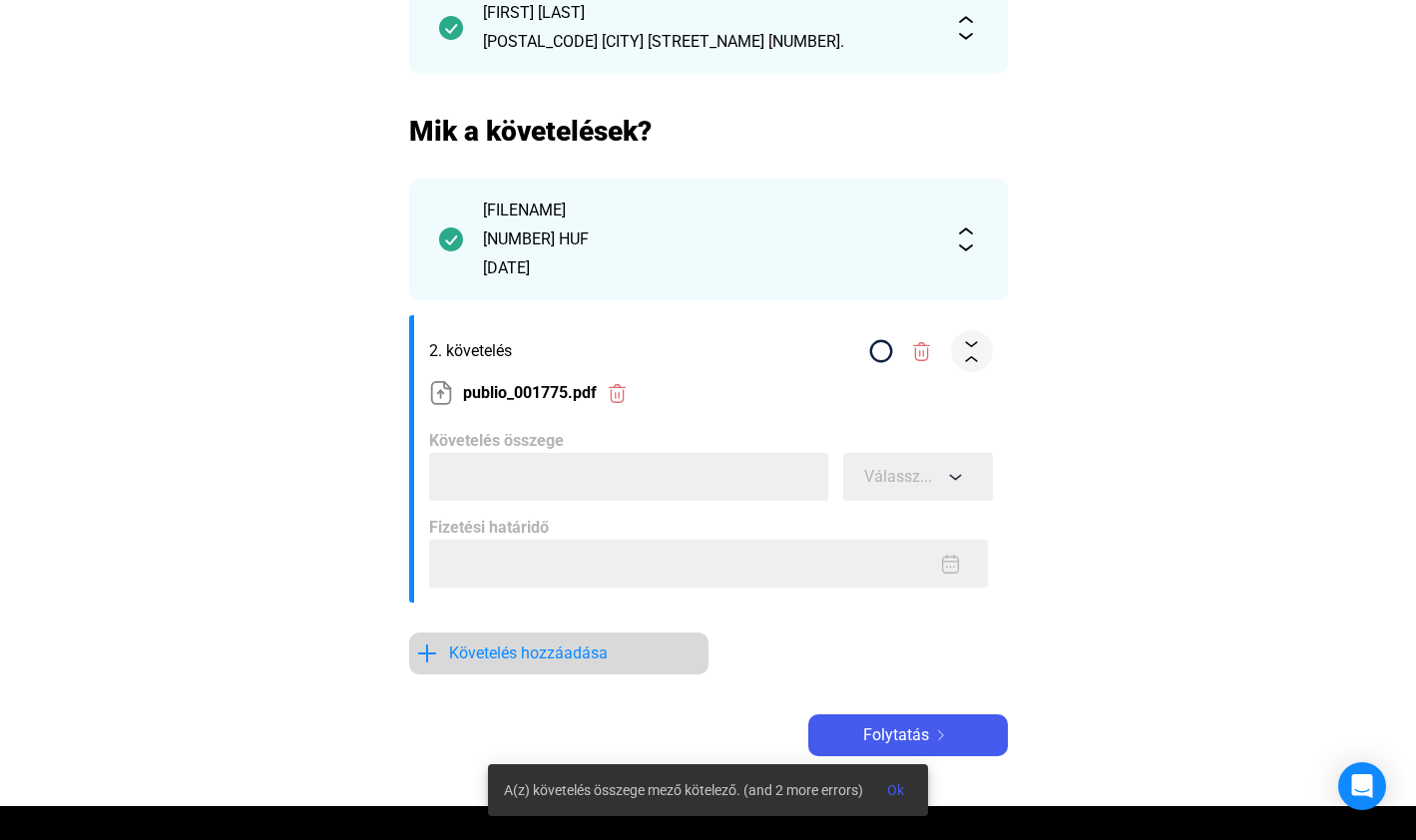 click on "Követelés hozzáadása" 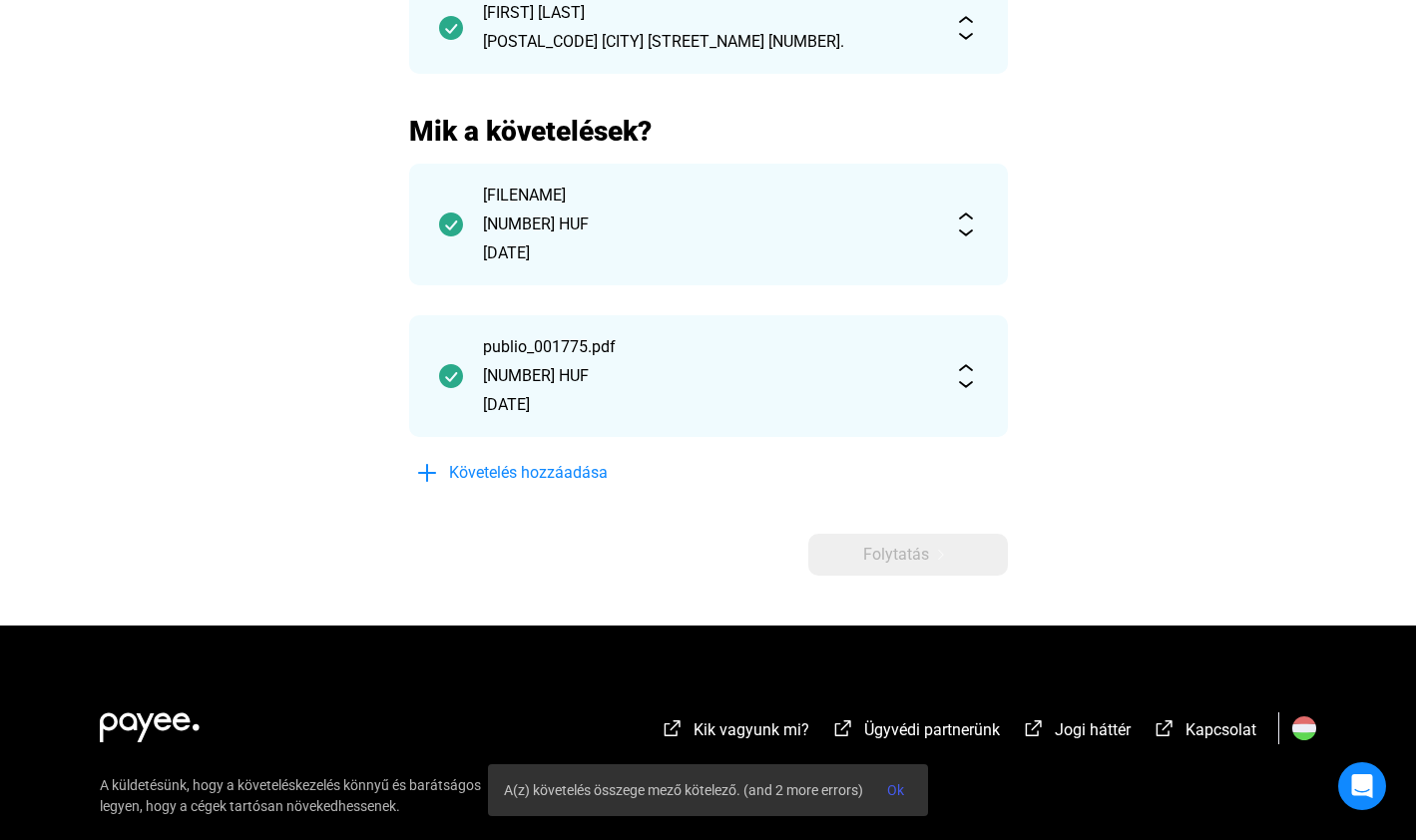 click on "Kik vagyunk mi? Ügyvédi partnerünk Jogi háttér Kapcsolat  A küldetésünk, hogy a követeléskezelés könnyű és barátságos legyen, hogy a cégek tartósan növekedhessenek.   © Copyright 2024 [COMPANY_NAME] | [POSTAL_CODE] [CITY], [STREET_NAME] [NUMBER] | Cégjegyzékszám: [REGISTRATION_NUMBER]   ÁSZF   Adatkezelési tájékoztató   Impresszum" 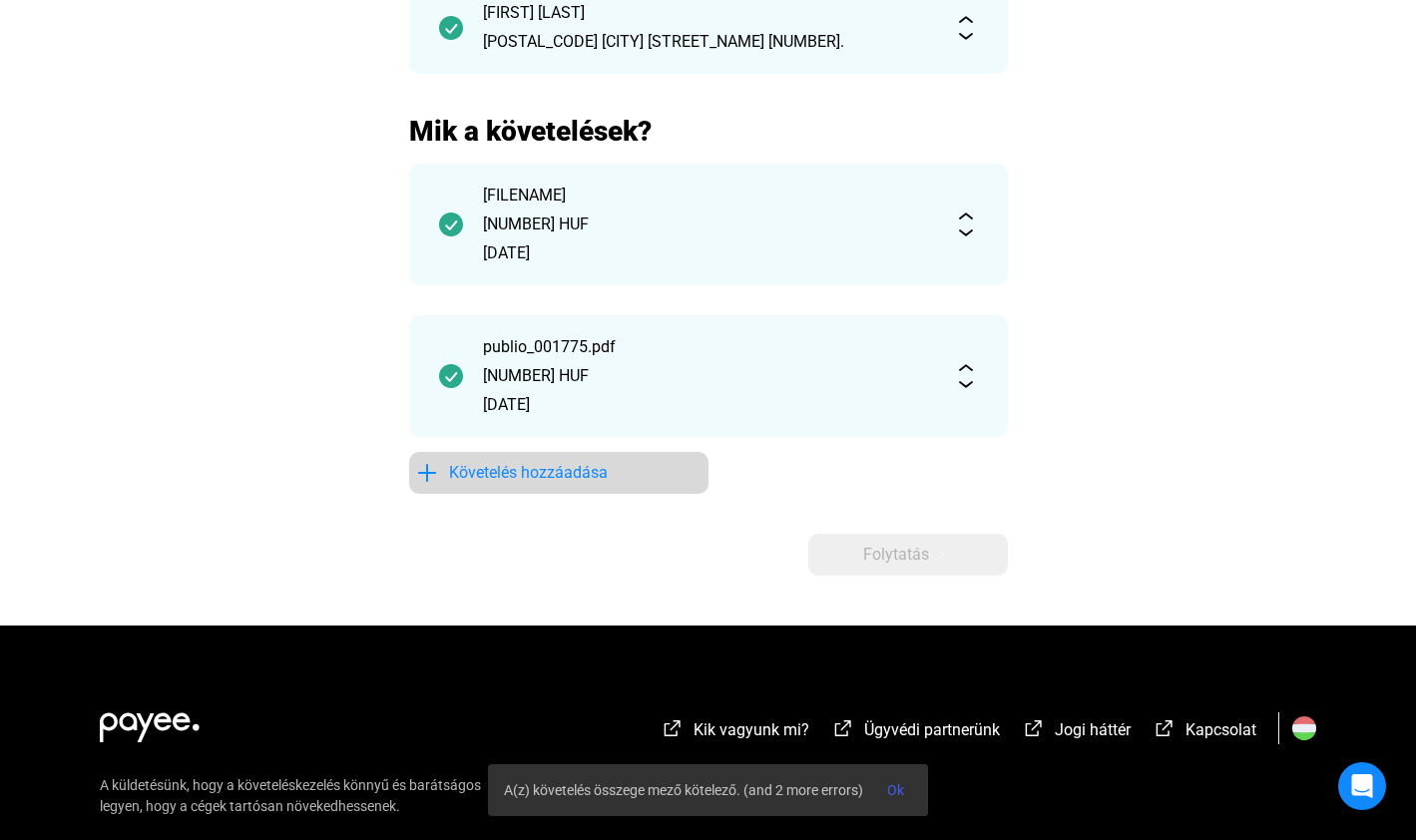 click on "Követelés hozzáadása" 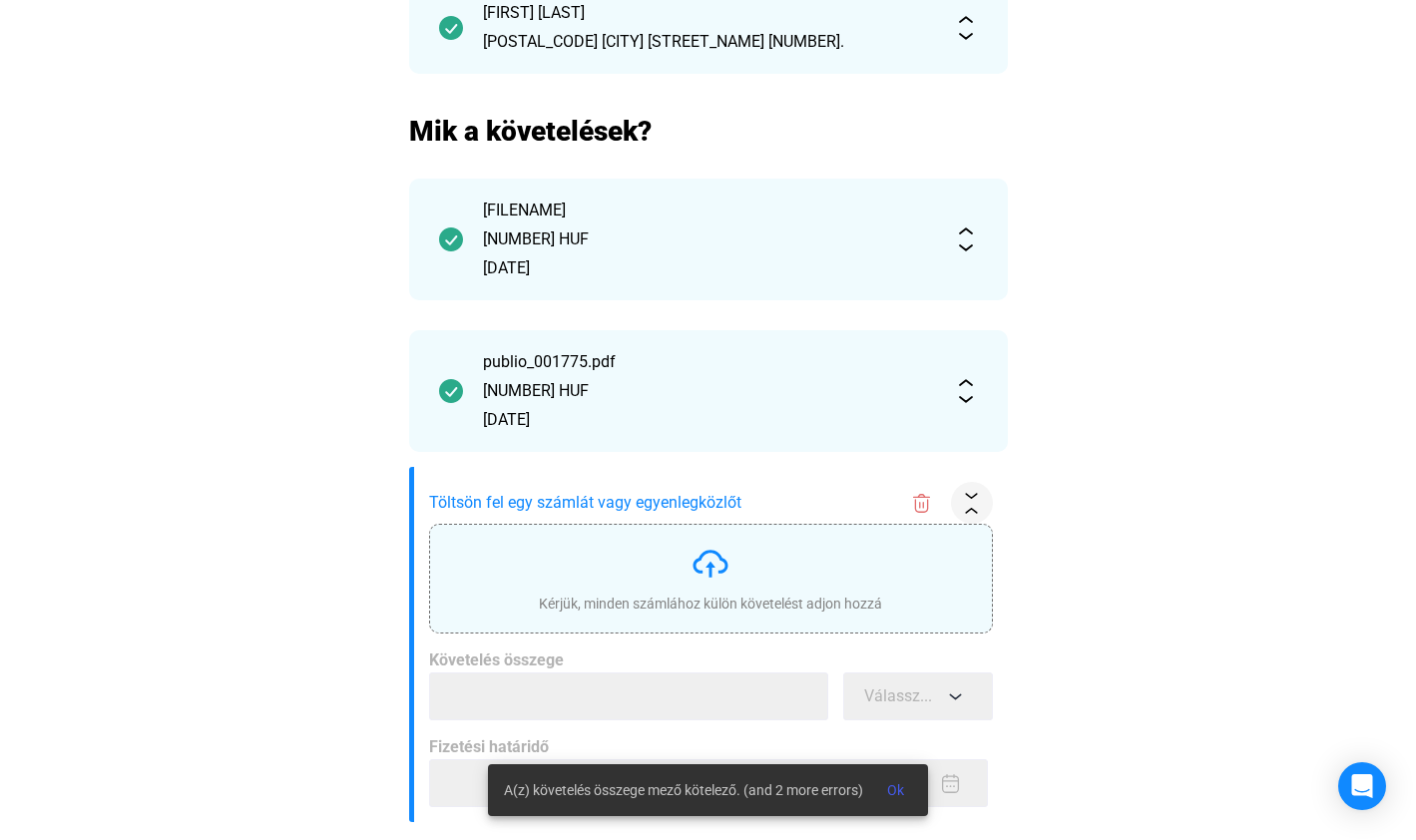 scroll, scrollTop: 294, scrollLeft: 0, axis: vertical 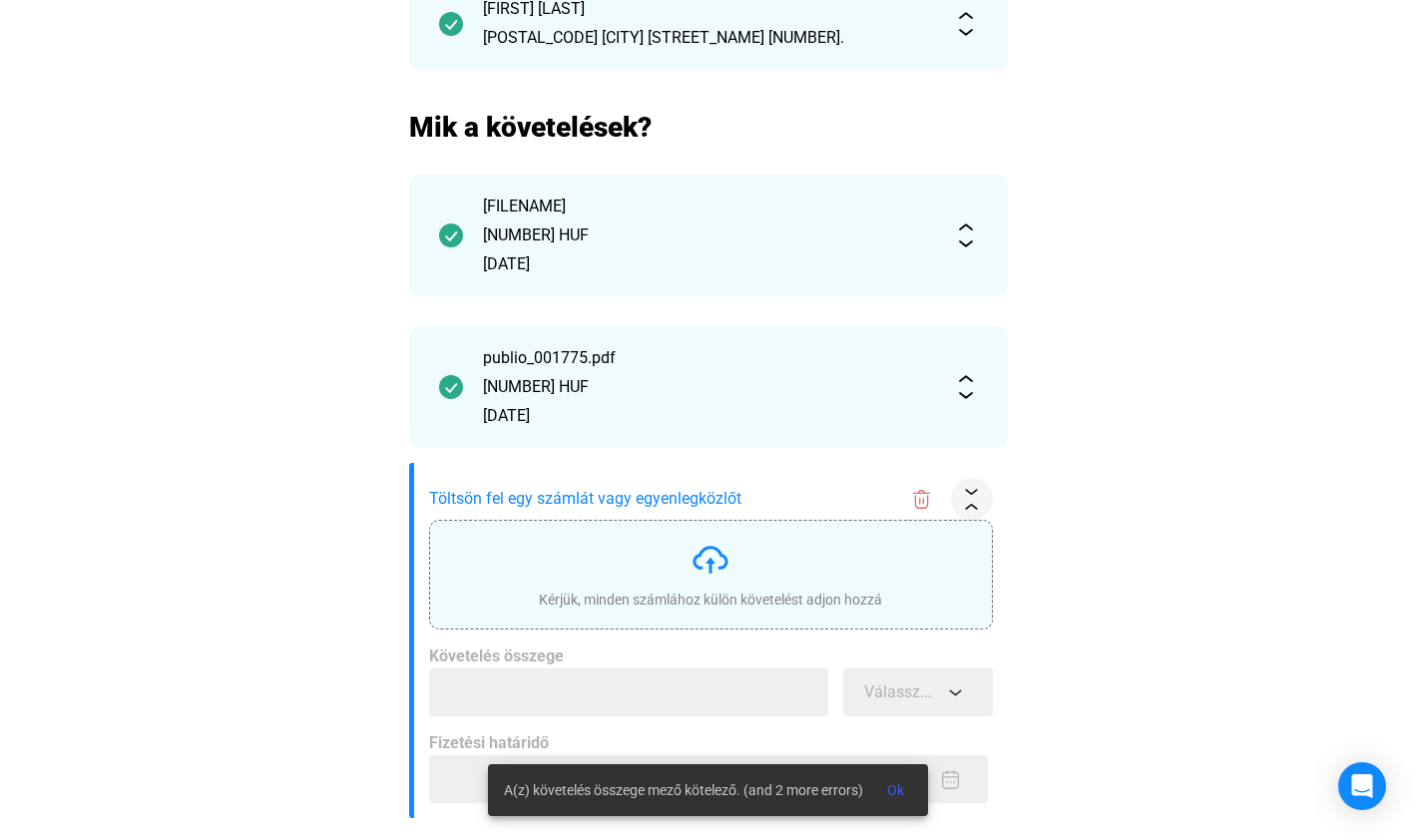 click on "Kérjük, minden számlához külön követelést adjon hozzá" 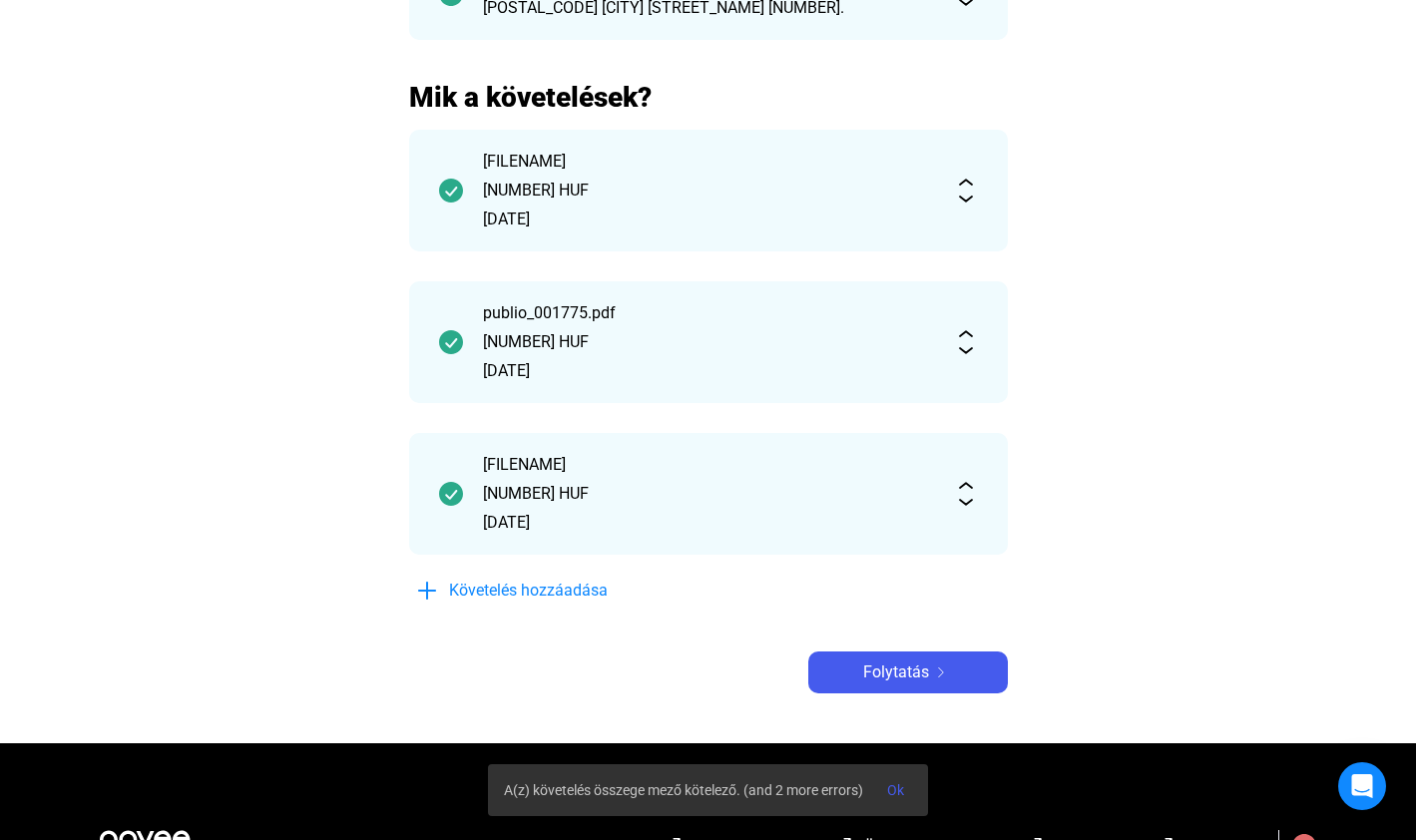 scroll, scrollTop: 286, scrollLeft: 0, axis: vertical 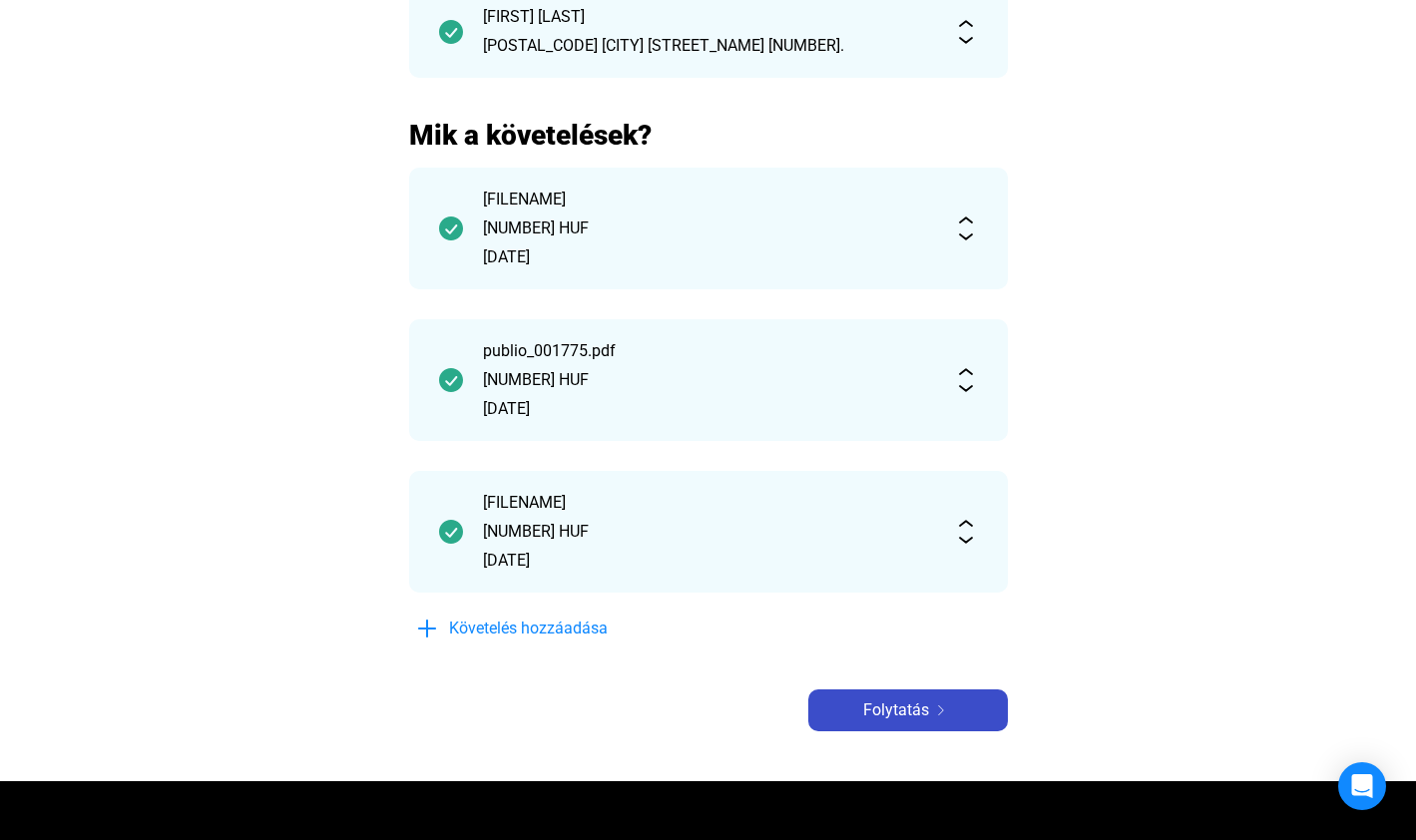 click on "Folytatás" 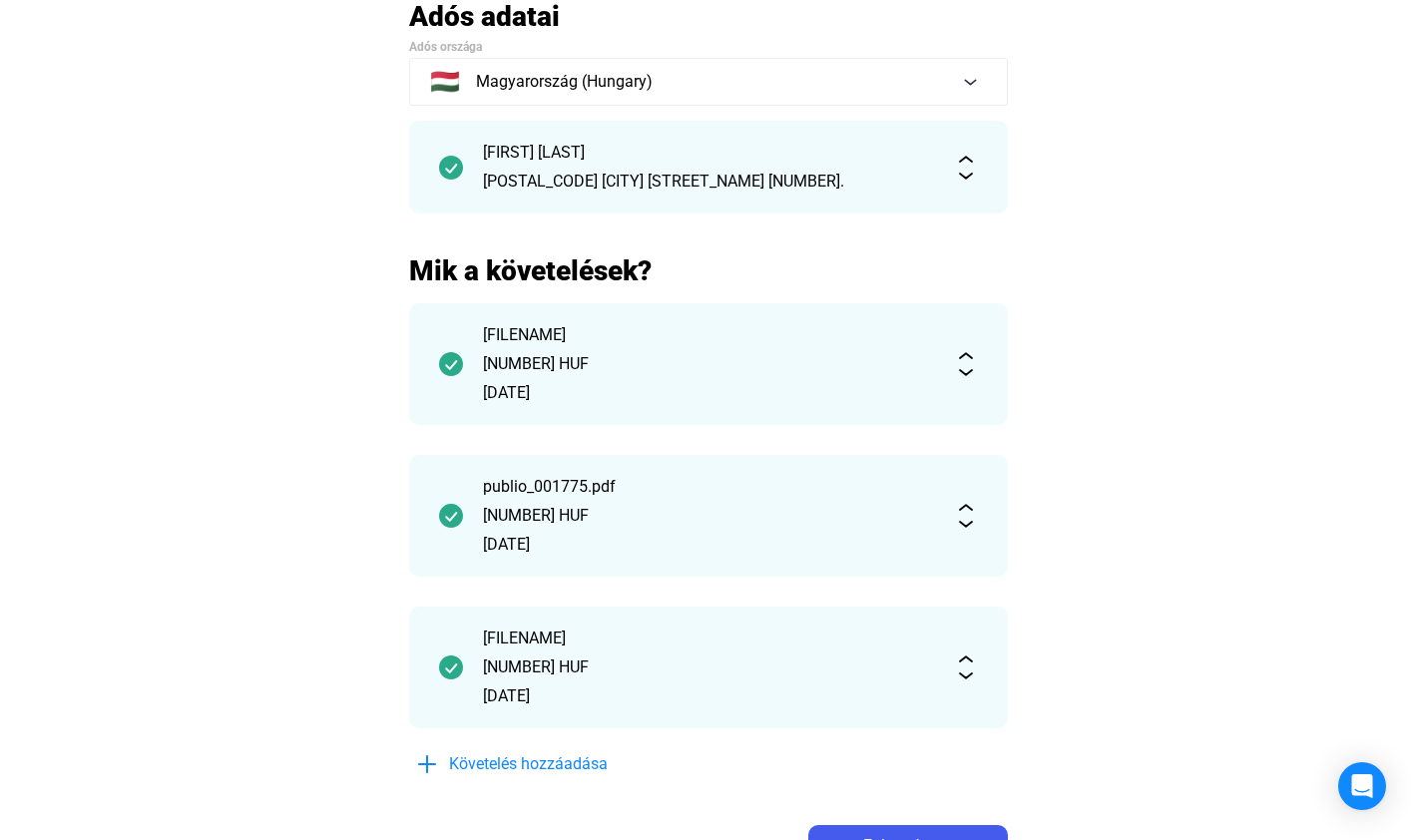 scroll, scrollTop: 423, scrollLeft: 0, axis: vertical 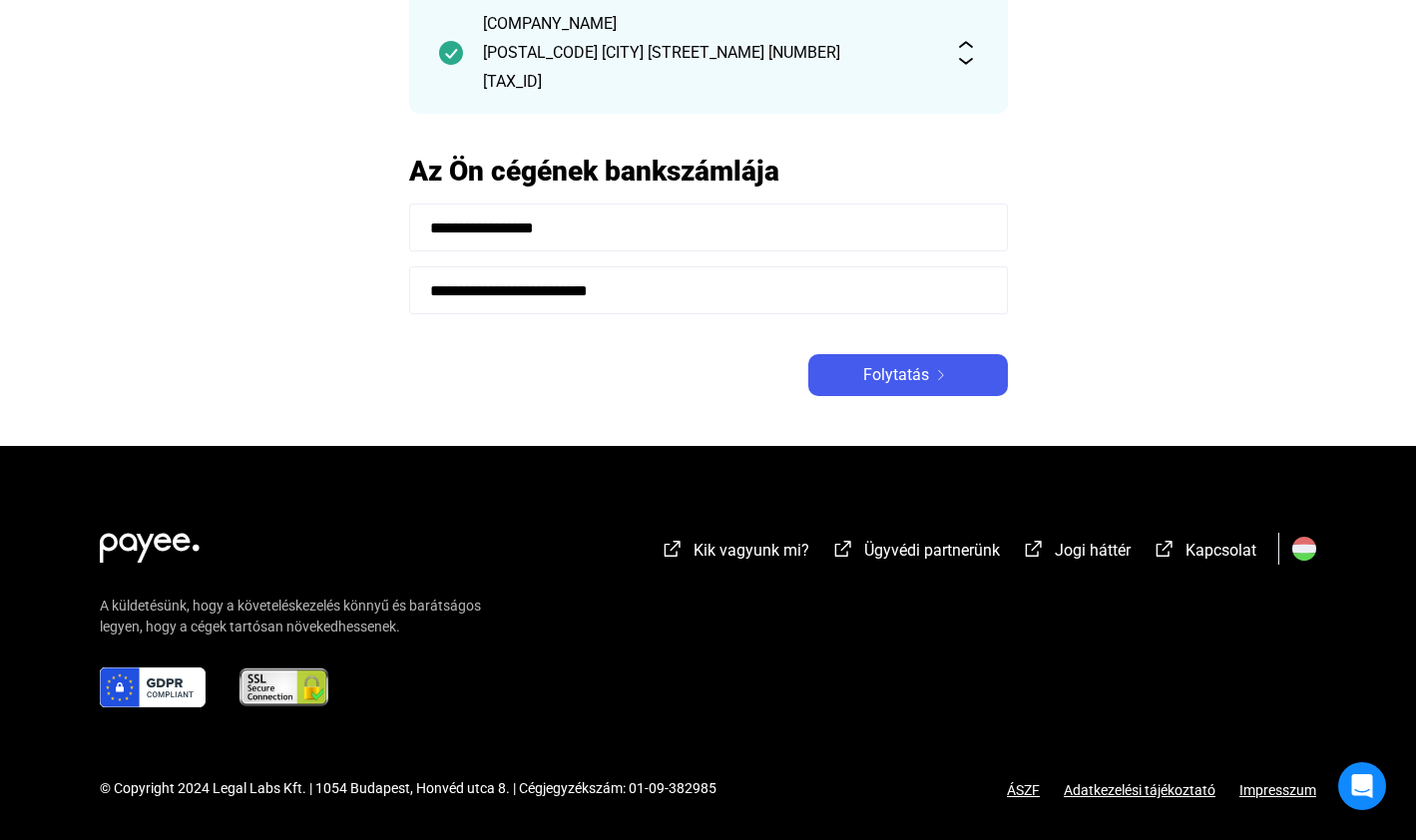 click on "Kik vagyunk mi? Ügyvédi partnerünk Jogi háttér Kapcsolat  A küldetésünk, hogy a követeléskezelés könnyű és barátságos legyen, hogy a cégek tartósan növekedhessenek.   © Copyright 2024 [COMPANY_NAME] | [POSTAL_CODE] [CITY], [STREET_NAME] [NUMBER] | Cégjegyzékszám: [REGISTRATION_NUMBER]   ÁSZF   Adatkezelési tájékoztató   Impresszum" 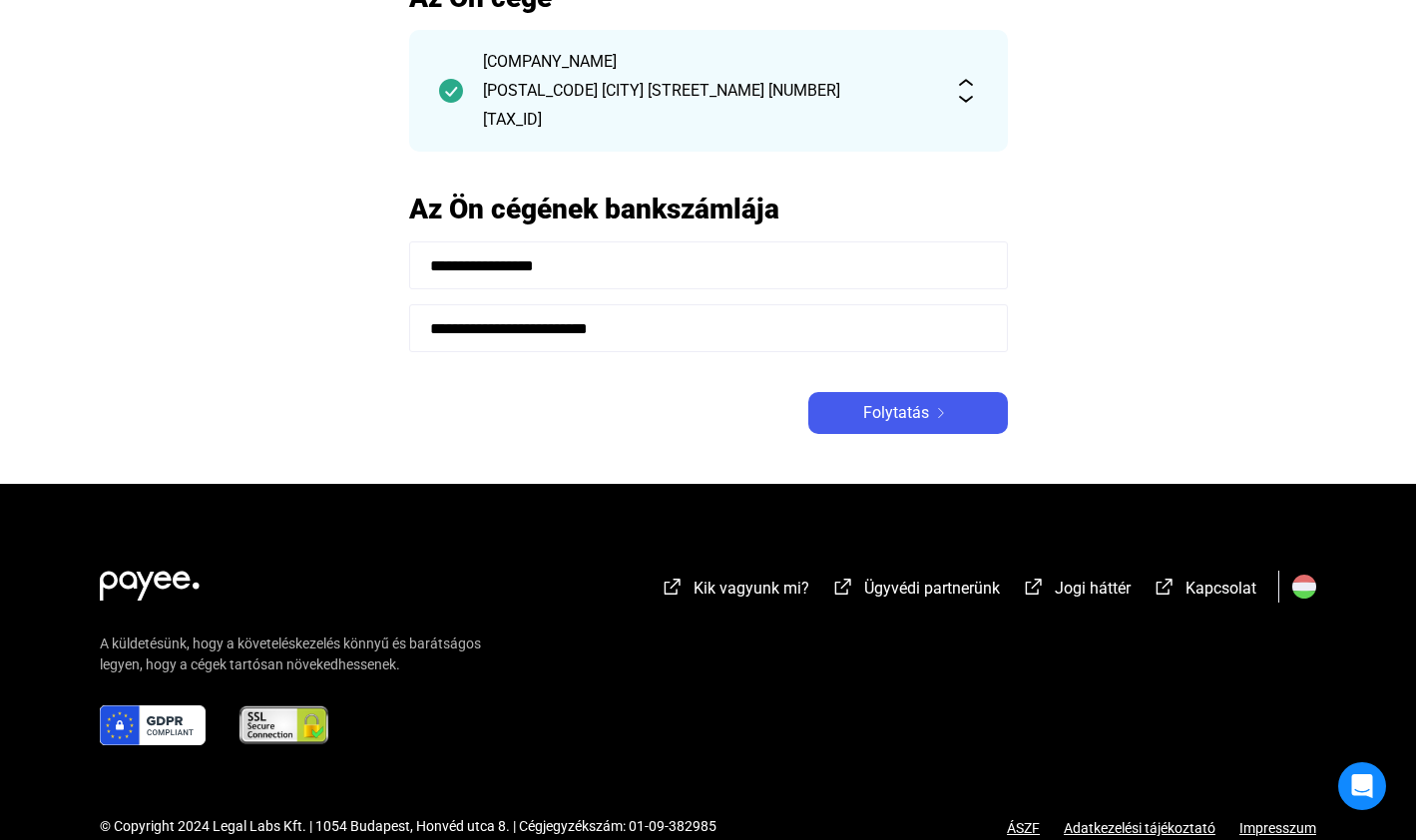scroll, scrollTop: 50, scrollLeft: 0, axis: vertical 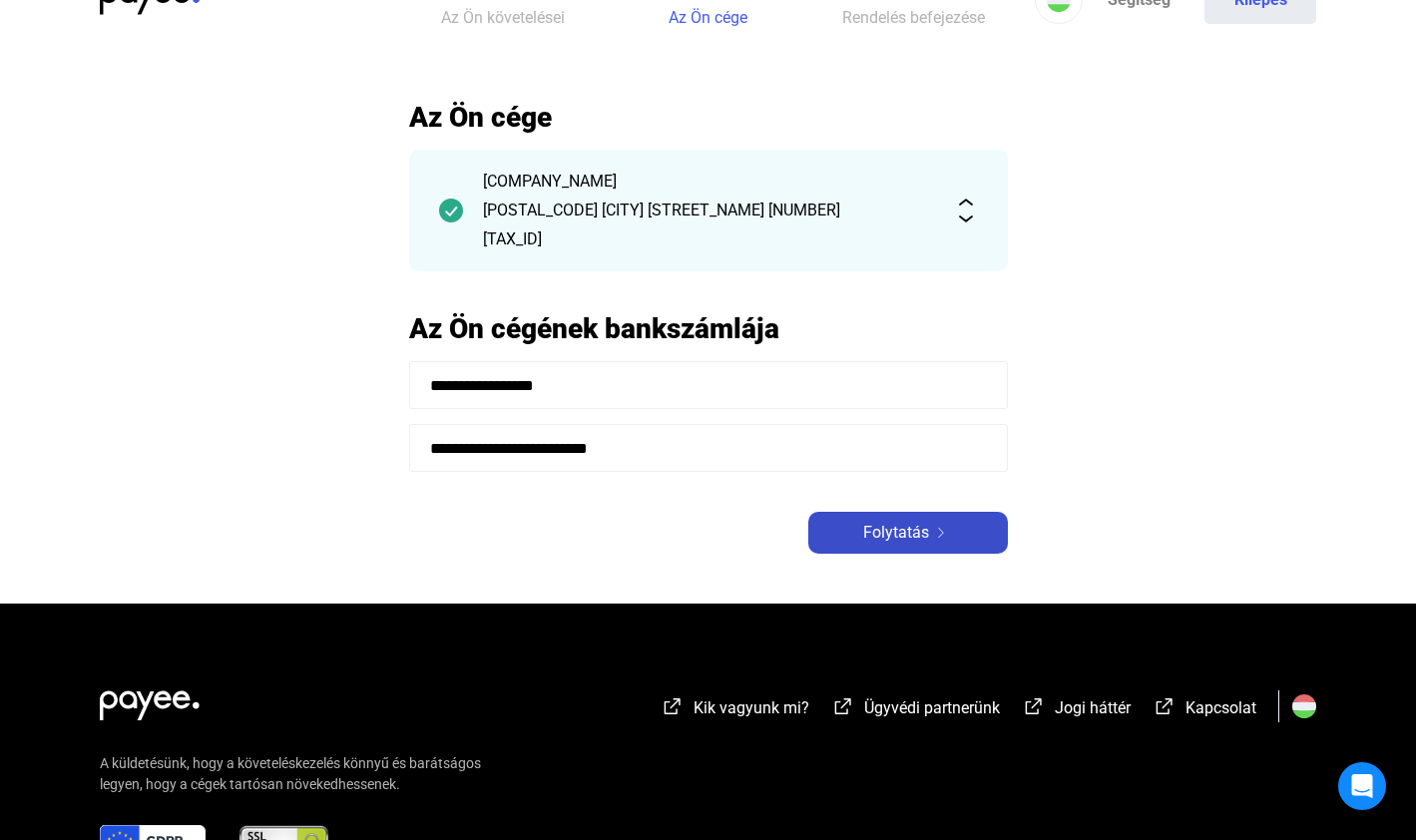 click on "Folytatás" 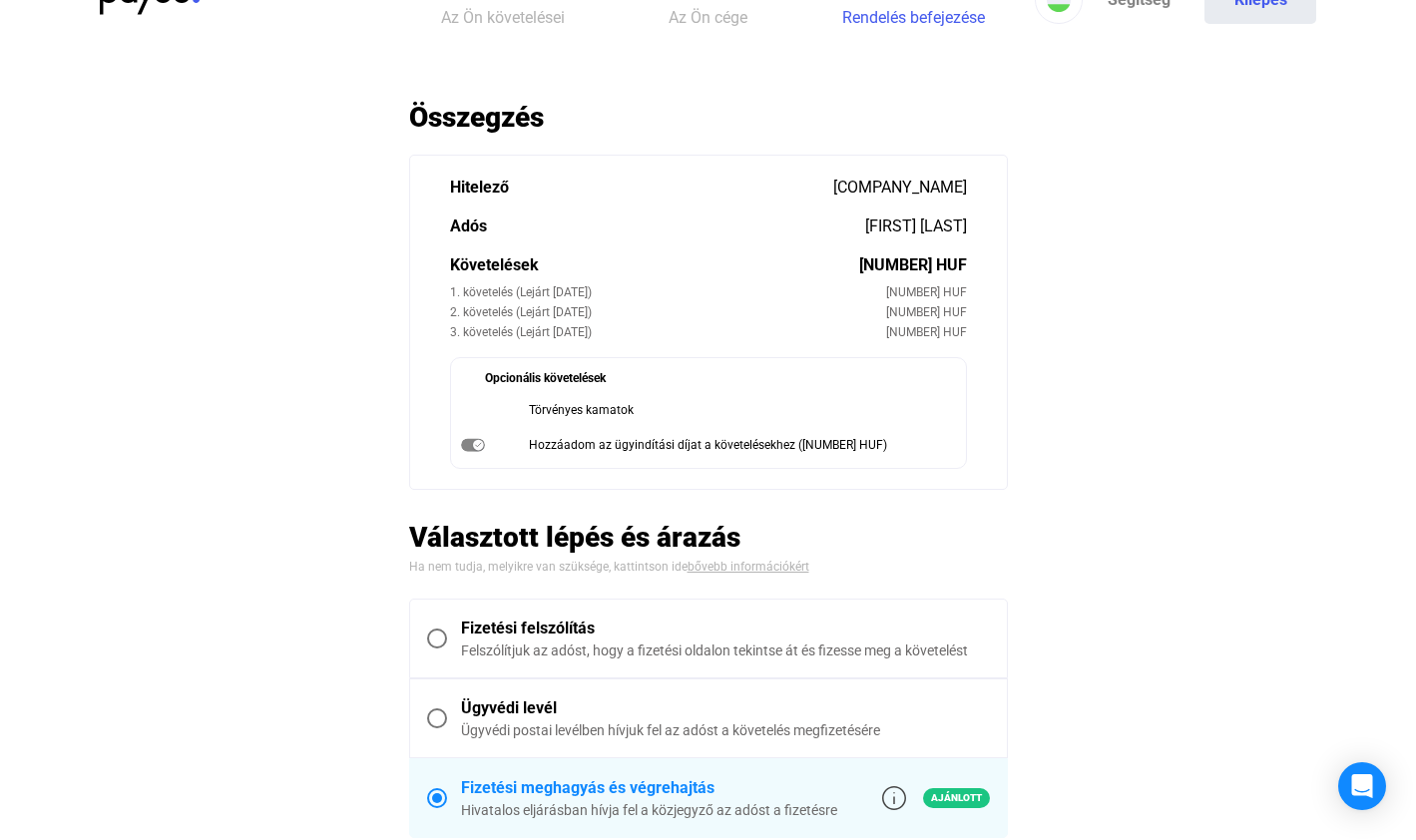 scroll, scrollTop: 173, scrollLeft: 0, axis: vertical 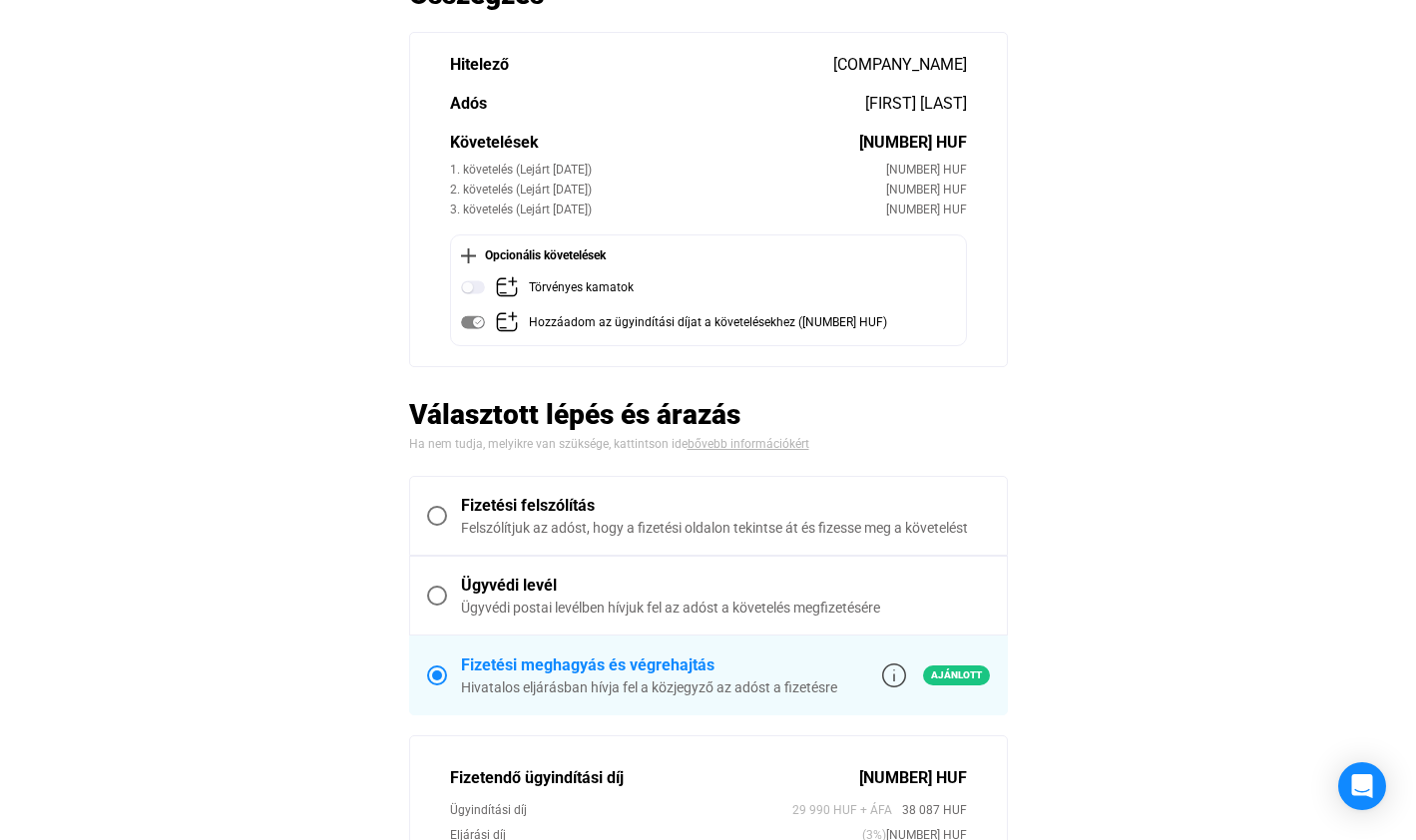 click at bounding box center [437, 516] 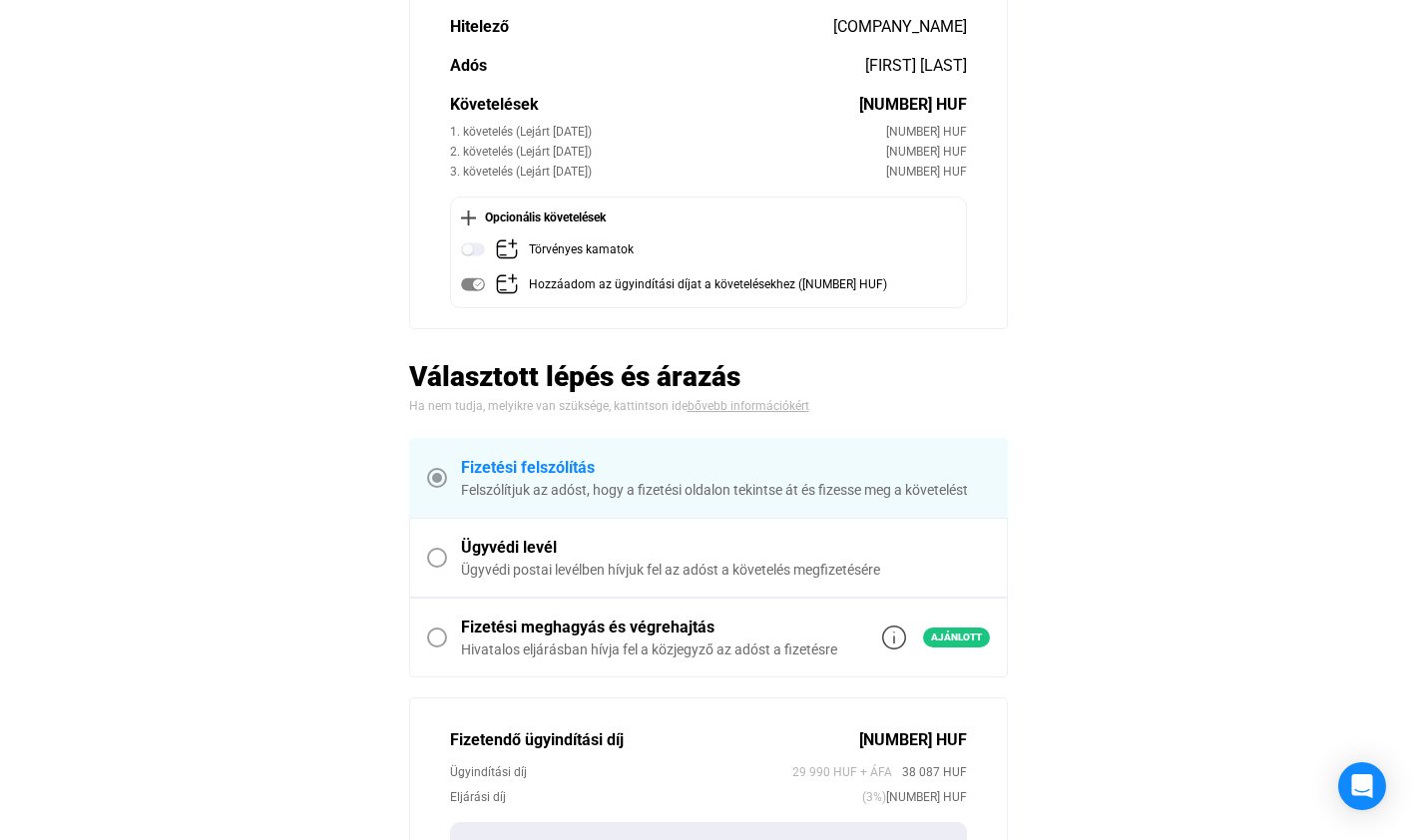 scroll, scrollTop: 512, scrollLeft: 0, axis: vertical 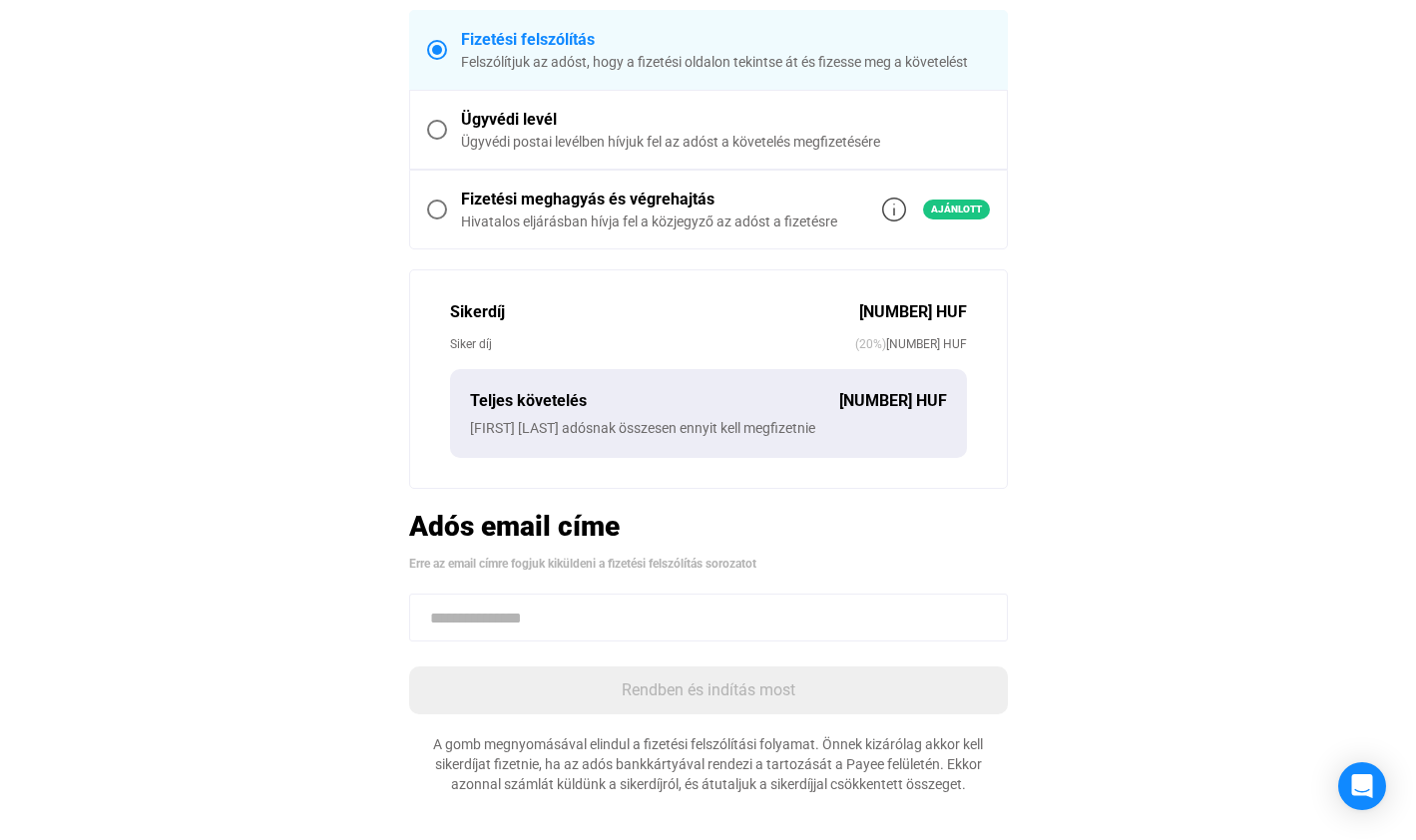 click 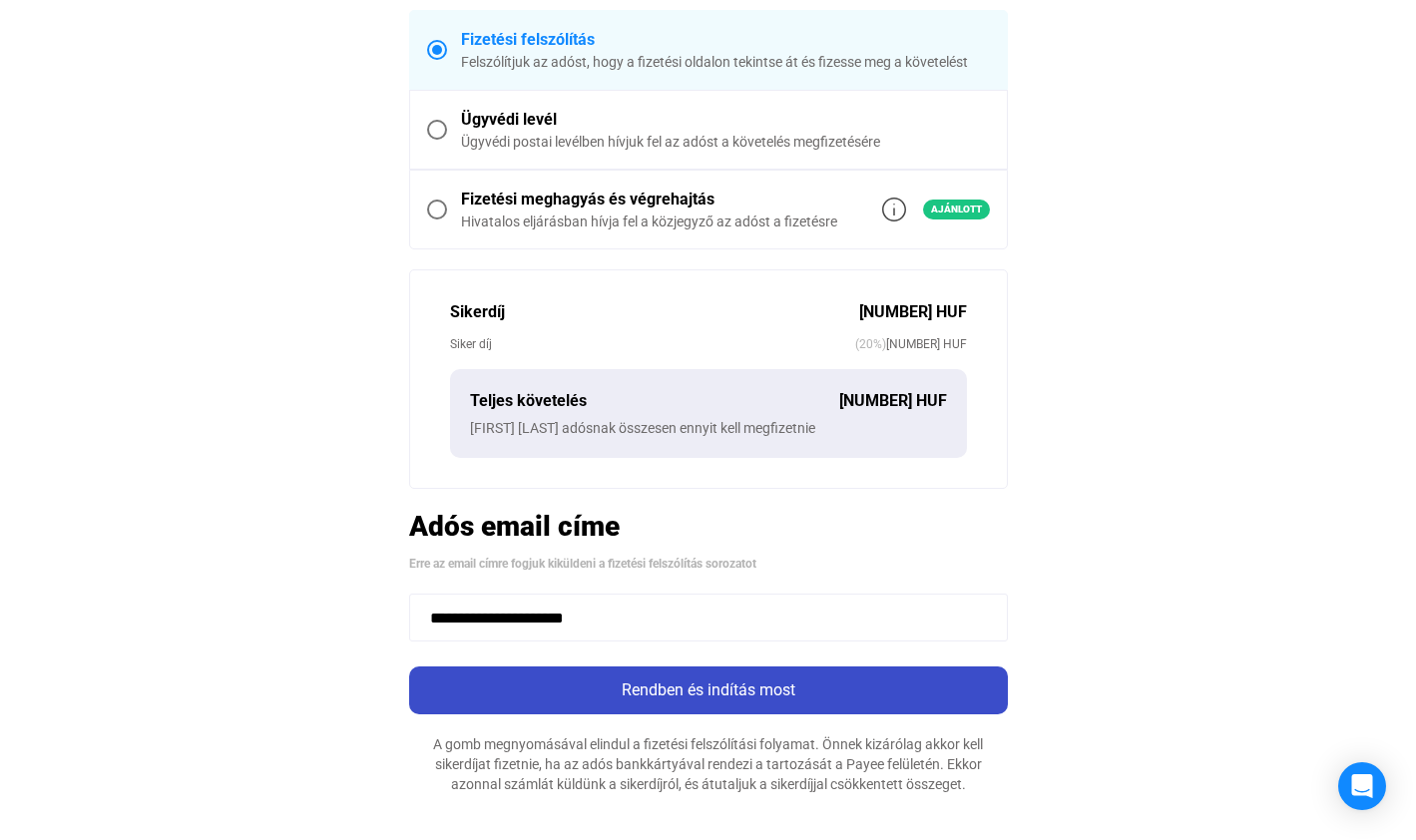 type on "**********" 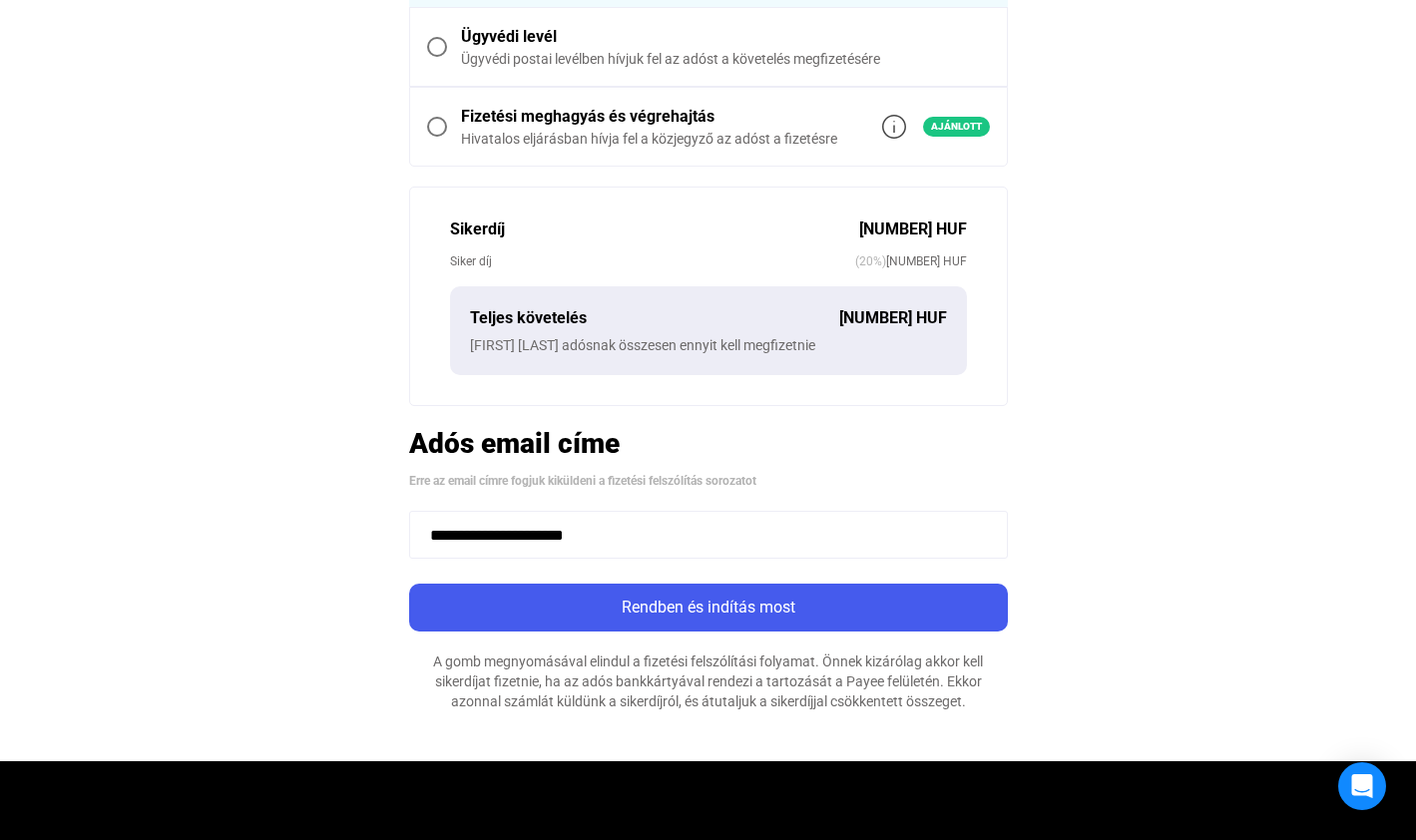 scroll, scrollTop: 735, scrollLeft: 0, axis: vertical 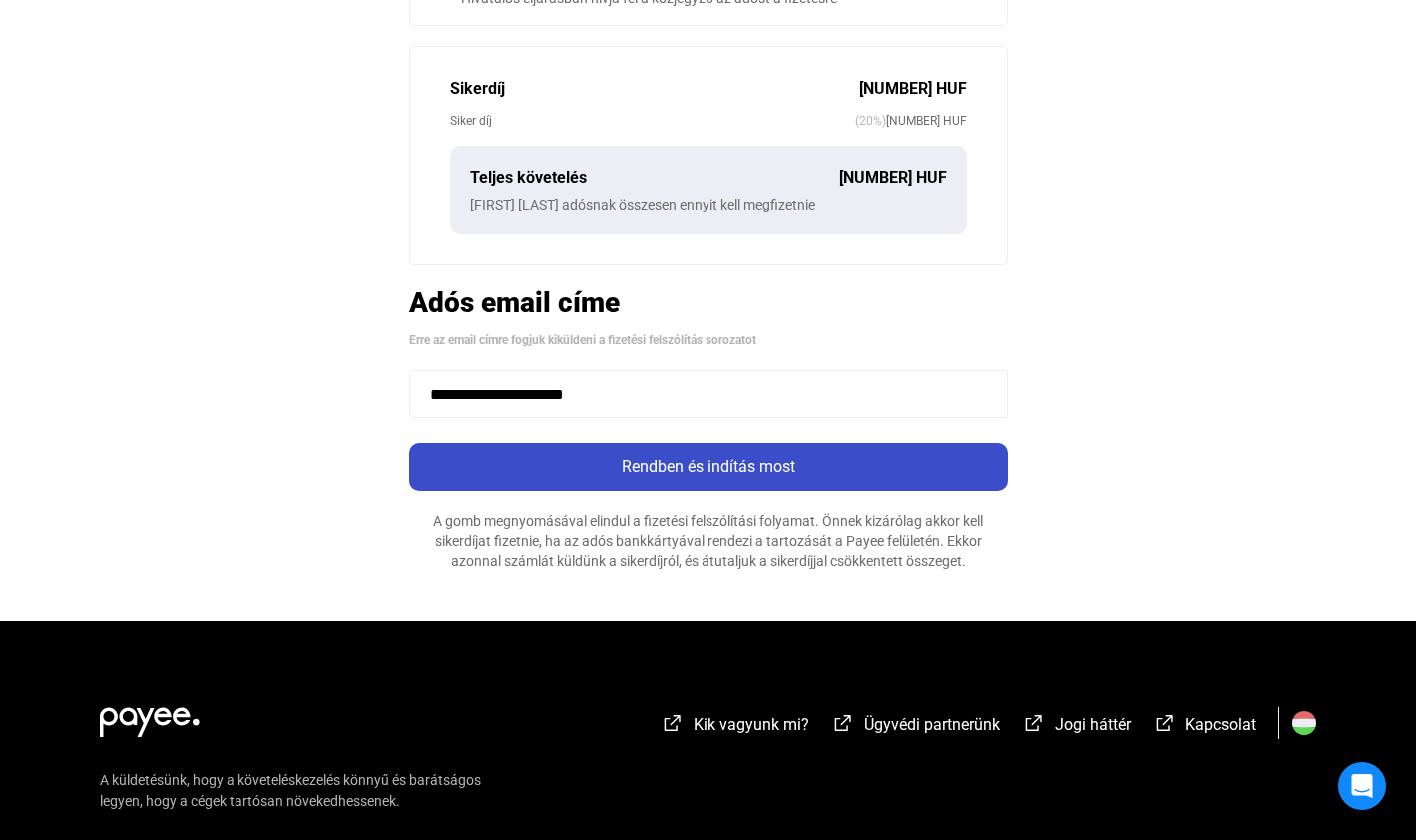 click on "Rendben és indítás most" 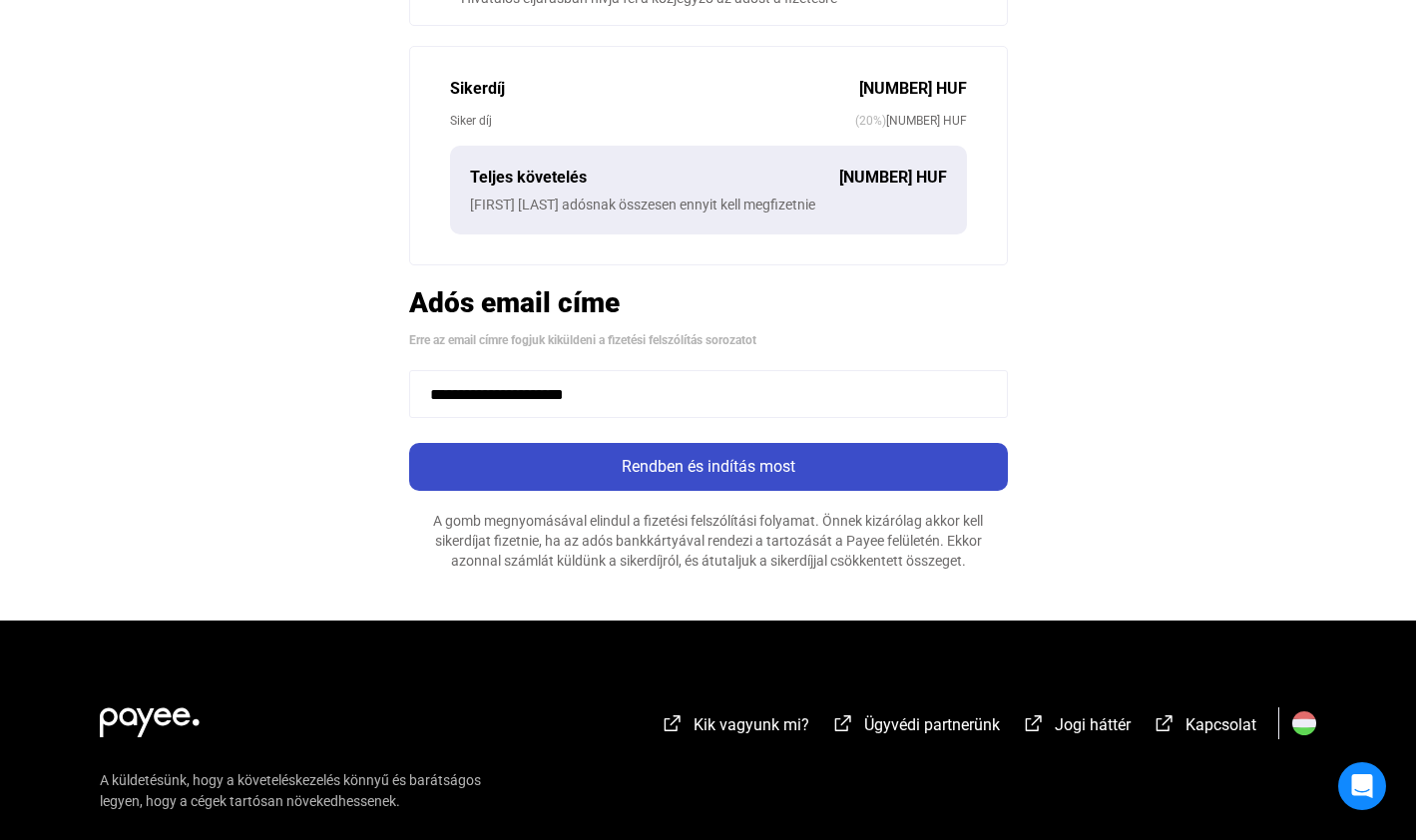 scroll, scrollTop: 0, scrollLeft: 0, axis: both 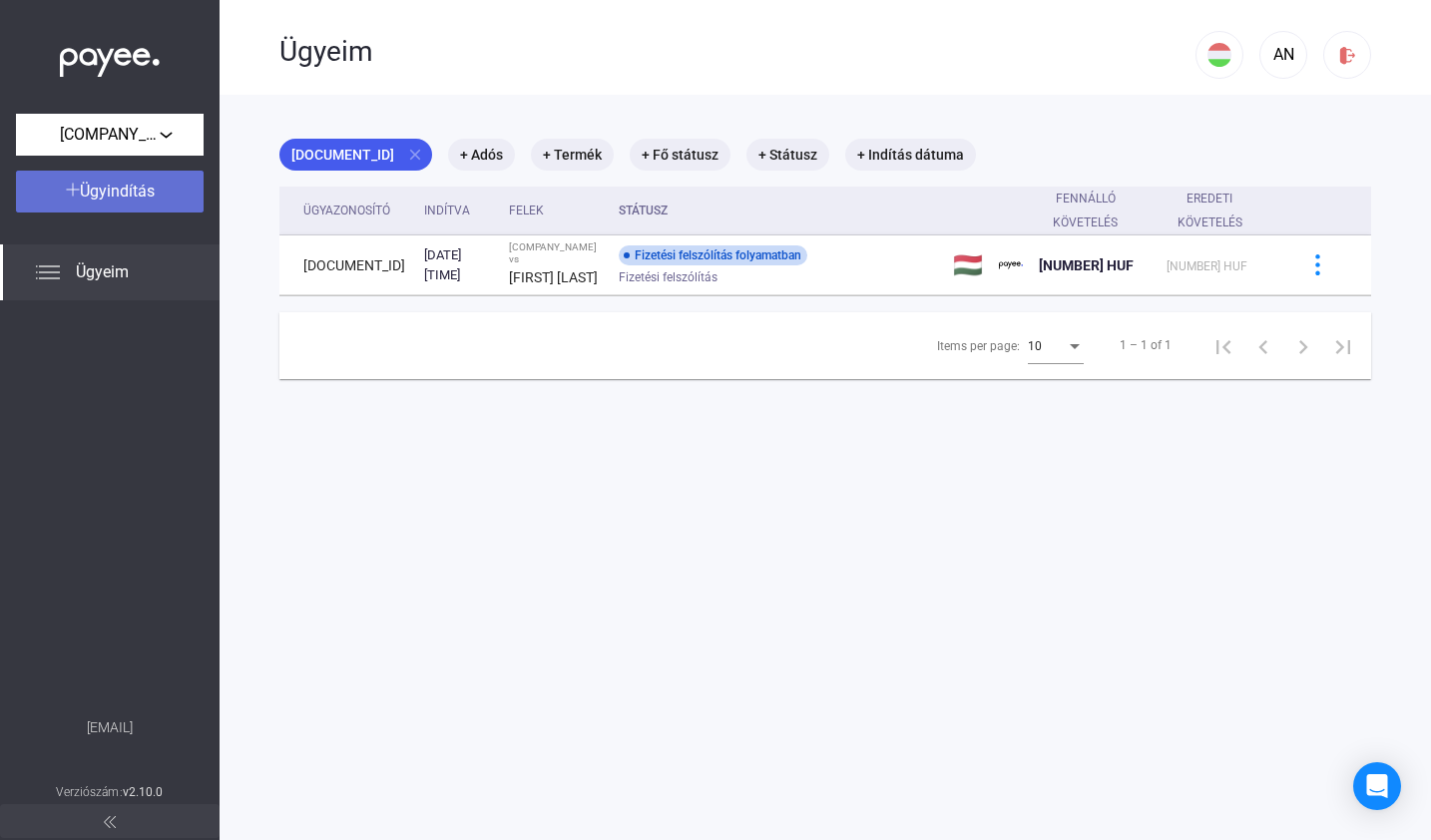 click on "Ügyindítás" 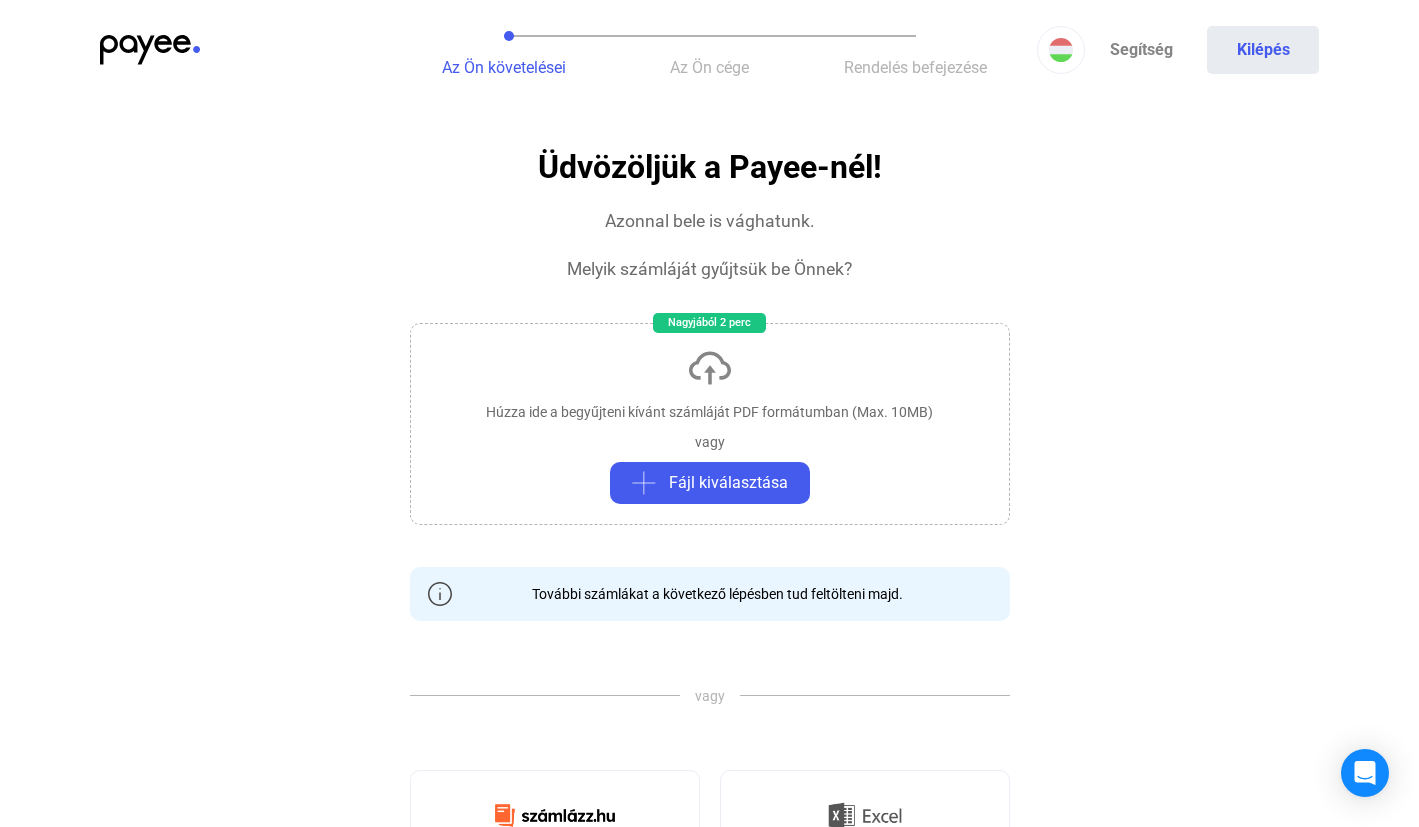 click on "Húzza ide a begyűjteni kívánt számláját PDF formátumban (Max. 10MB)   vagy   Fájl kiválasztása" 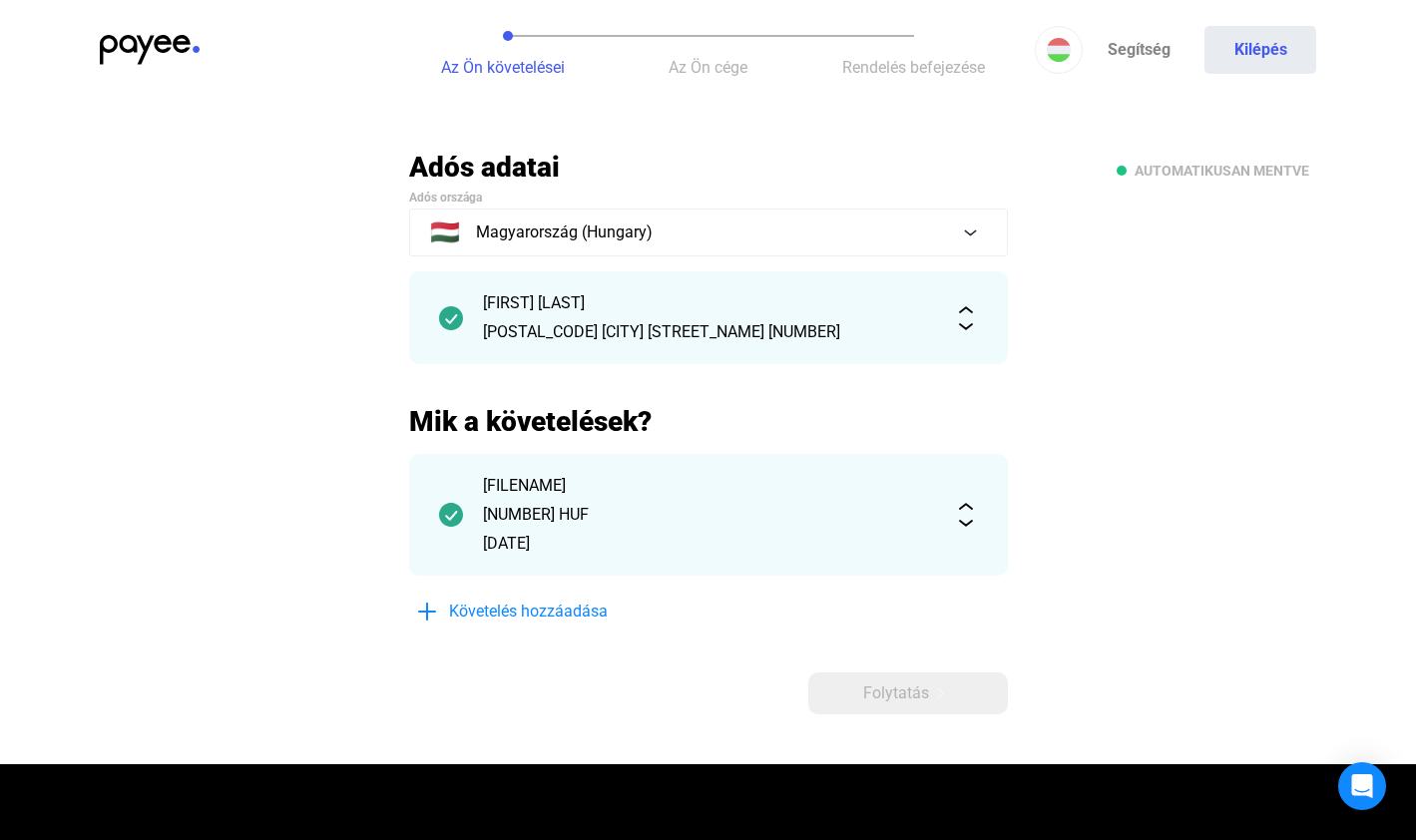 scroll, scrollTop: 16, scrollLeft: 0, axis: vertical 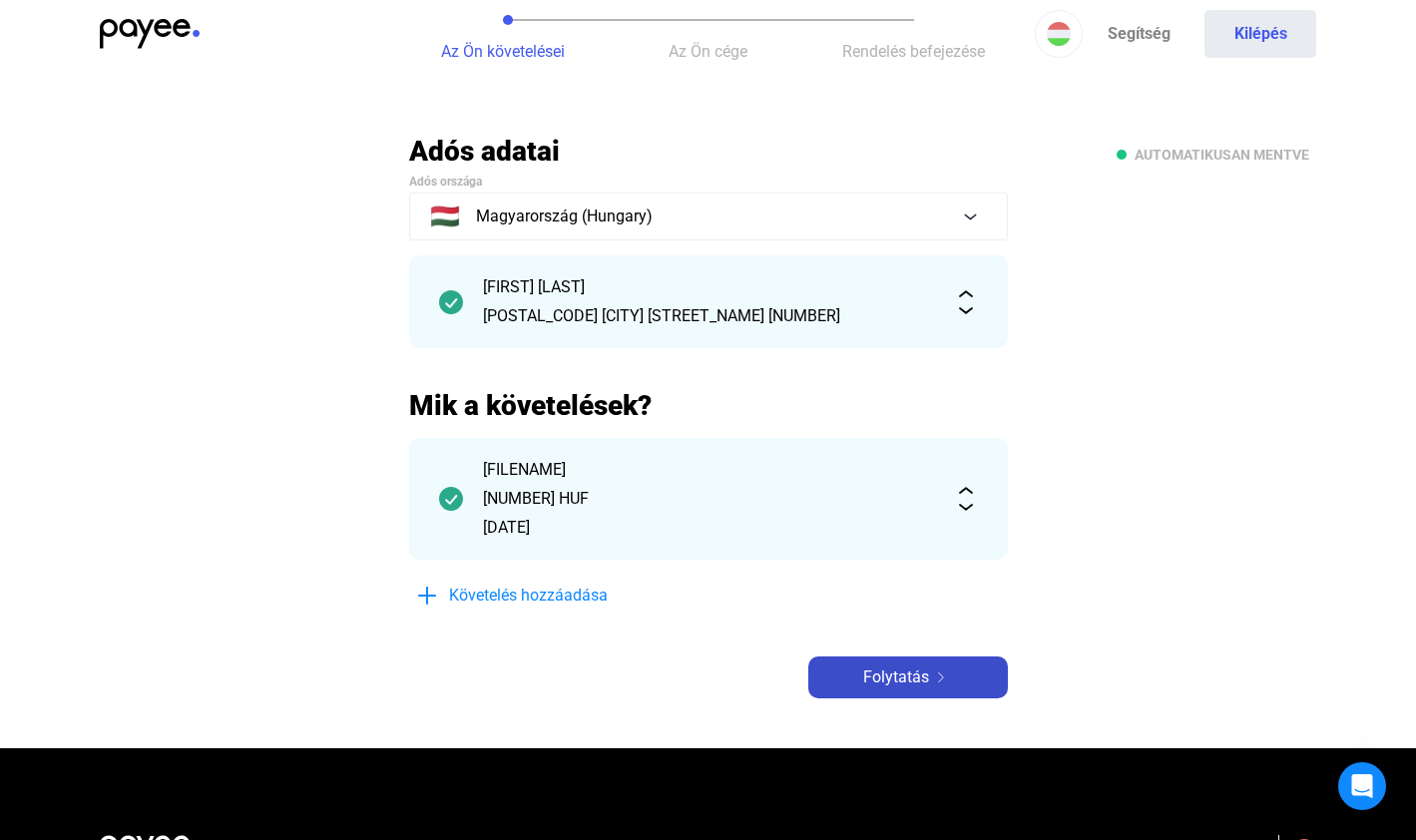 click on "Folytatás" 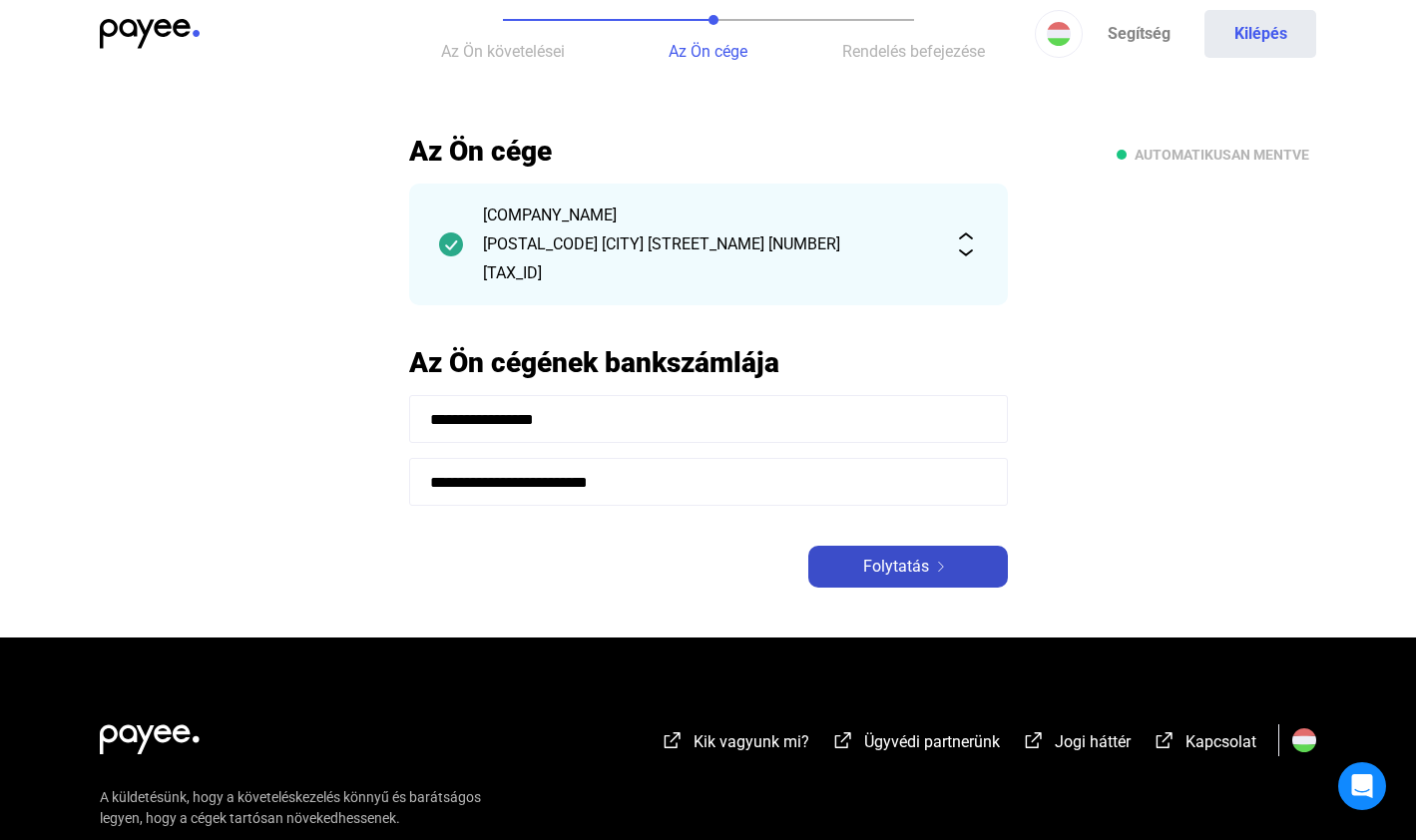 click on "Folytatás" 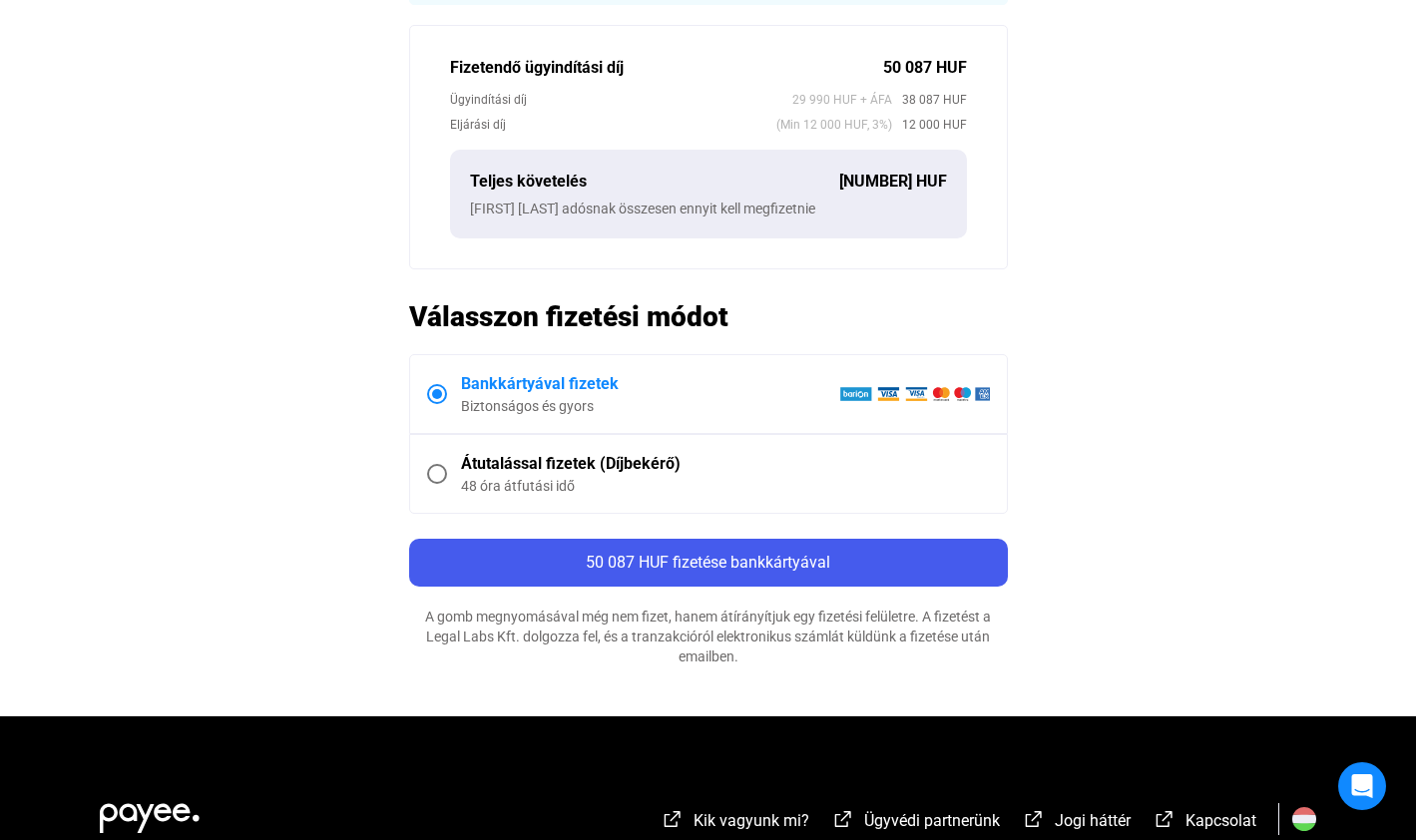 scroll, scrollTop: 456, scrollLeft: 0, axis: vertical 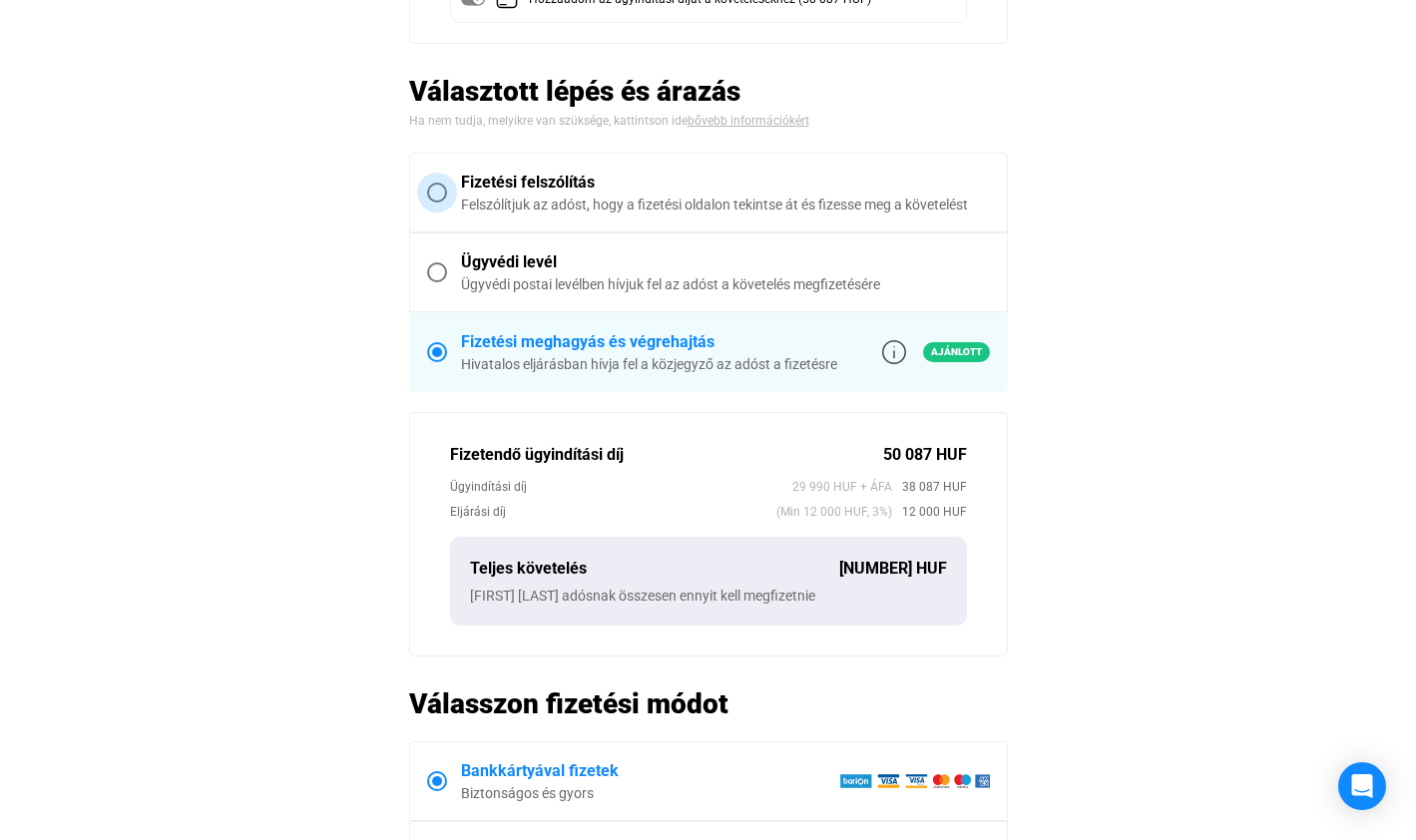 click on "Fizetési felszólítás   Felszólítjuk az adóst, hogy a fizetési oldalon tekintse át és fizesse meg a követelést" at bounding box center (708, 193) 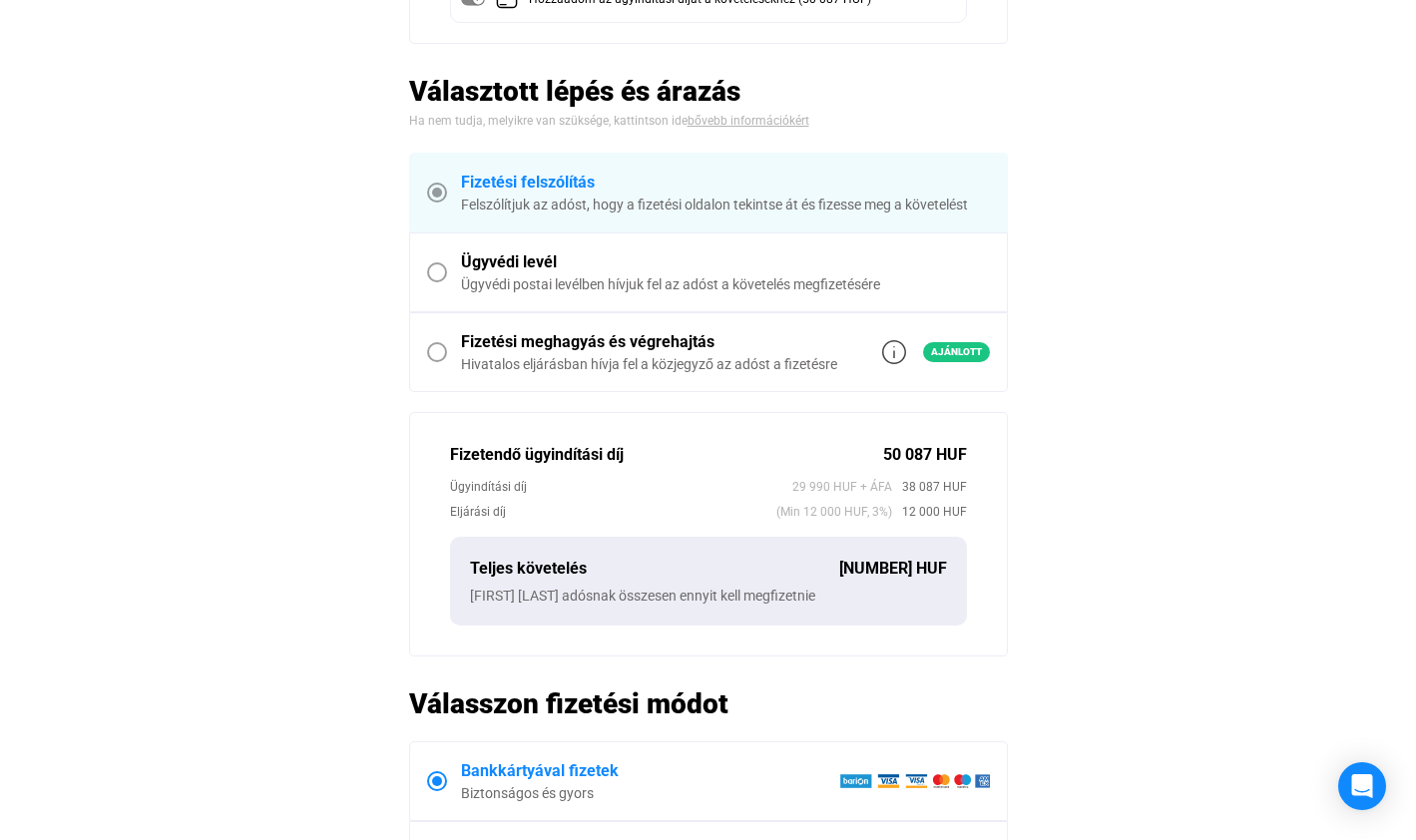 scroll, scrollTop: 611, scrollLeft: 0, axis: vertical 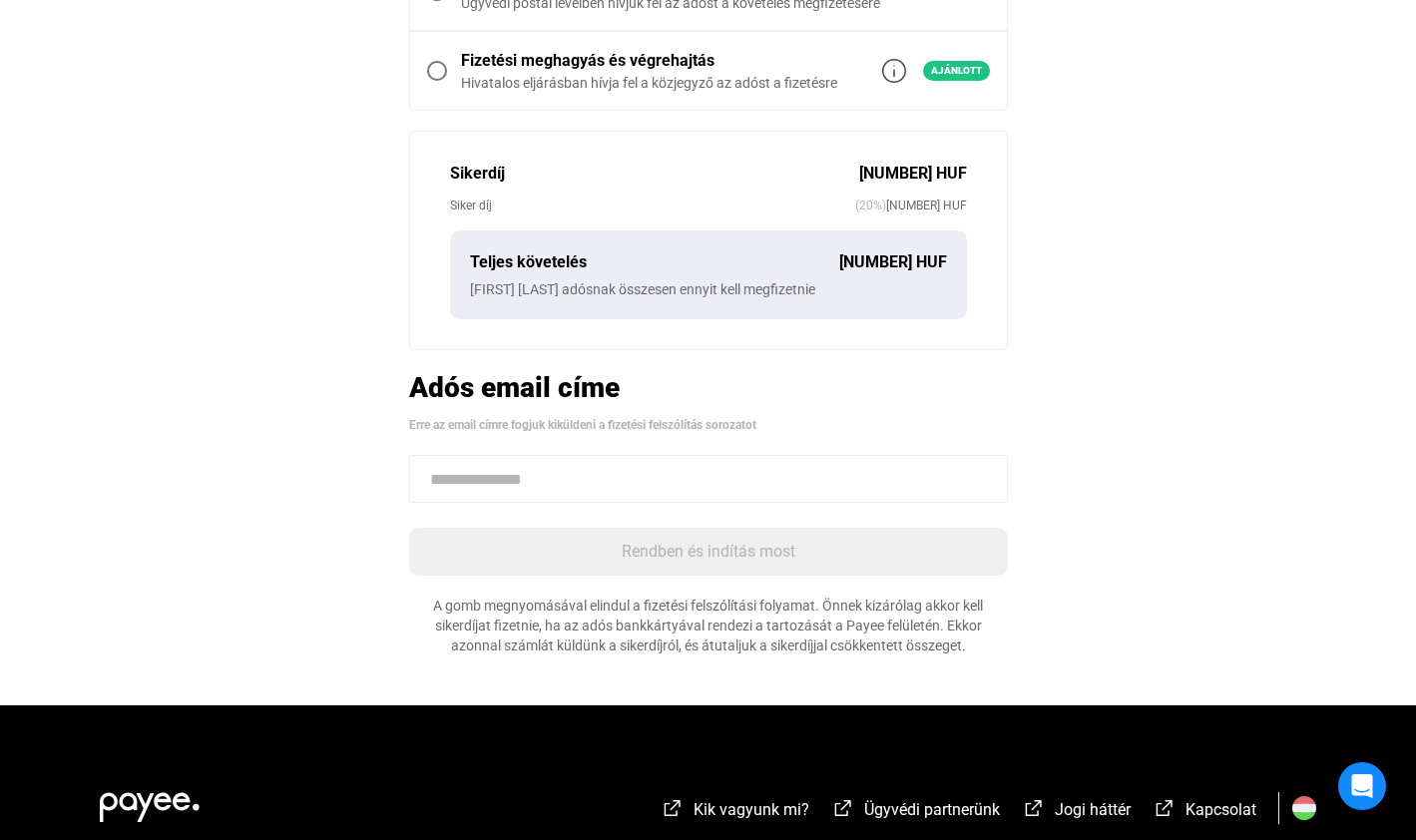 click 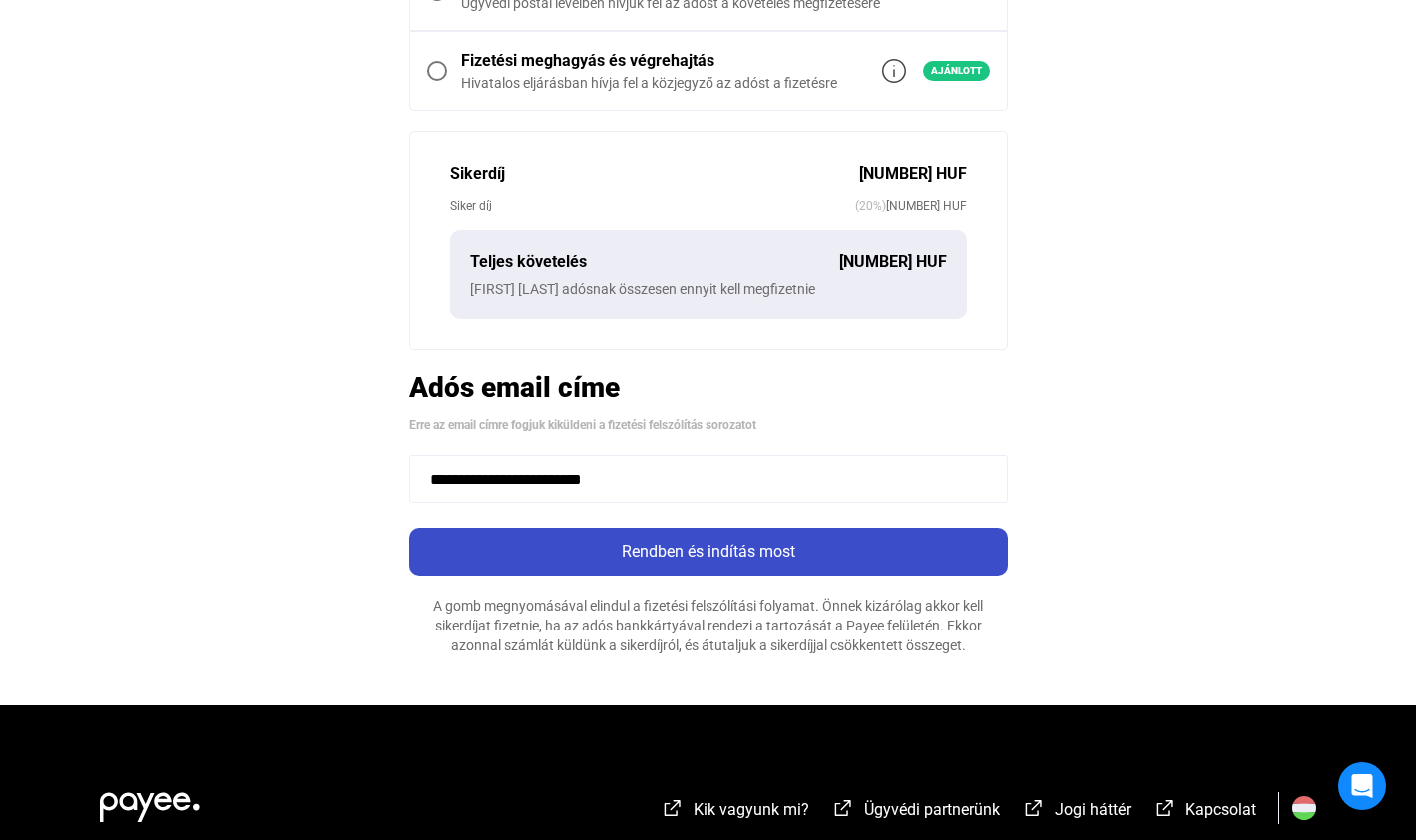 type on "**********" 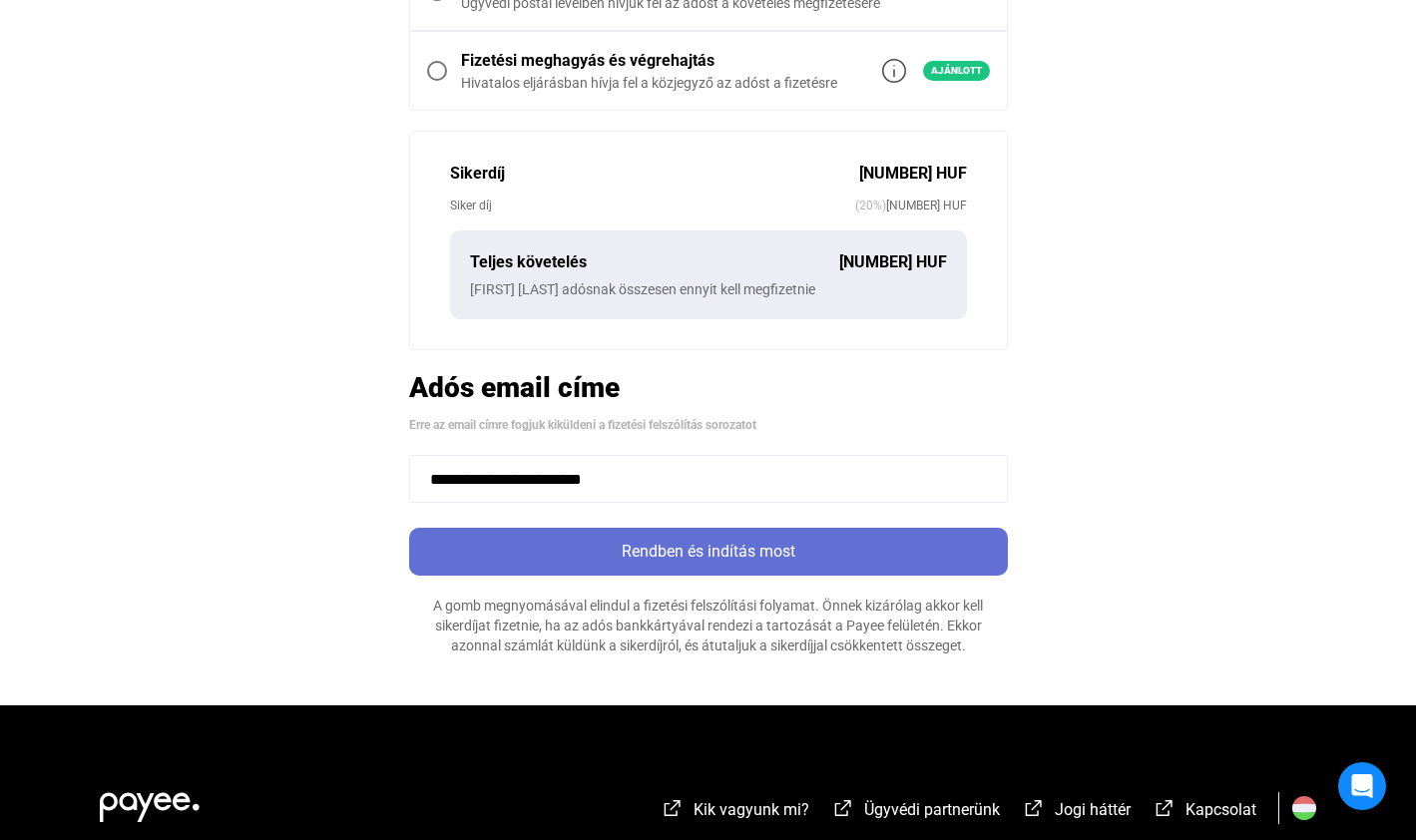 click on "Rendben és indítás most" 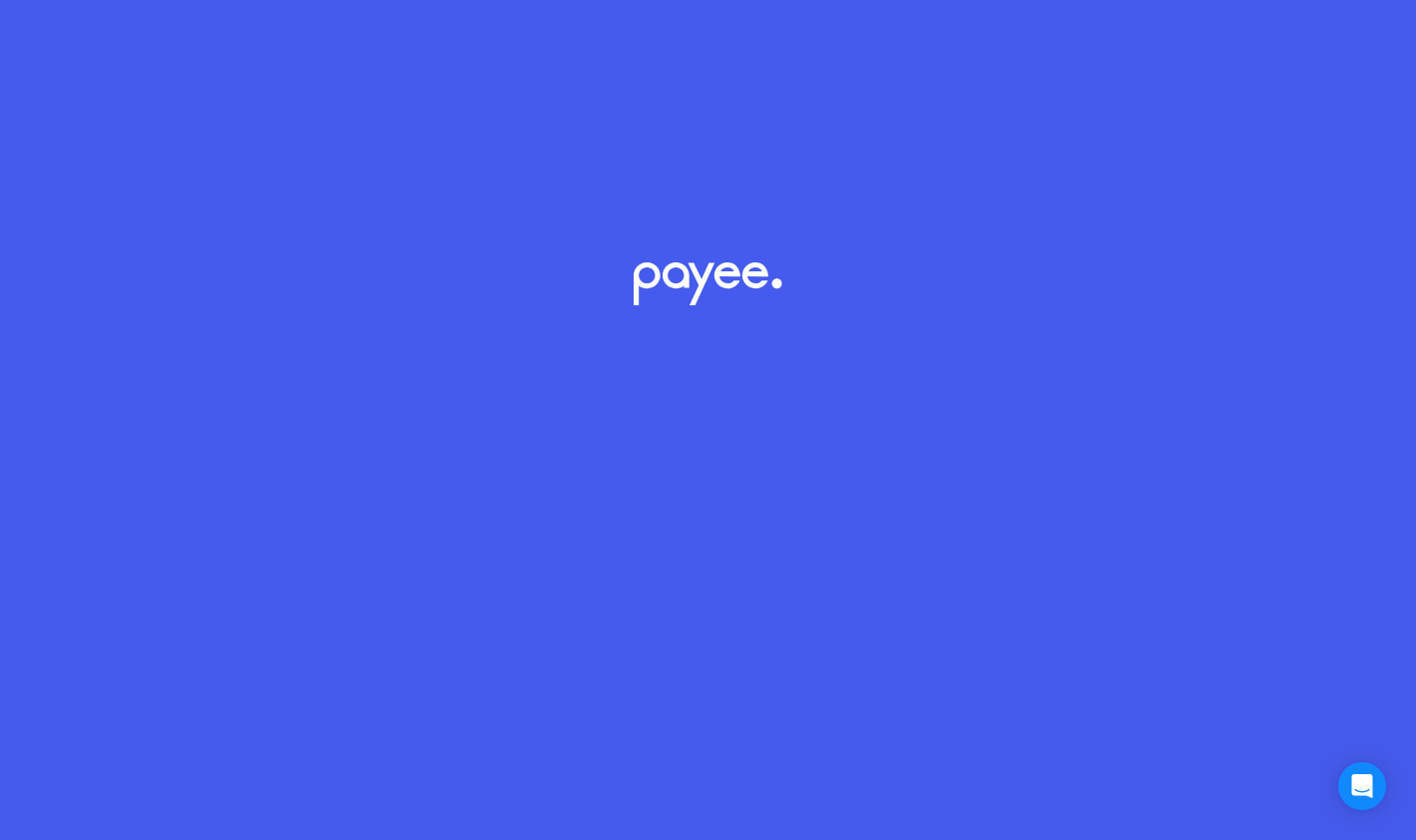scroll, scrollTop: 0, scrollLeft: 0, axis: both 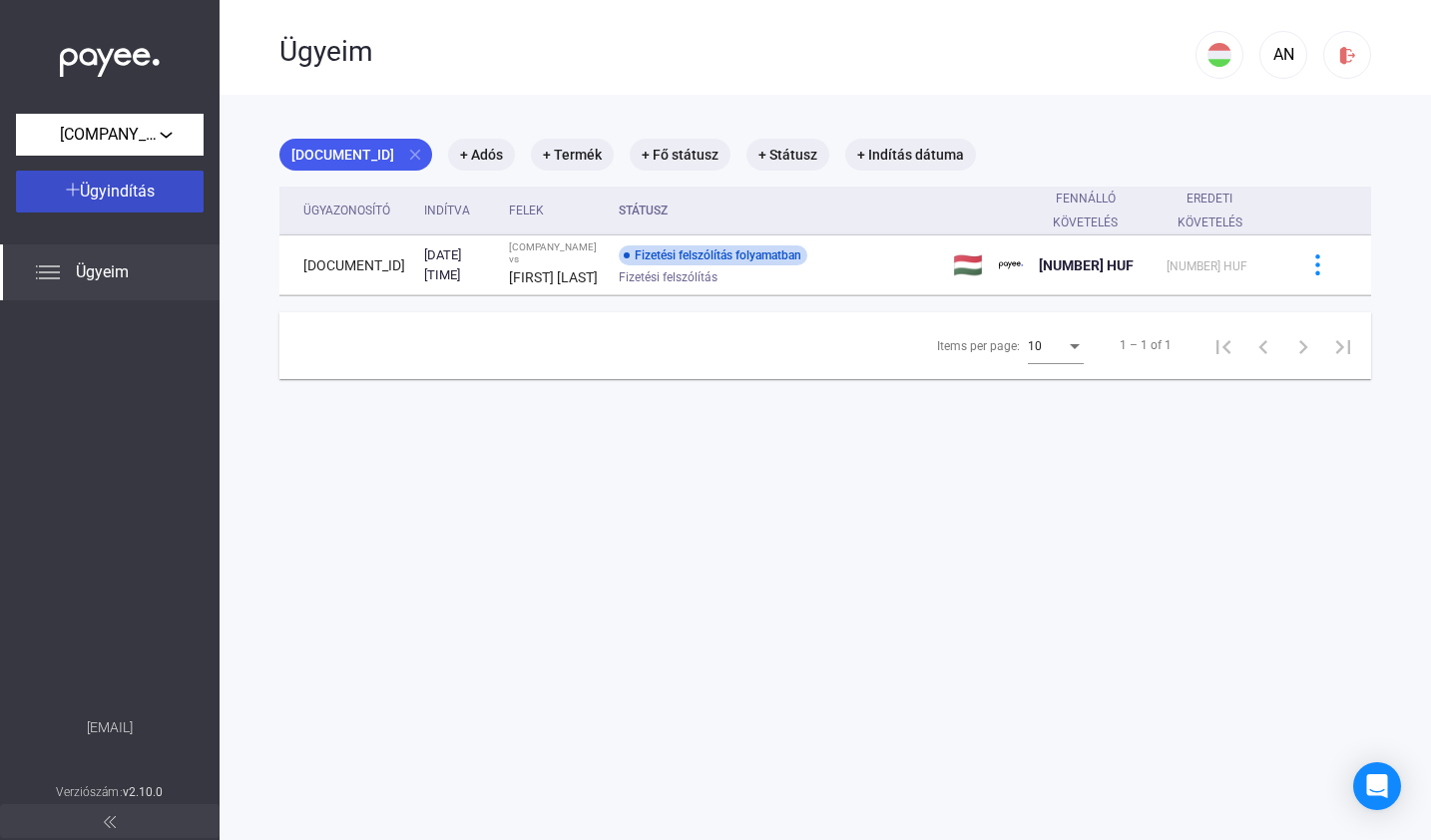 click on "Ügyindítás" 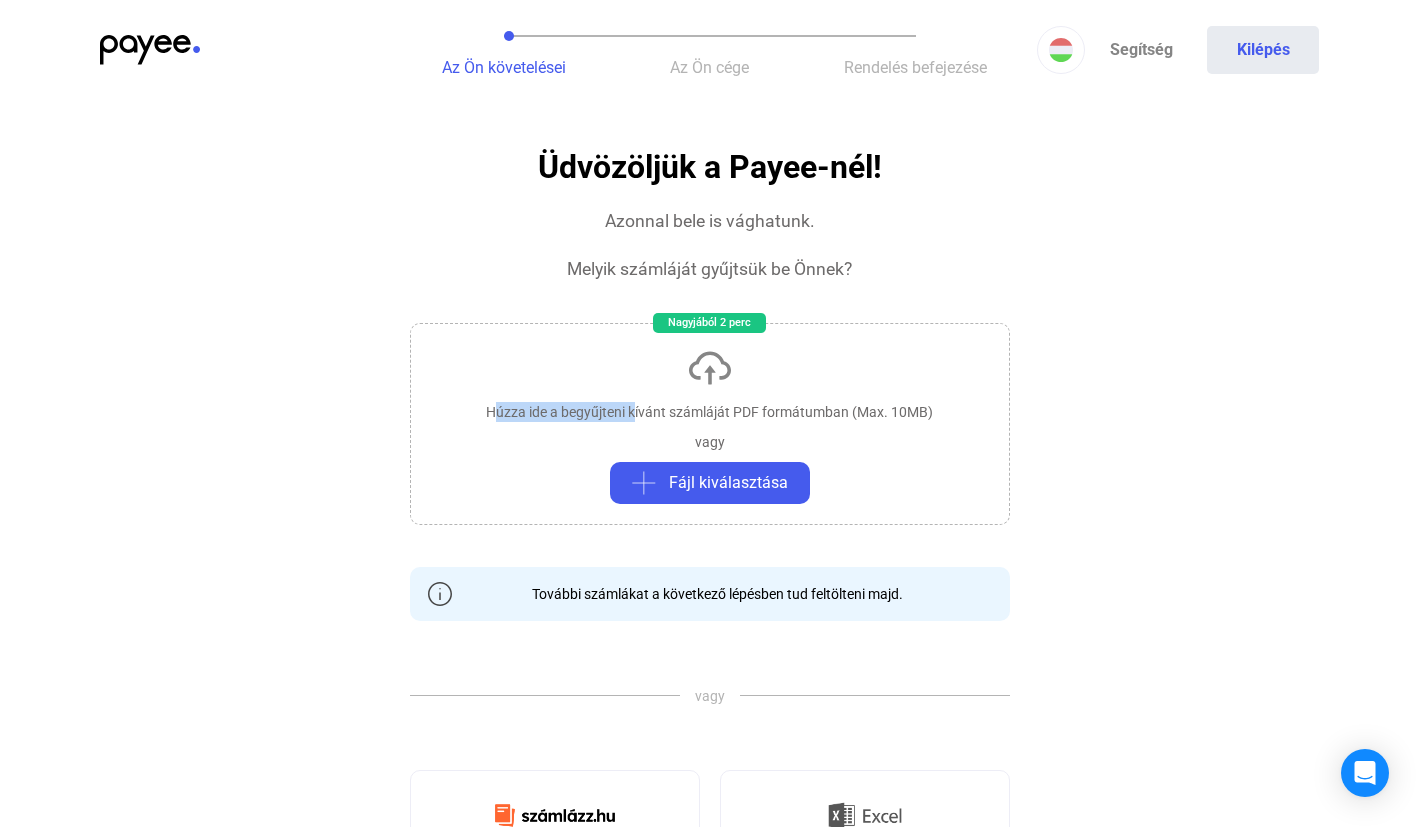 click on "Húzza ide a begyűjteni kívánt számláját PDF formátumban (Max. 10MB)   vagy   Fájl kiválasztása" 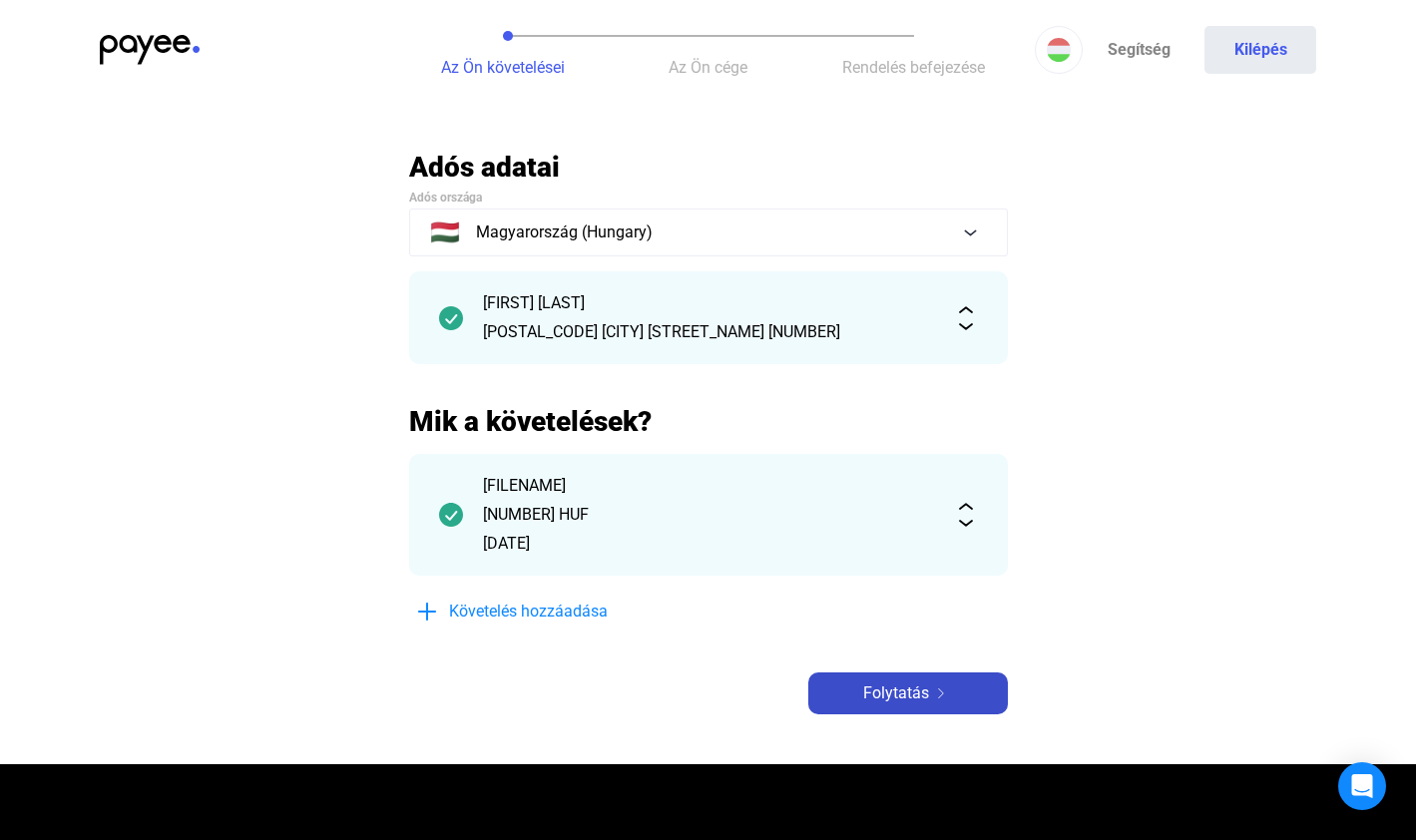 click on "Folytatás" 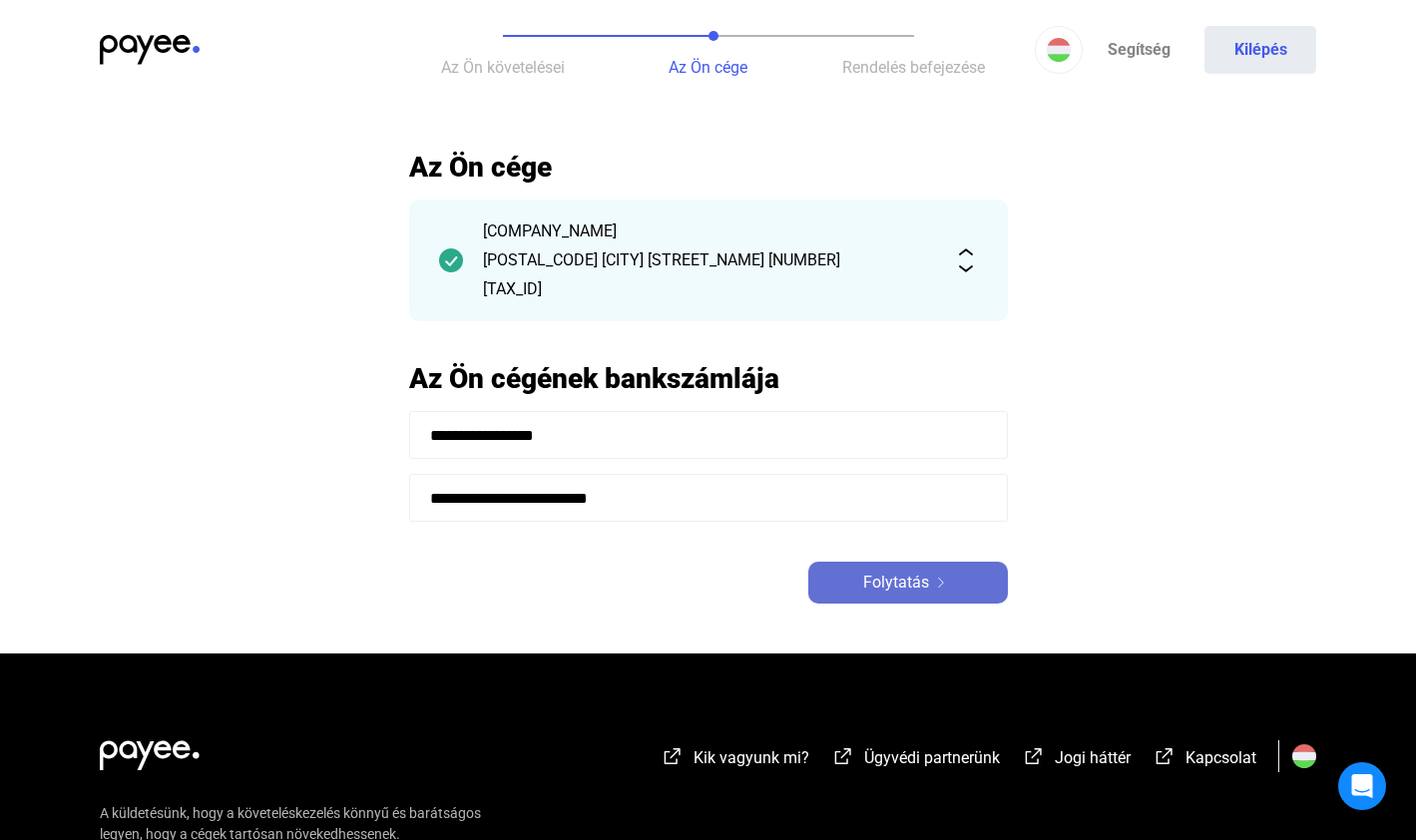 click on "Folytatás" 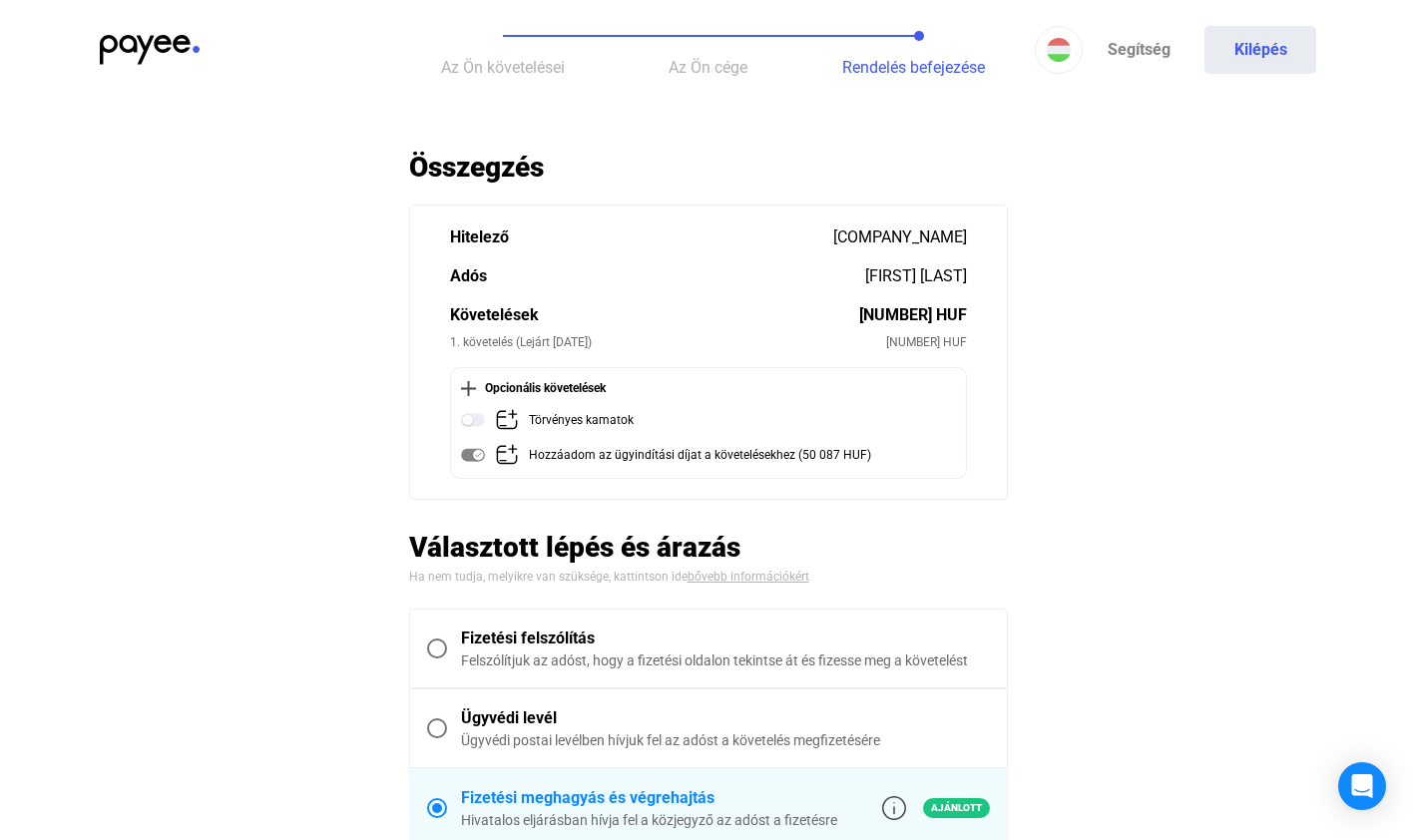 scroll, scrollTop: 184, scrollLeft: 0, axis: vertical 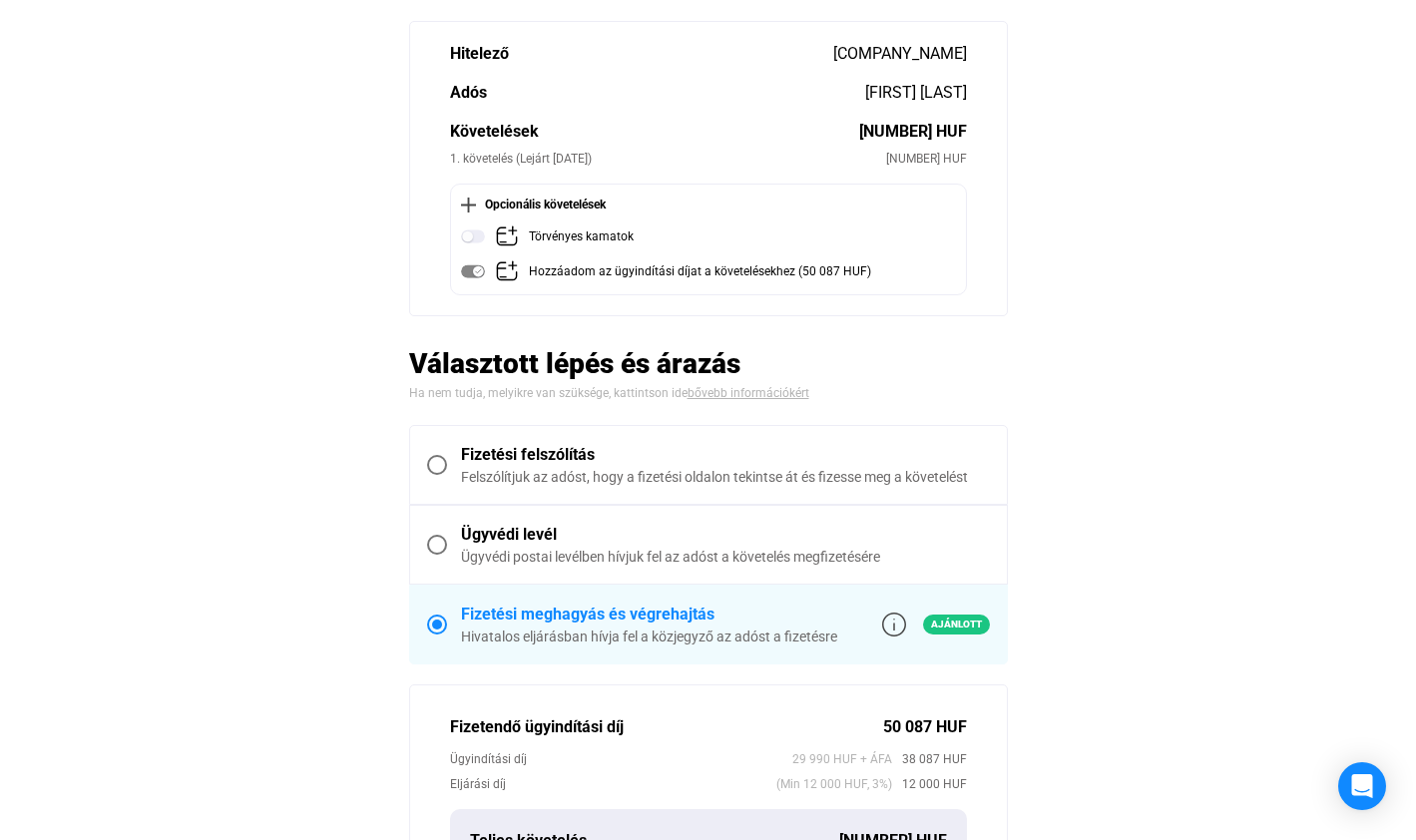 click at bounding box center [437, 465] 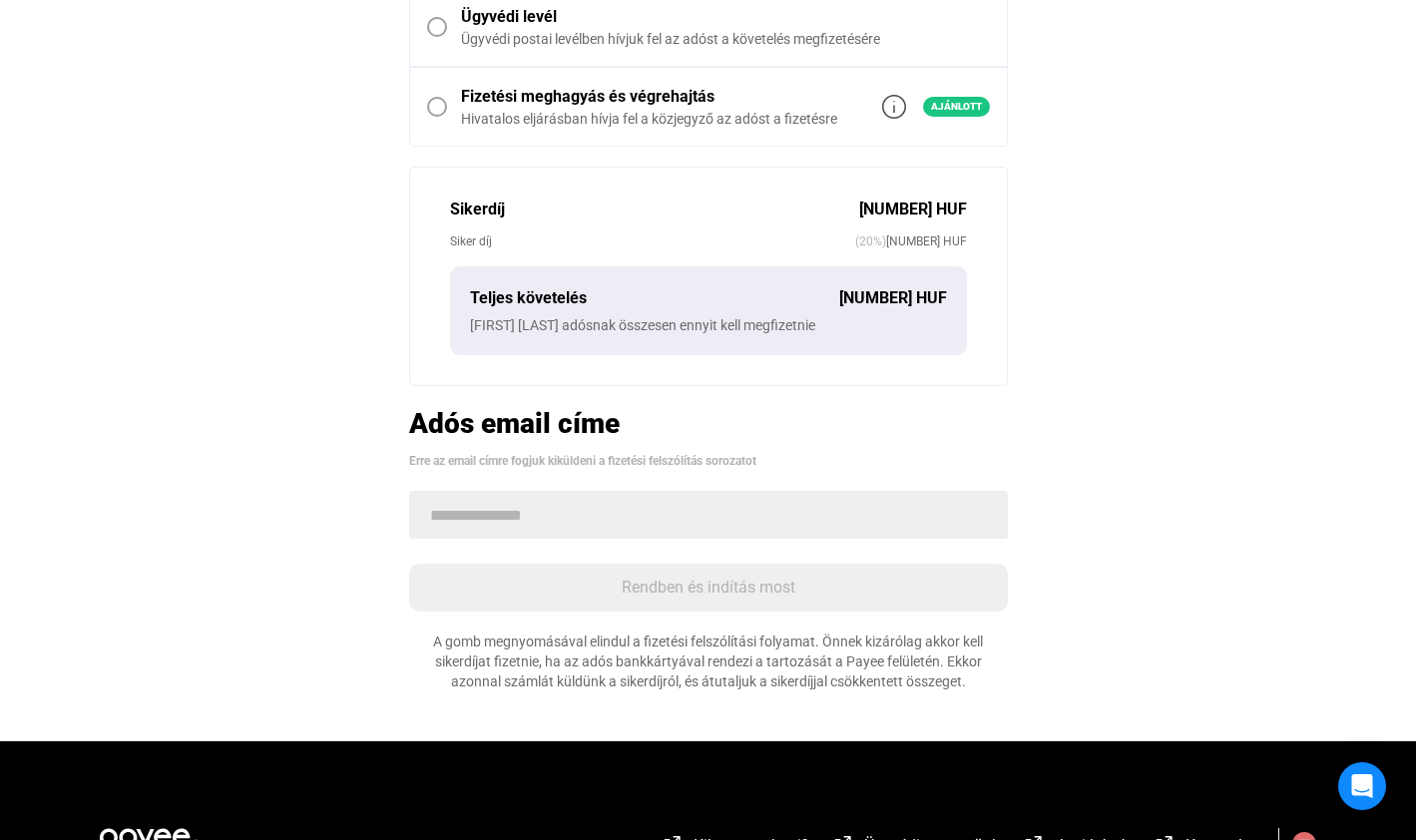 scroll, scrollTop: 870, scrollLeft: 0, axis: vertical 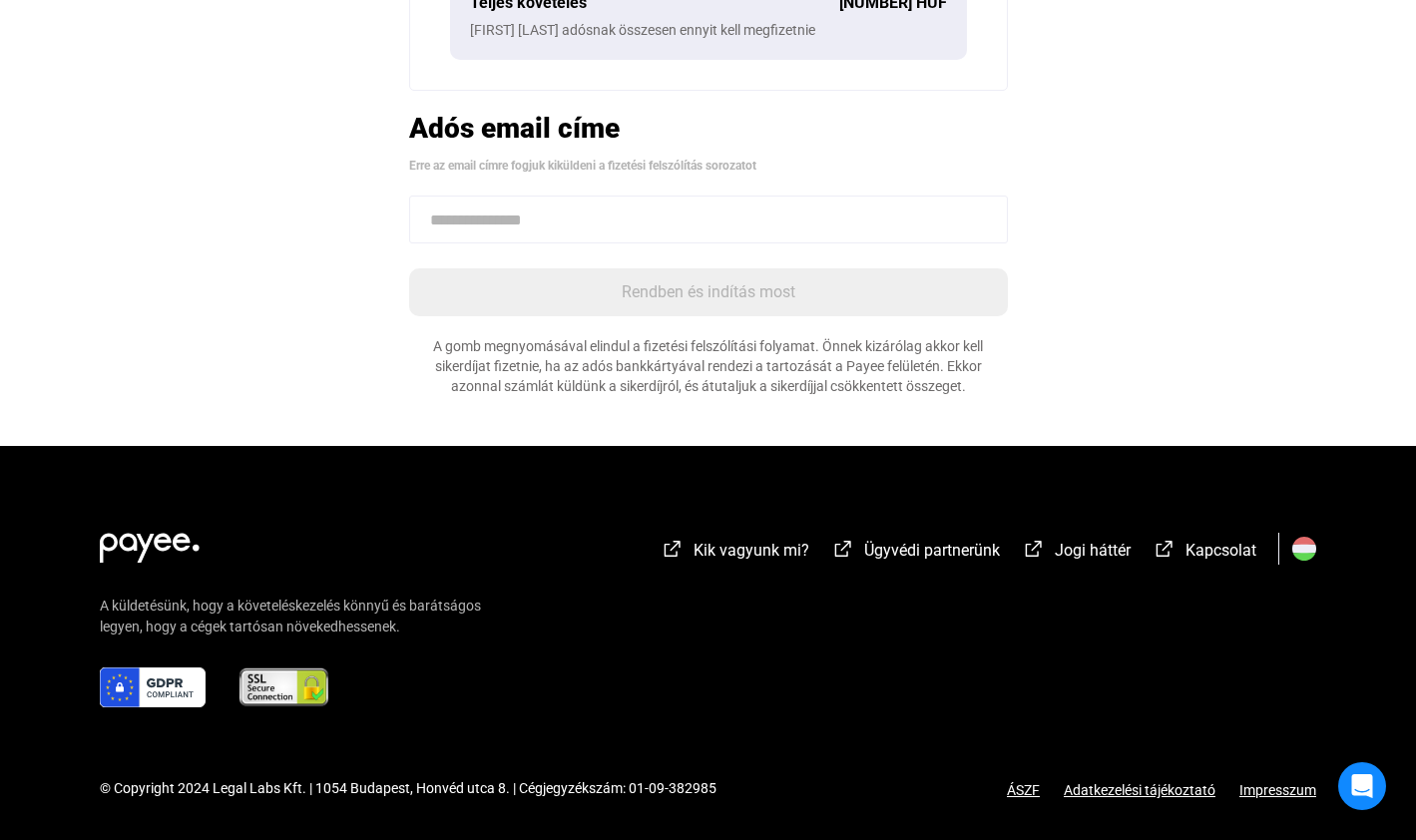 click 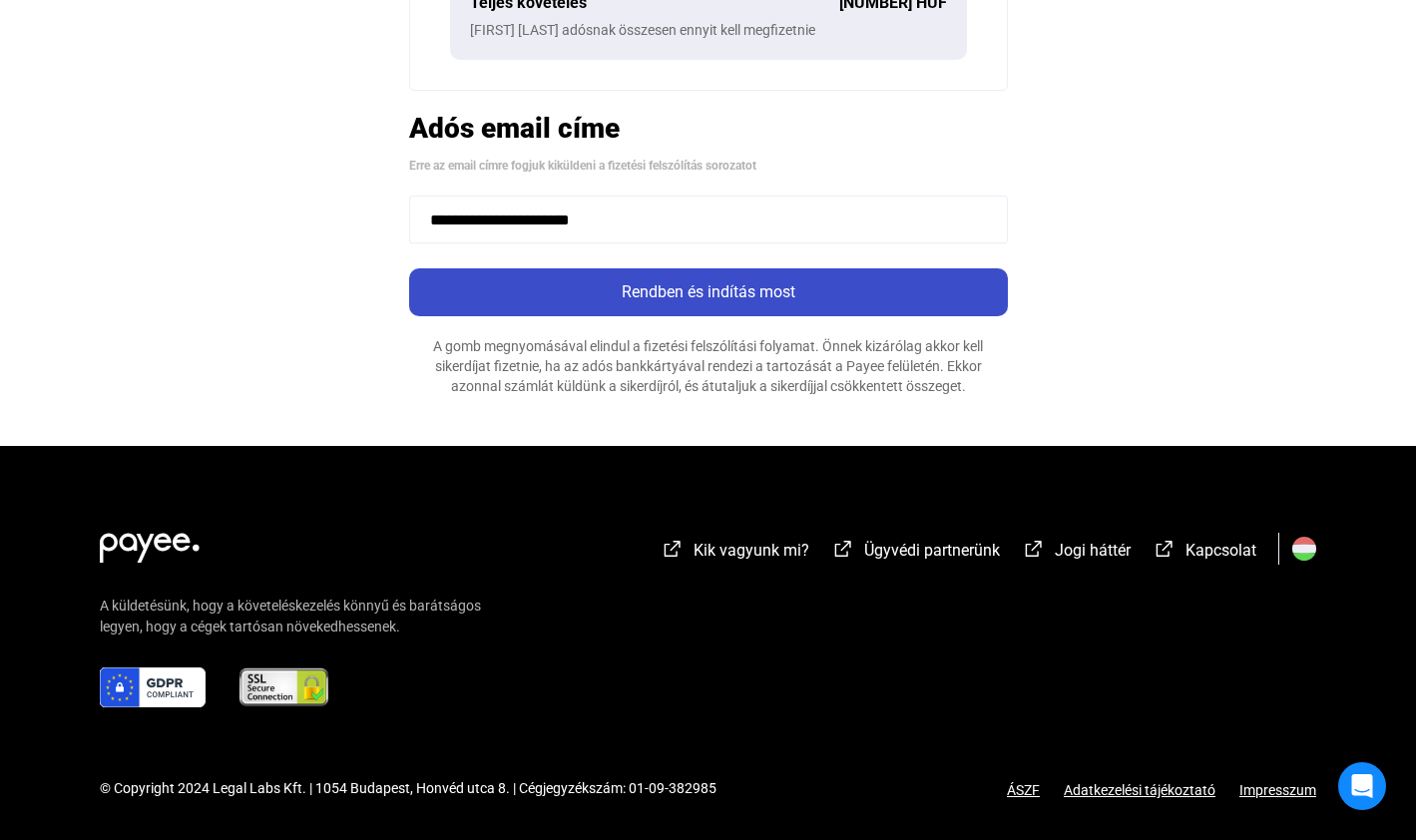 type on "**********" 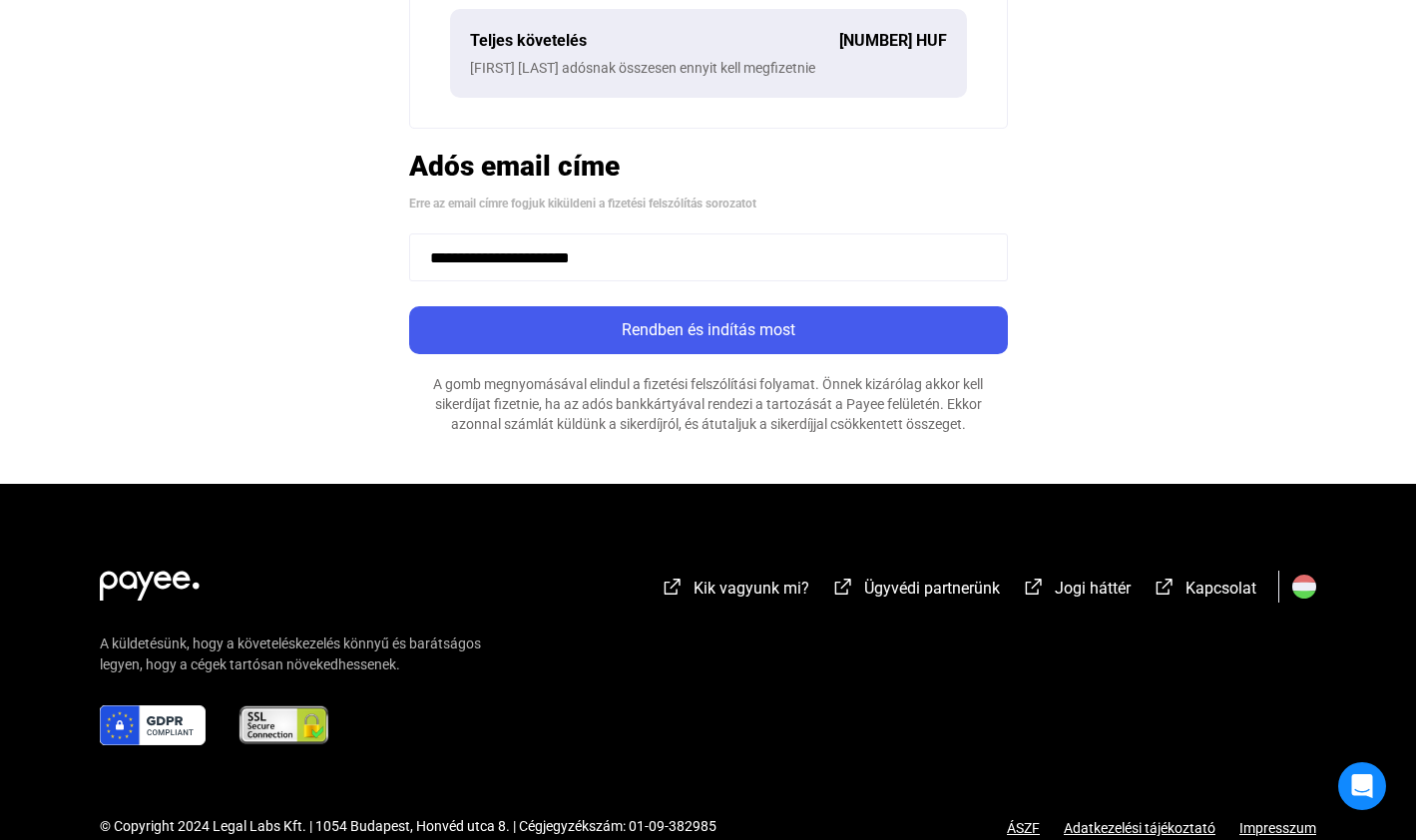 scroll, scrollTop: 720, scrollLeft: 0, axis: vertical 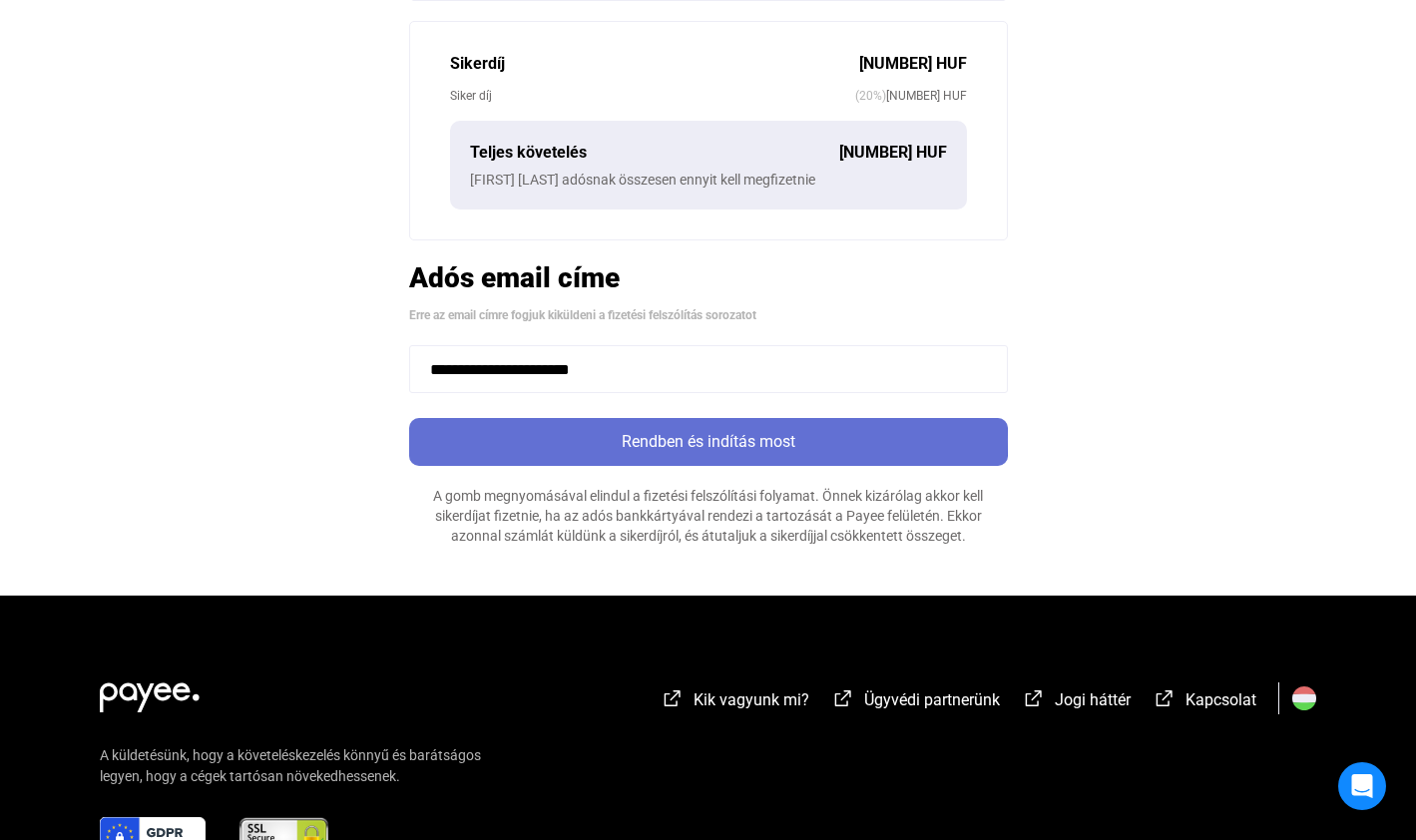 click on "Rendben és indítás most" 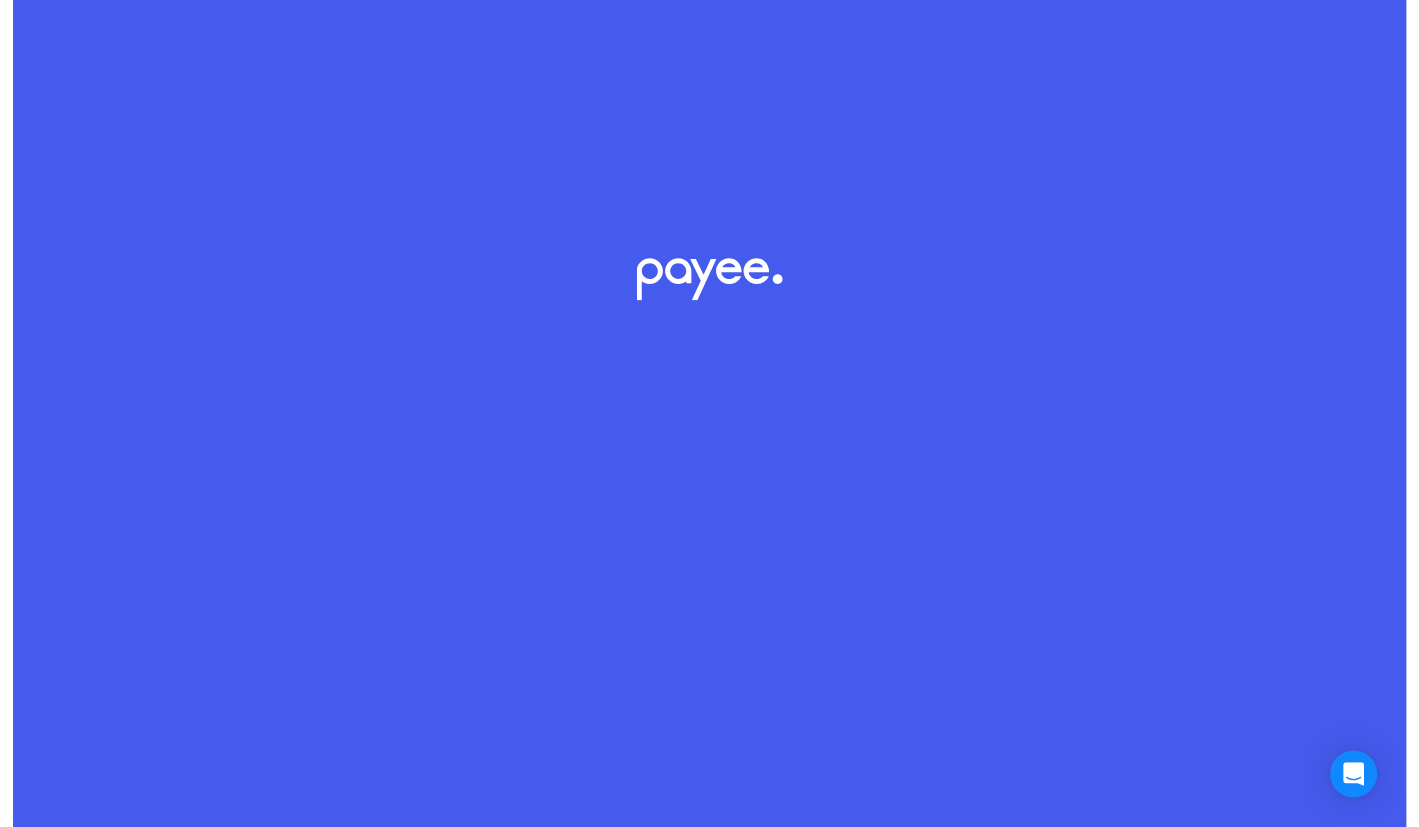 scroll, scrollTop: 0, scrollLeft: 0, axis: both 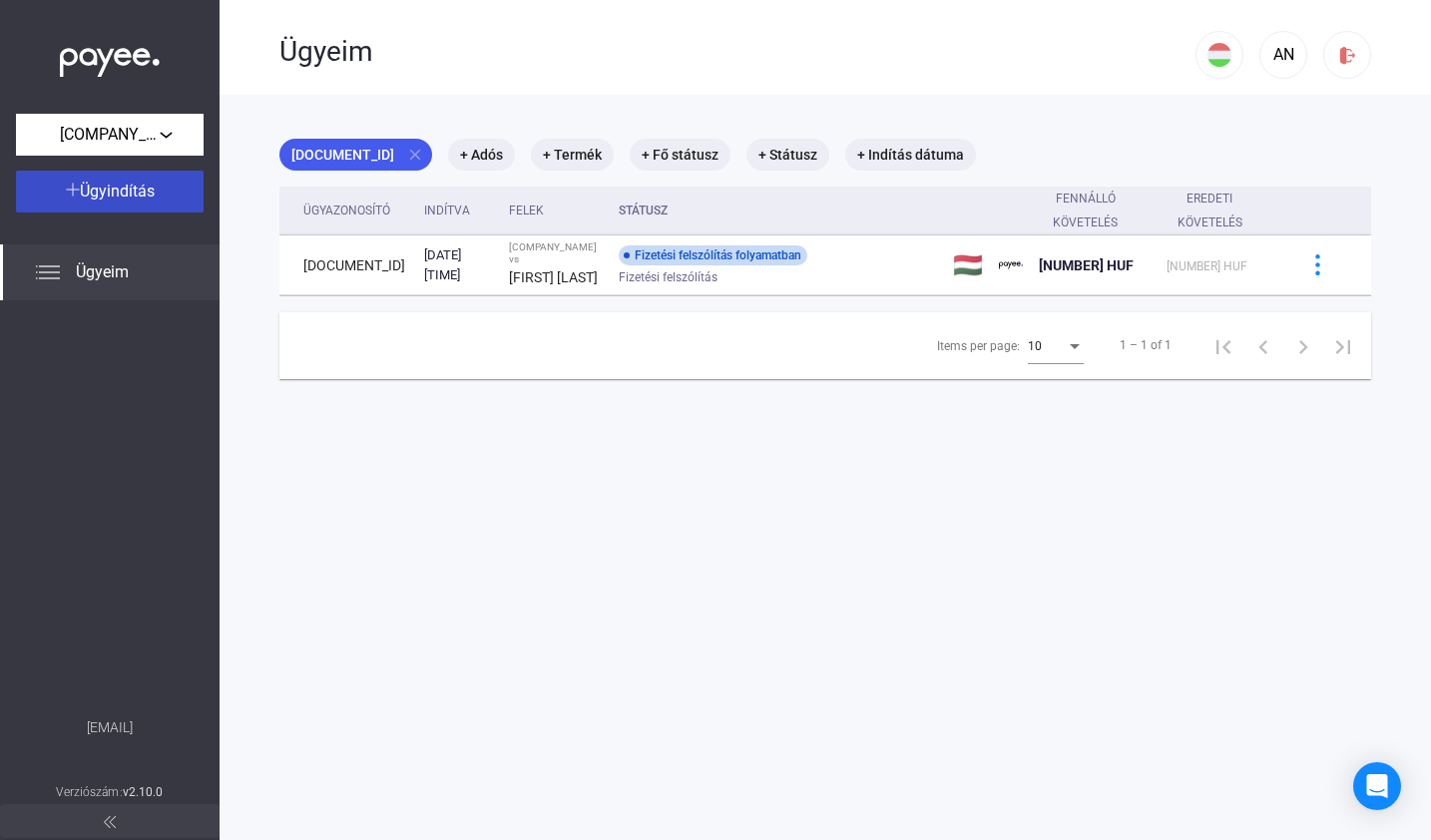 click on "Ügyindítás" 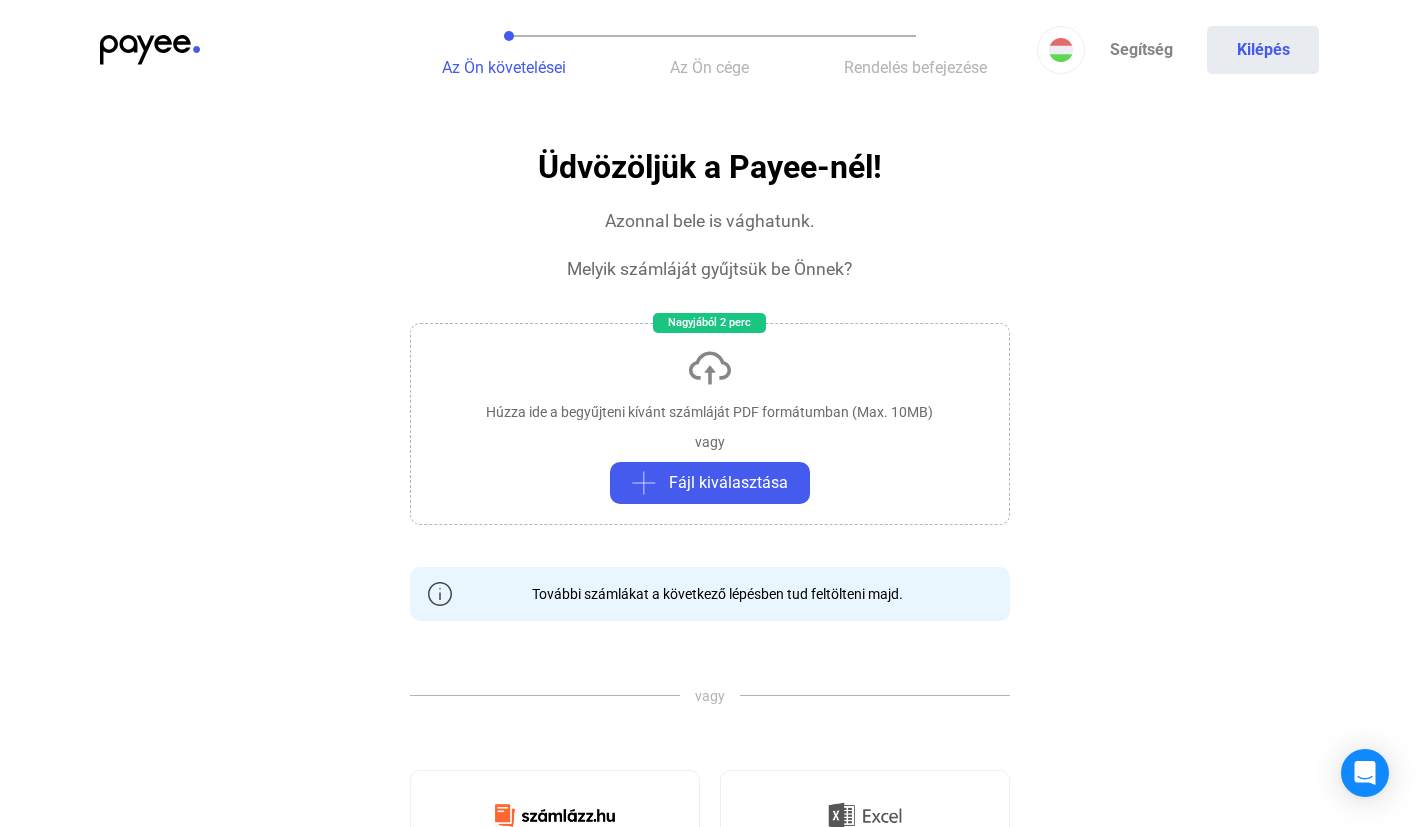 click on "Húzza ide a begyűjteni kívánt számláját PDF formátumban (Max. 10MB)" 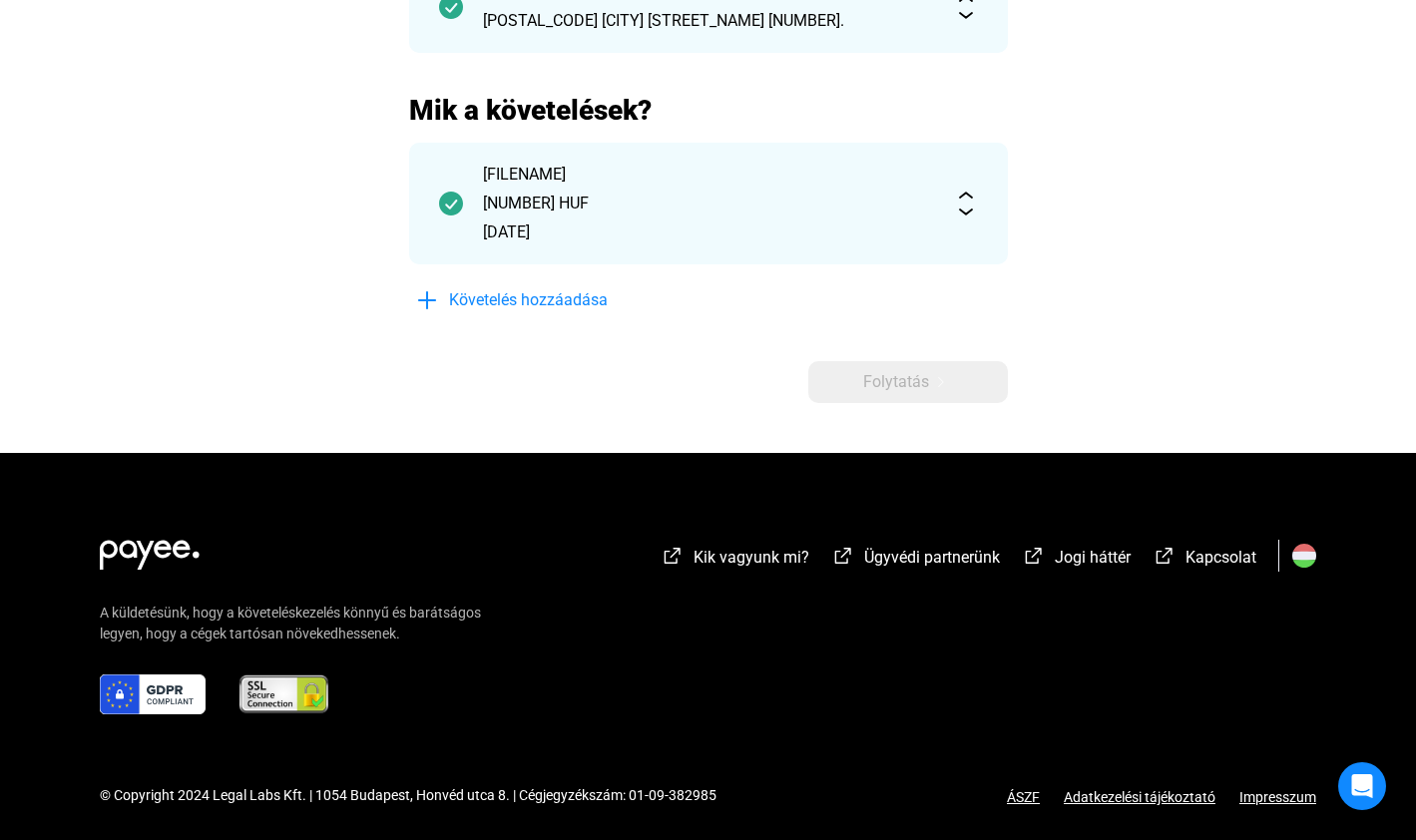 scroll, scrollTop: 166, scrollLeft: 0, axis: vertical 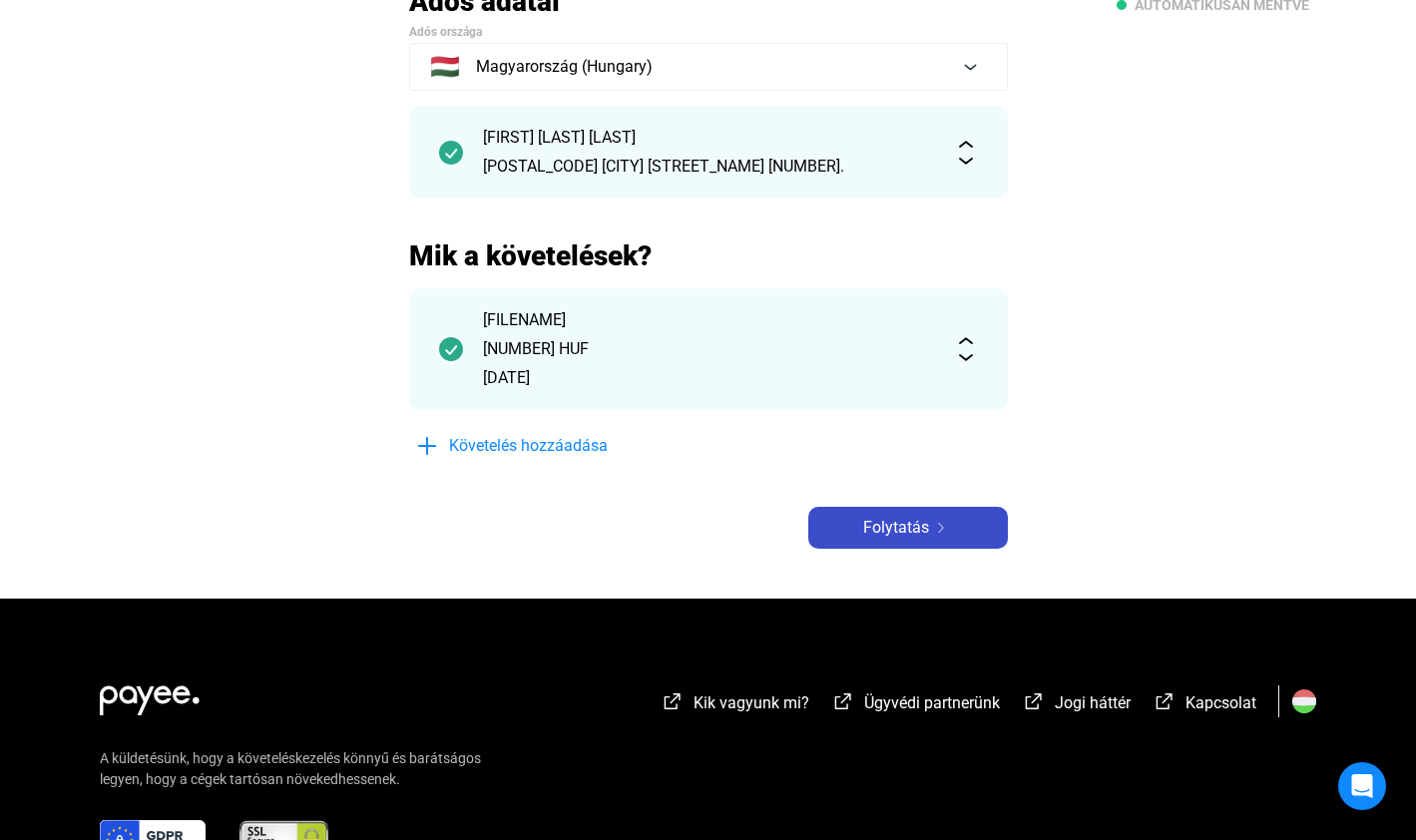 click on "Folytatás" 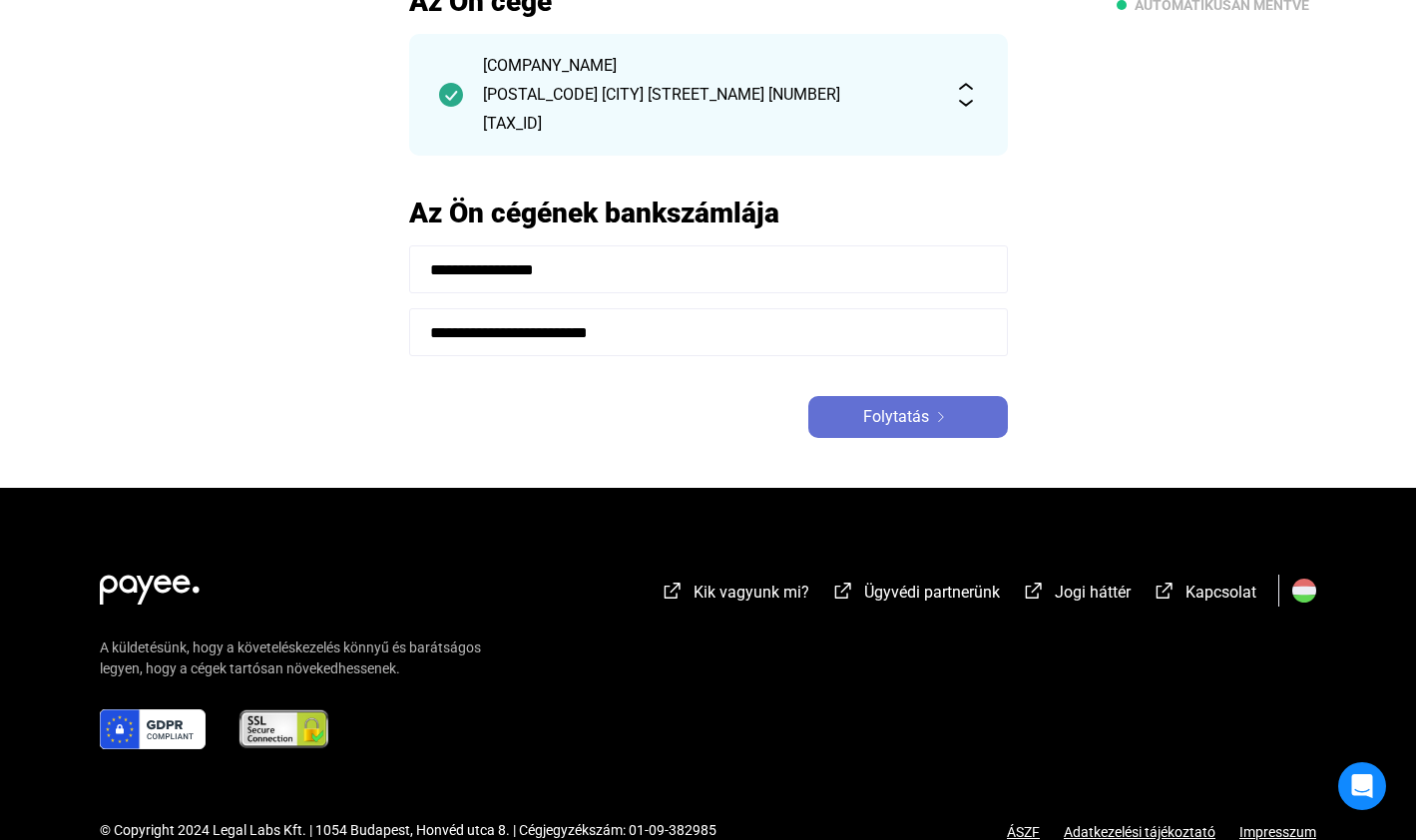 click on "Folytatás" 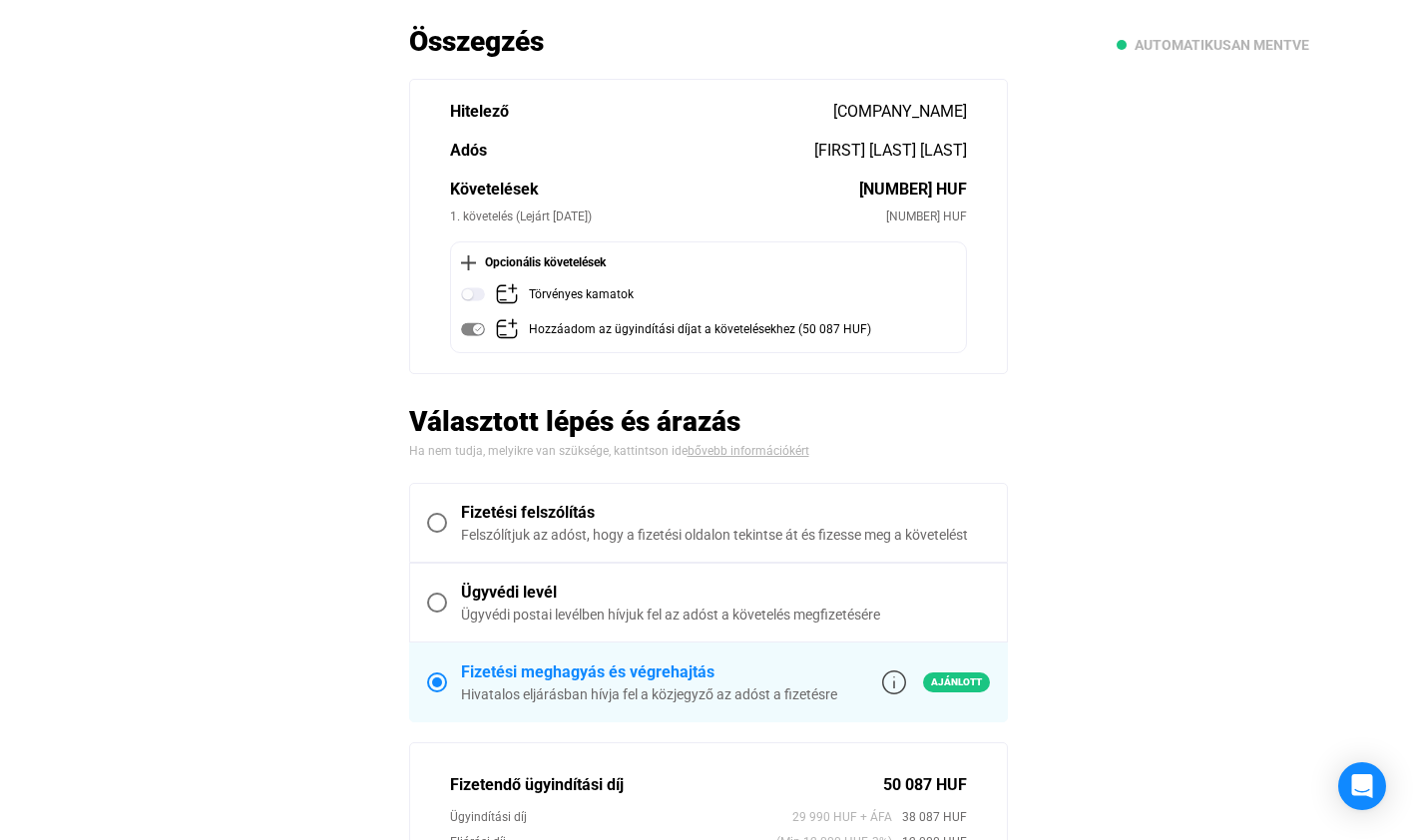 scroll, scrollTop: 122, scrollLeft: 0, axis: vertical 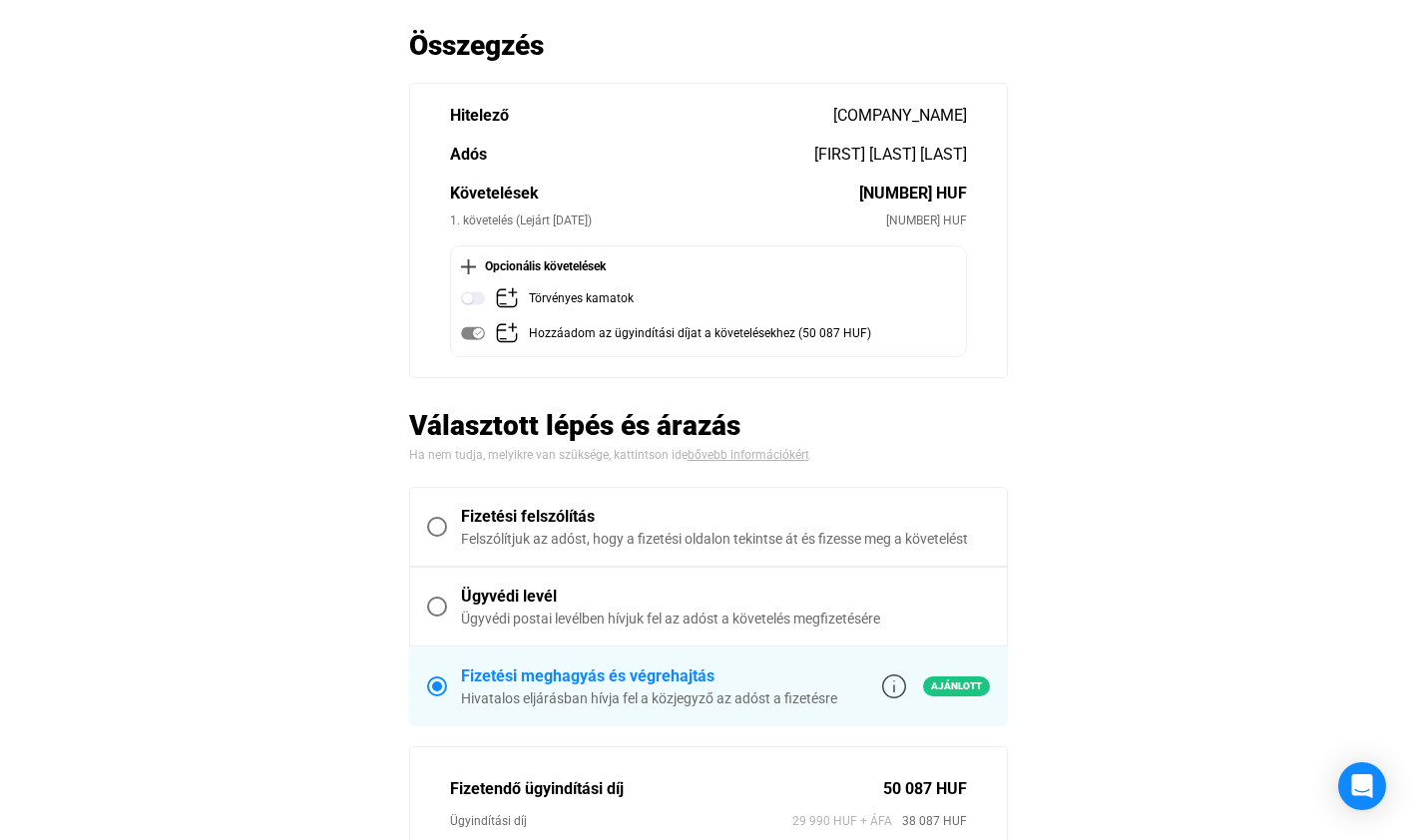 click at bounding box center (437, 527) 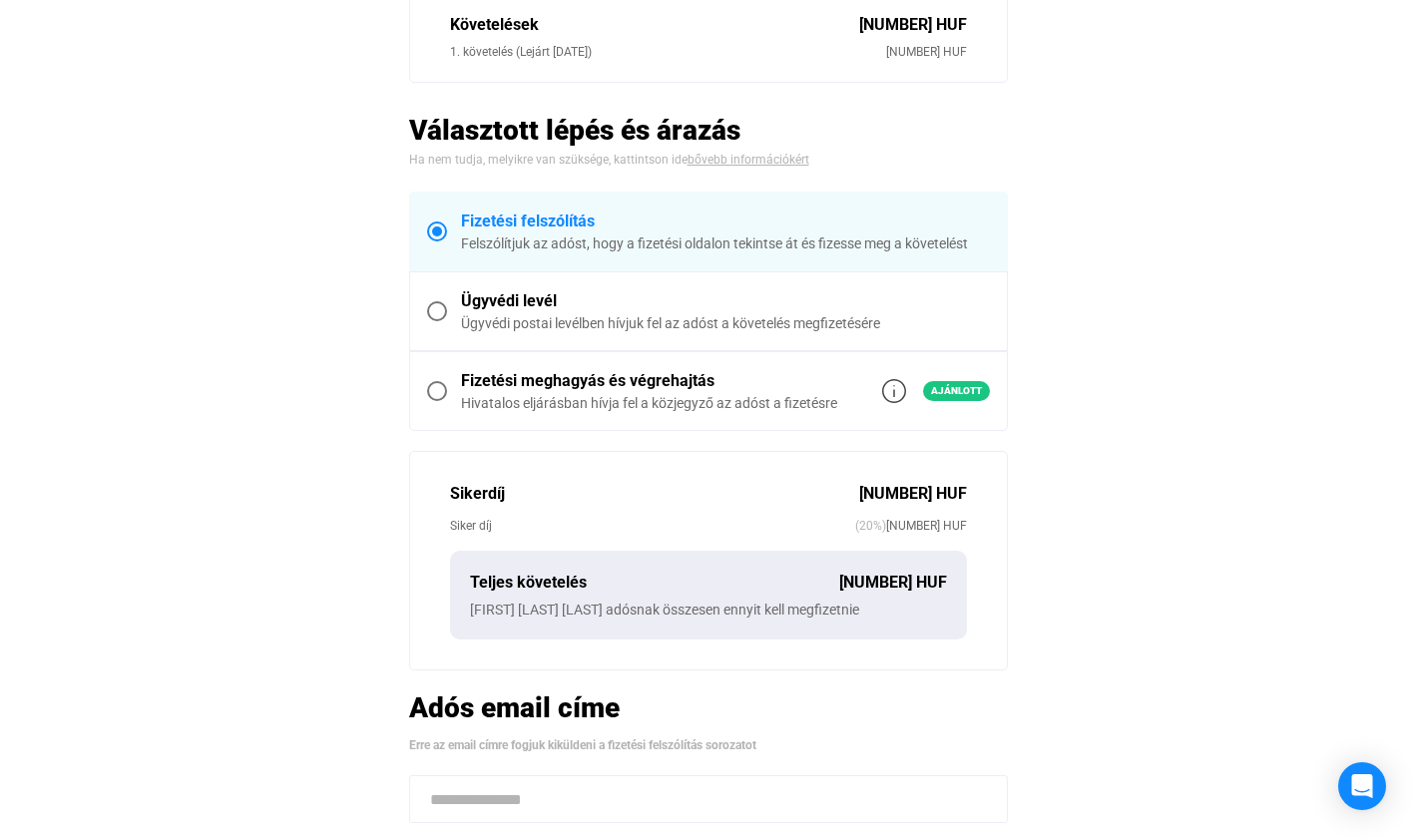 scroll, scrollTop: 456, scrollLeft: 0, axis: vertical 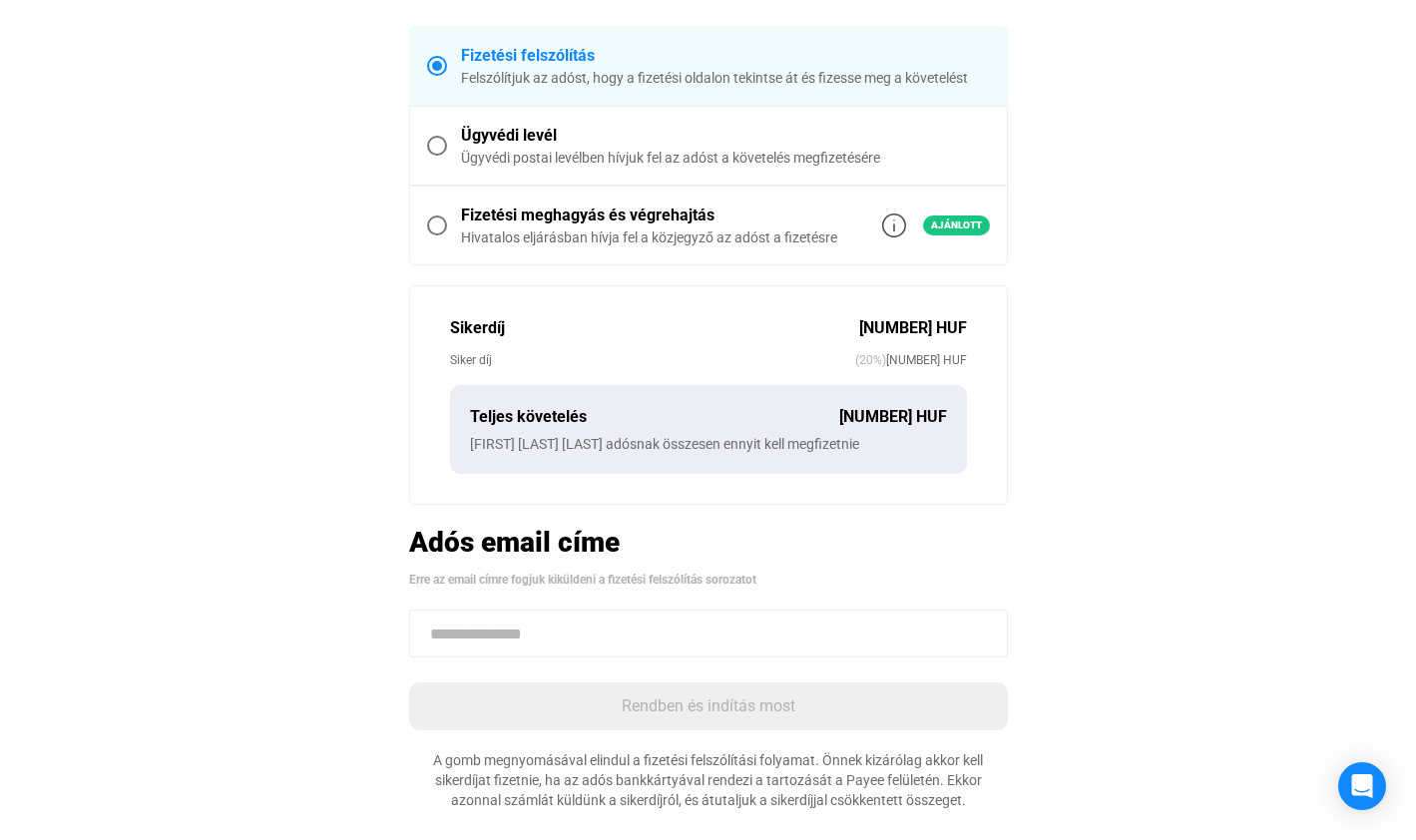click 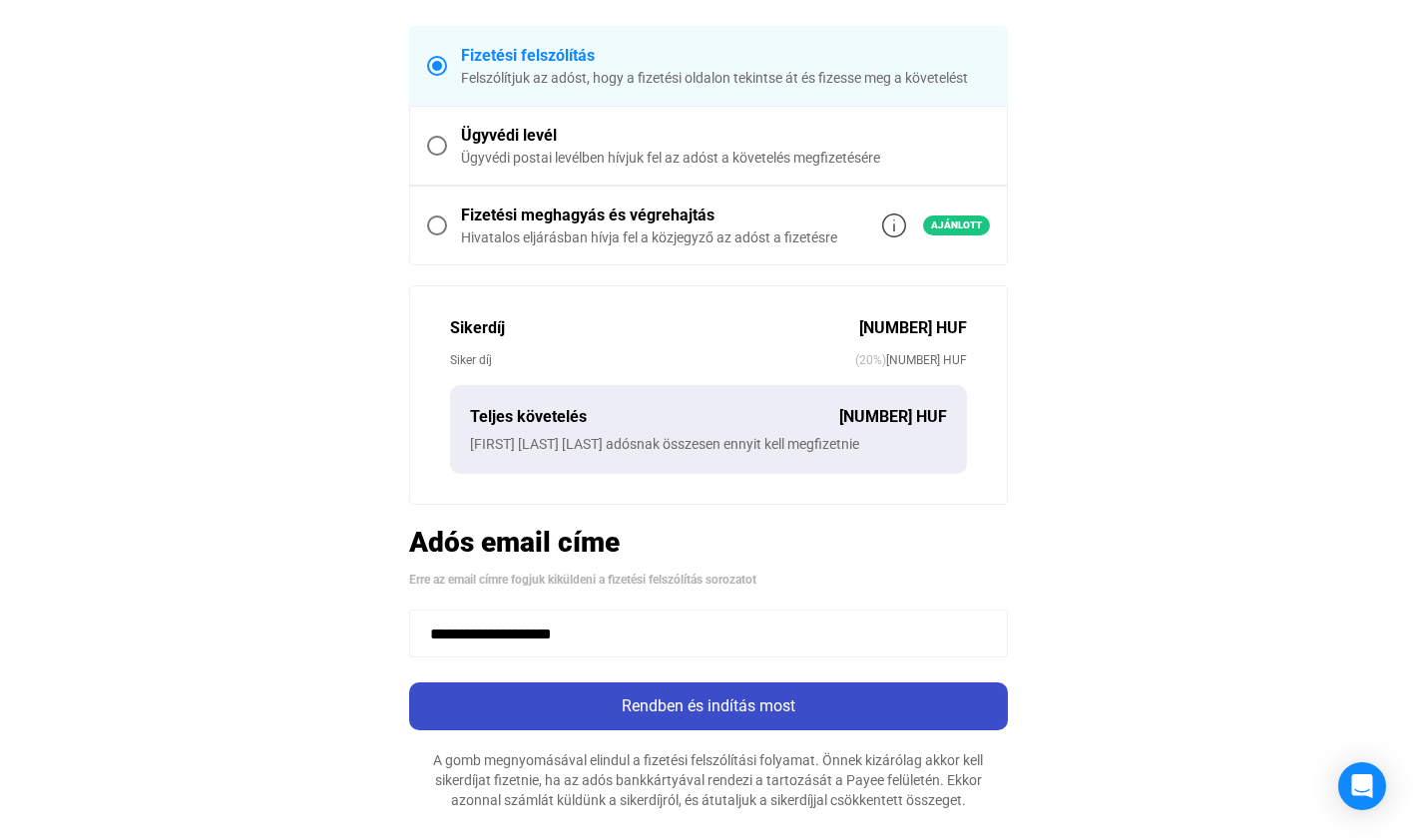 type on "**********" 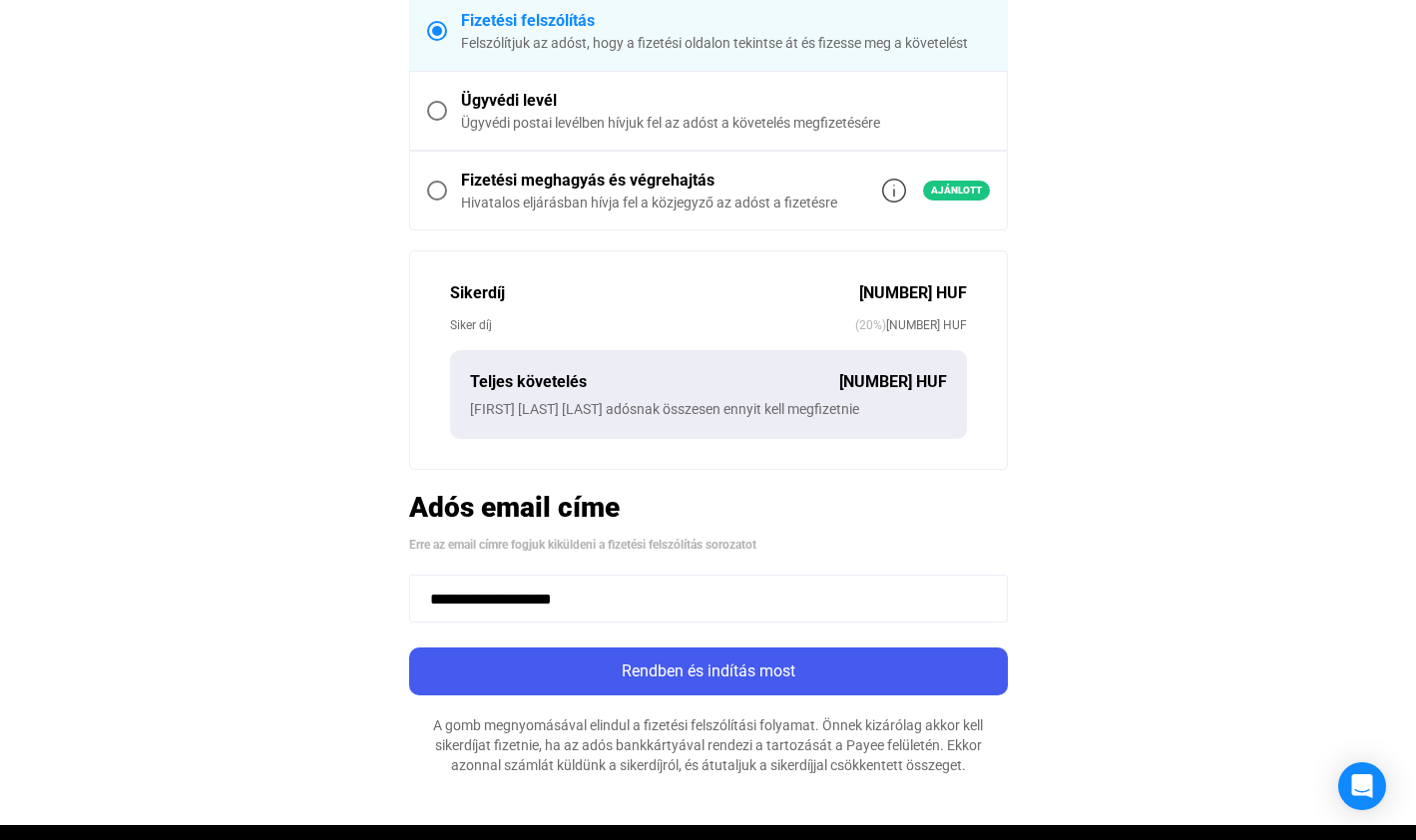 scroll, scrollTop: 743, scrollLeft: 0, axis: vertical 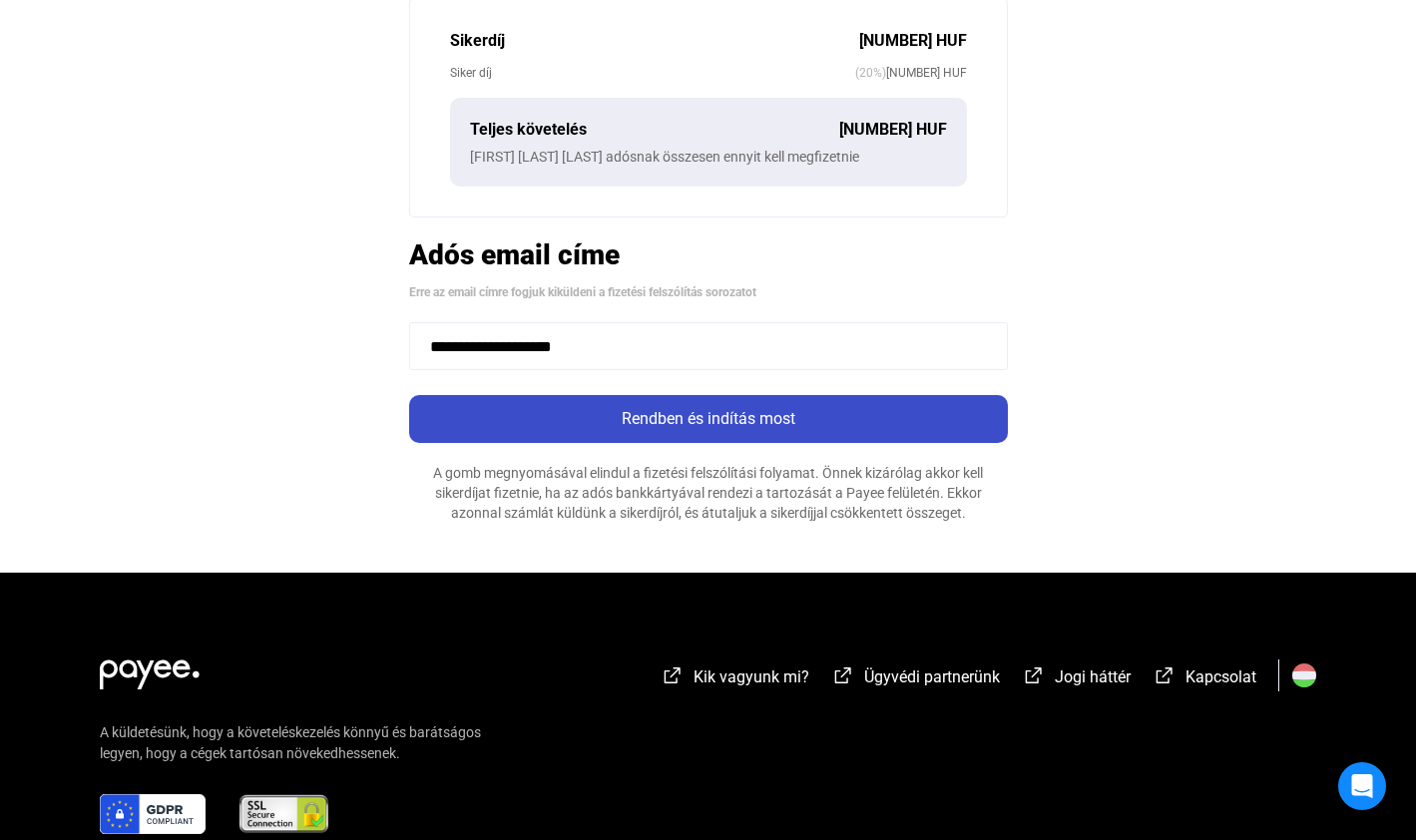 click on "Rendben és indítás most" 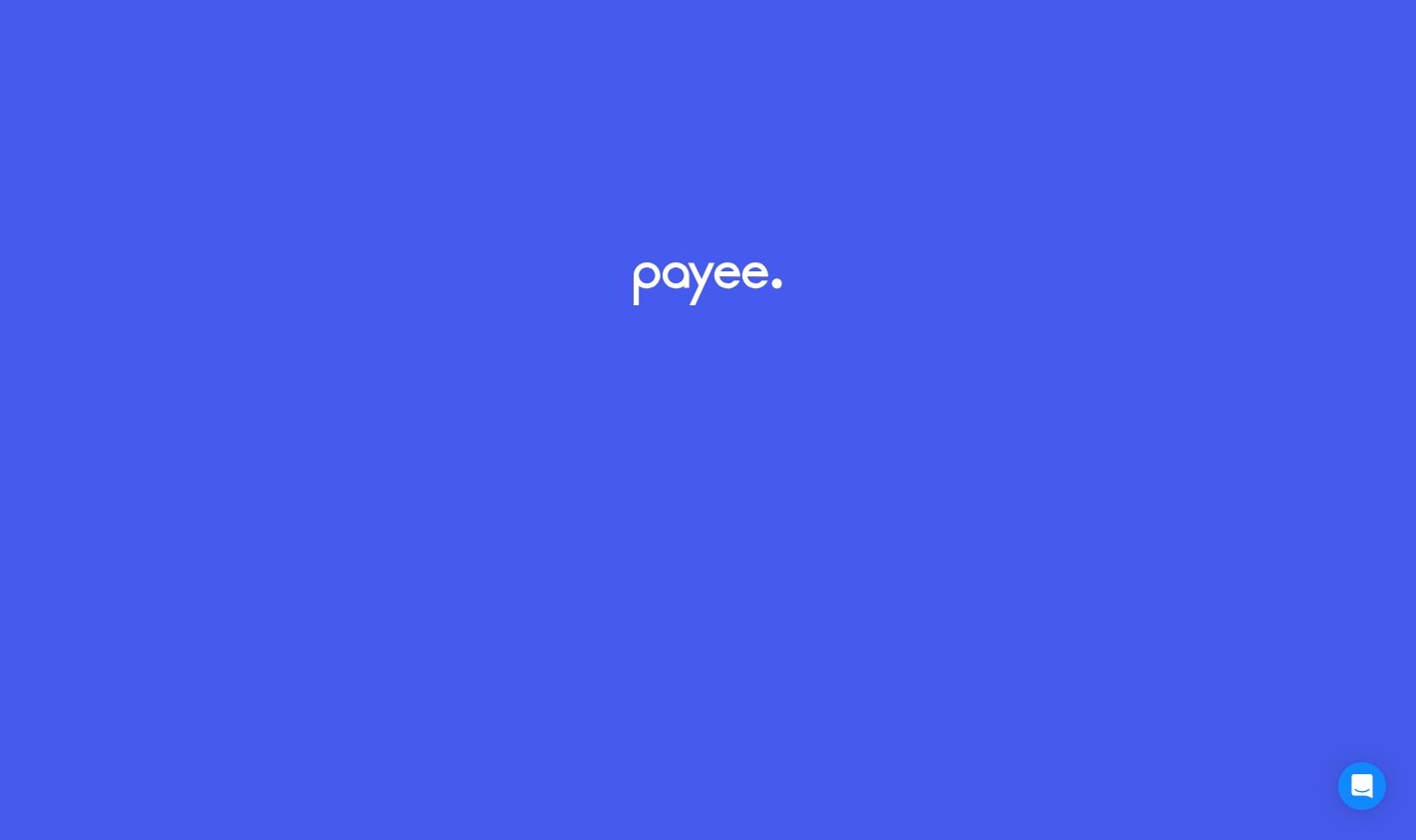 scroll, scrollTop: 0, scrollLeft: 0, axis: both 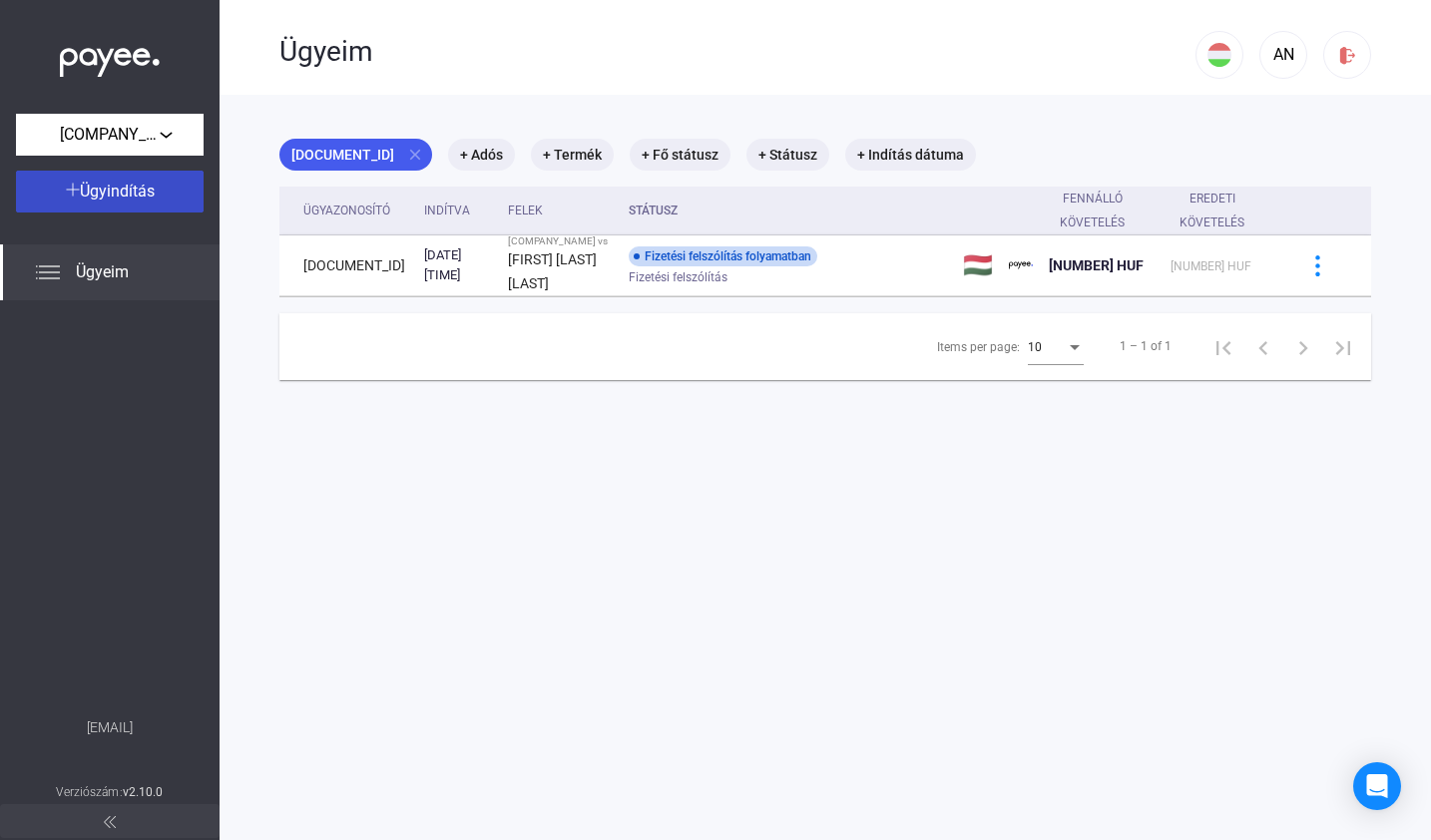 click on "Ügyindítás" 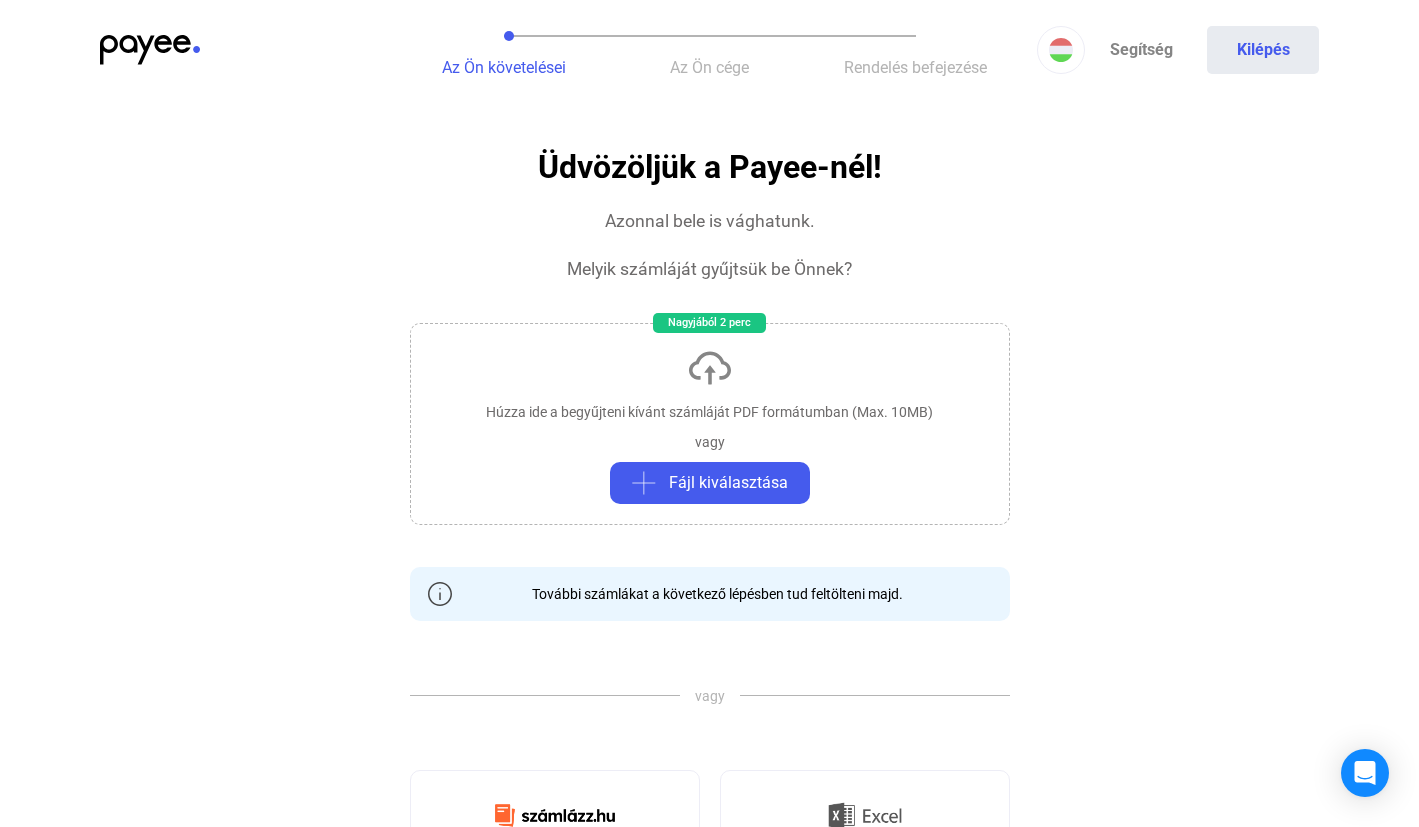 click on "Húzza ide a begyűjteni kívánt számláját PDF formátumban (Max. 10MB)   vagy   Fájl kiválasztása" 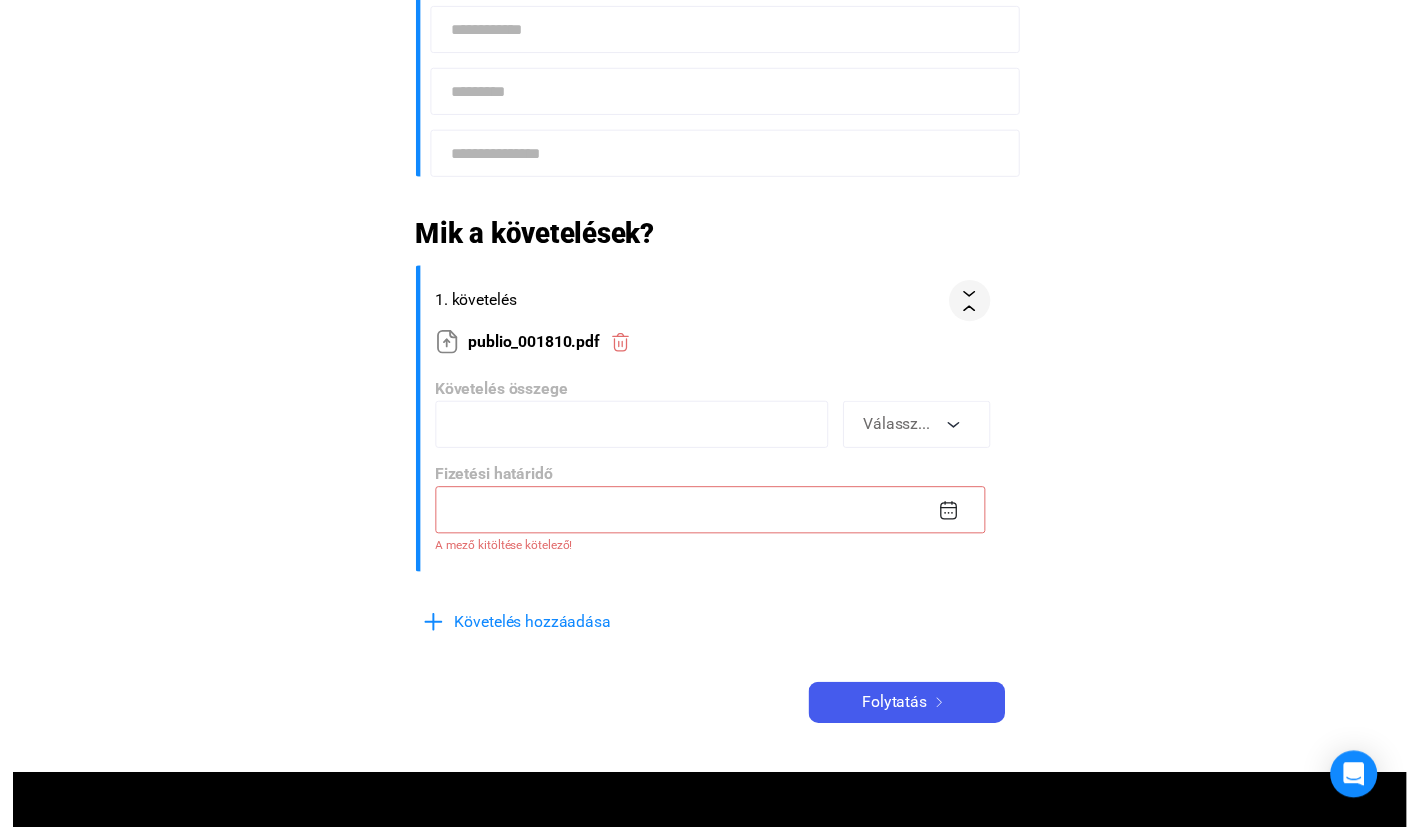 scroll, scrollTop: 624, scrollLeft: 0, axis: vertical 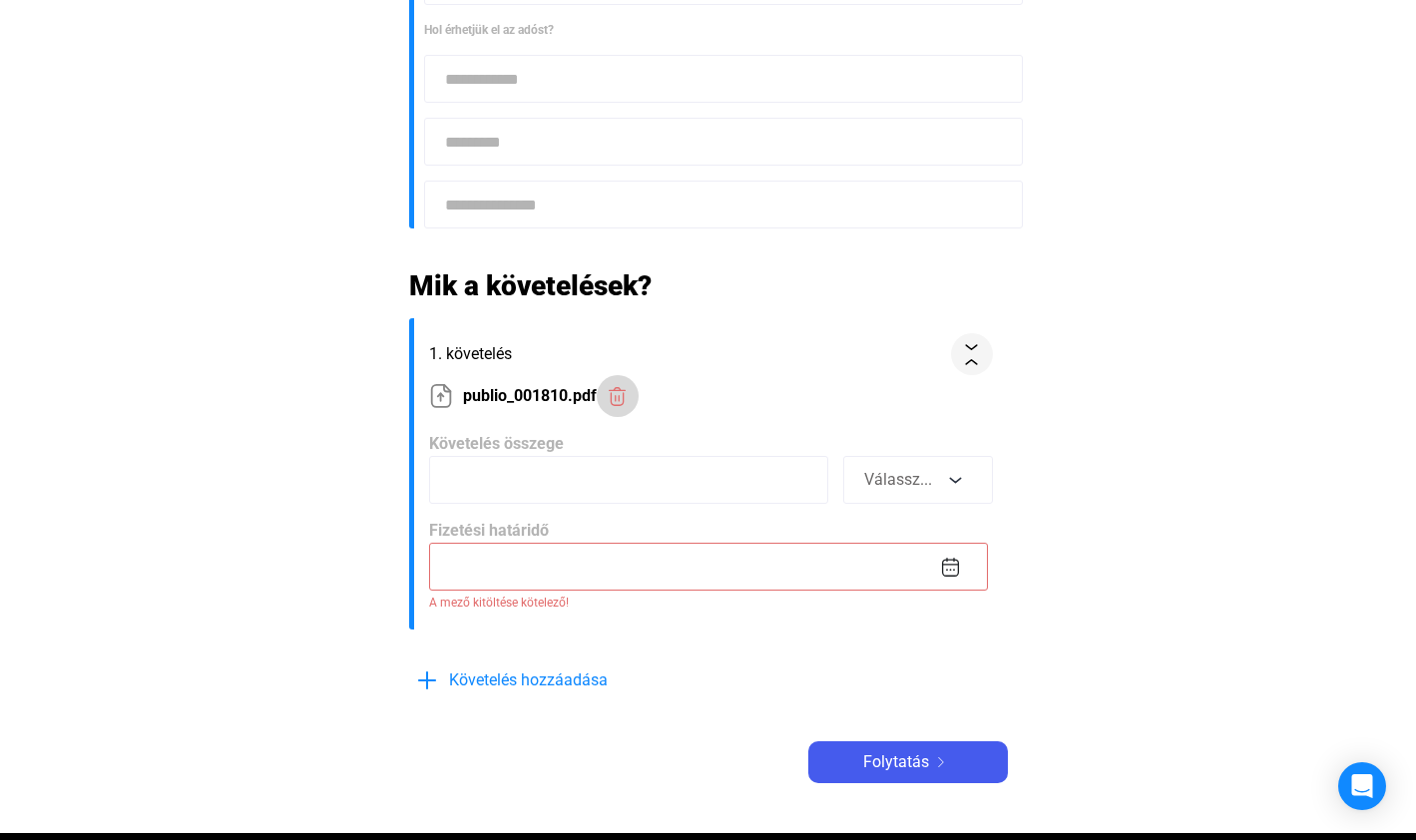 click 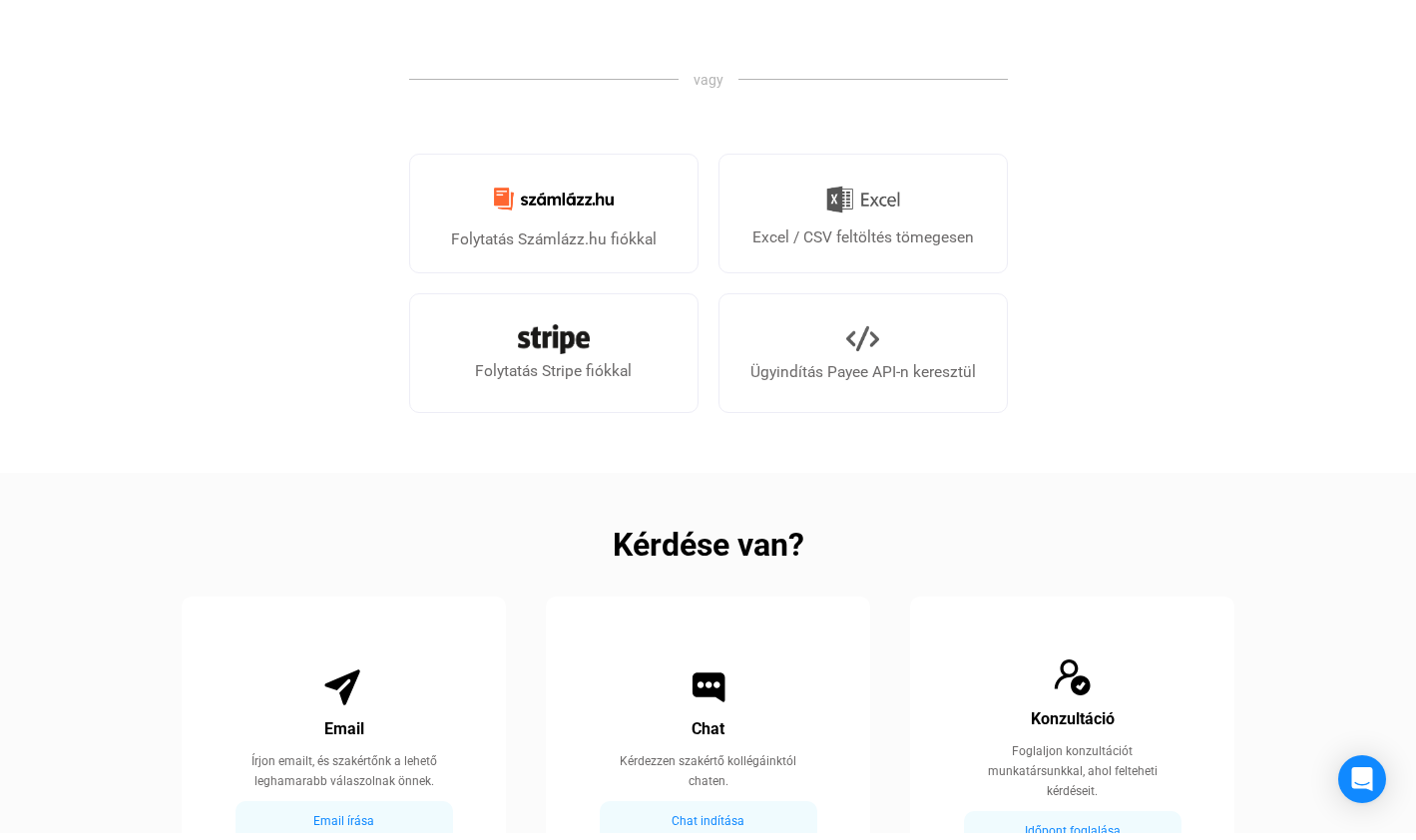 scroll, scrollTop: 0, scrollLeft: 0, axis: both 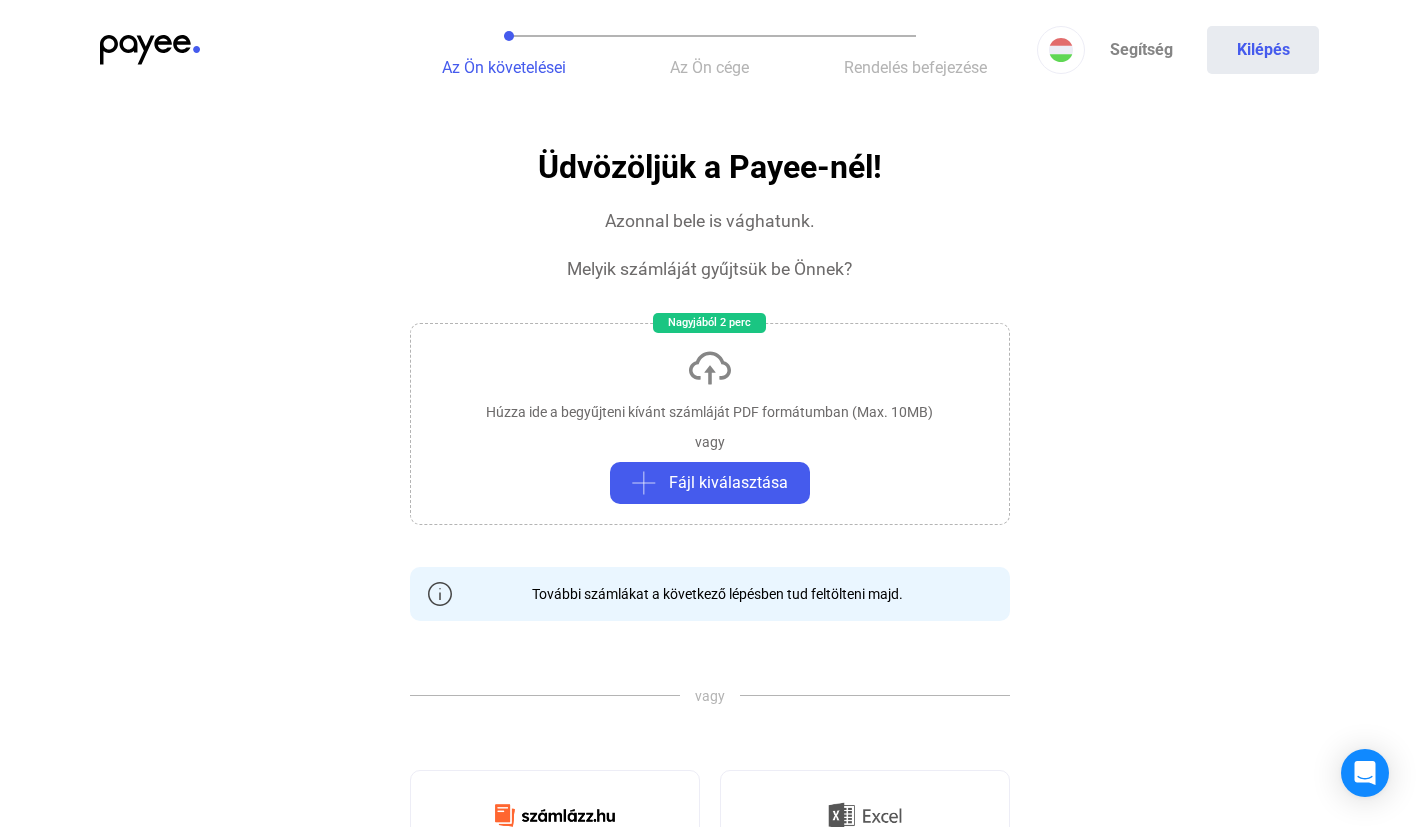 click on "Húzza ide a begyűjteni kívánt számláját PDF formátumban (Max. 10MB)   vagy   Fájl kiválasztása" 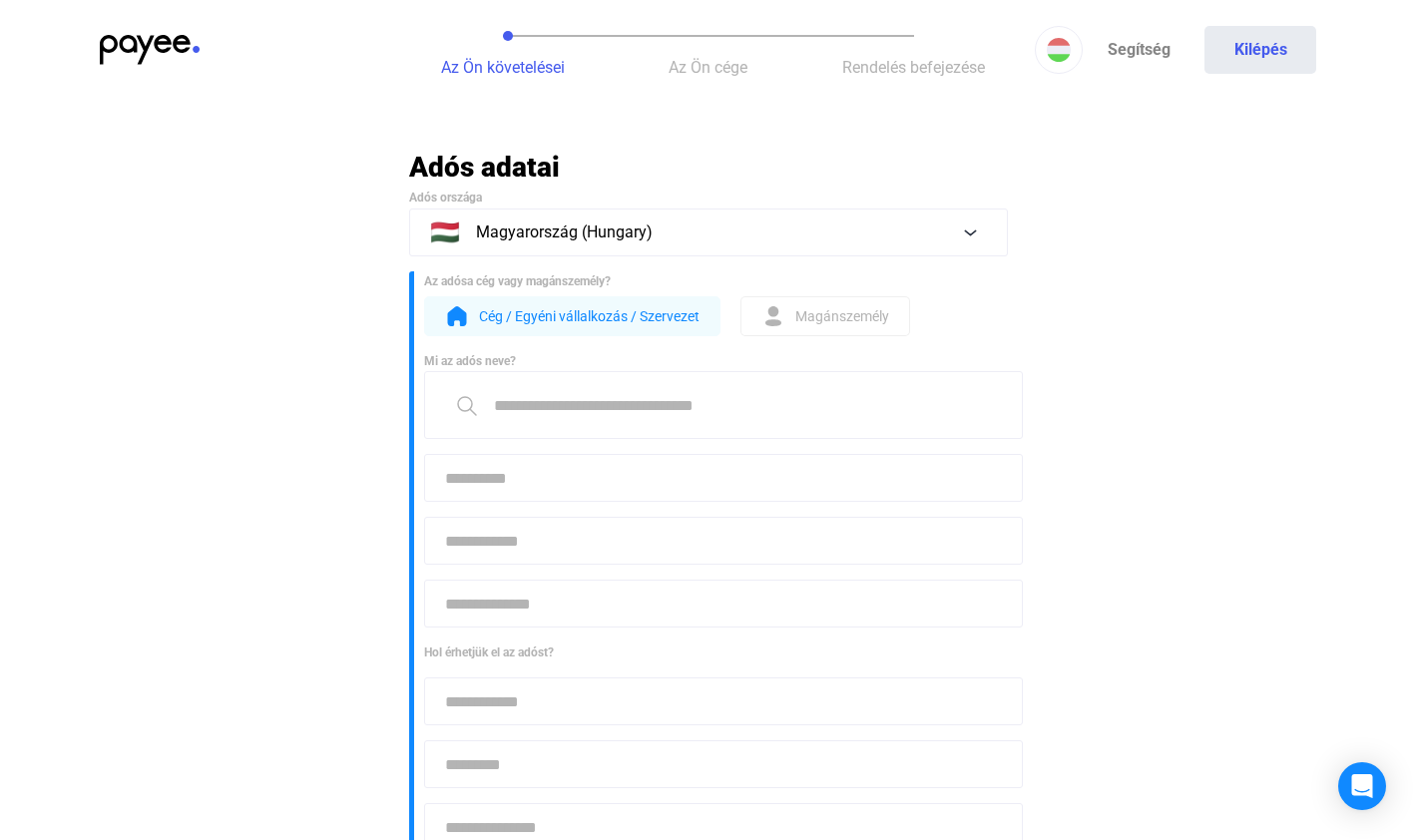 click on "Magánszemély" 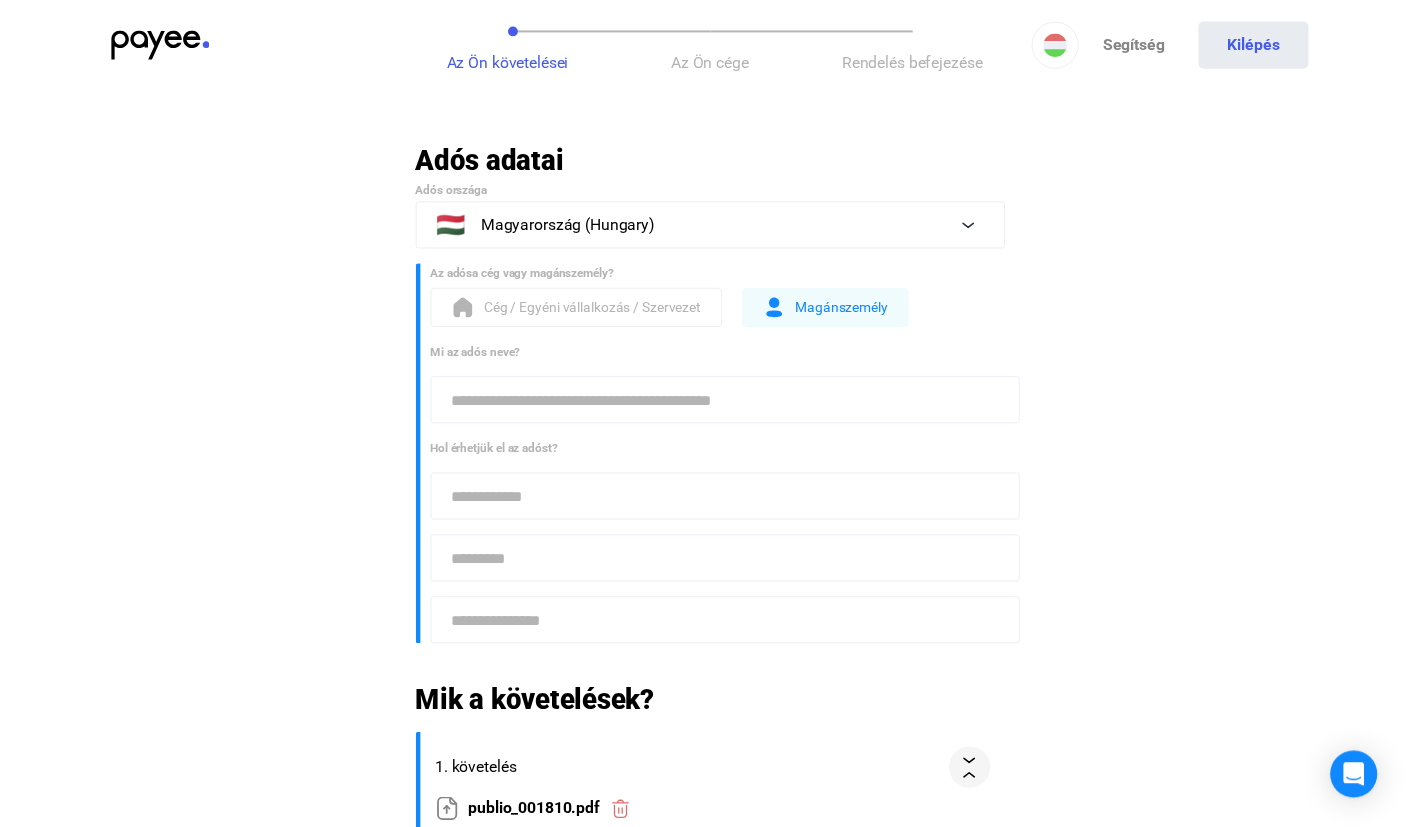 scroll, scrollTop: 392, scrollLeft: 0, axis: vertical 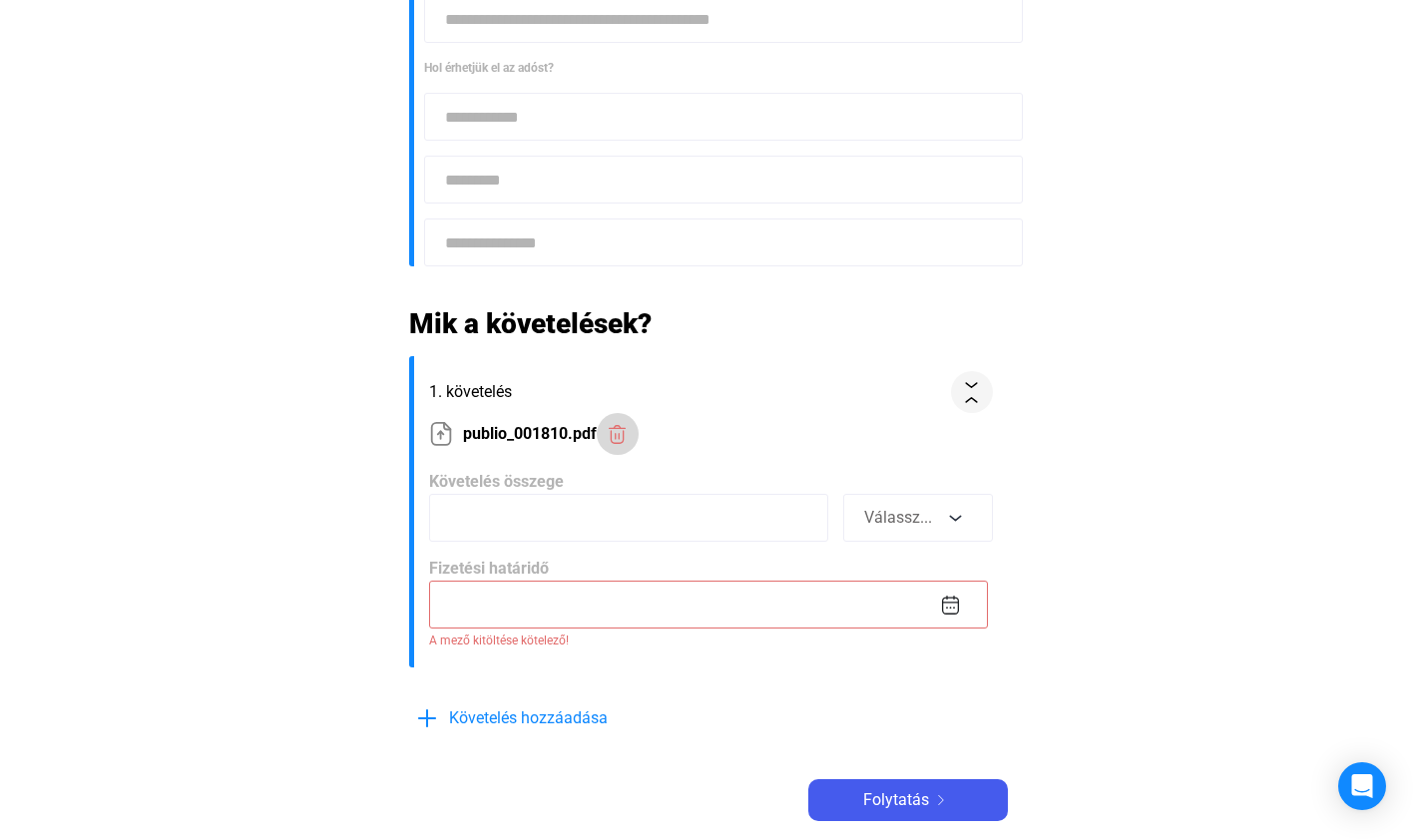 click 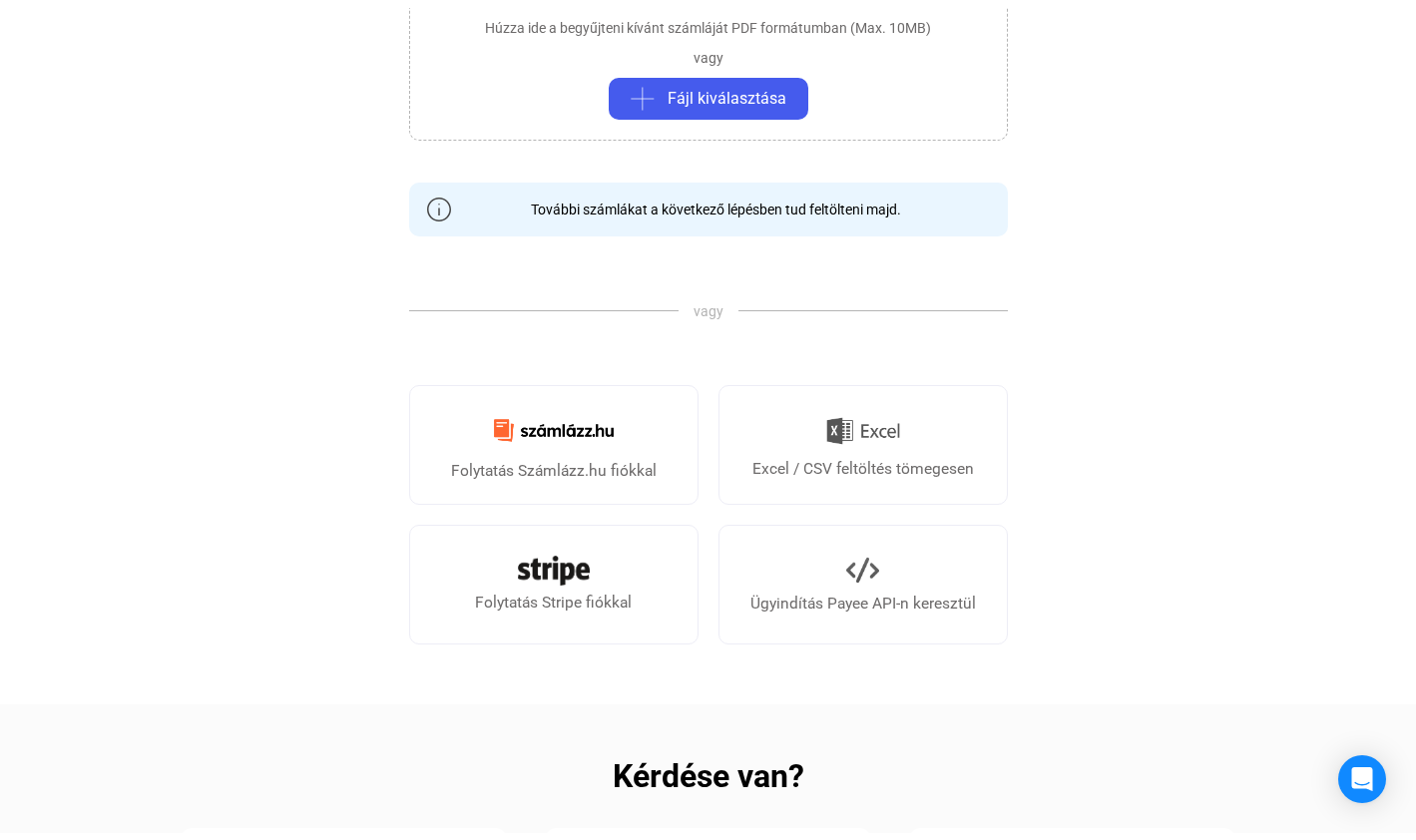 scroll, scrollTop: 0, scrollLeft: 0, axis: both 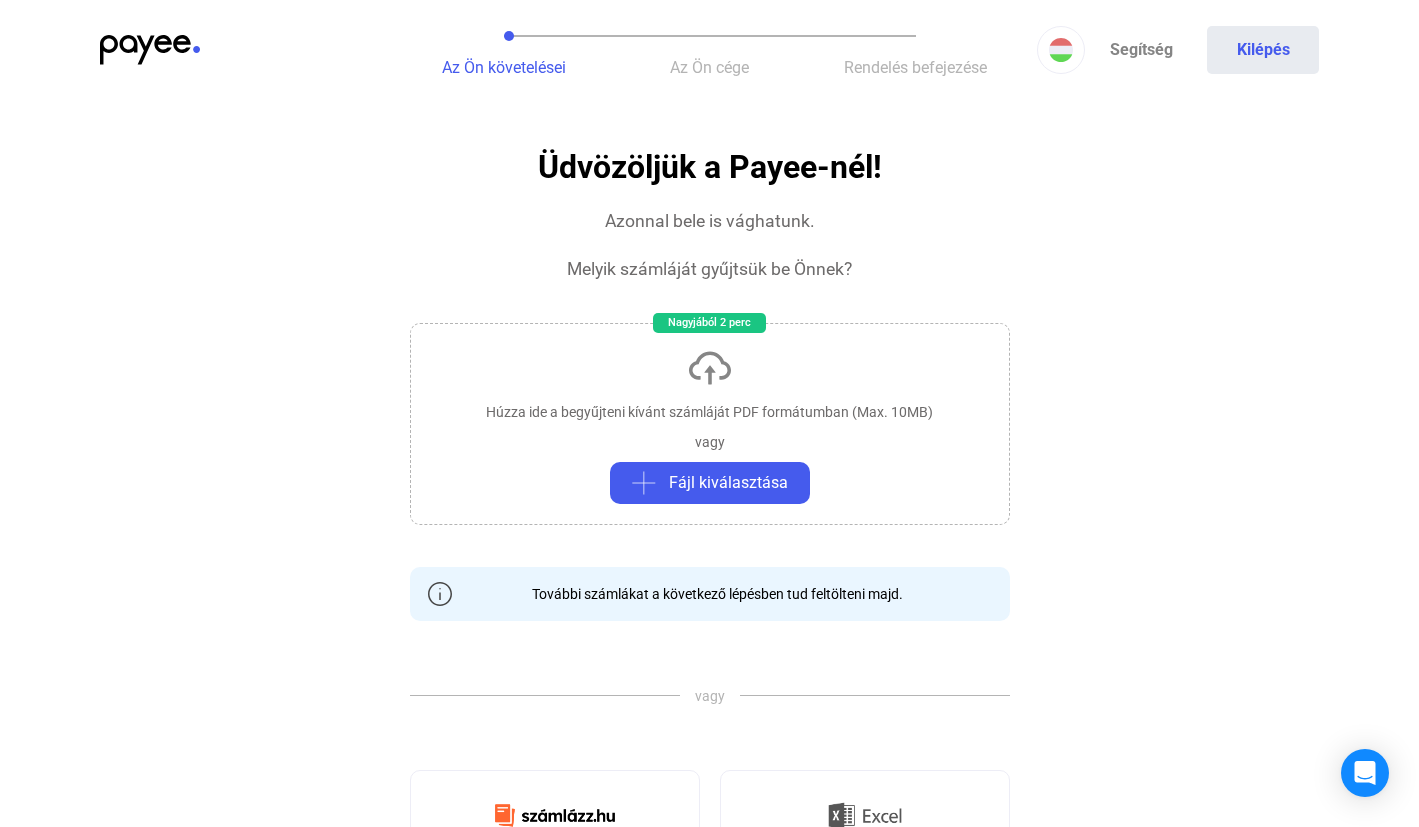 click 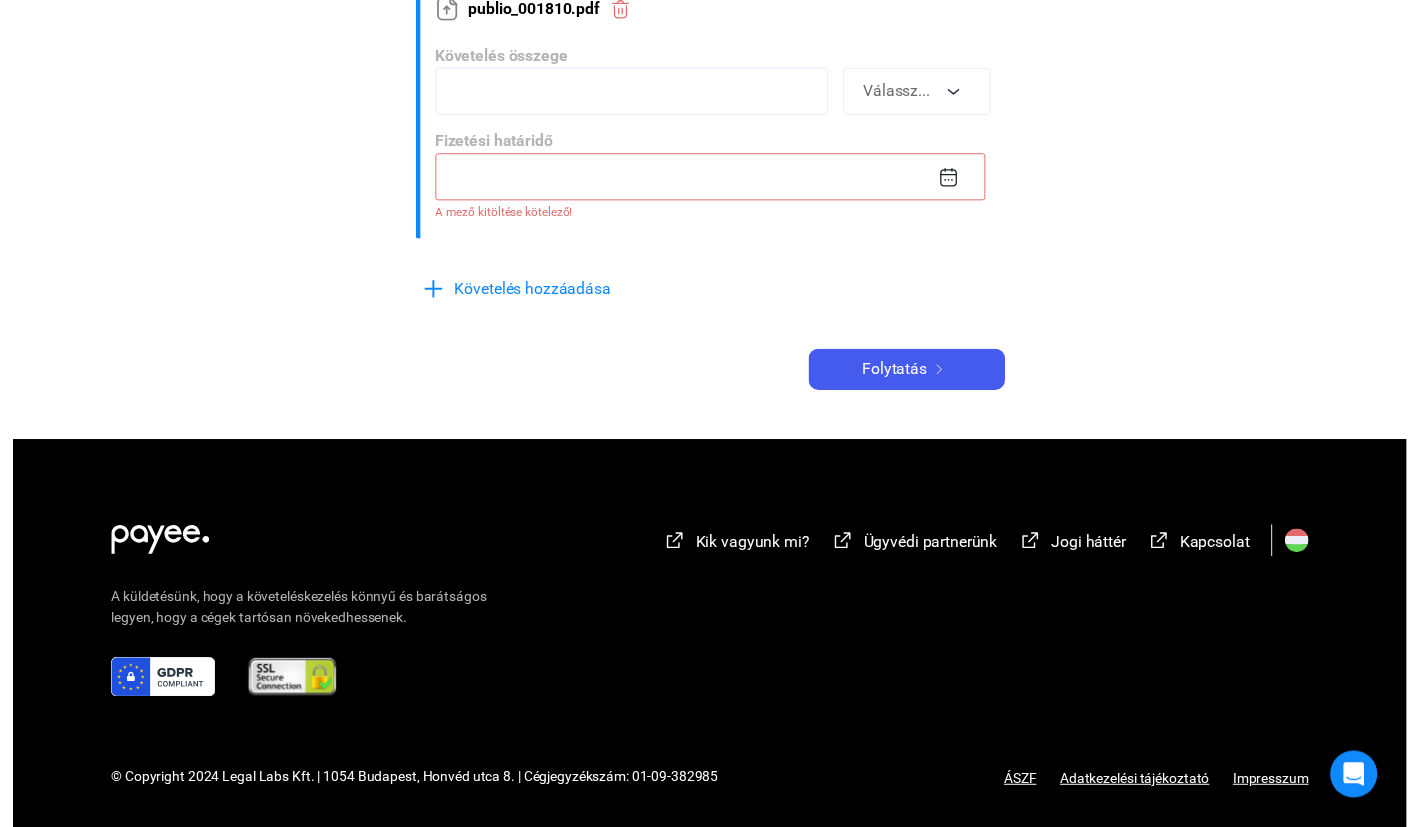 scroll, scrollTop: 836, scrollLeft: 0, axis: vertical 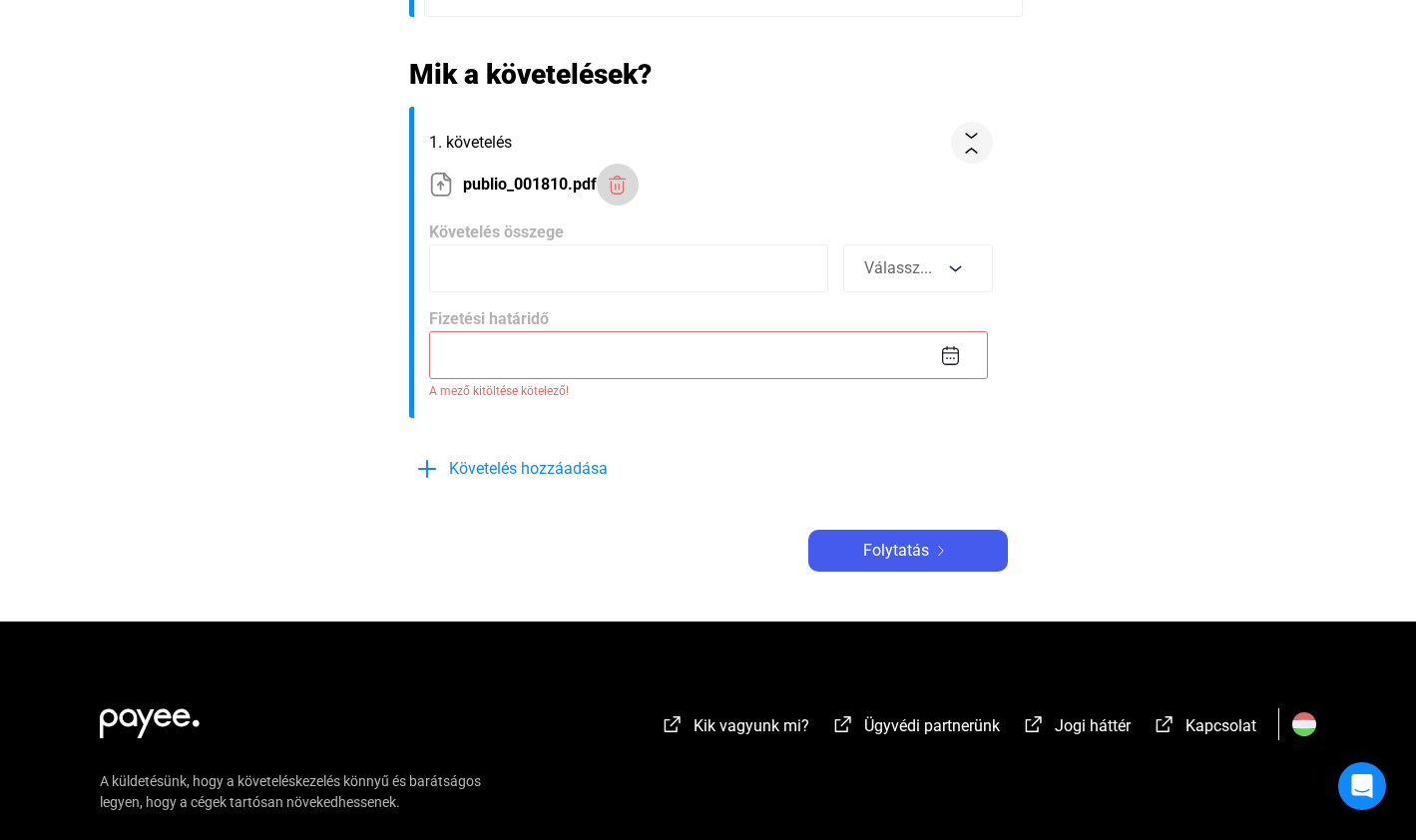 click 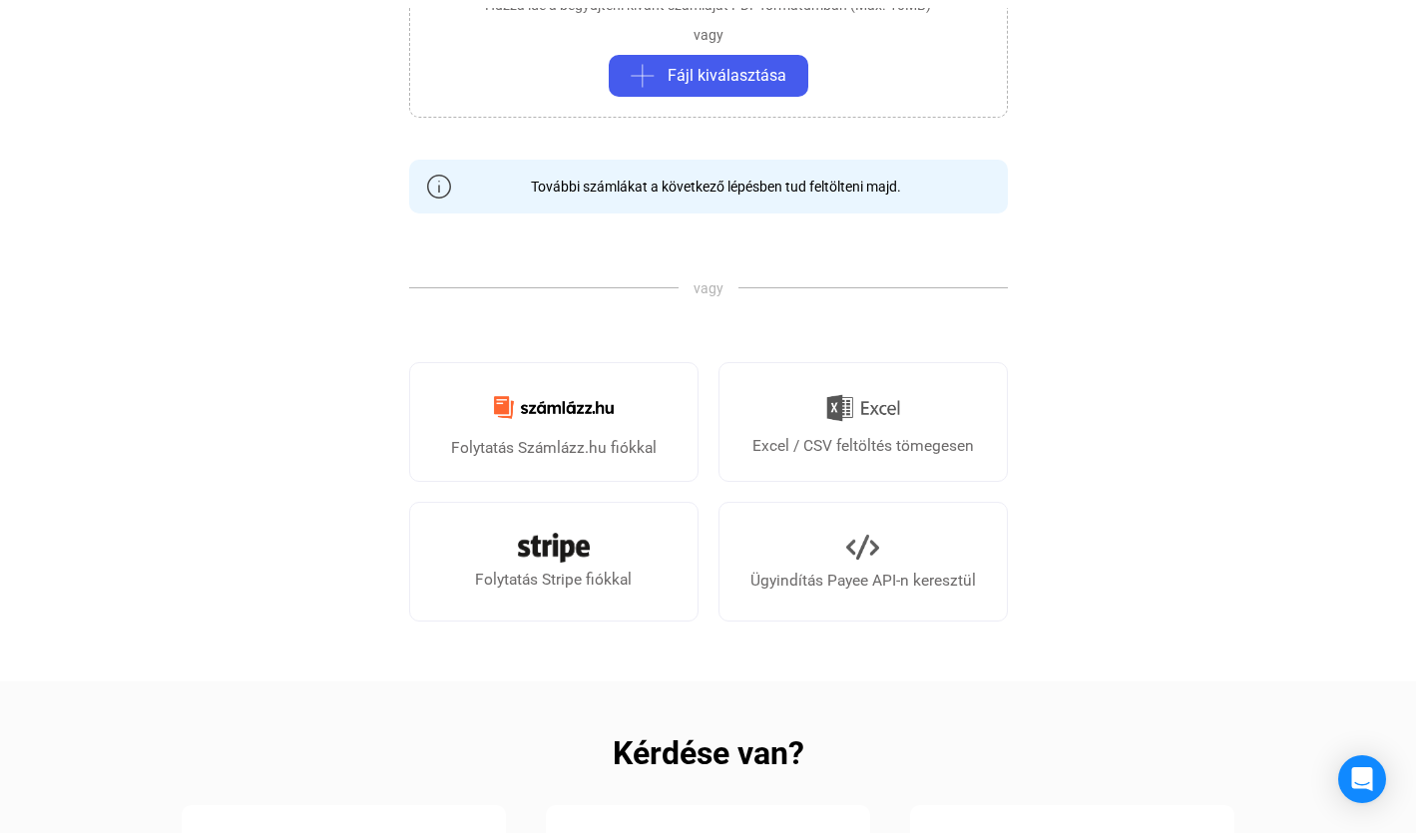 scroll, scrollTop: 37, scrollLeft: 0, axis: vertical 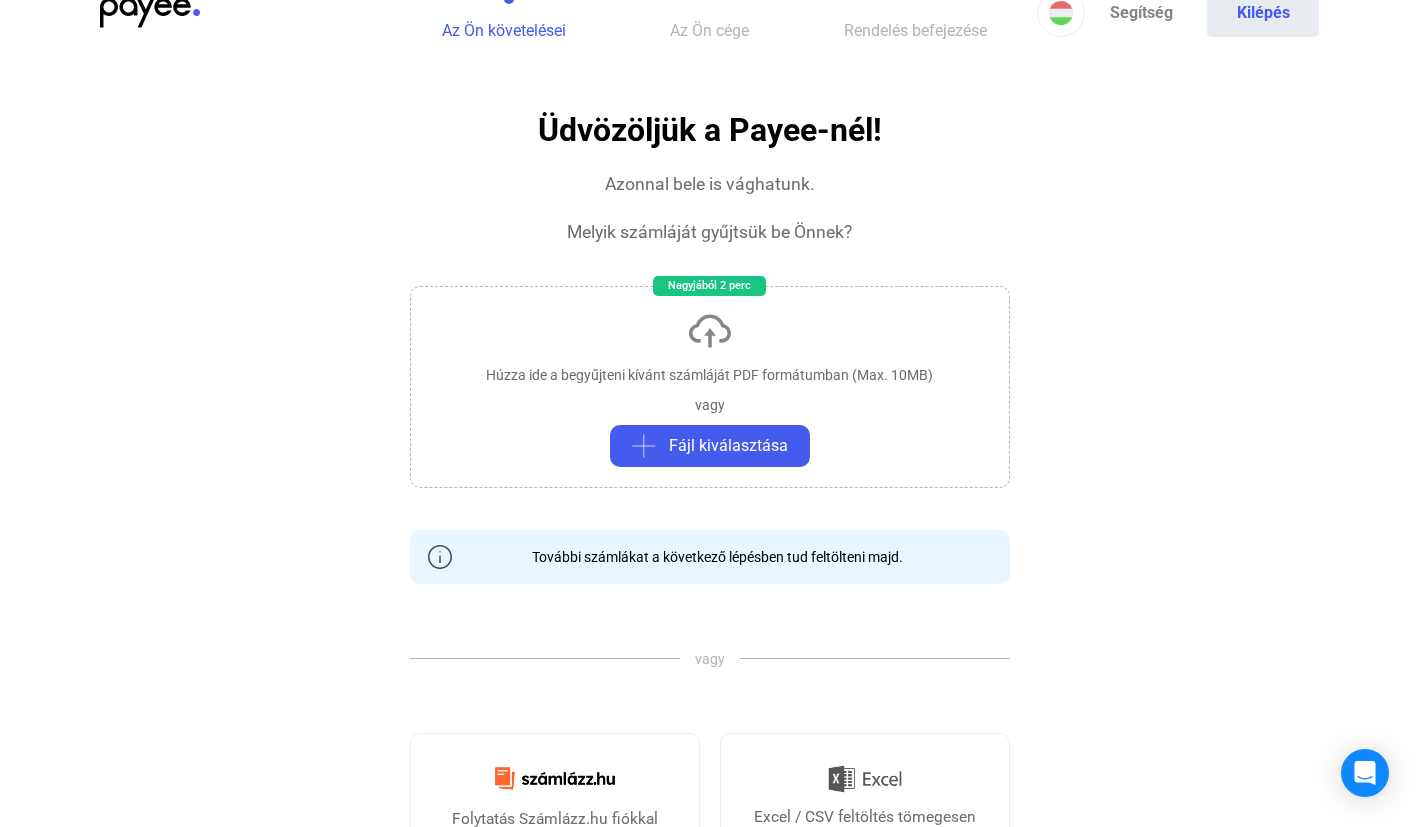 click on "Húzza ide a begyűjteni kívánt számláját PDF formátumban (Max. 10MB)   vagy   Fájl kiválasztása" 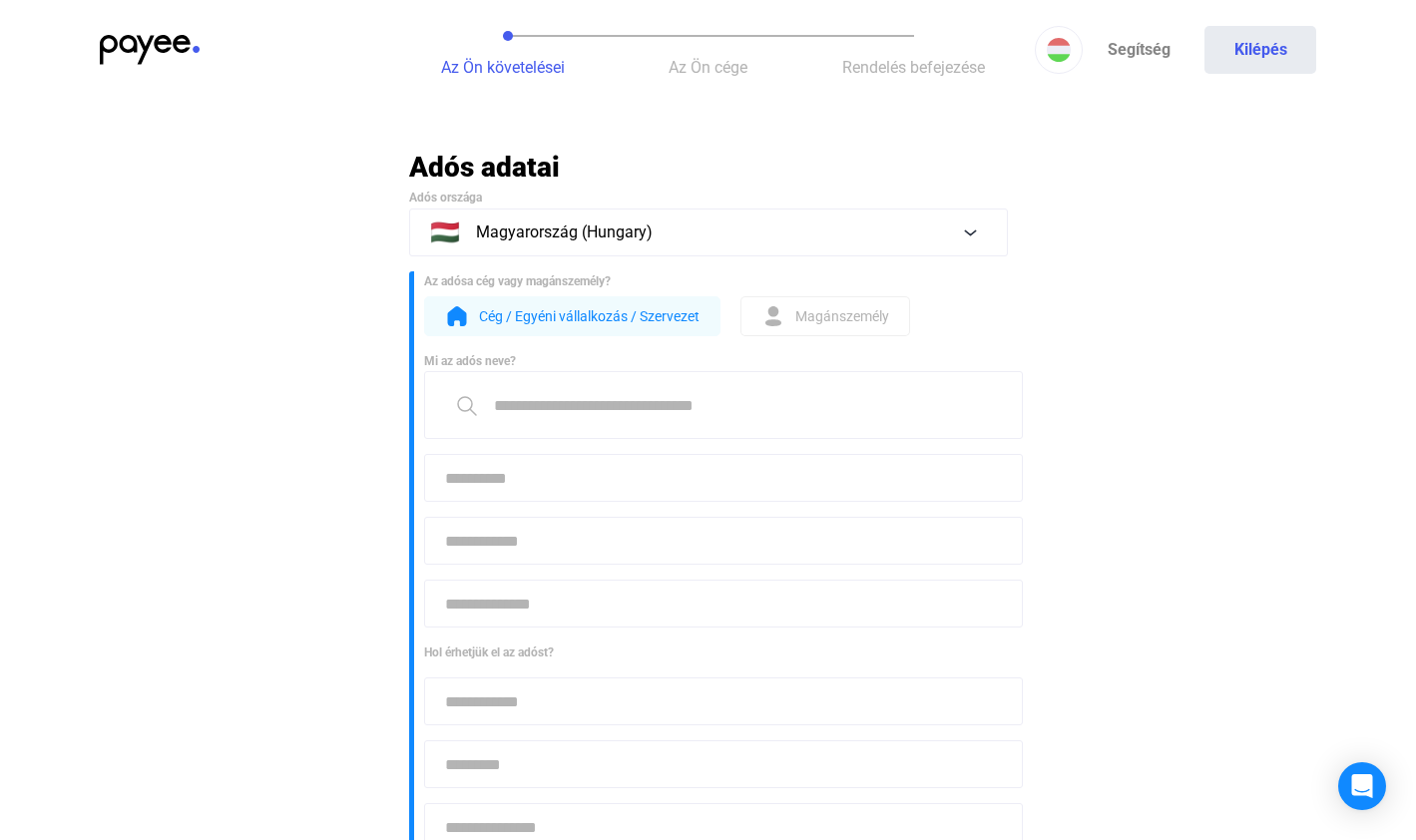 scroll, scrollTop: 38, scrollLeft: 0, axis: vertical 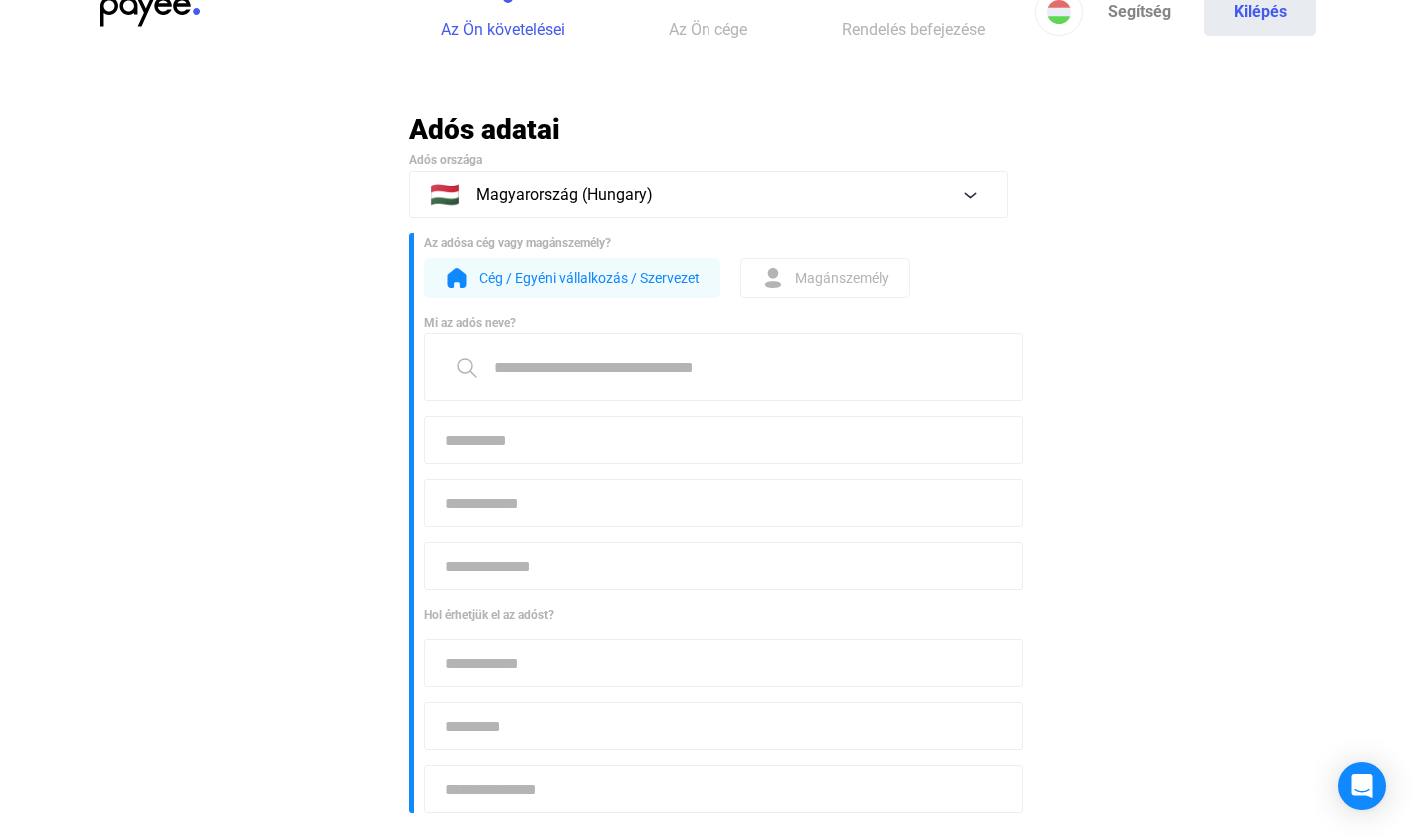 click on "Magánszemély" 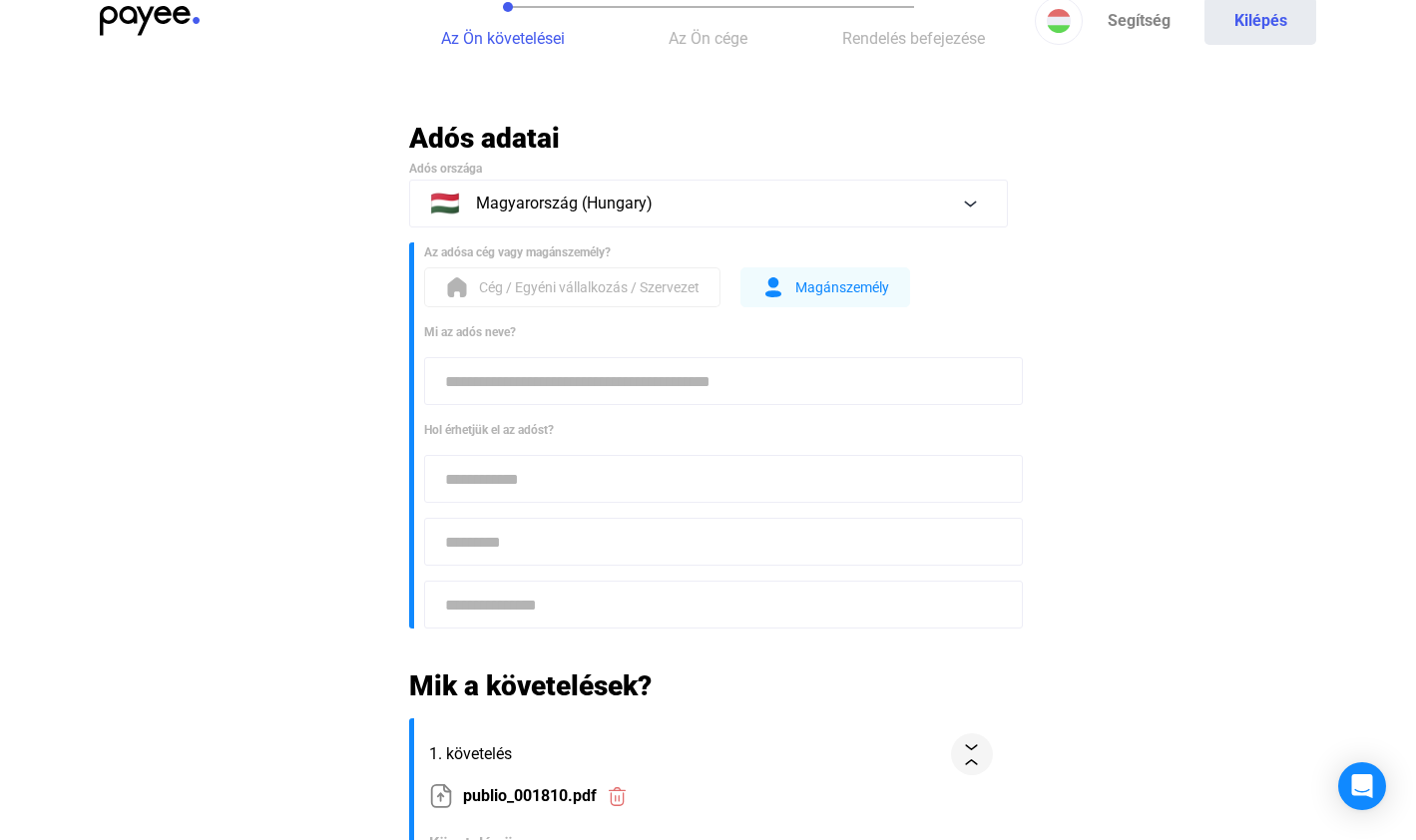 scroll, scrollTop: 105, scrollLeft: 0, axis: vertical 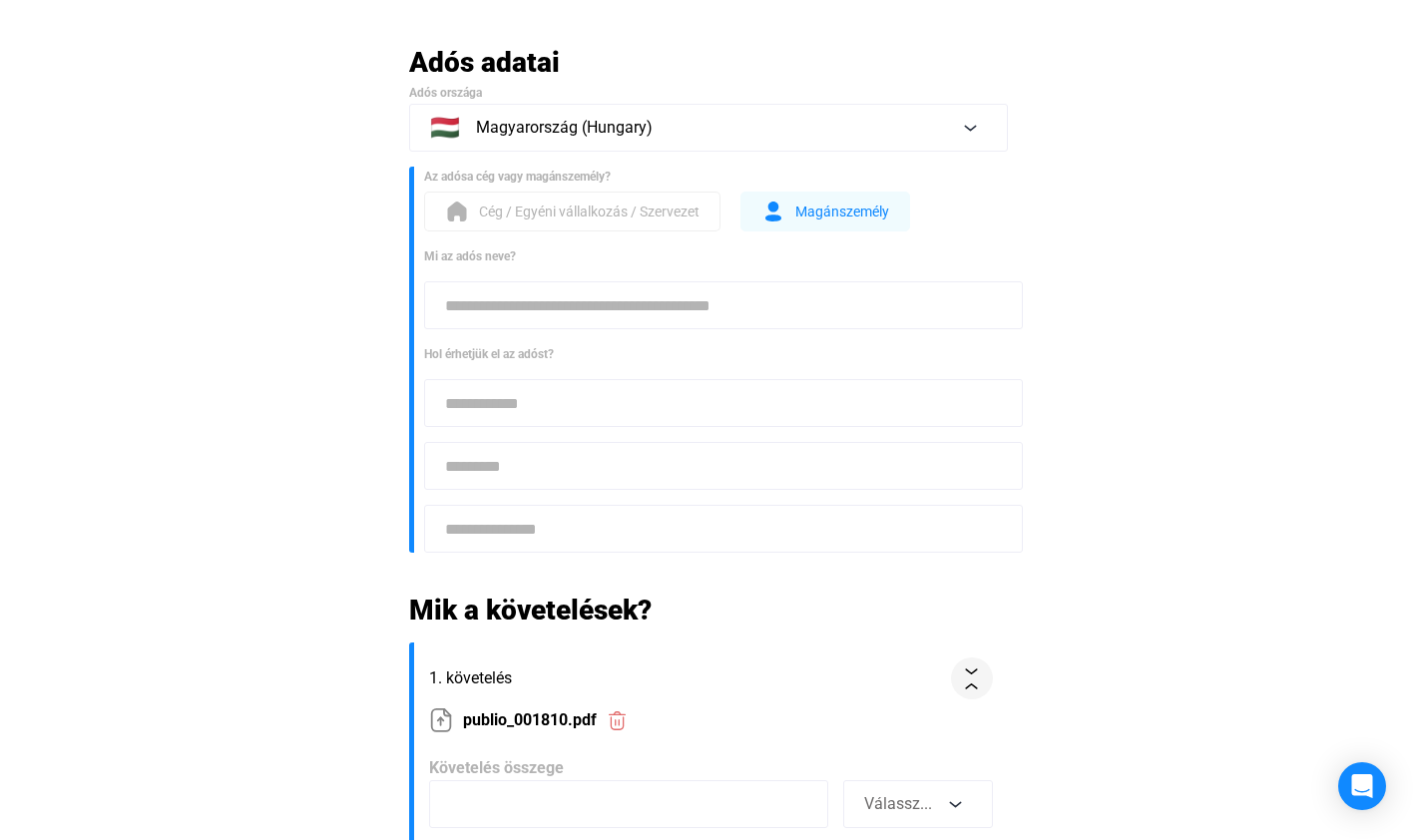 click 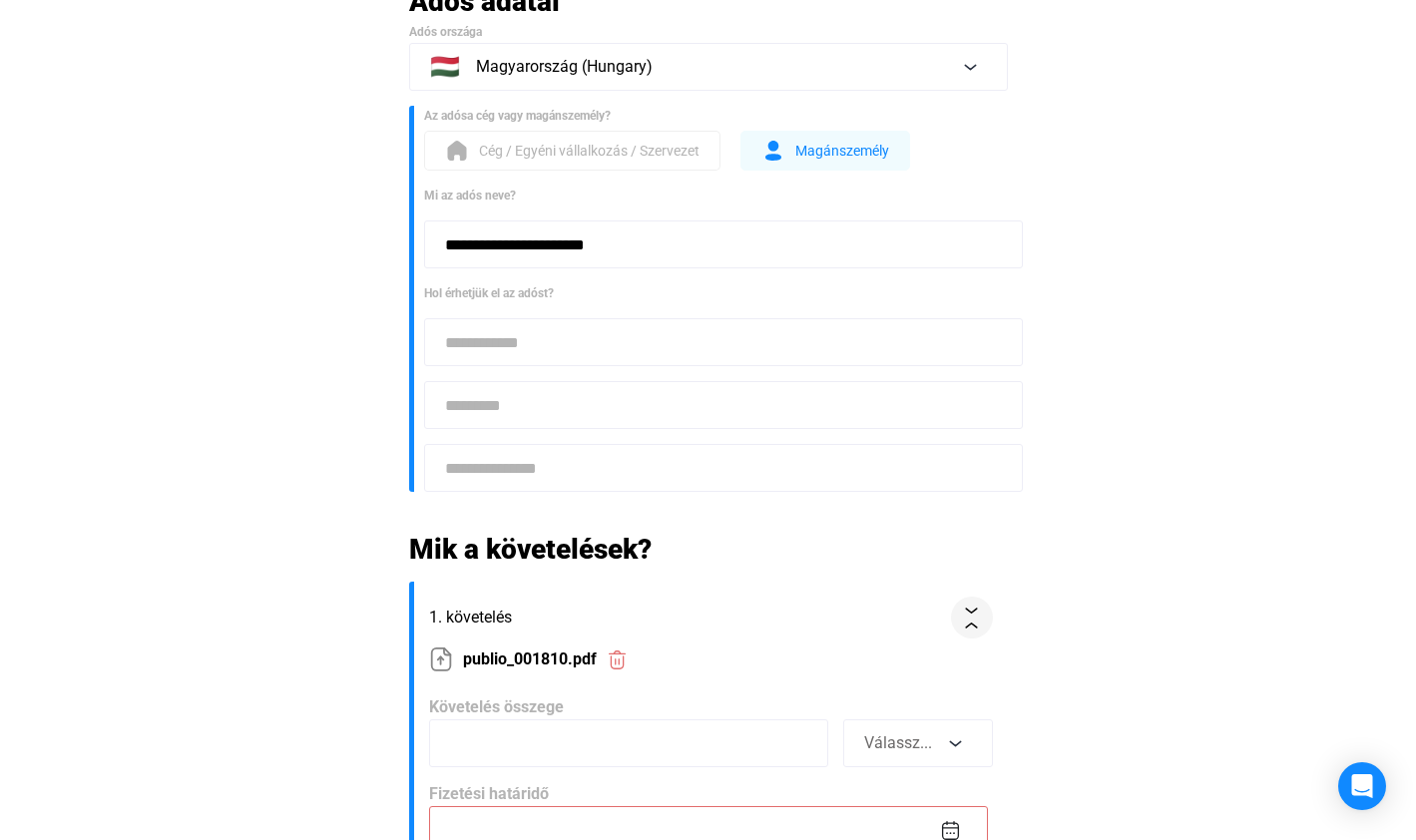 scroll, scrollTop: 456, scrollLeft: 0, axis: vertical 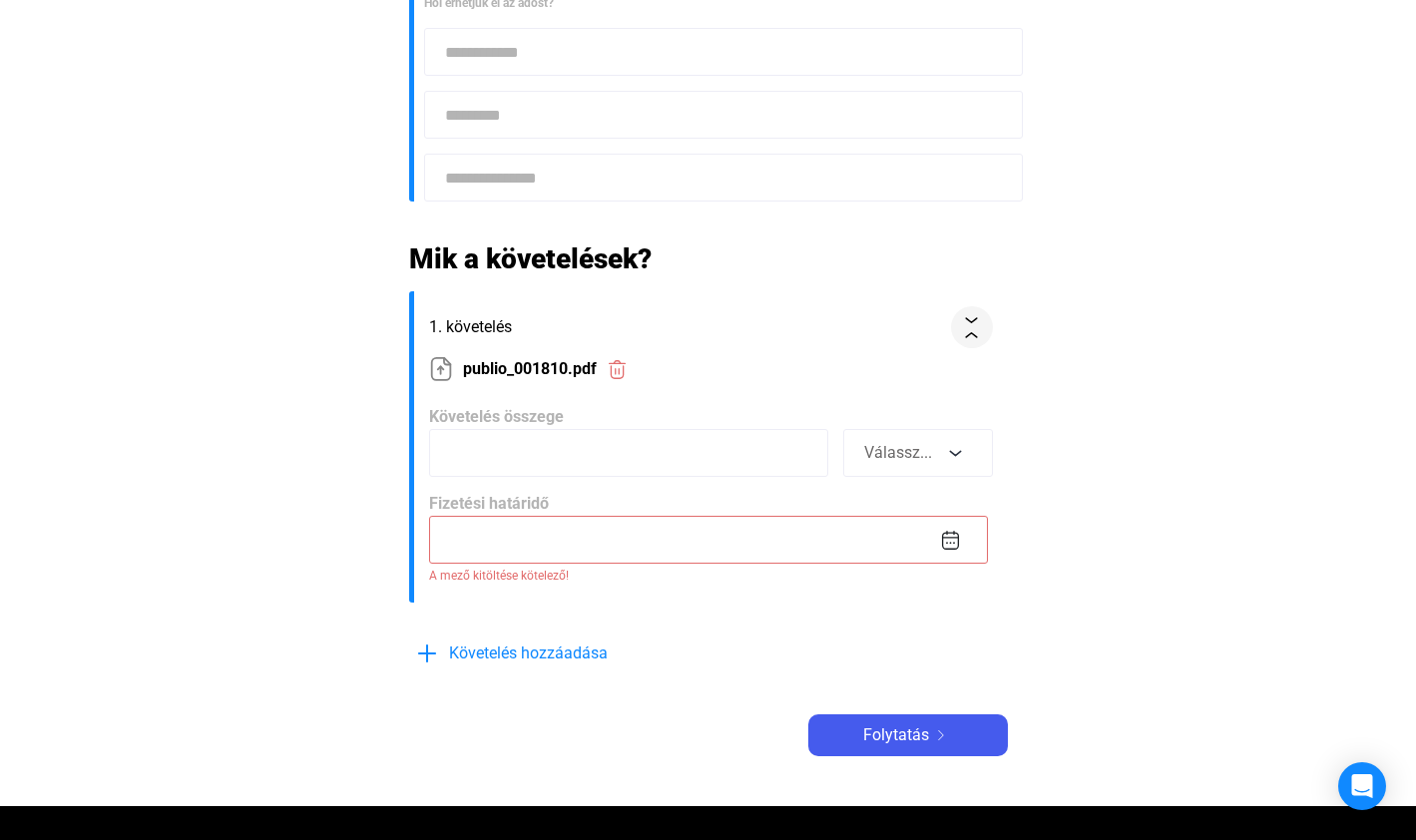 type on "**********" 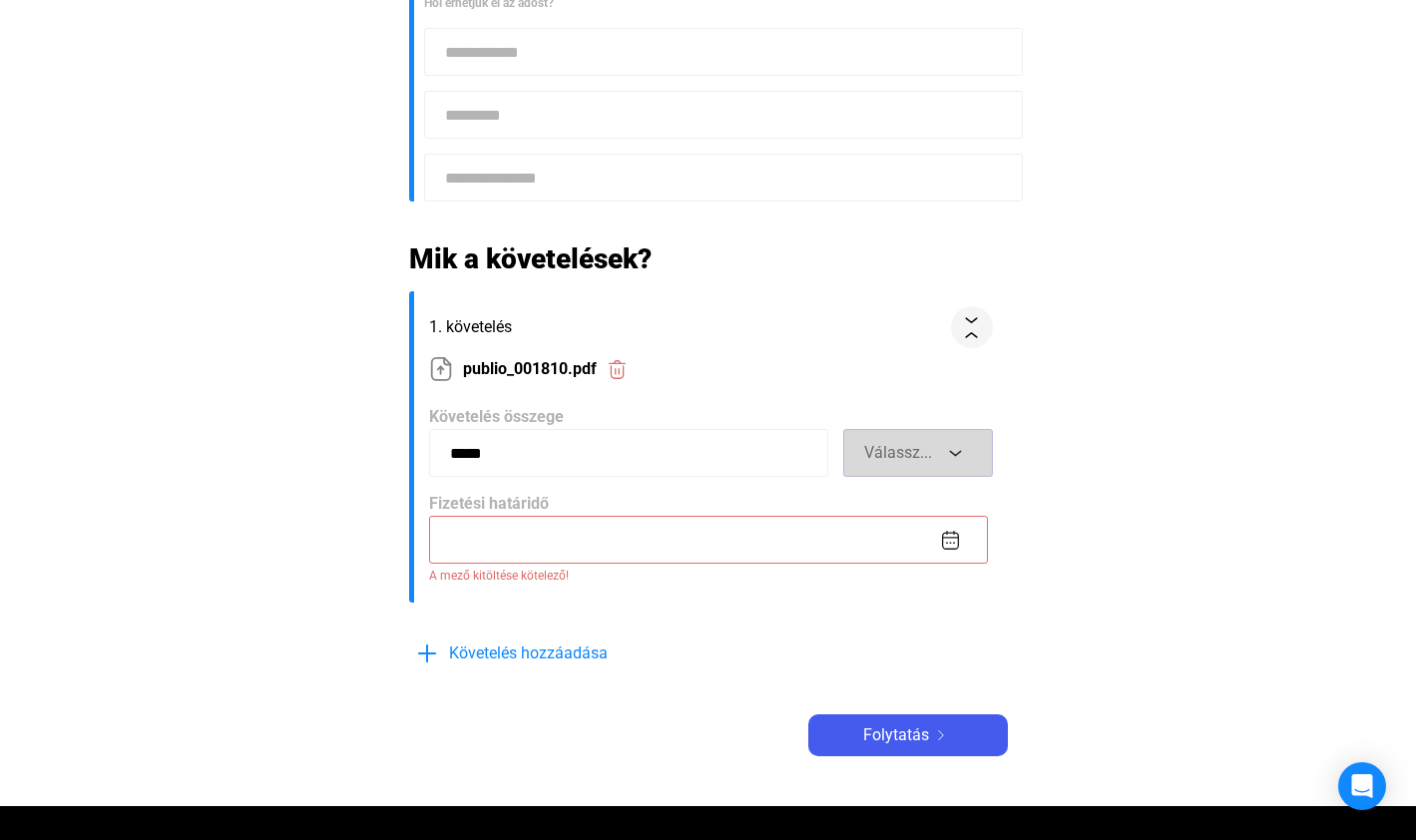 type on "*****" 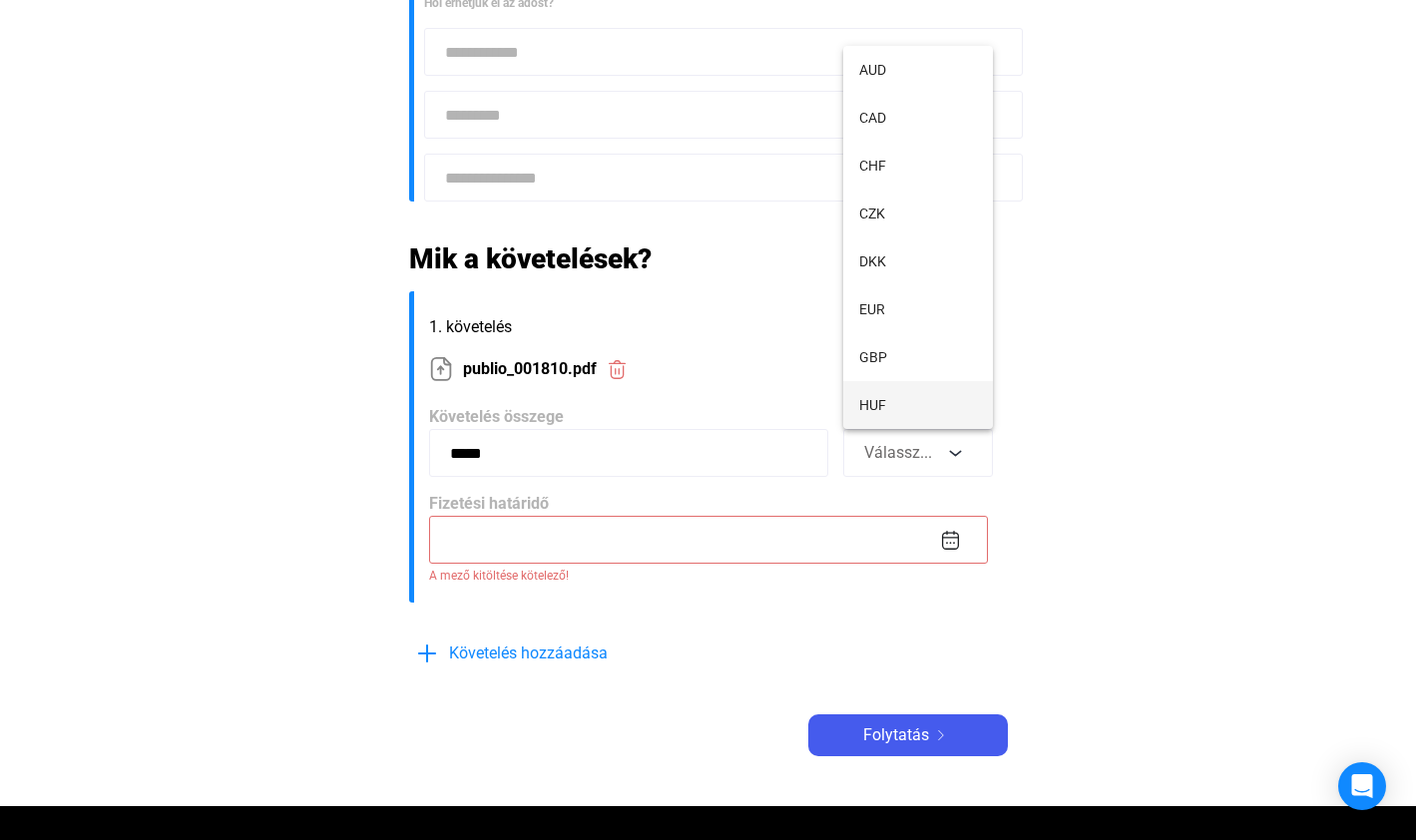 click on "HUF" at bounding box center (918, 405) 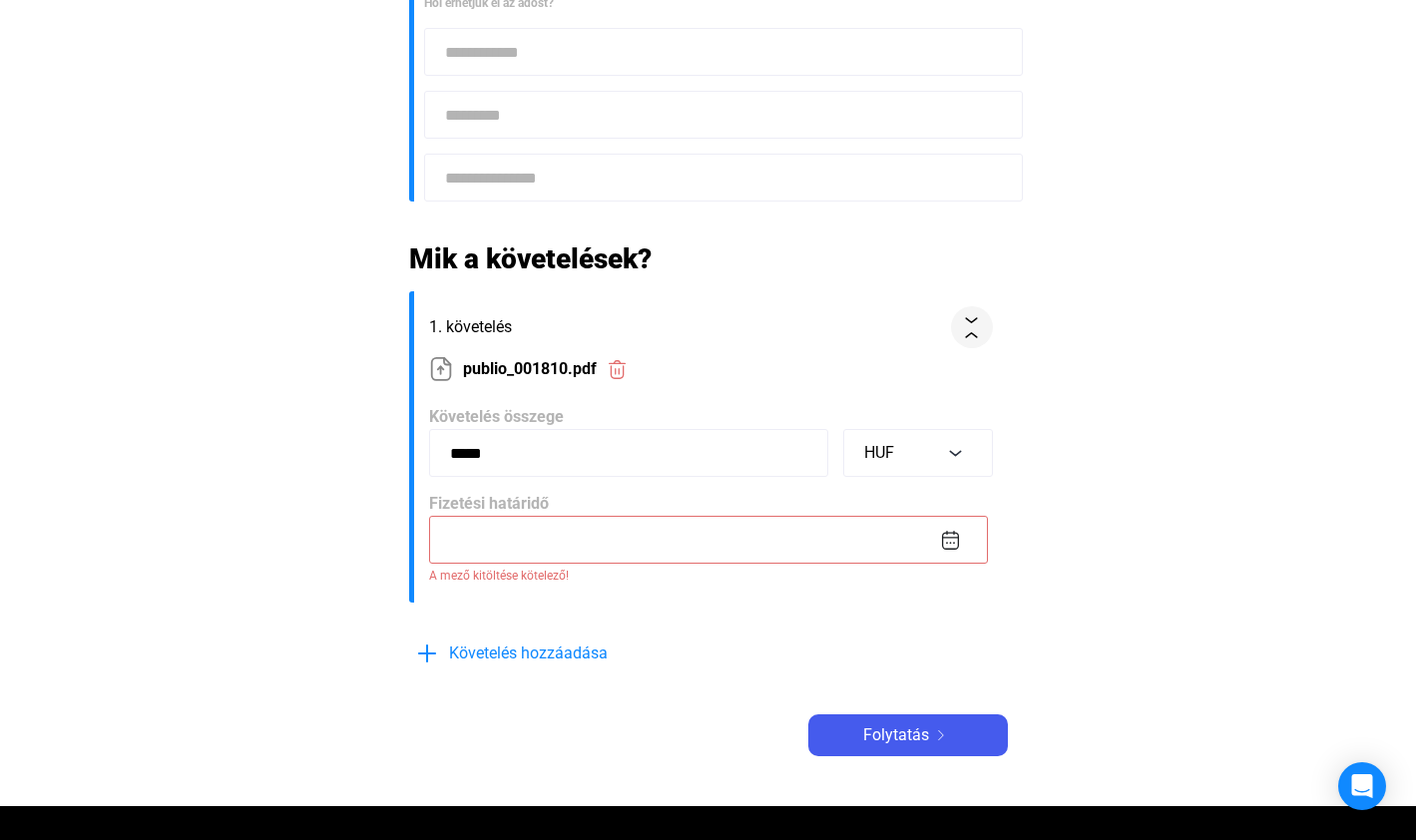 click 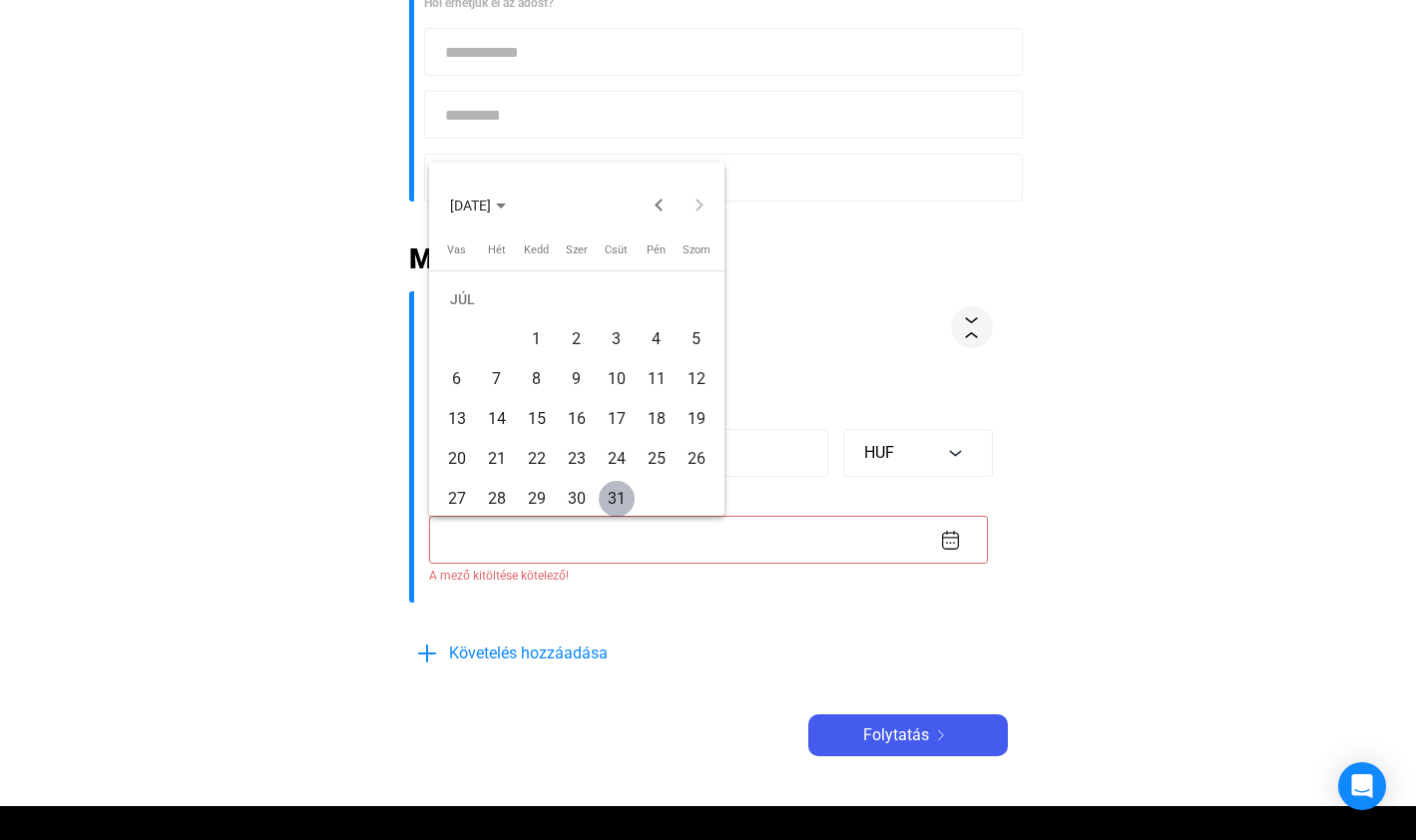 click on "2" at bounding box center [577, 339] 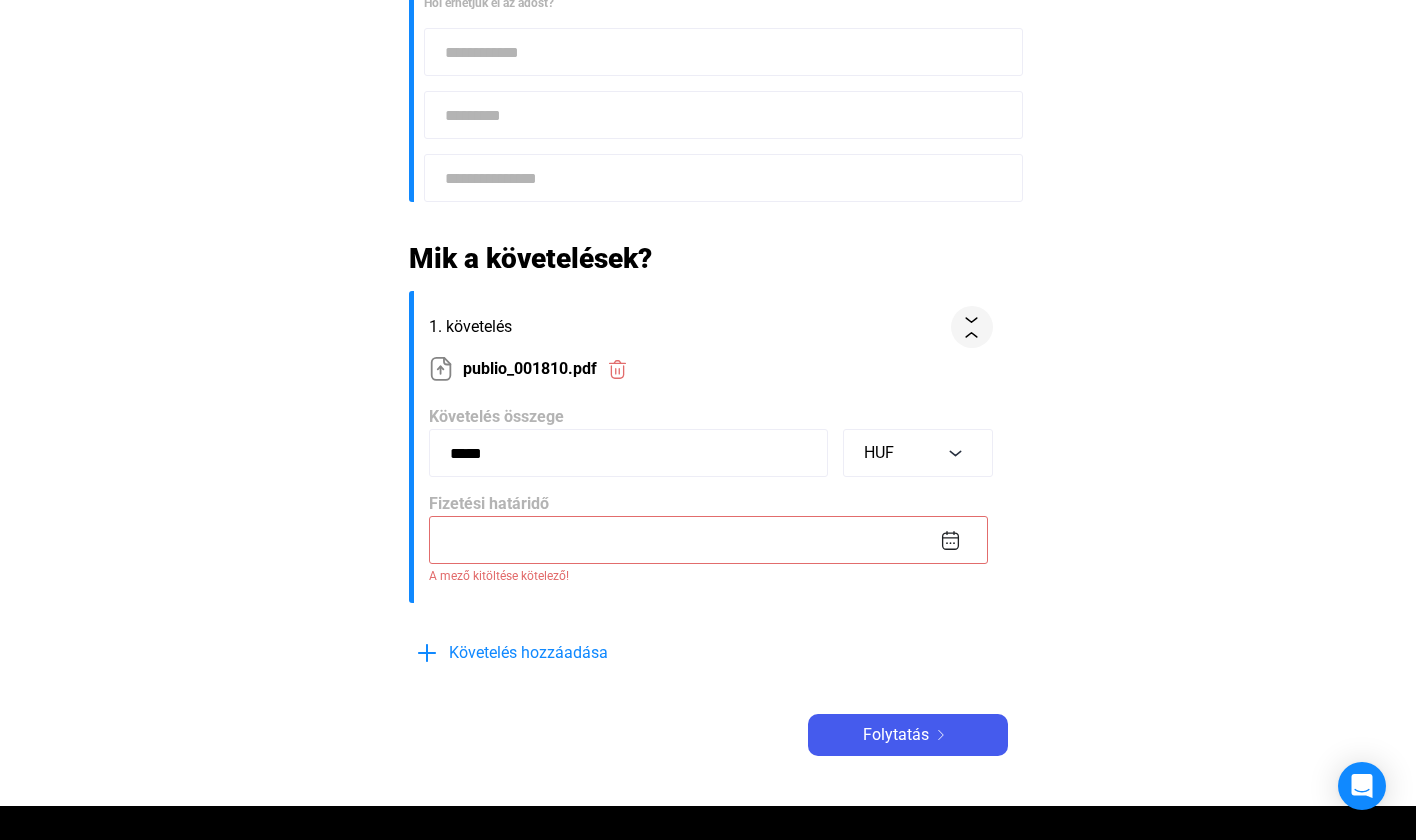 type on "**********" 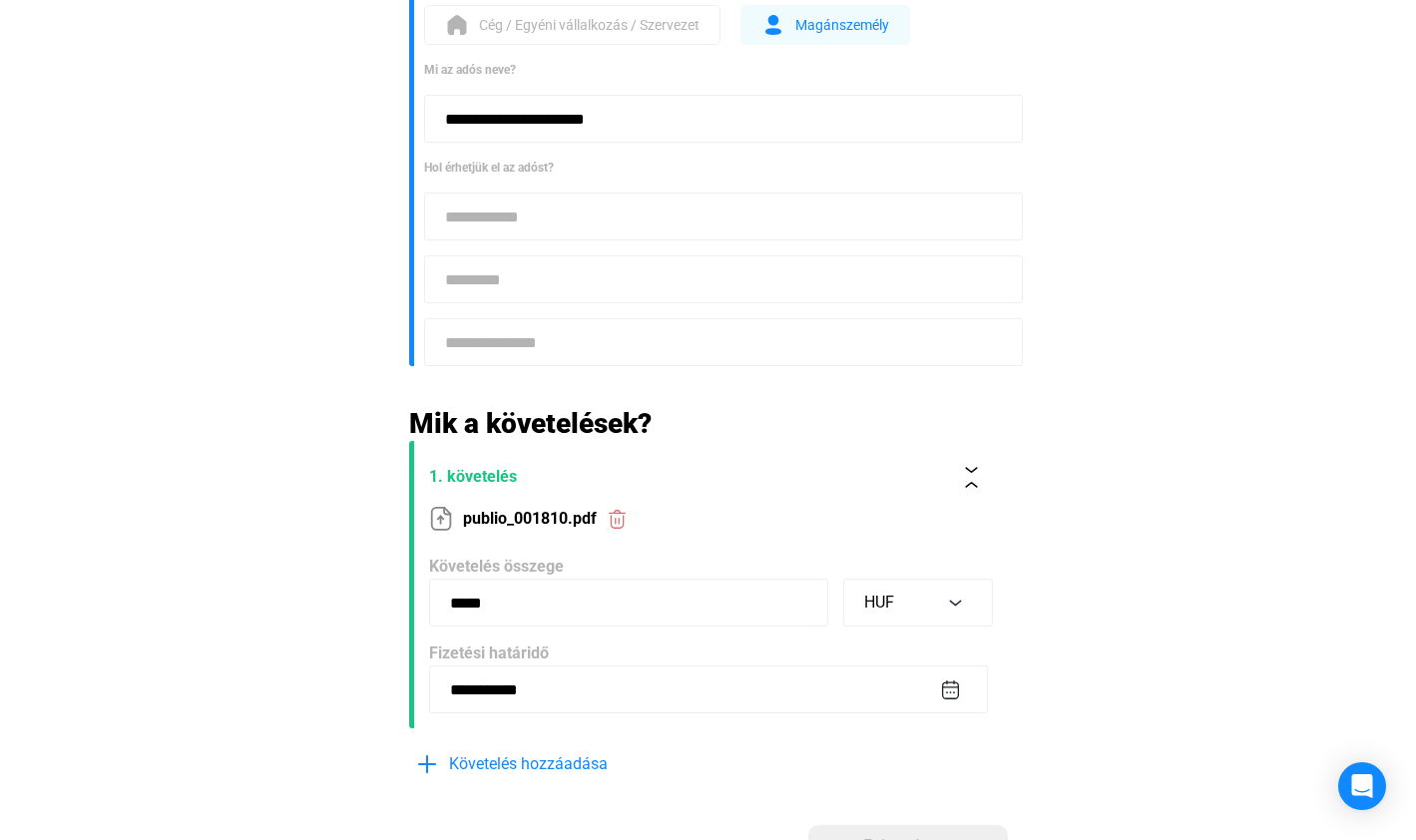 scroll, scrollTop: 131, scrollLeft: 0, axis: vertical 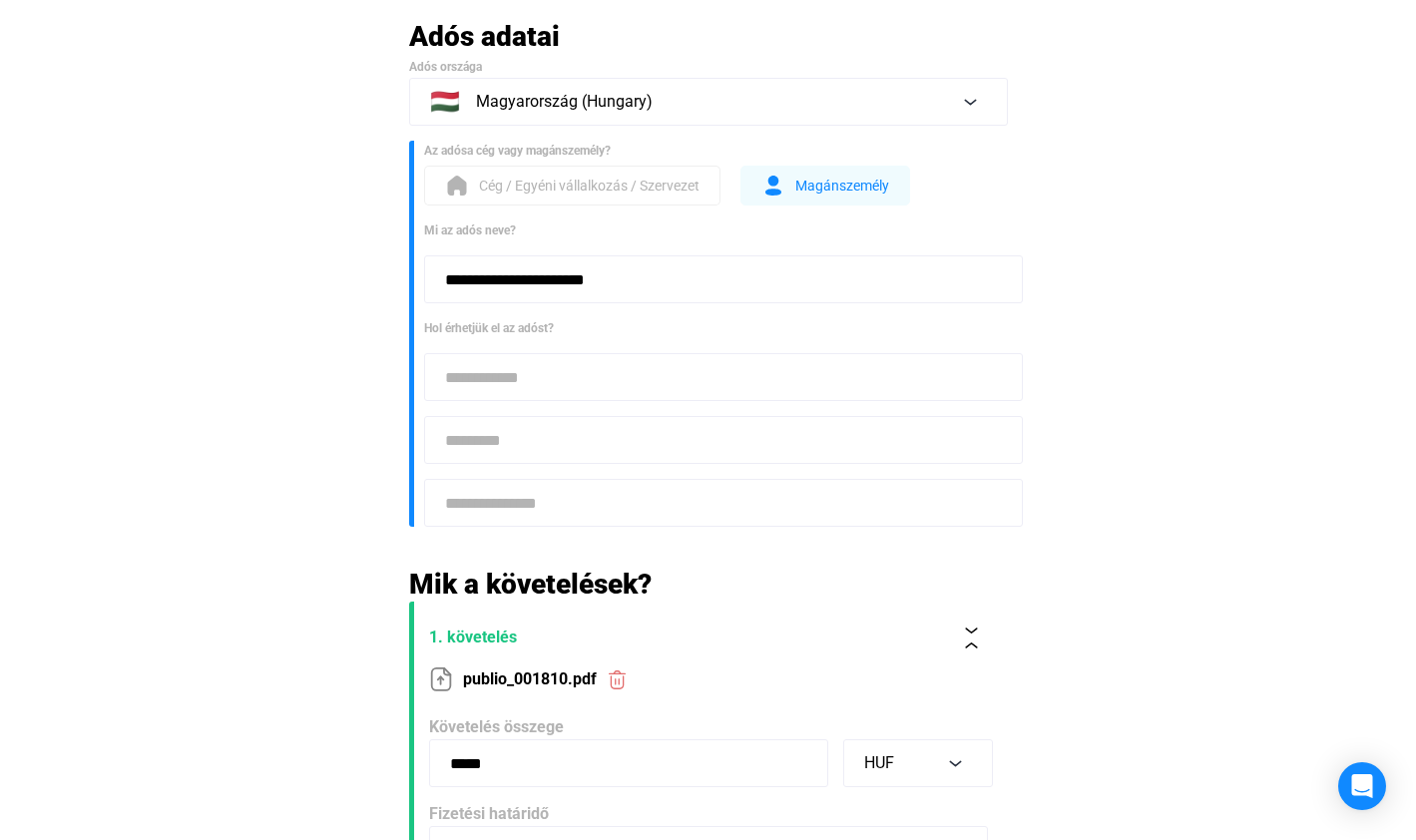 click 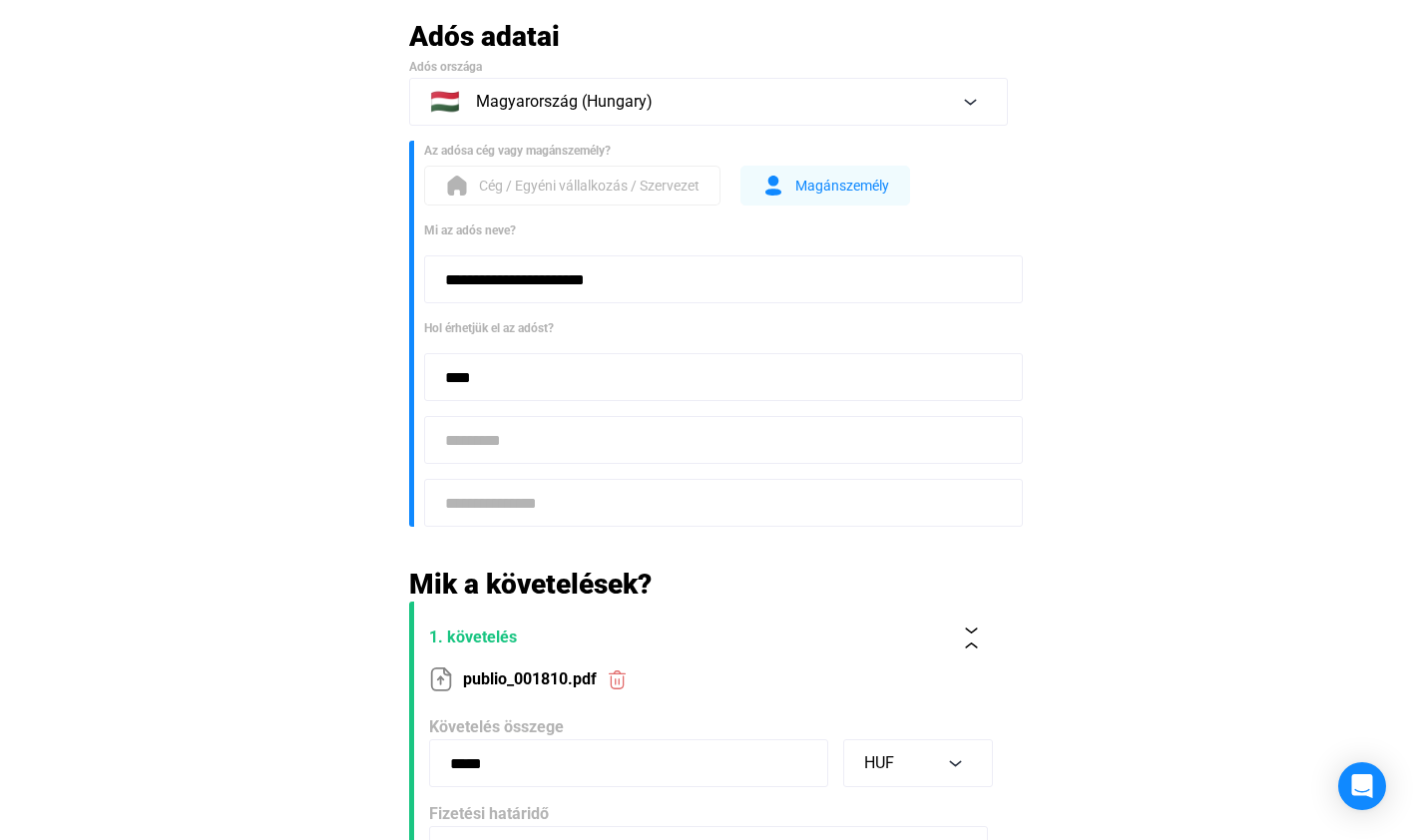 type on "****" 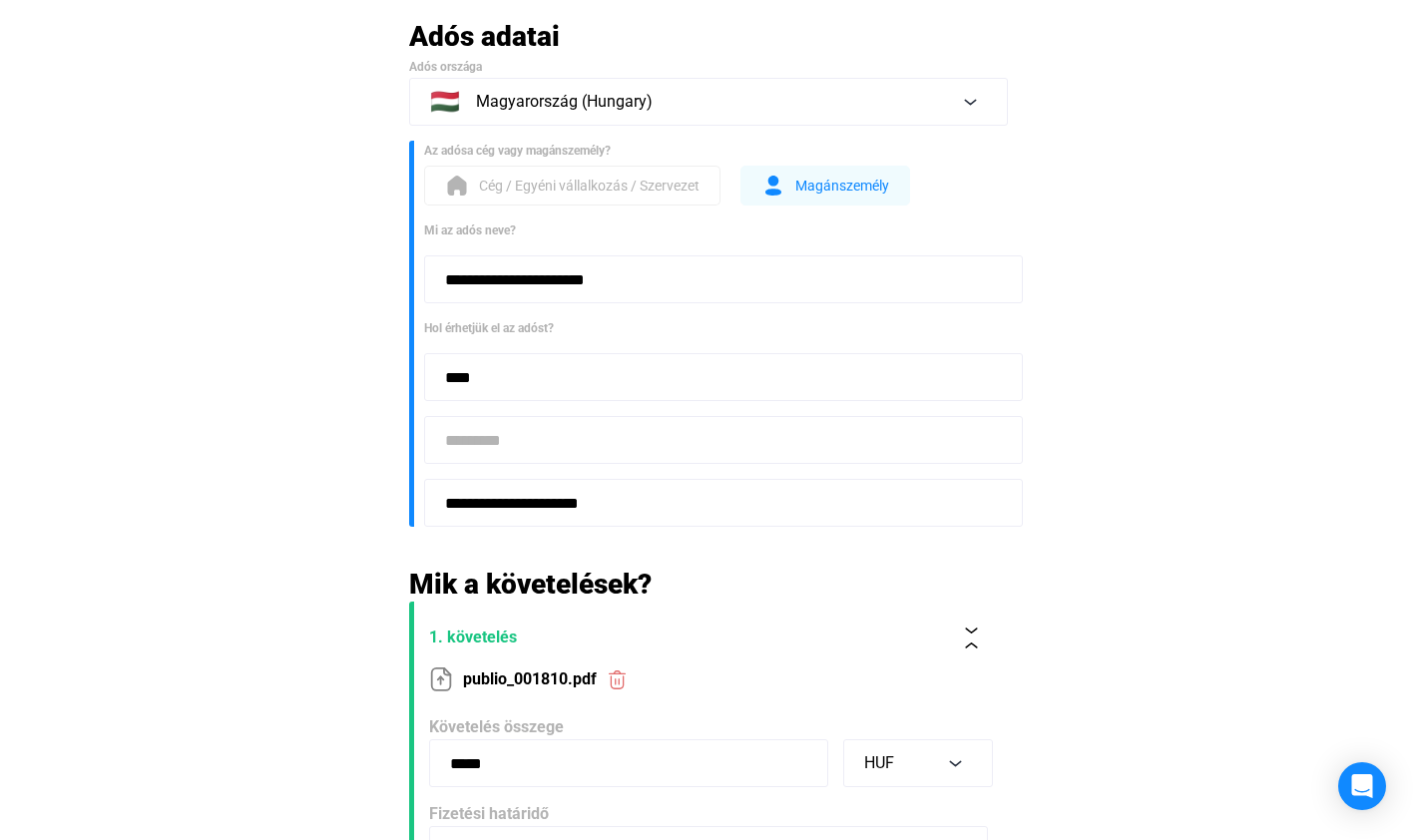type on "**********" 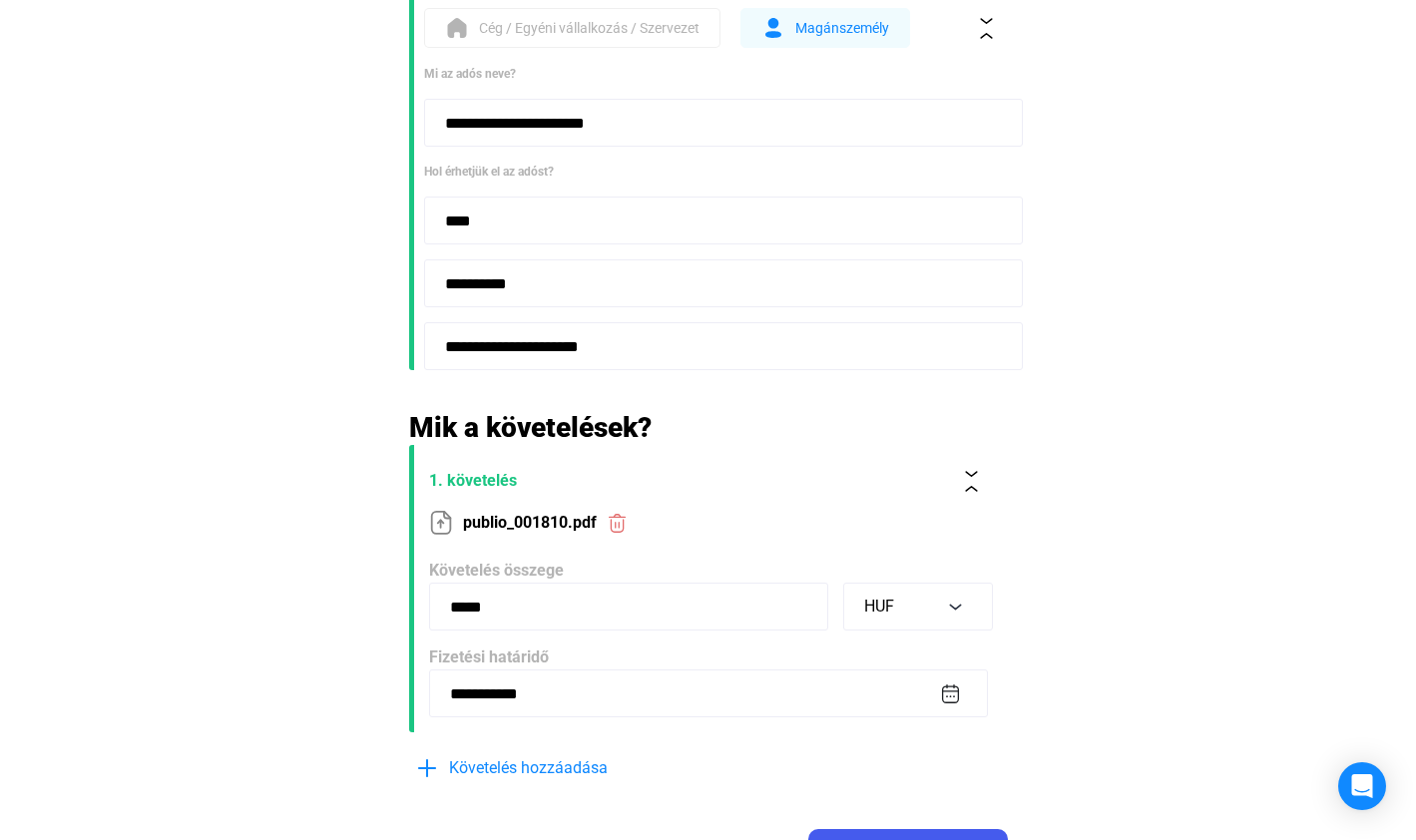 scroll, scrollTop: 436, scrollLeft: 0, axis: vertical 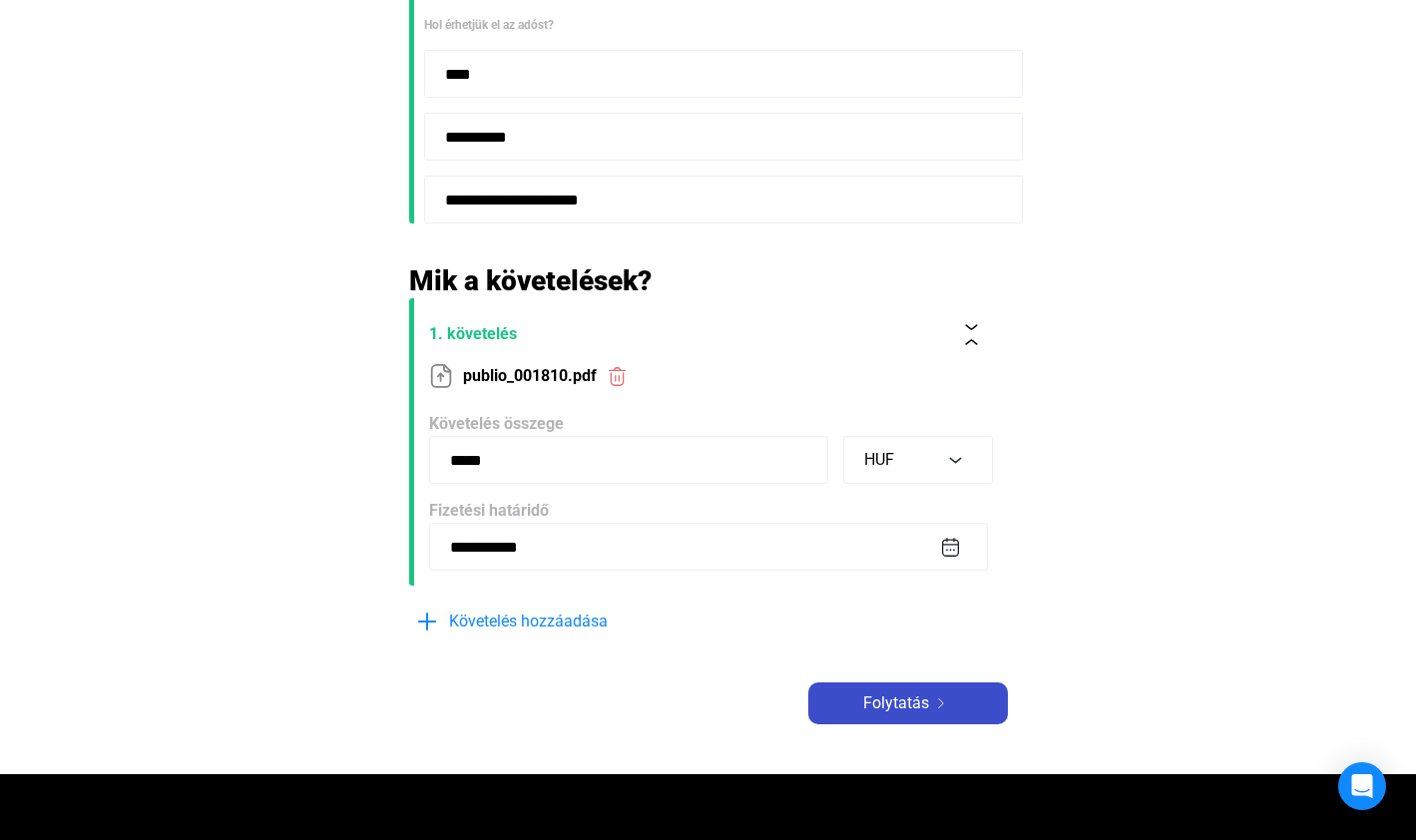 type on "**********" 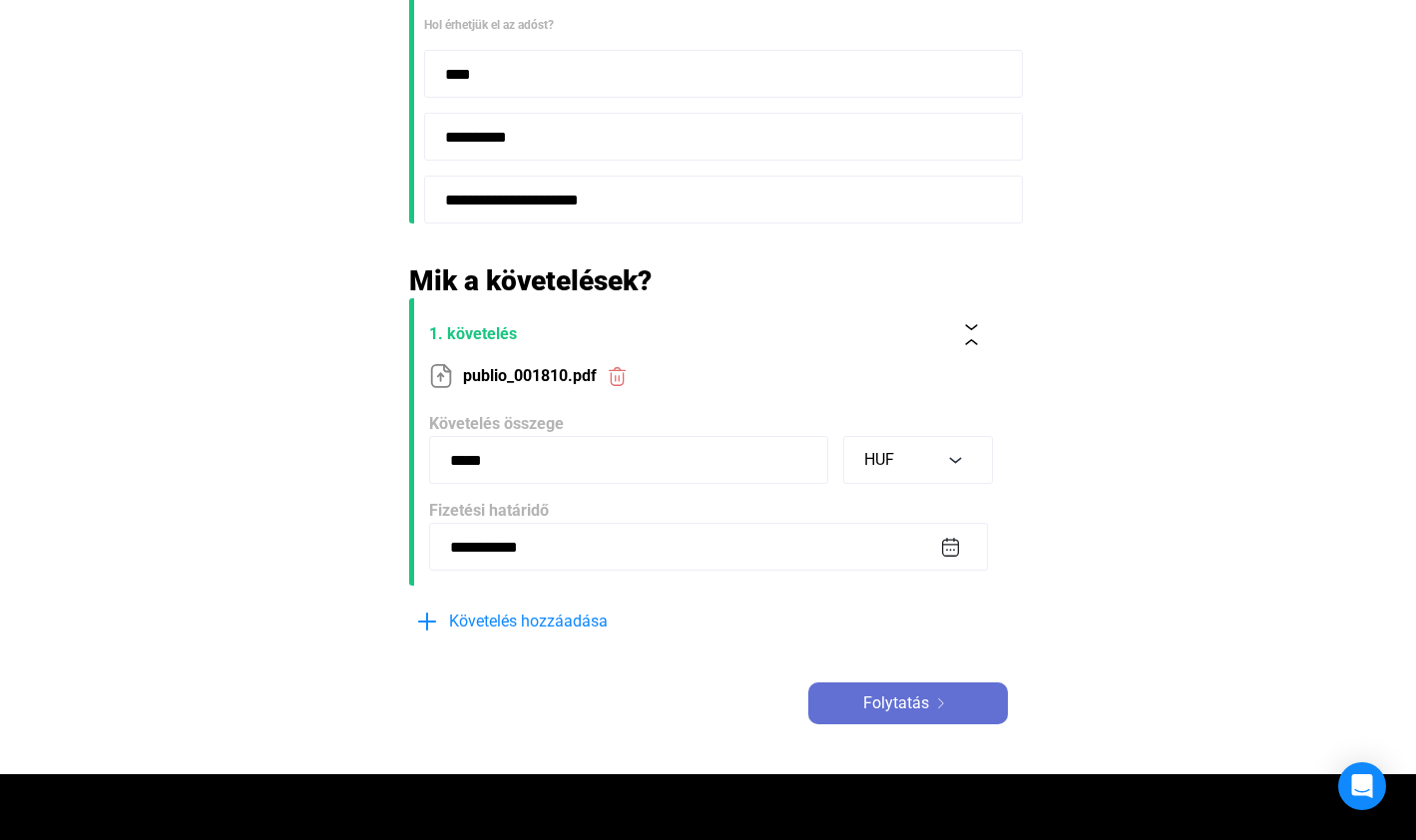 click 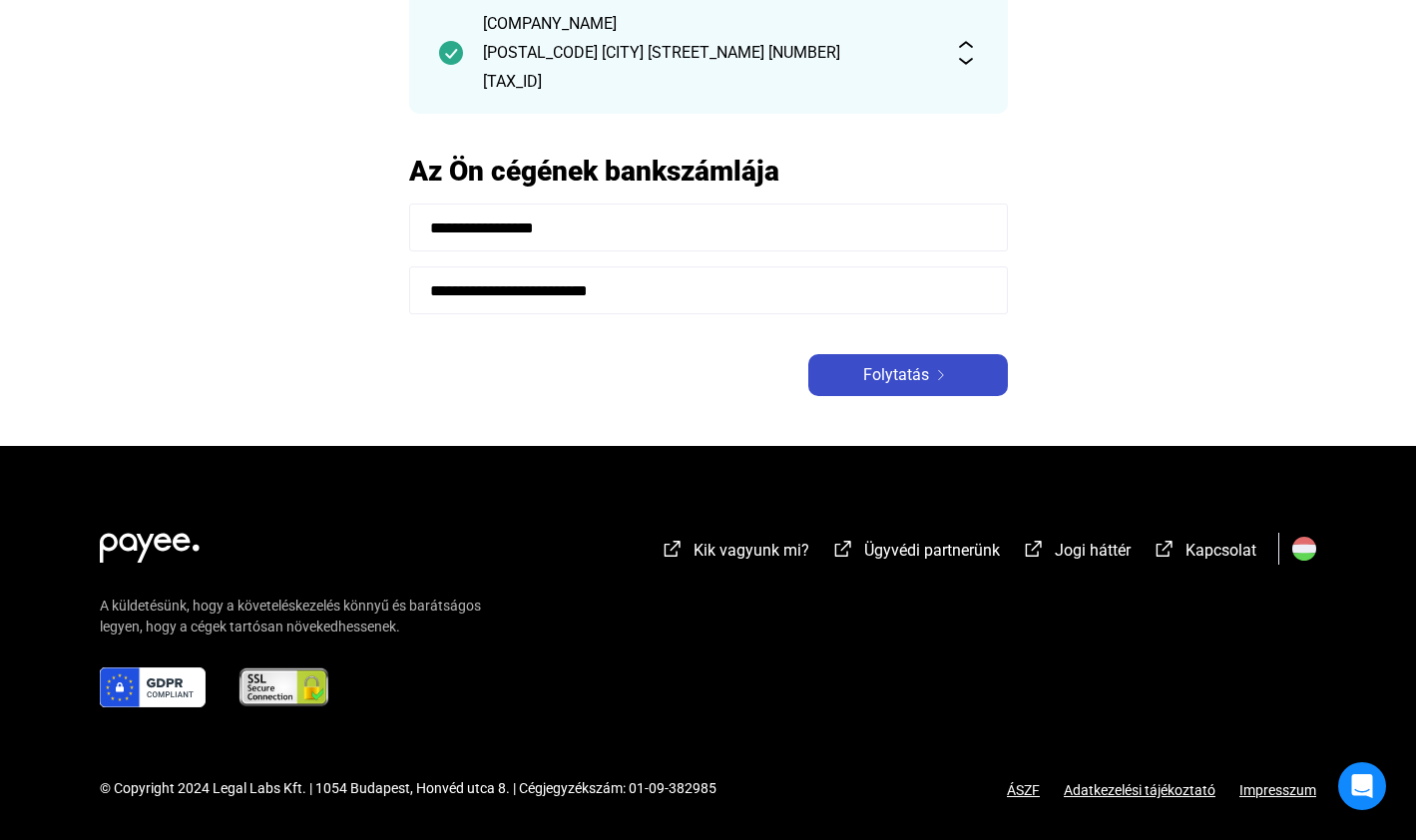click on "Folytatás" 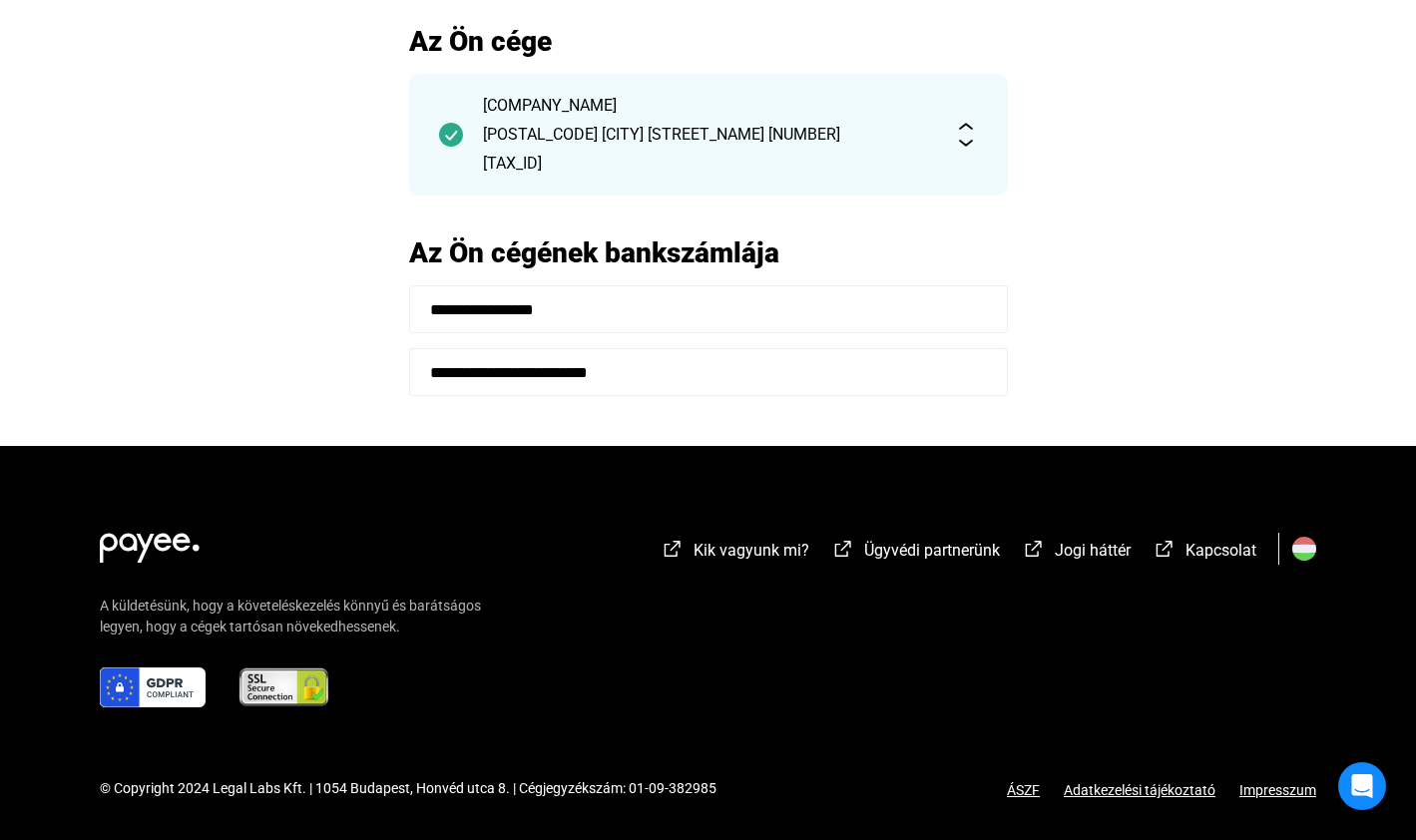 scroll, scrollTop: 126, scrollLeft: 0, axis: vertical 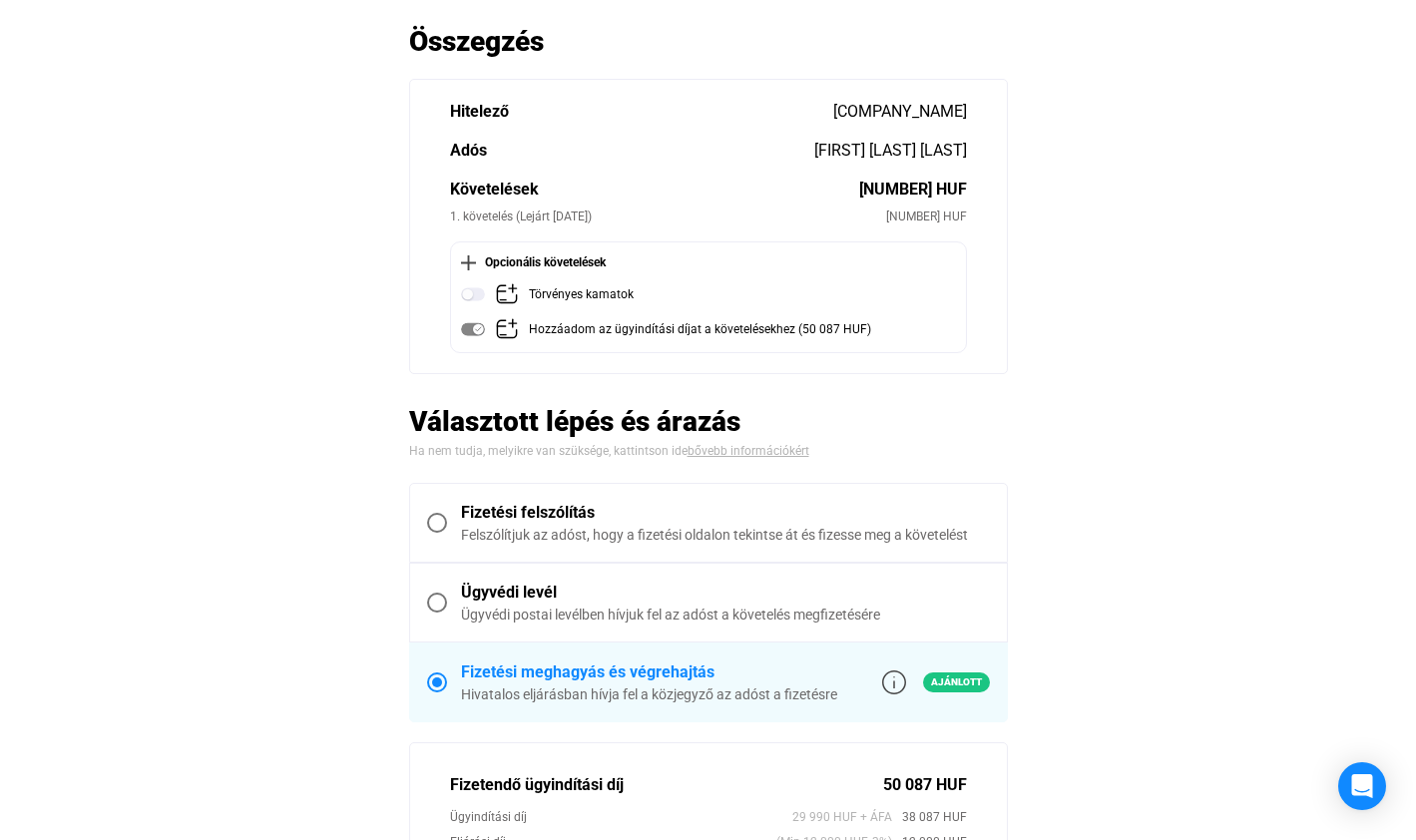 click at bounding box center (437, 523) 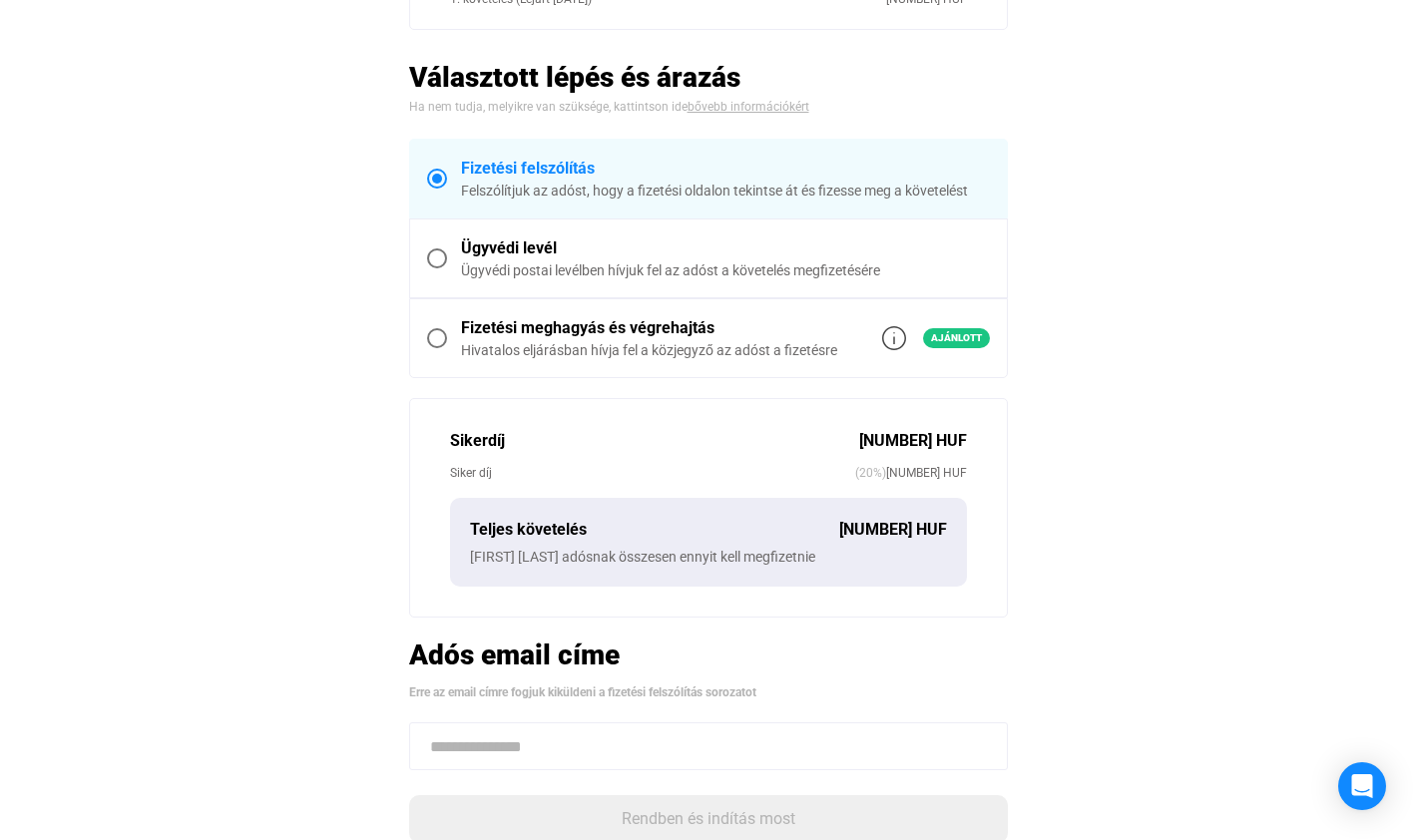 scroll, scrollTop: 419, scrollLeft: 0, axis: vertical 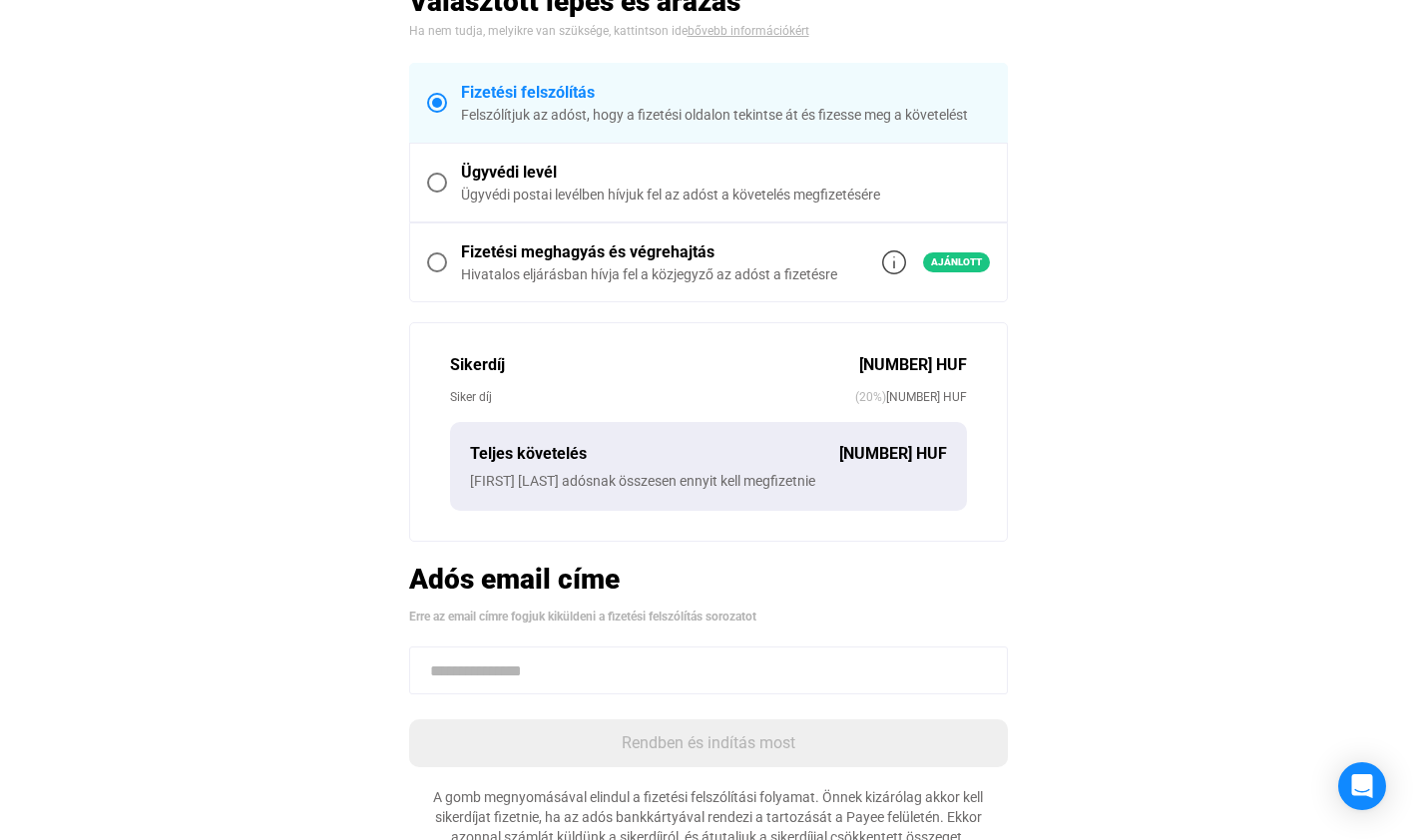 click 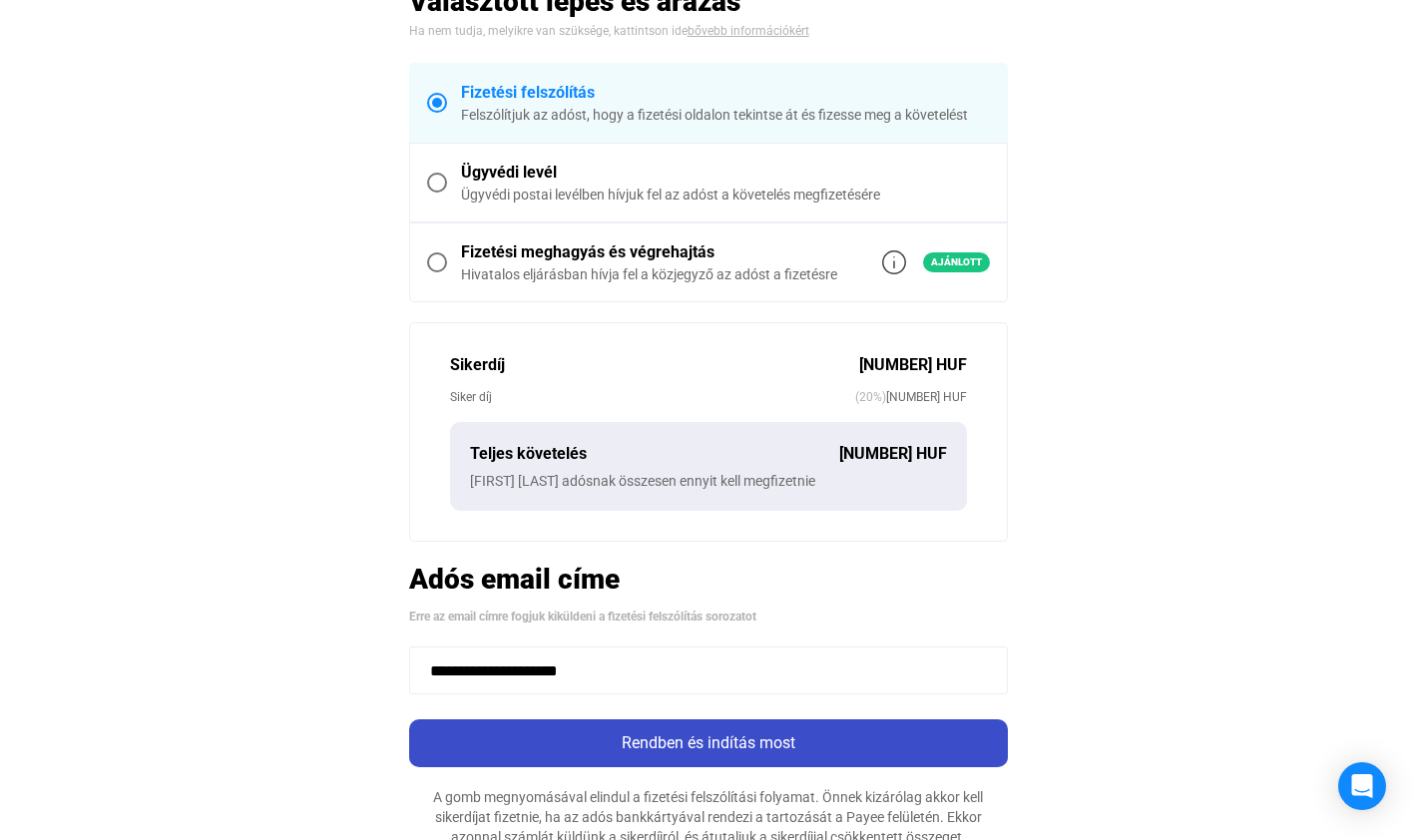 type on "**********" 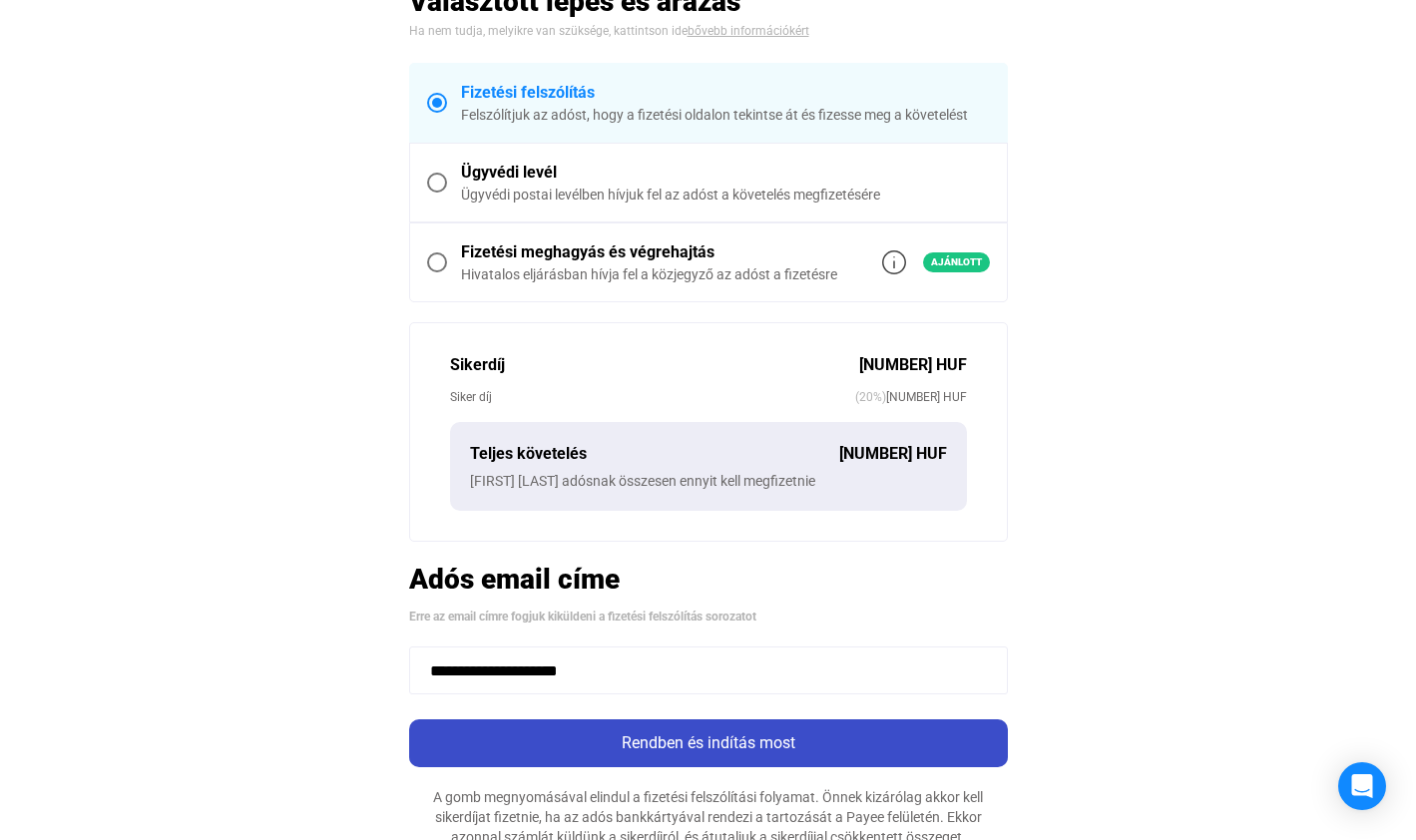 click on "Rendben és indítás most" 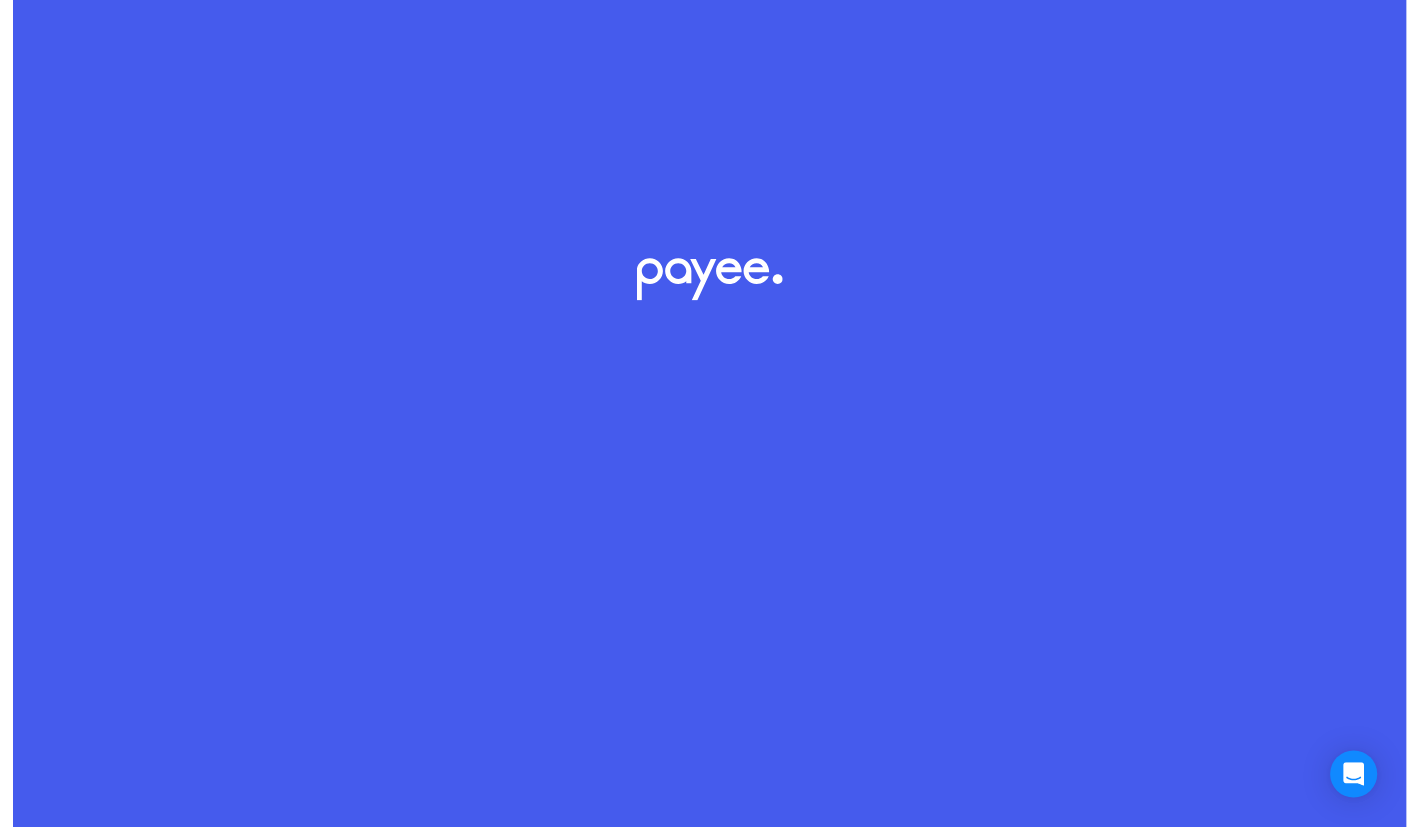 scroll, scrollTop: 0, scrollLeft: 0, axis: both 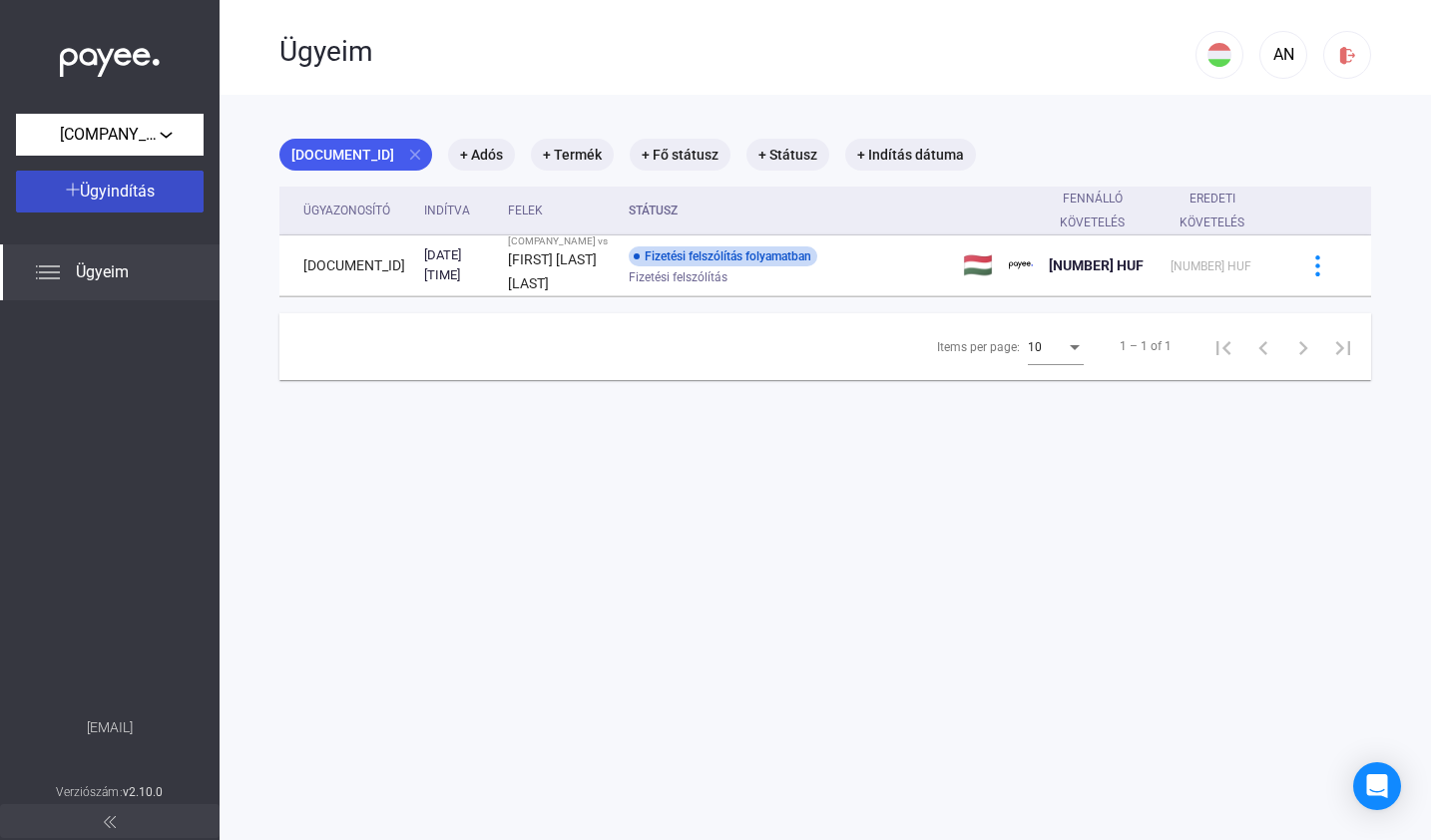 click on "Ügyindítás" 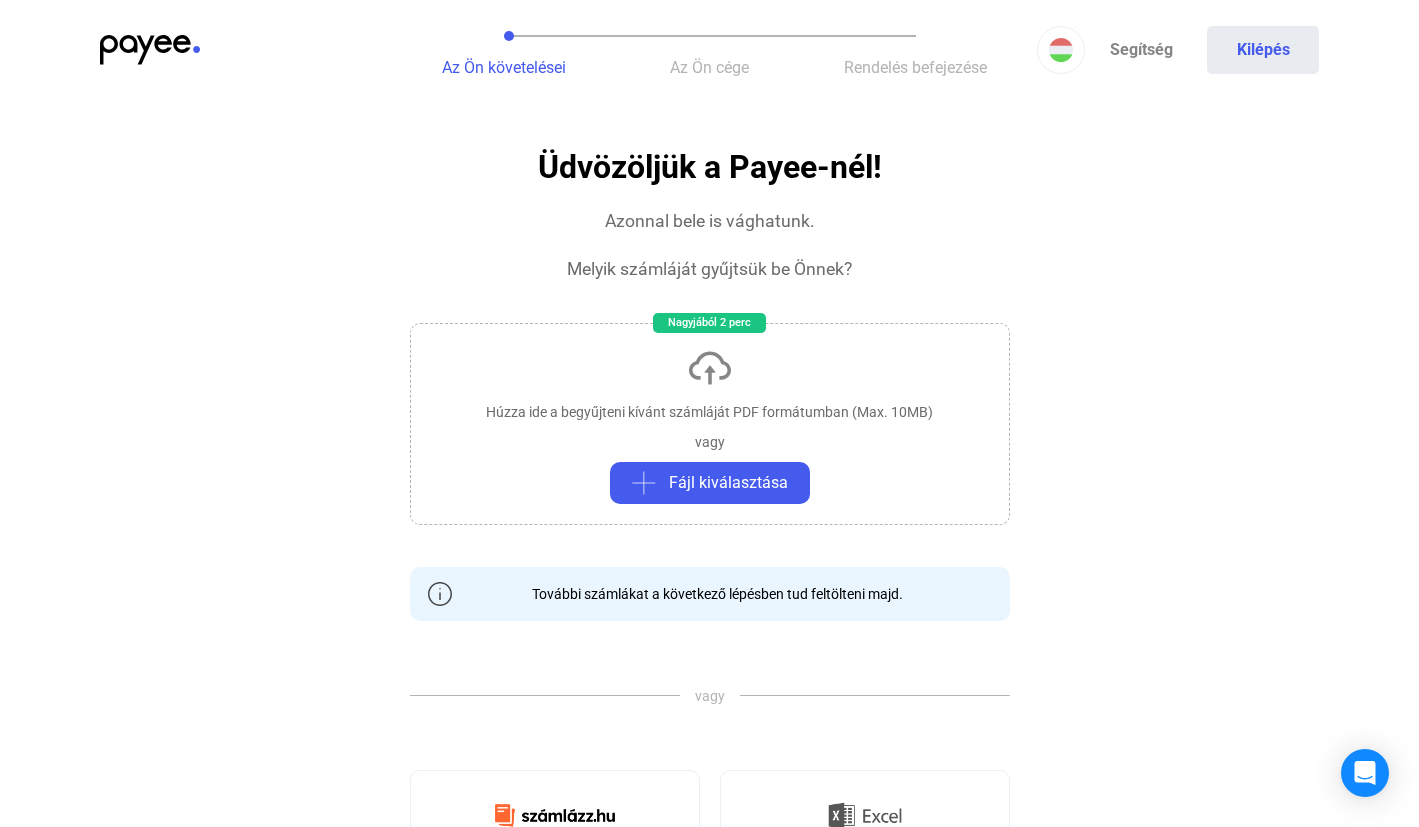 click on "Húzza ide a begyűjteni kívánt számláját PDF formátumban (Max. 10MB)   vagy   Fájl kiválasztása" 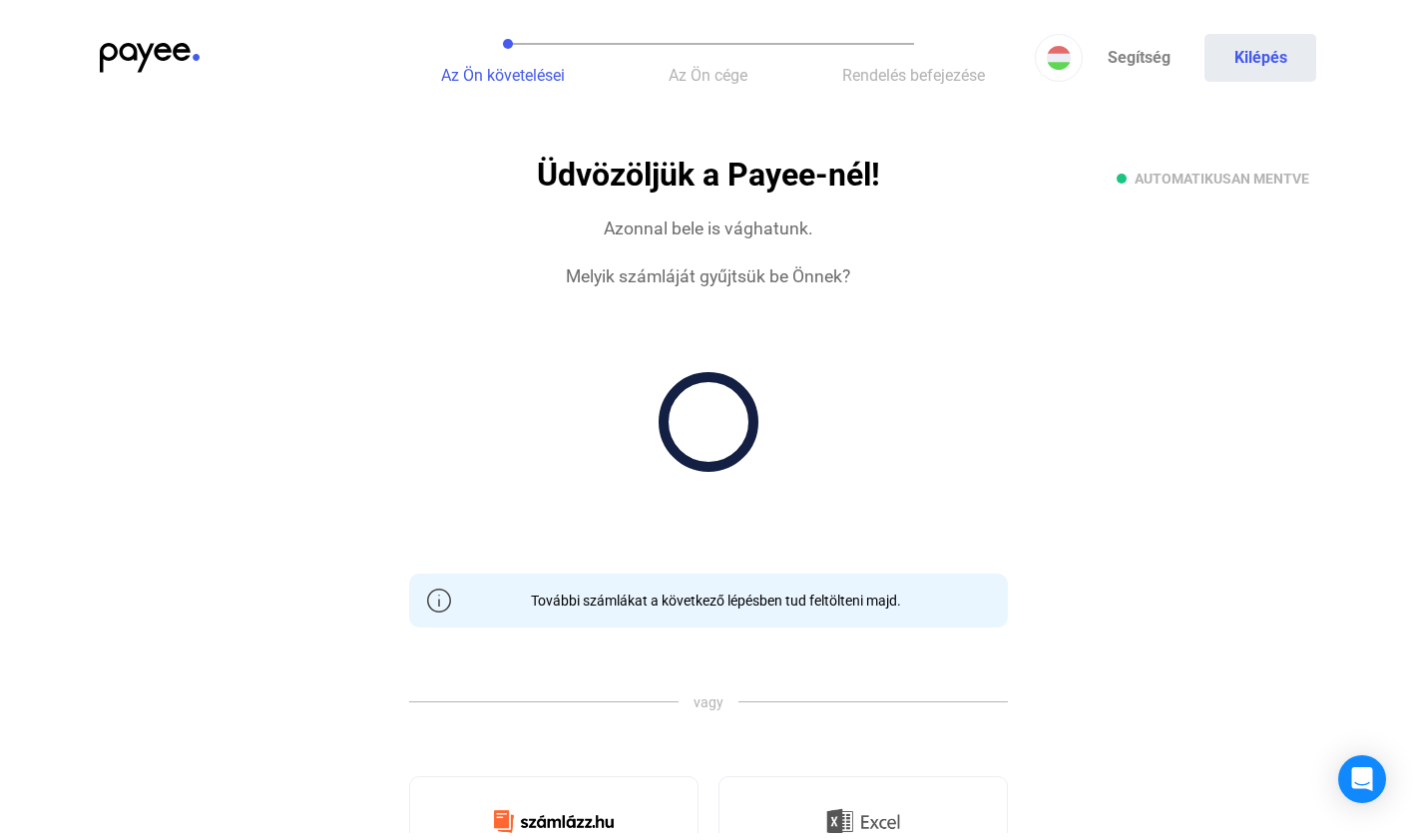 scroll, scrollTop: 135, scrollLeft: 0, axis: vertical 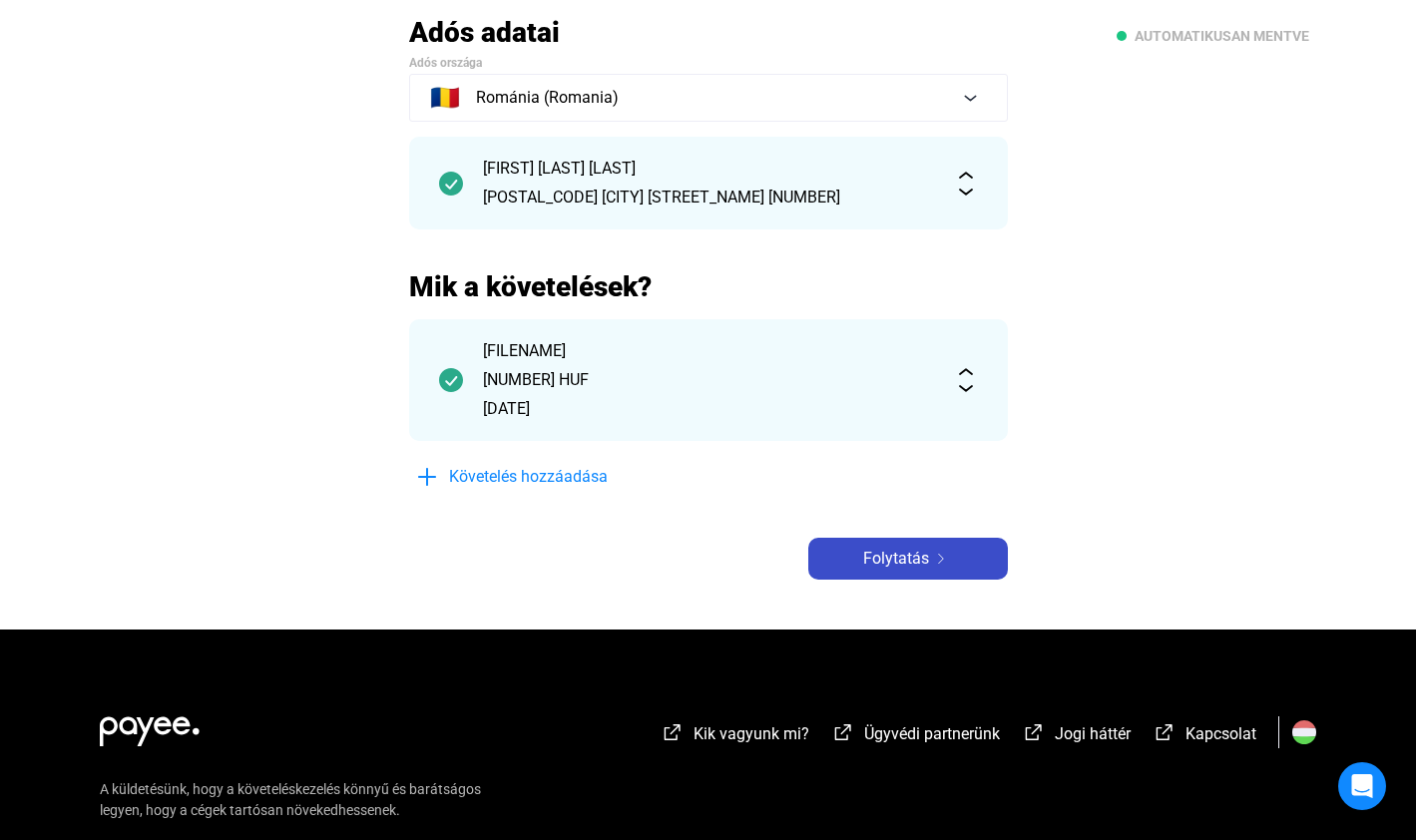 click on "Folytatás" 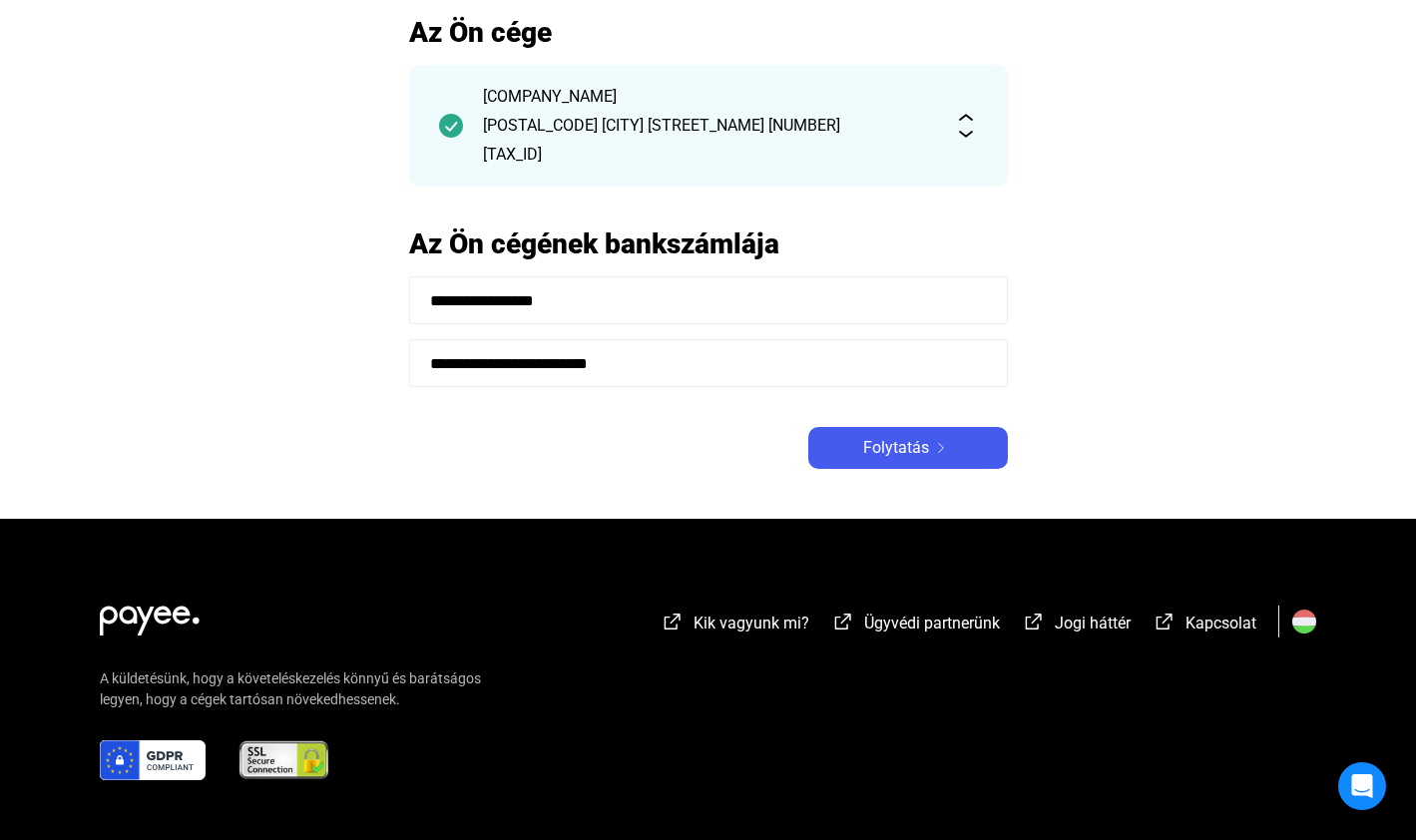 scroll, scrollTop: 0, scrollLeft: 0, axis: both 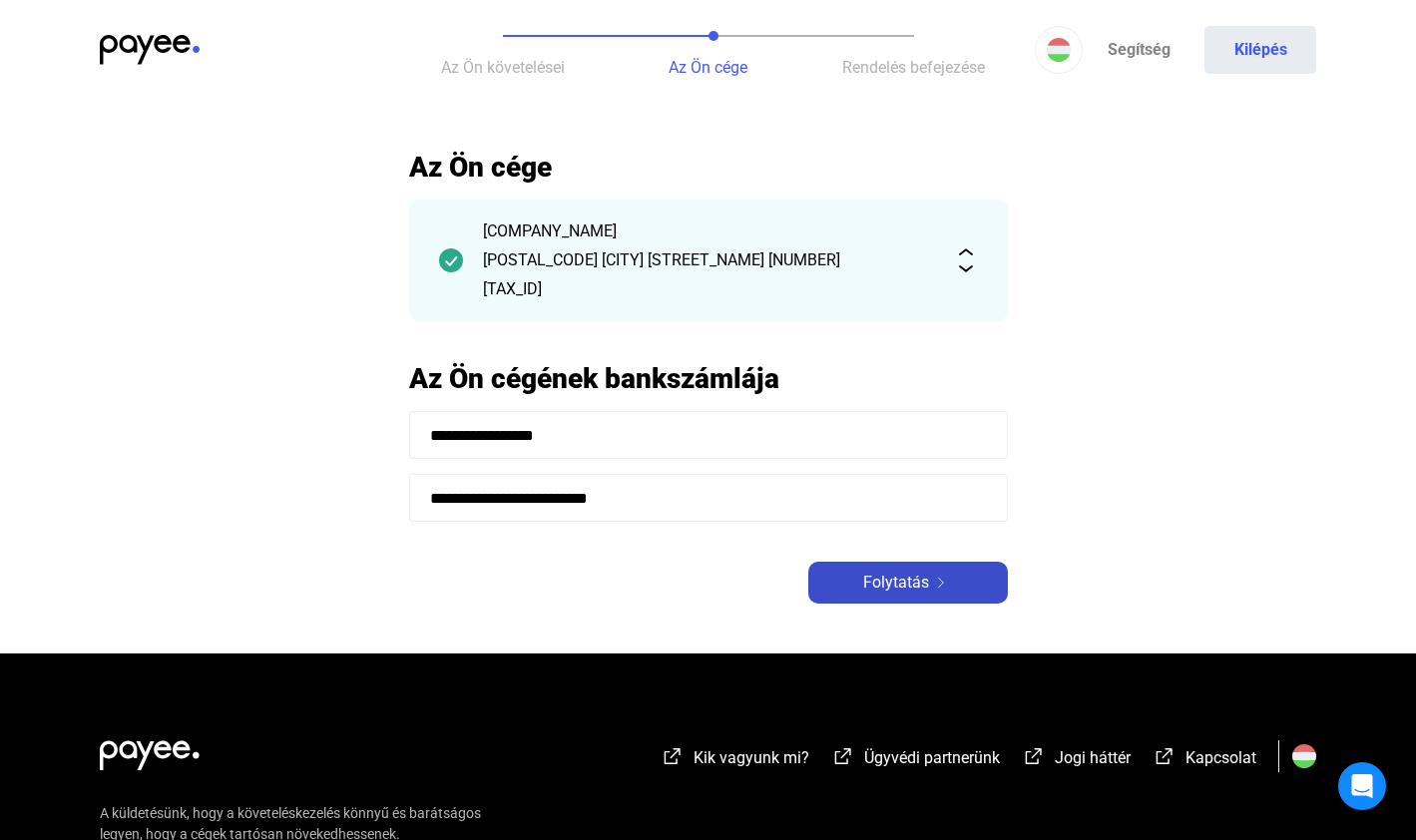 click on "Folytatás" 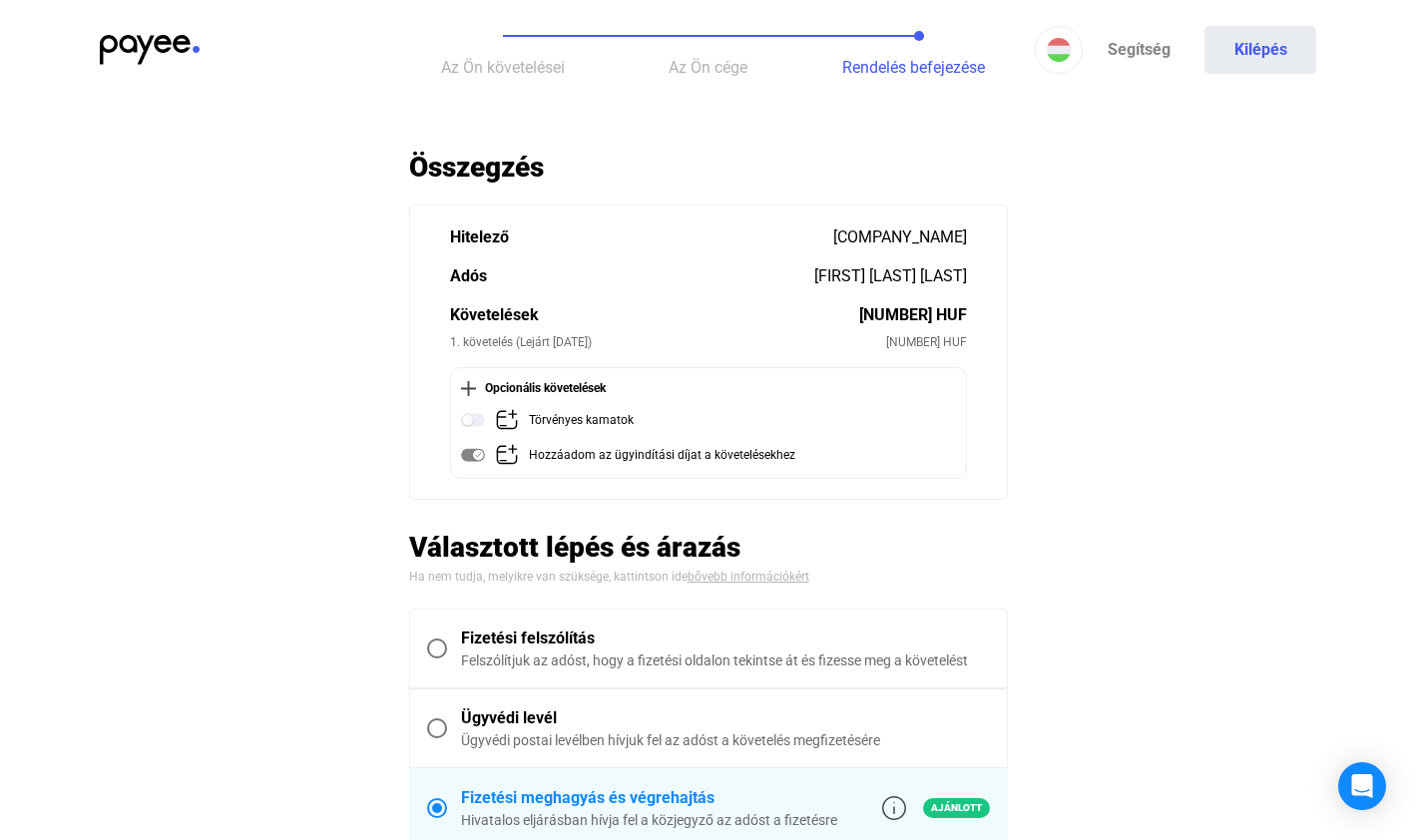 scroll, scrollTop: 196, scrollLeft: 0, axis: vertical 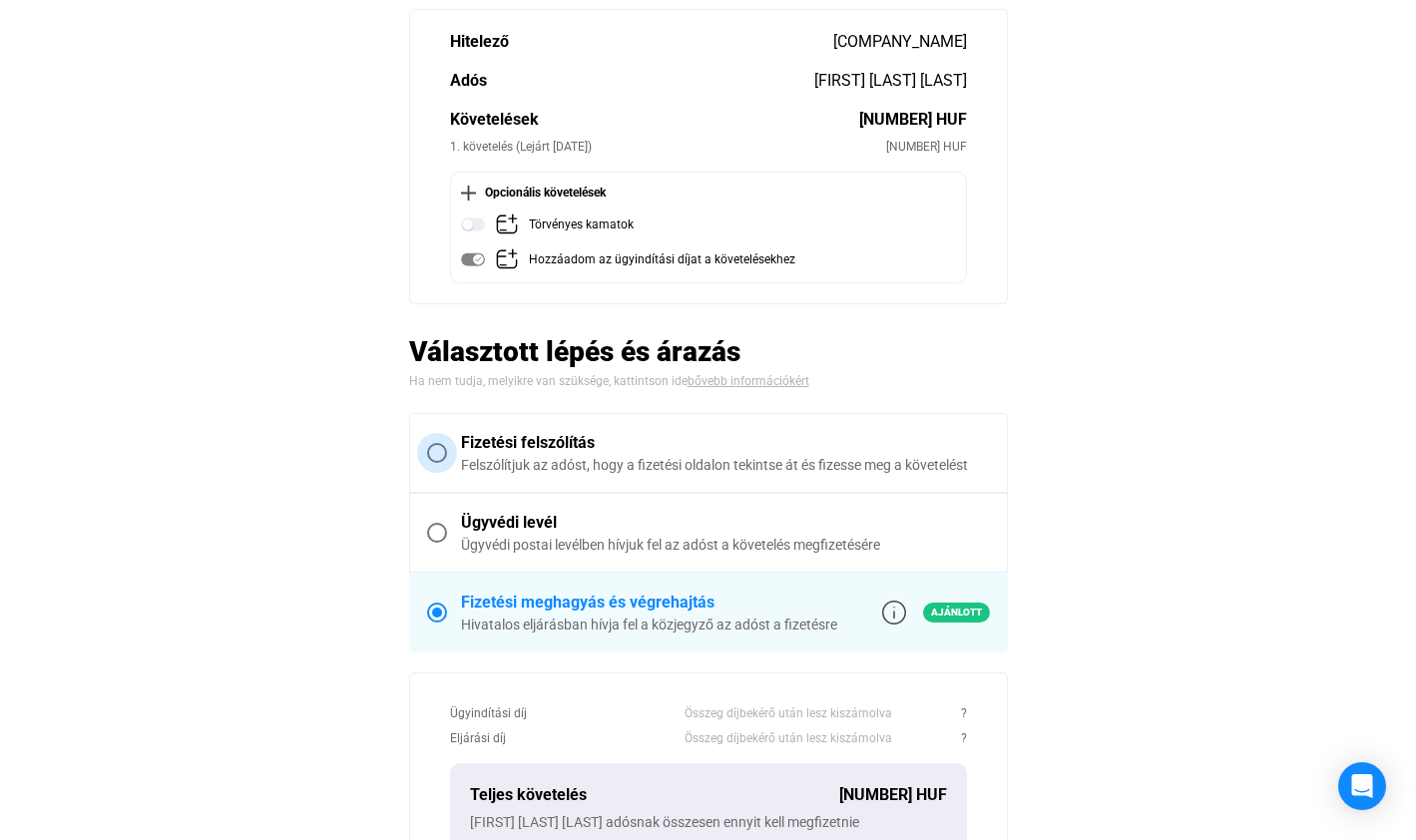 click at bounding box center [437, 453] 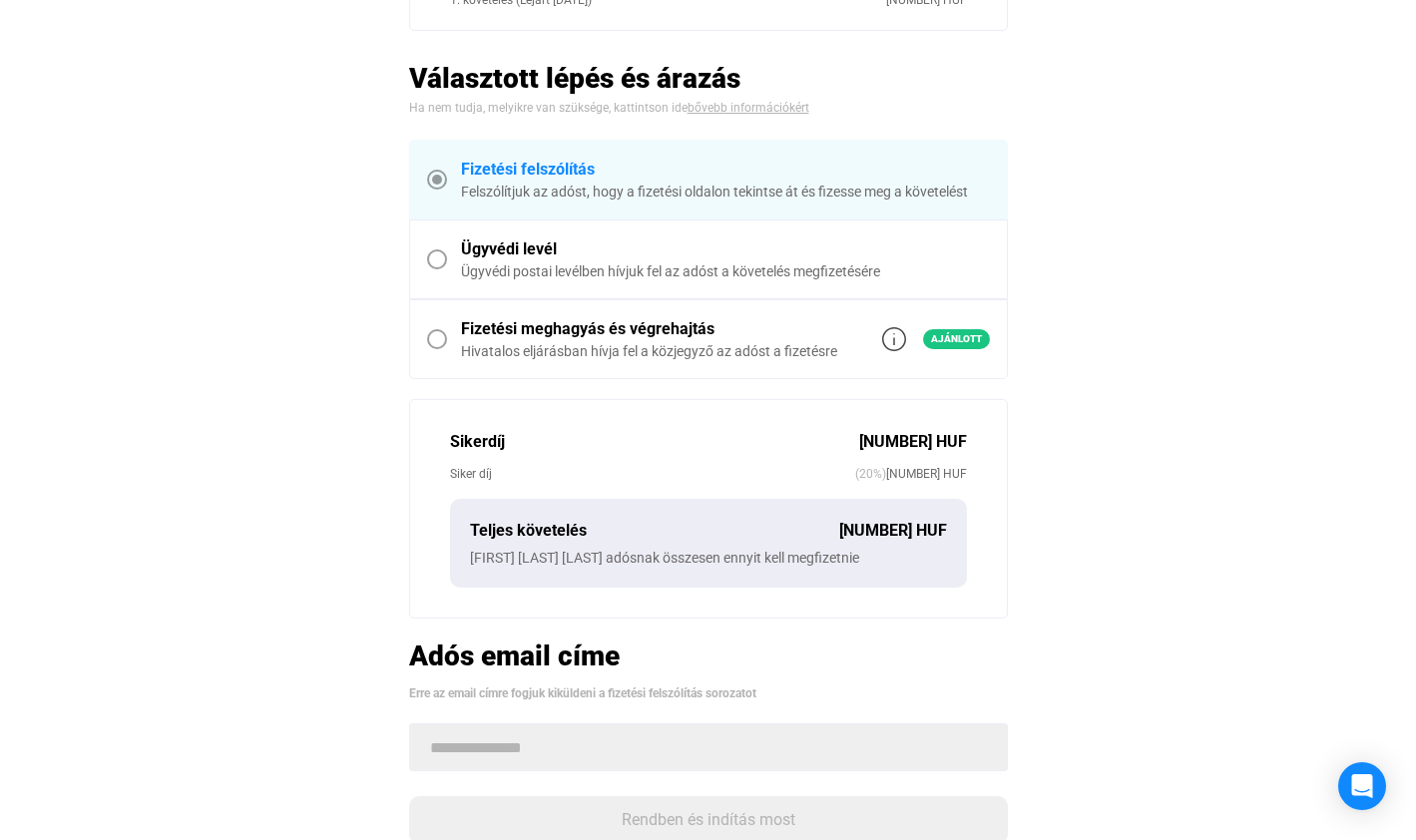 scroll, scrollTop: 496, scrollLeft: 0, axis: vertical 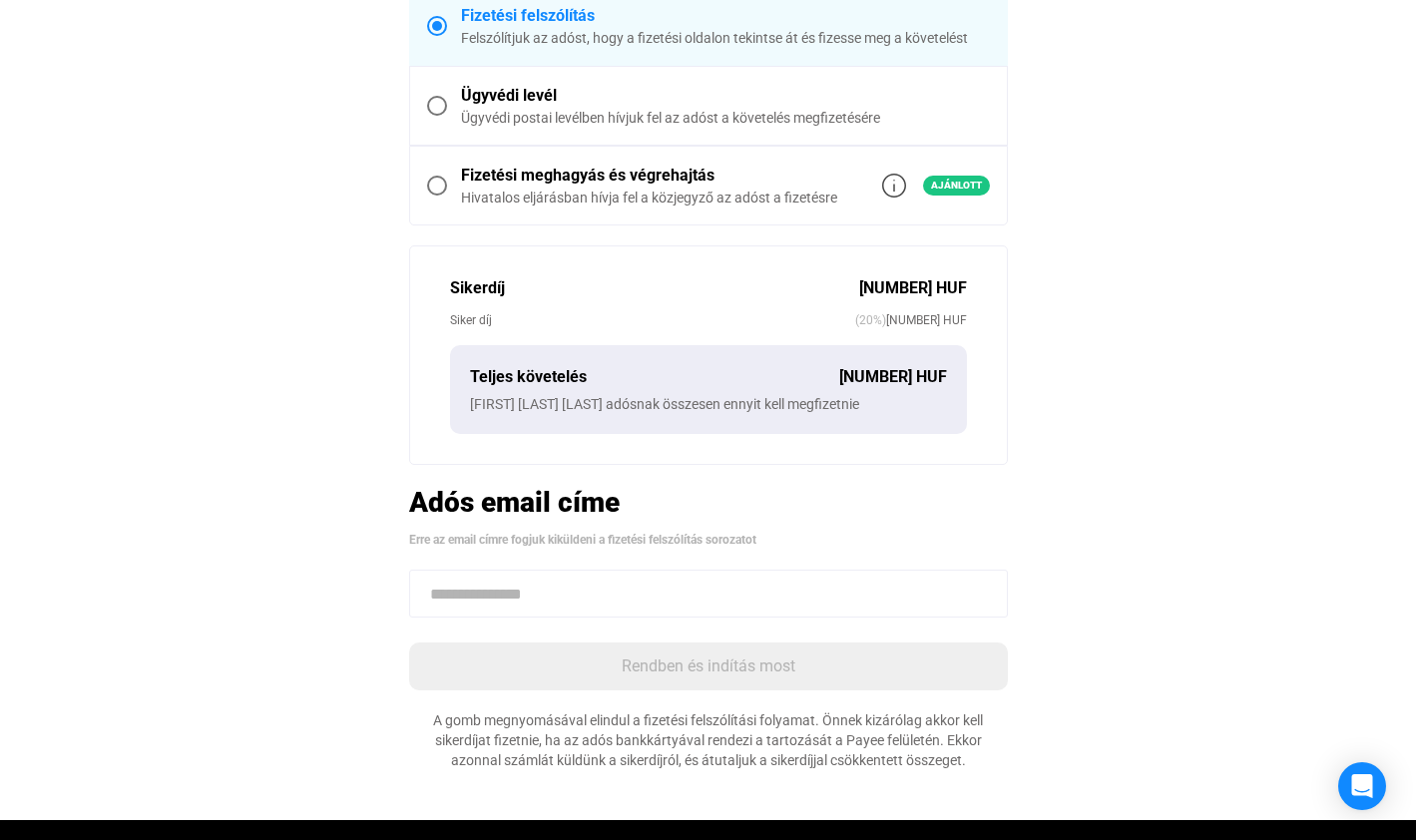 click 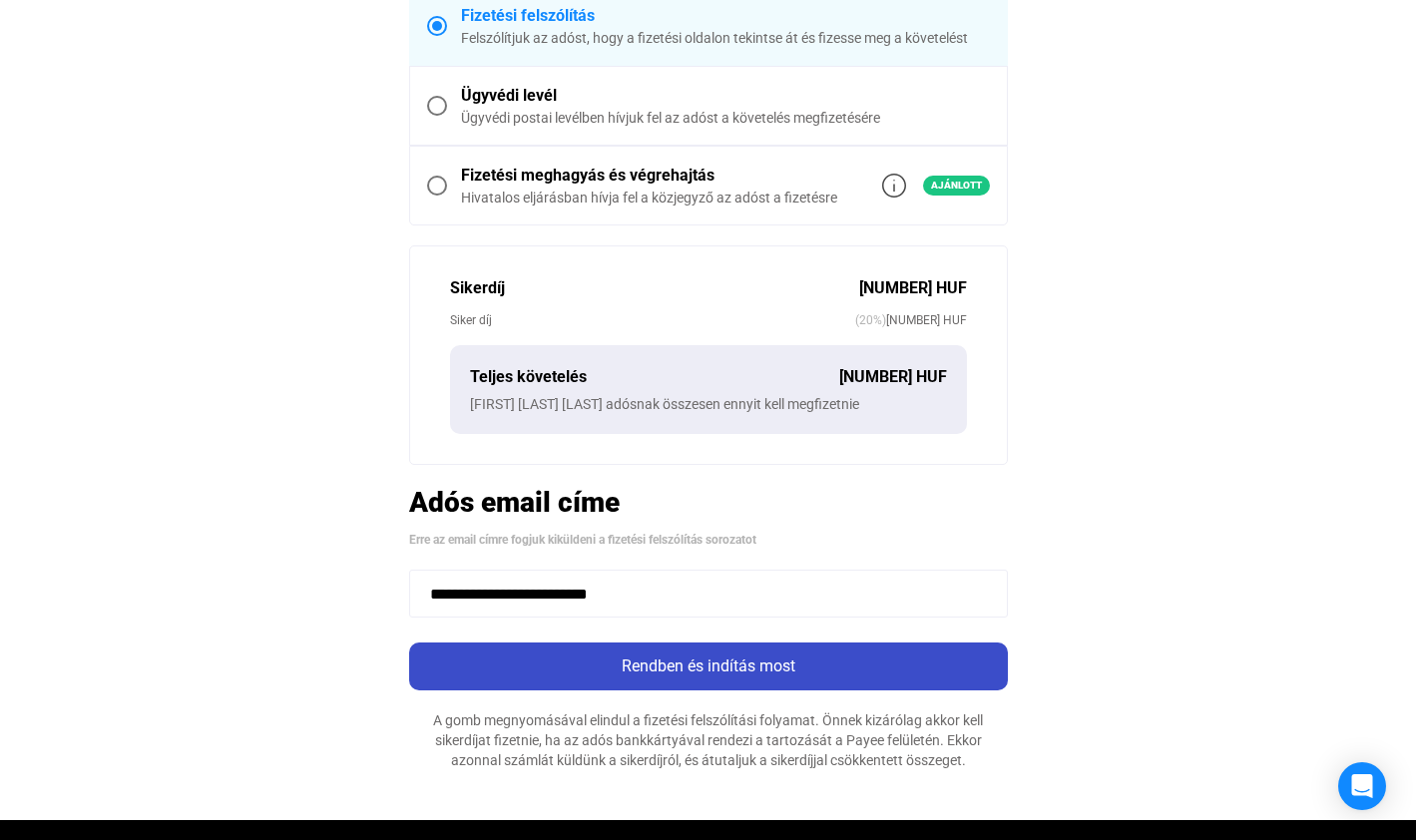 type on "**********" 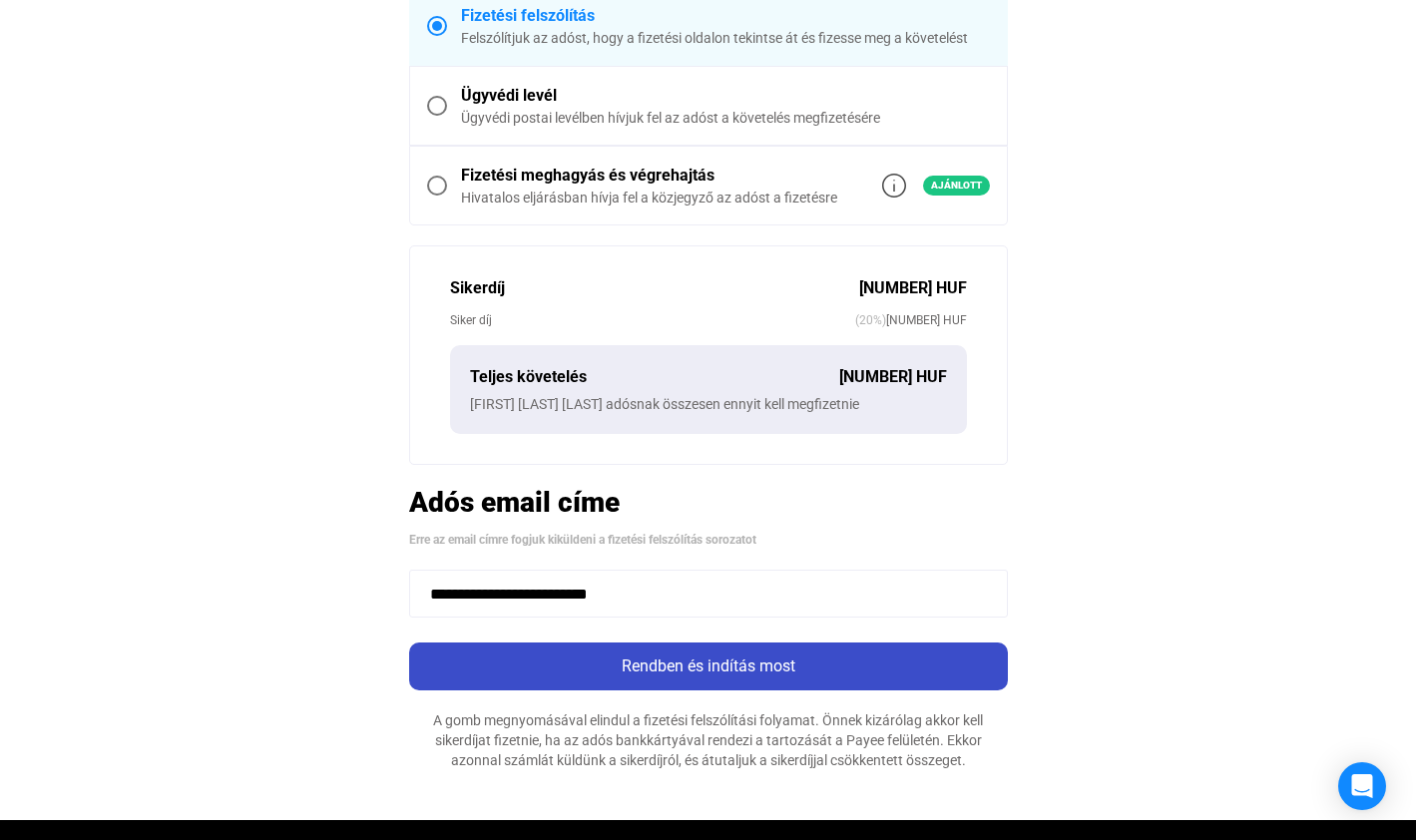 click on "Rendben és indítás most" 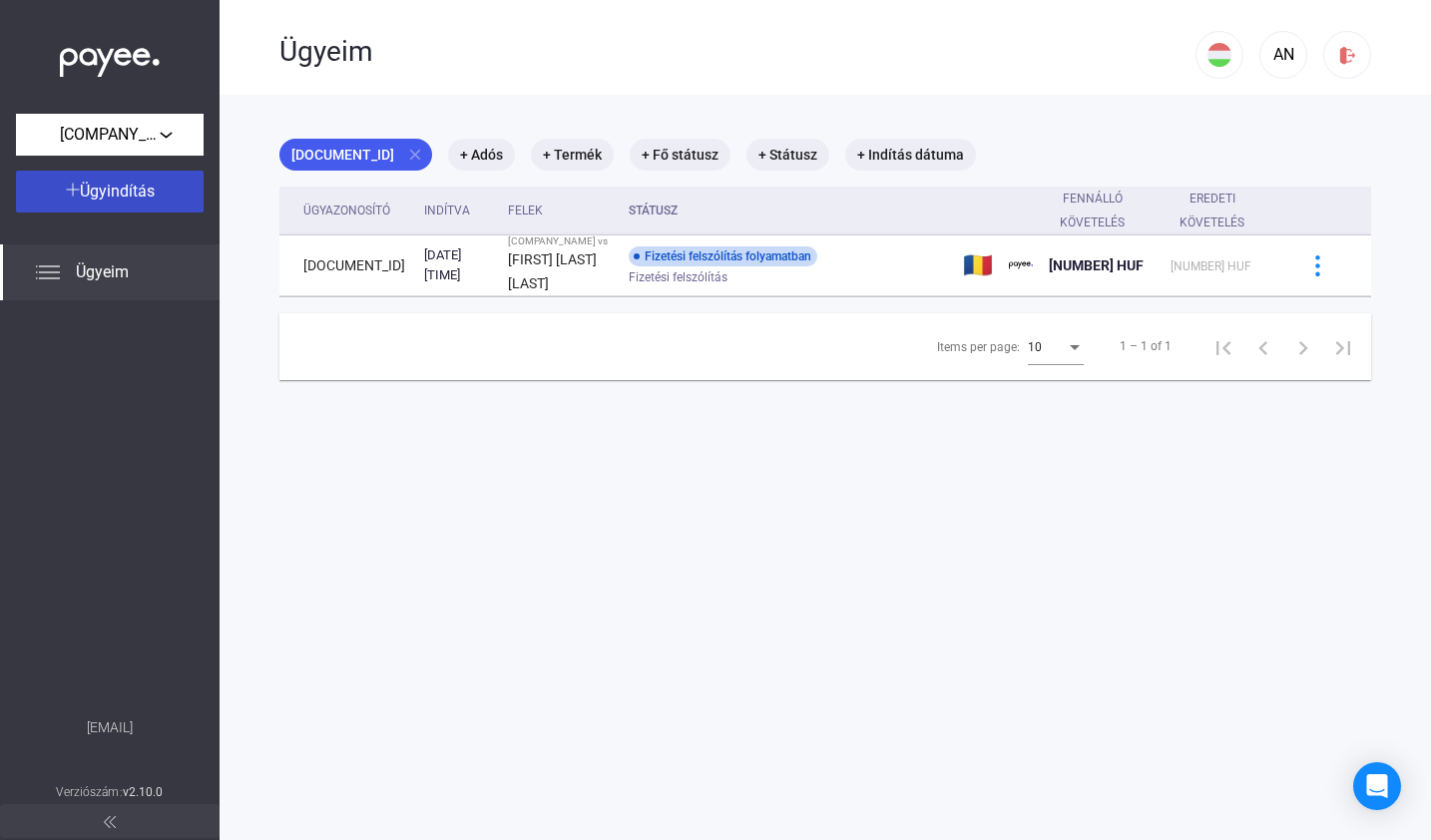 click on "Ügyindítás" 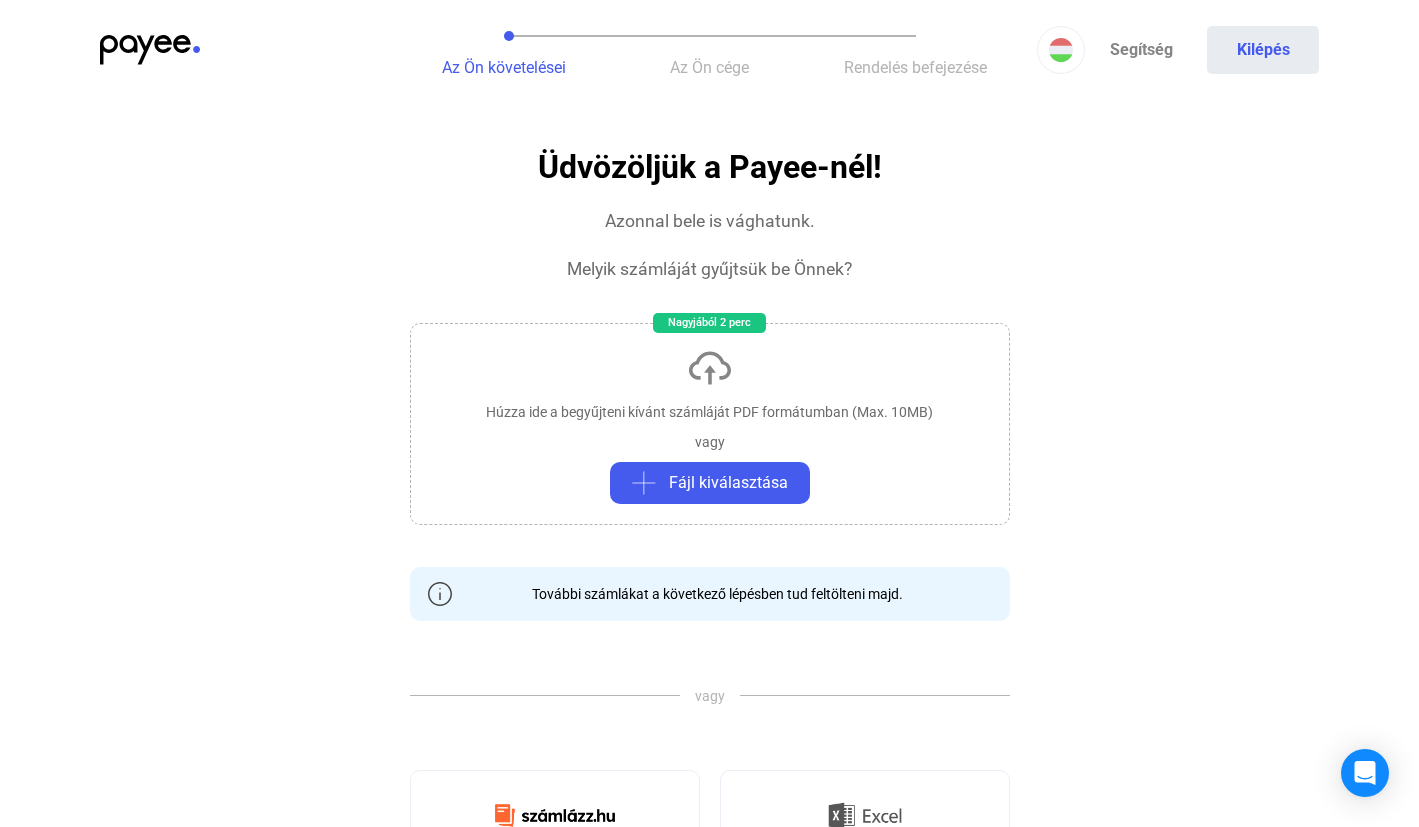 click on "Húzza ide a begyűjteni kívánt számláját PDF formátumban (Max. 10MB)   vagy   Fájl kiválasztása" 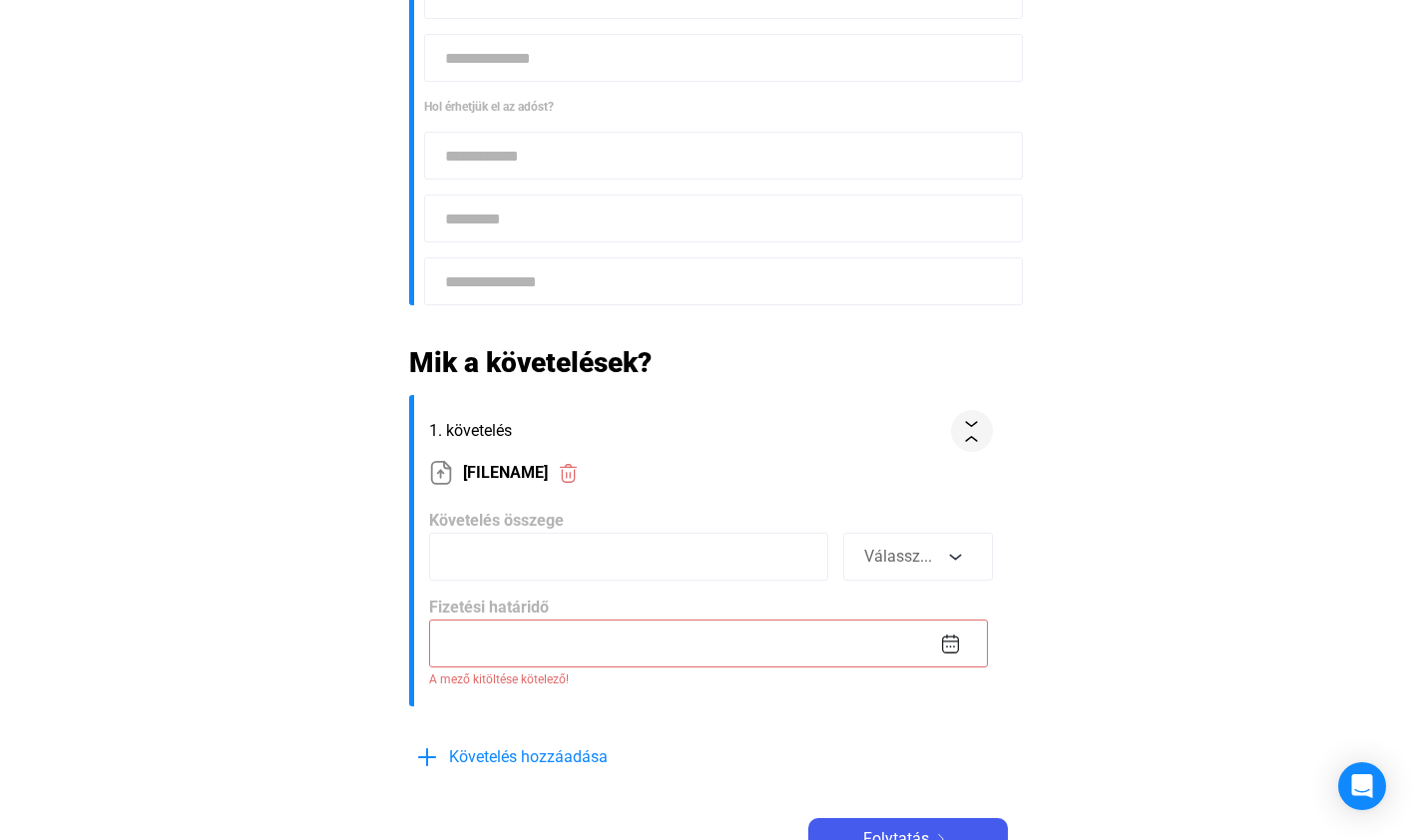 scroll, scrollTop: 117, scrollLeft: 0, axis: vertical 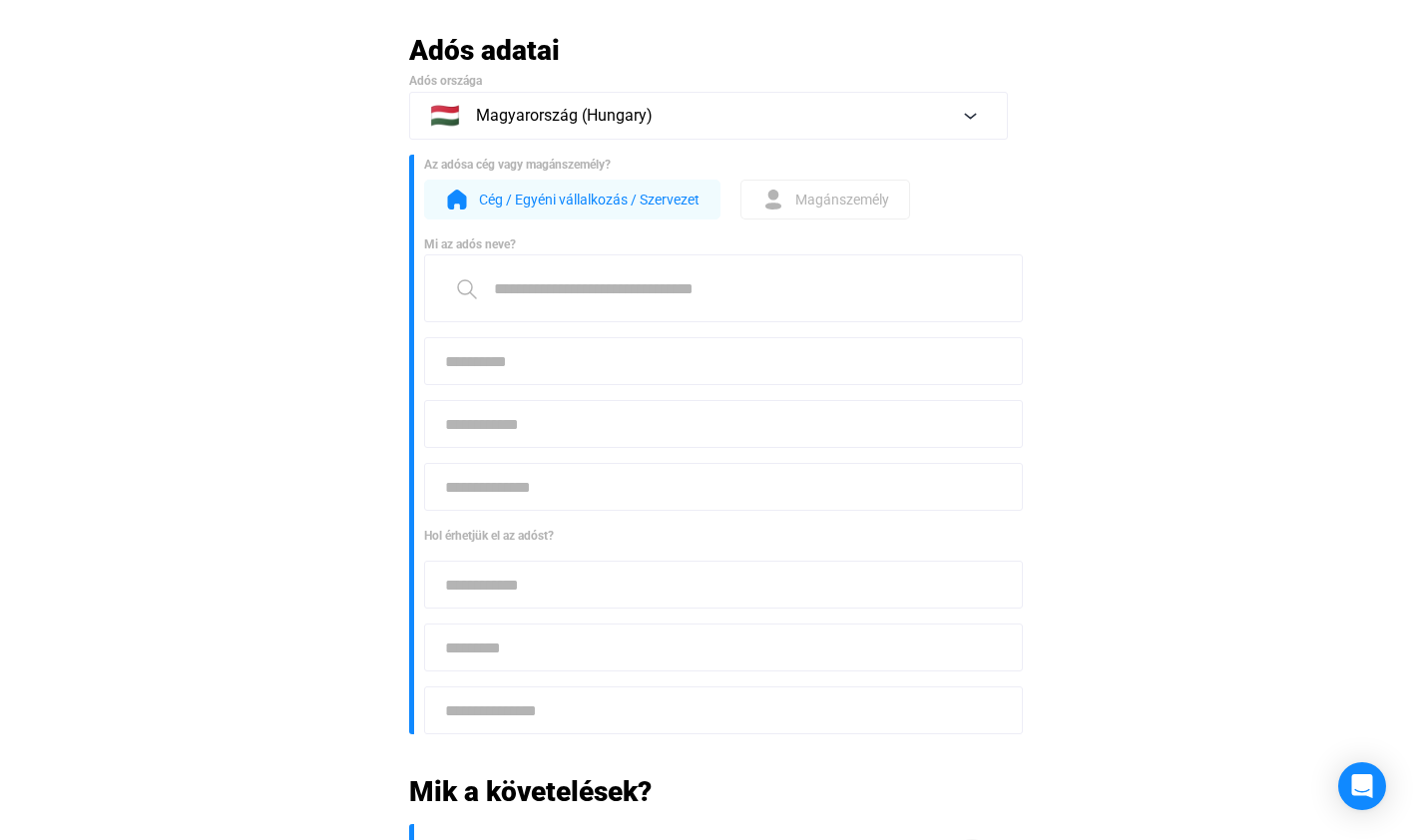 click on "Magánszemély" 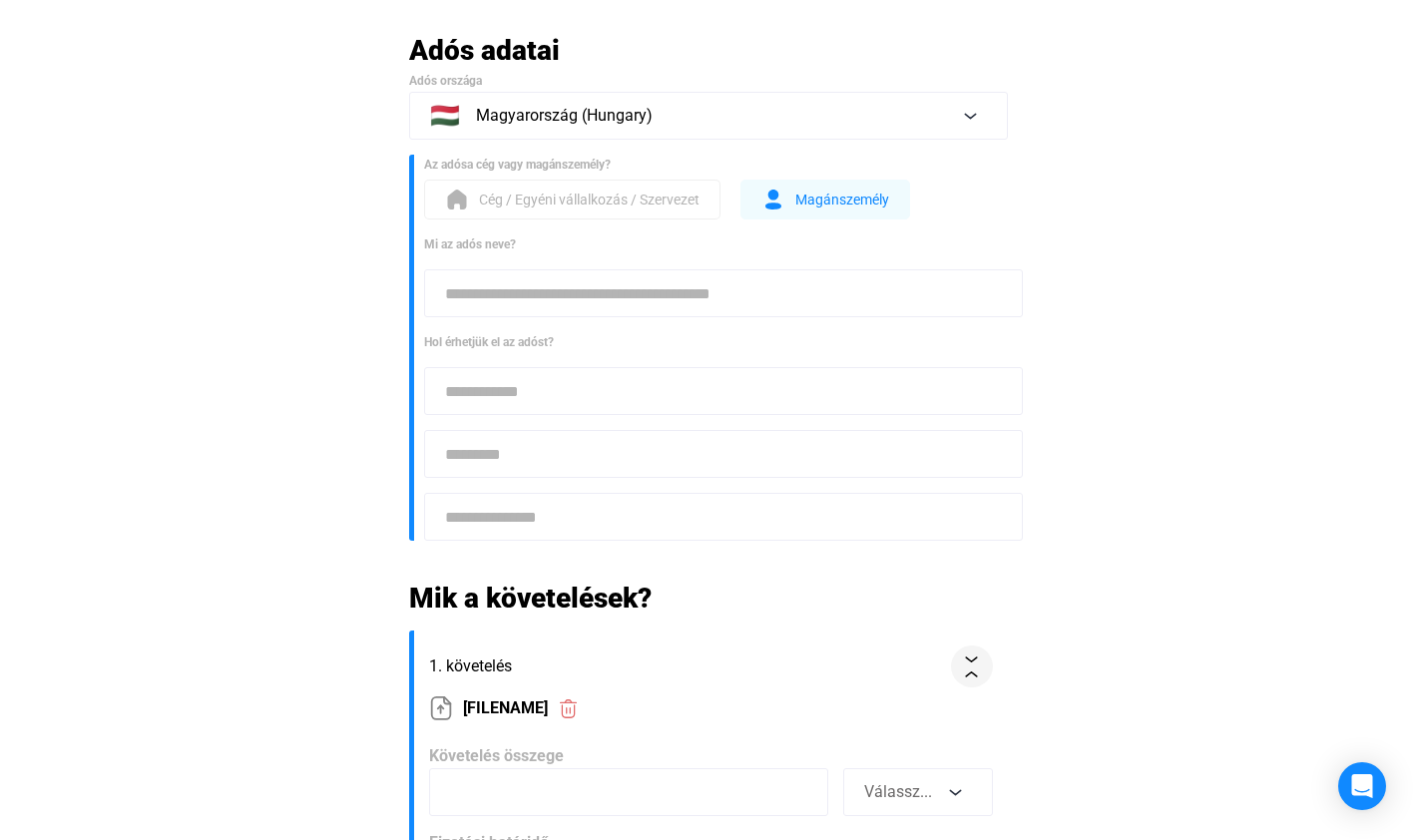 click 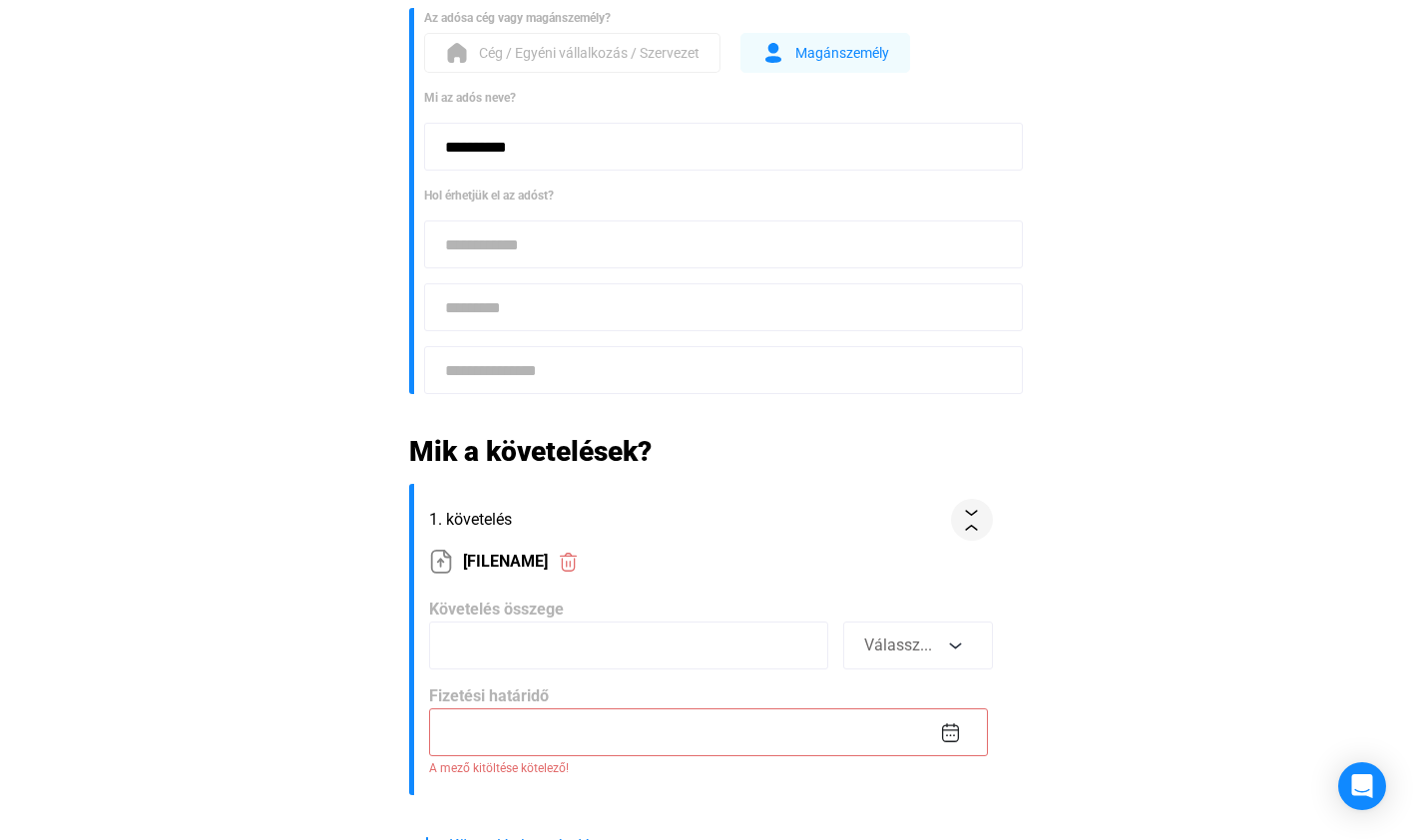scroll, scrollTop: 397, scrollLeft: 0, axis: vertical 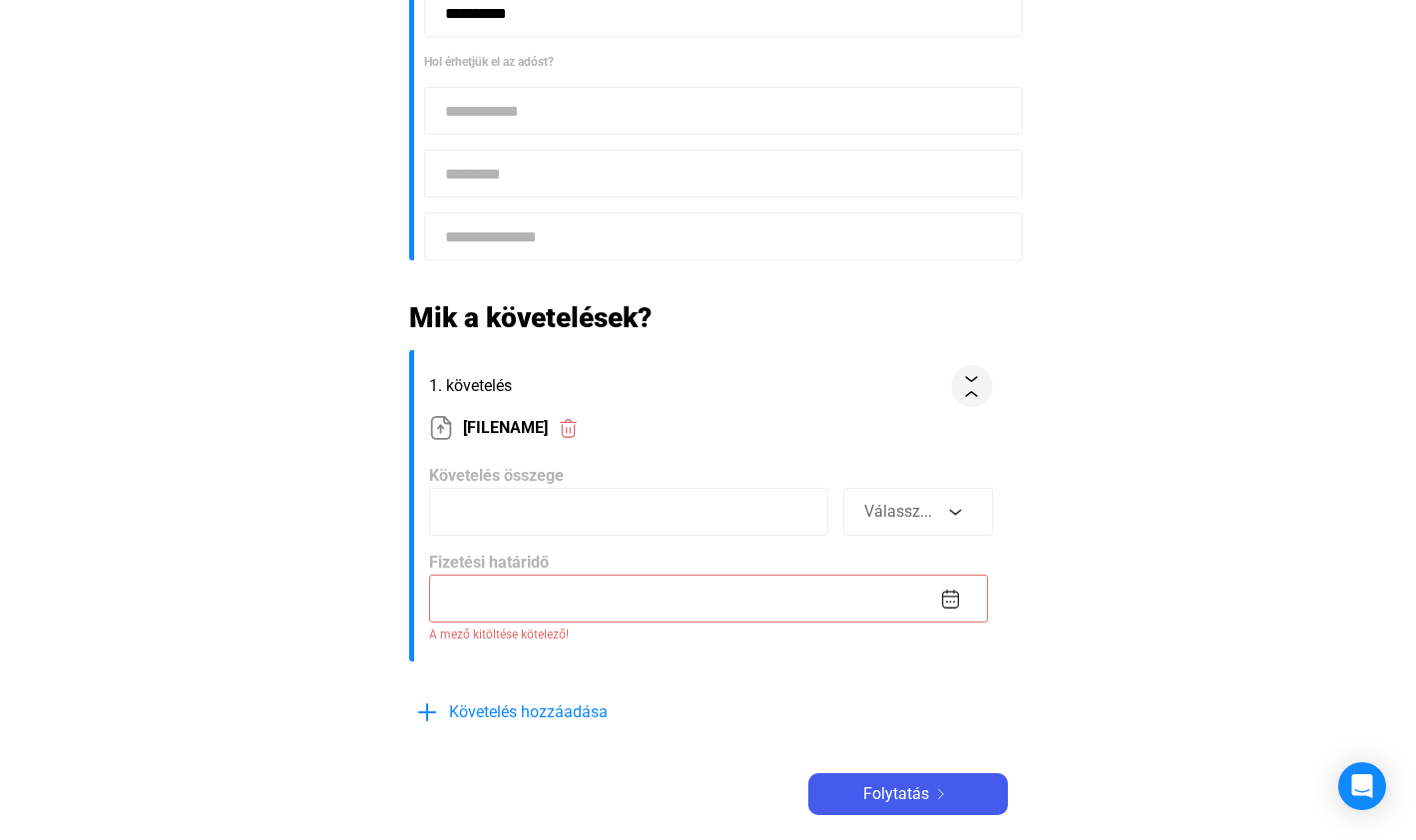 type on "**********" 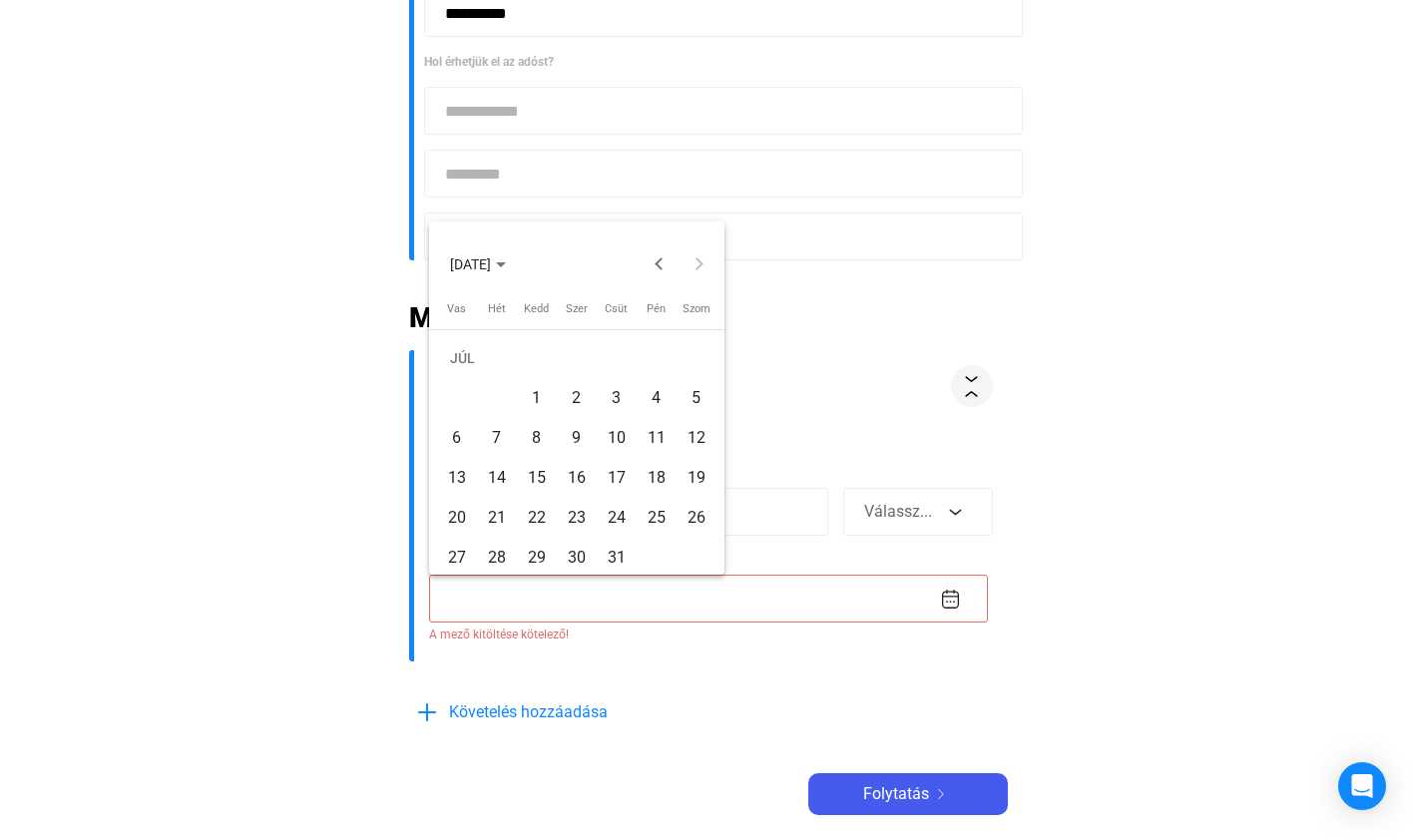 click on "6" at bounding box center [457, 438] 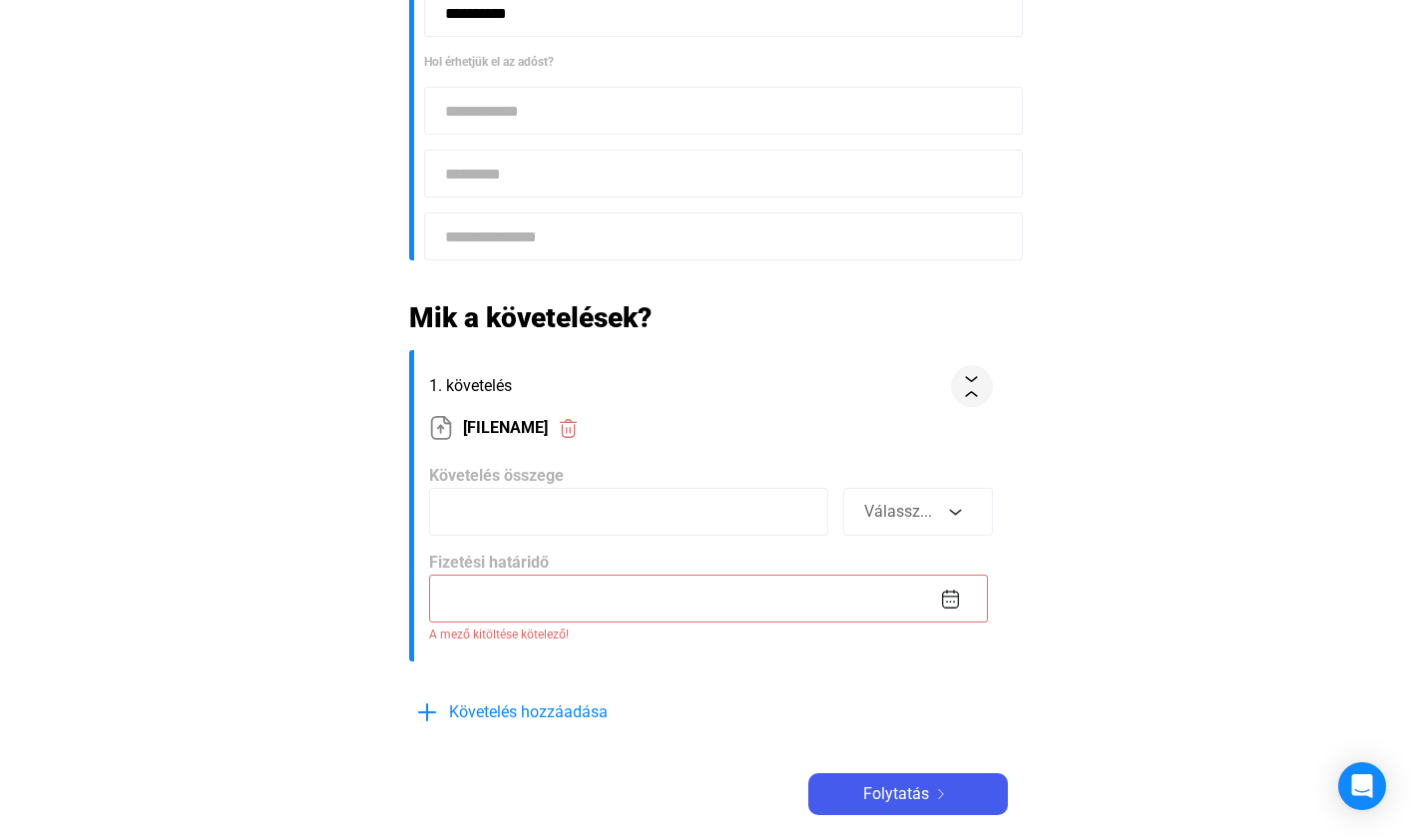 type on "**********" 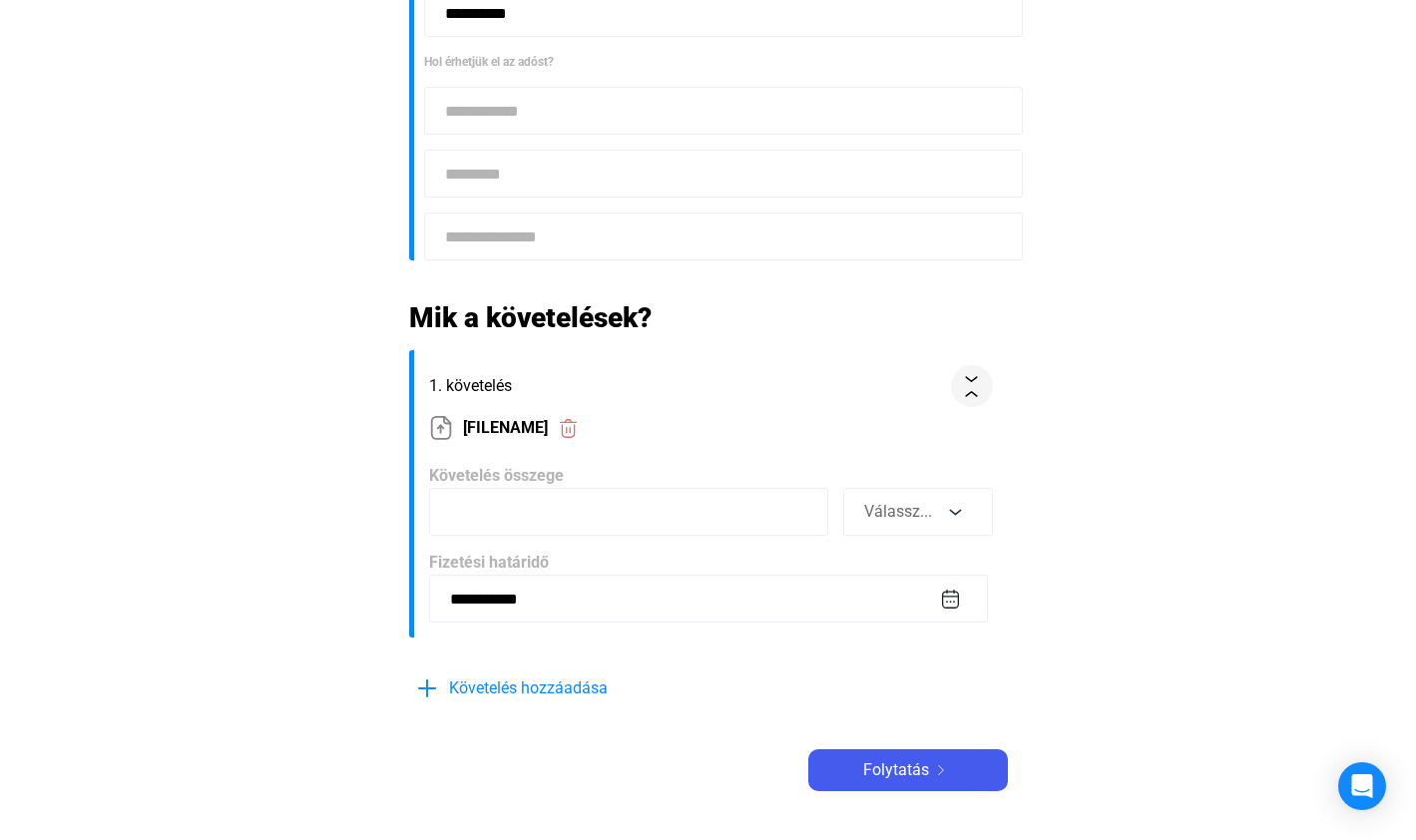 click 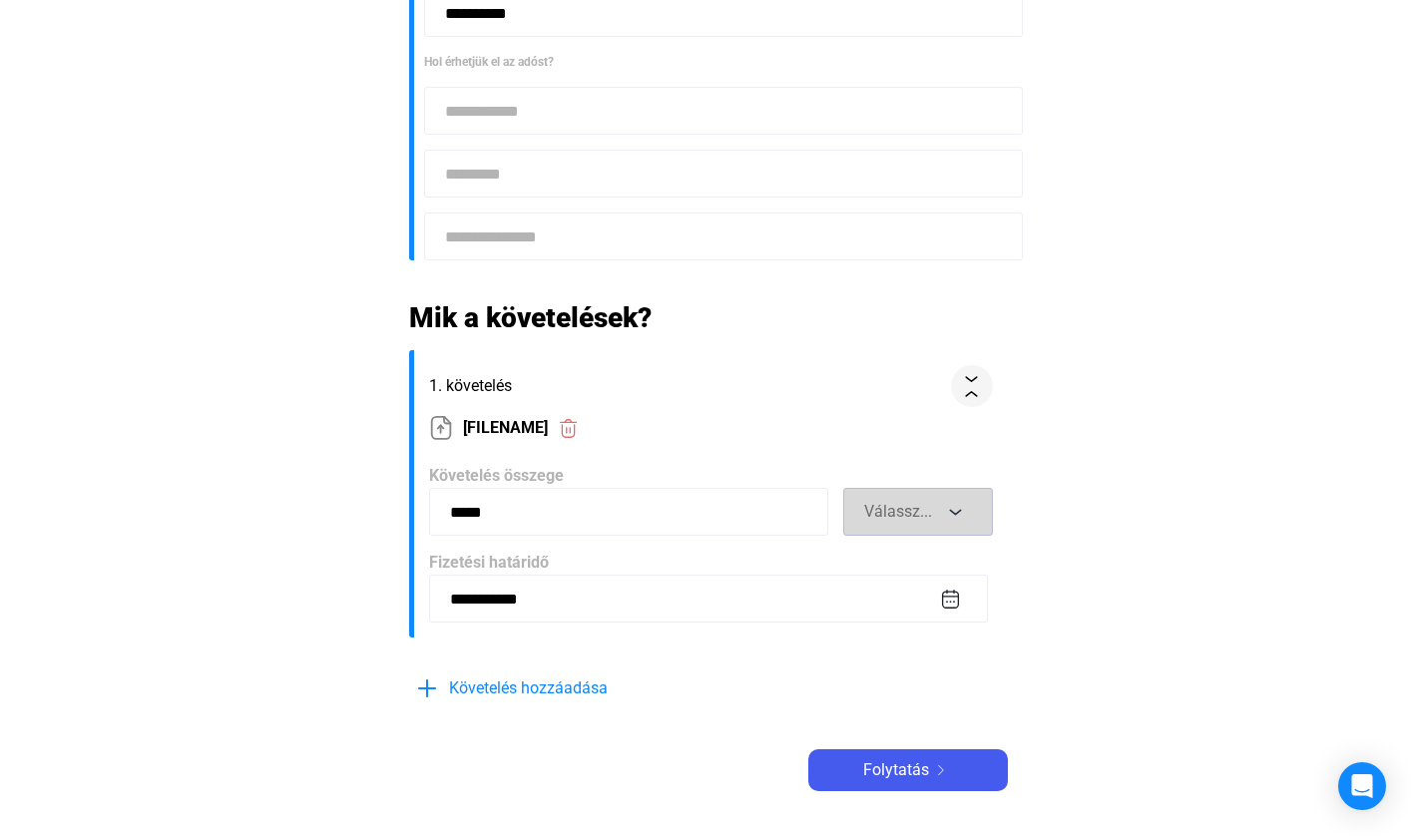 type on "*****" 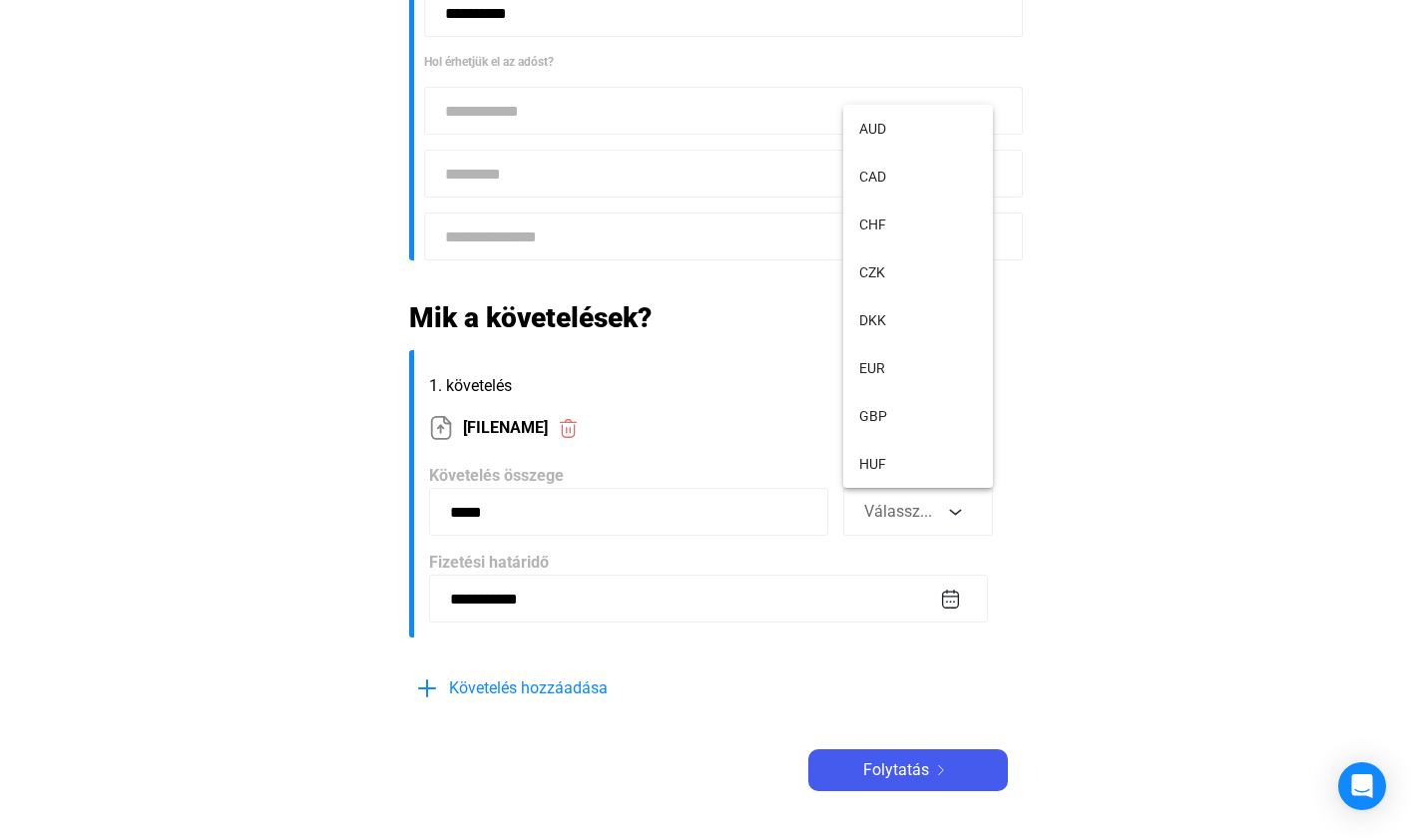 click on "HUF" at bounding box center [918, 464] 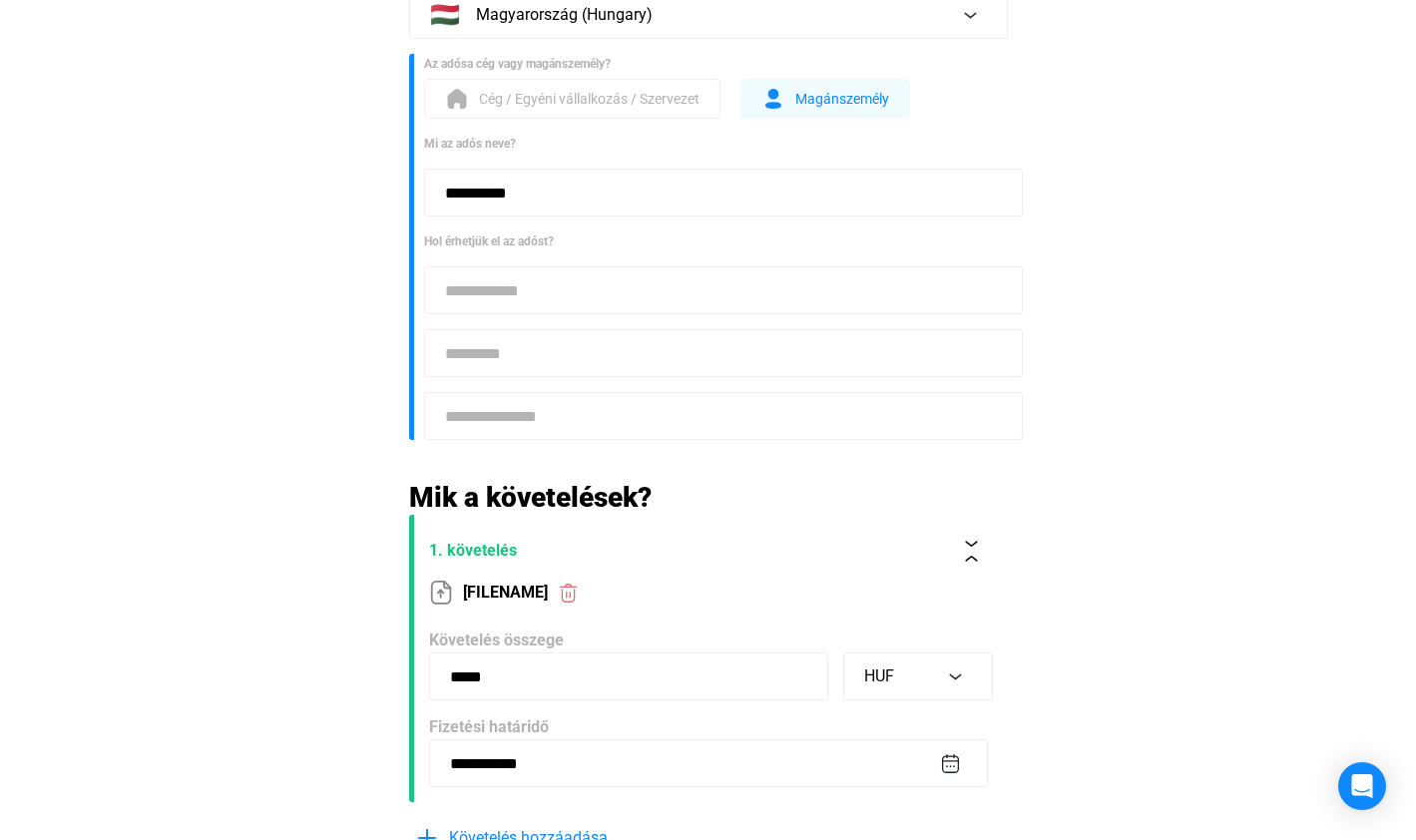 scroll, scrollTop: 201, scrollLeft: 0, axis: vertical 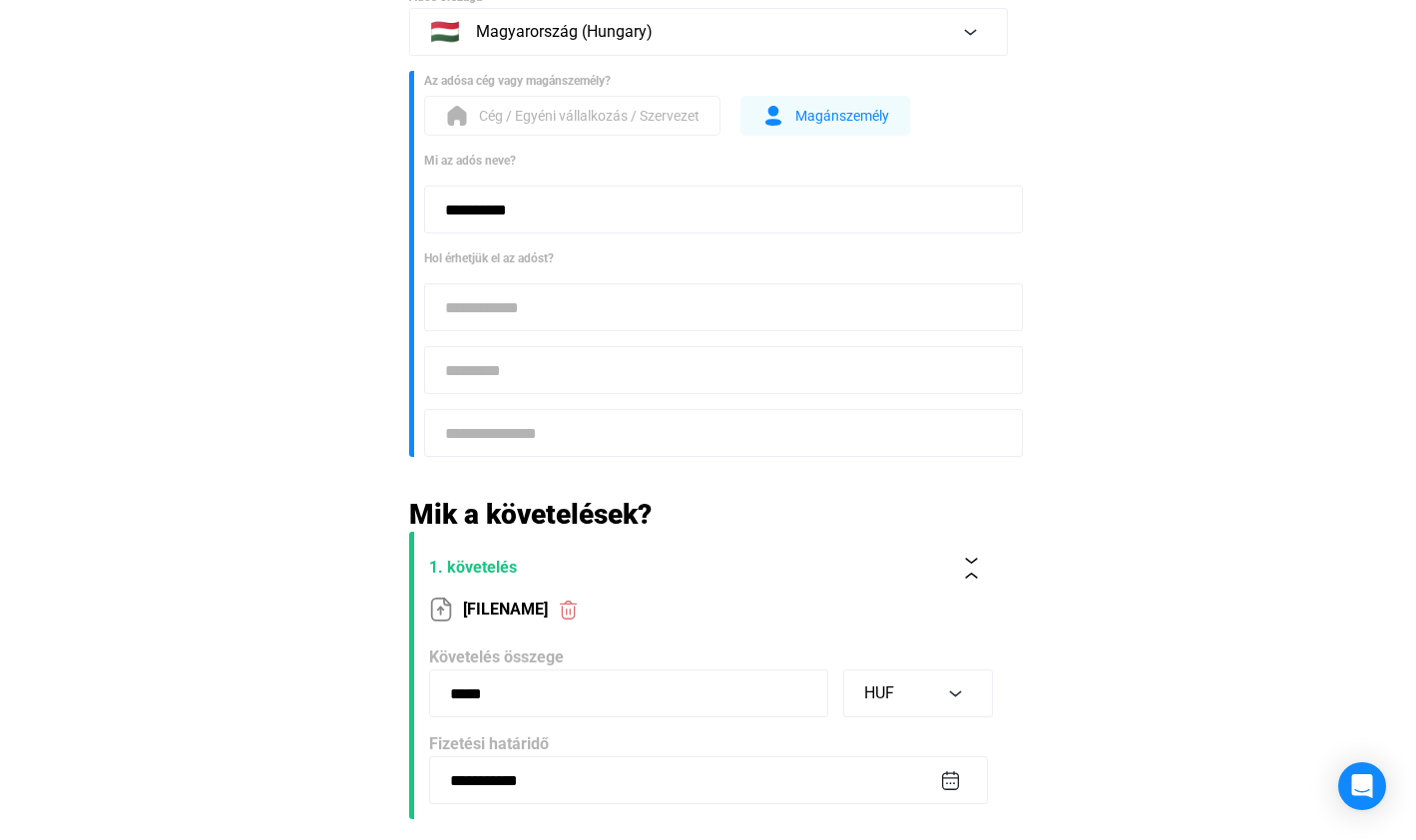 paste on "**********" 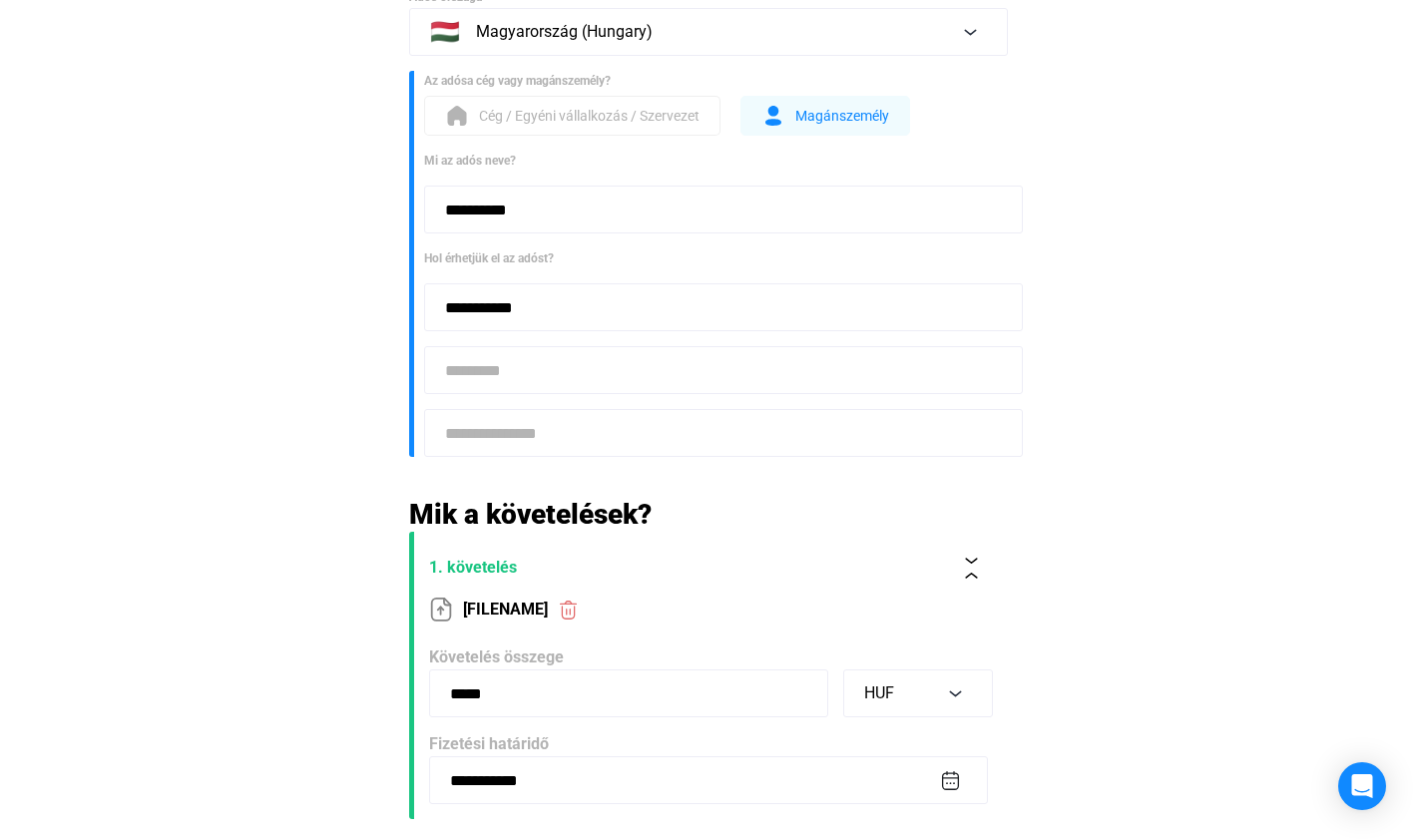 type on "**********" 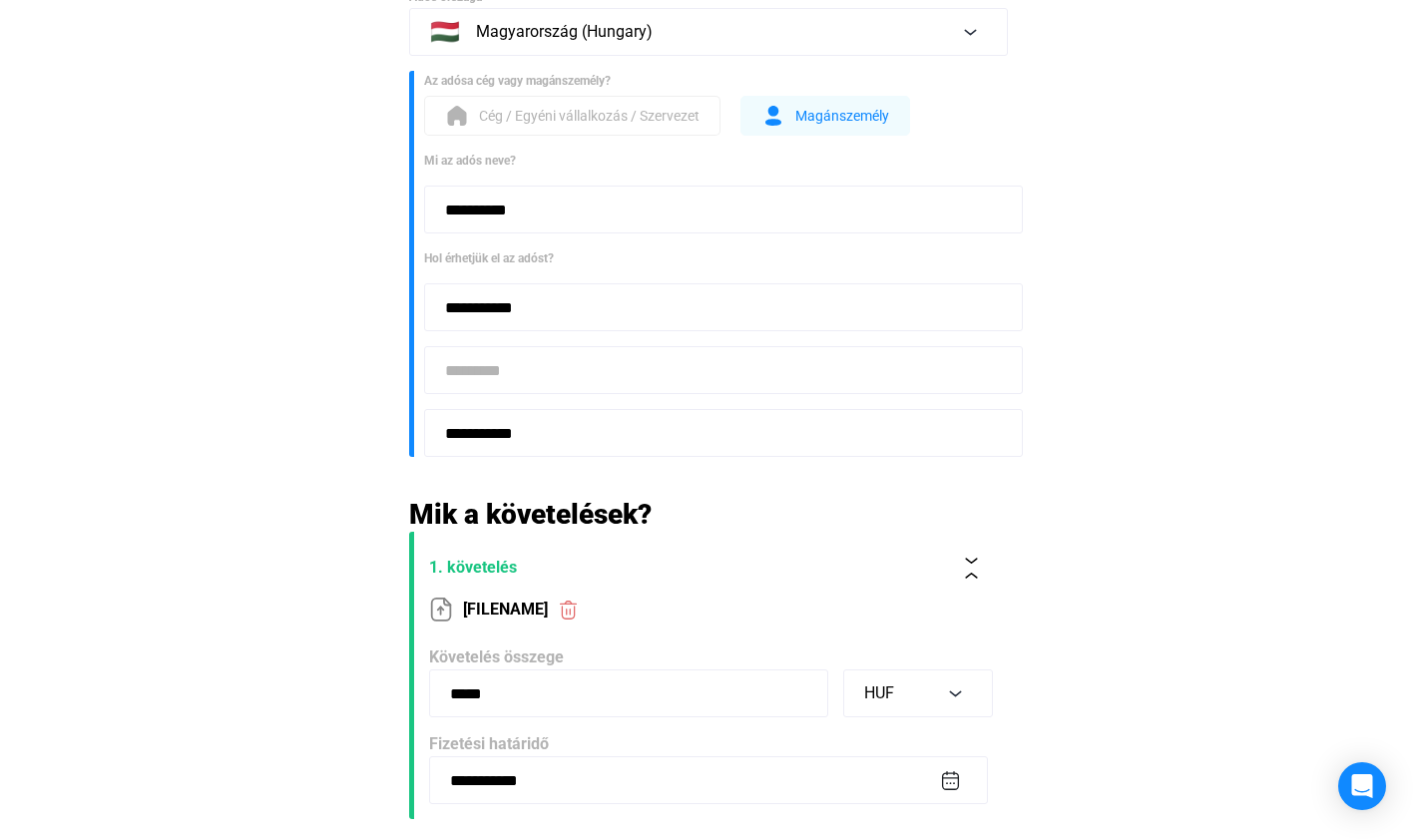 type on "**********" 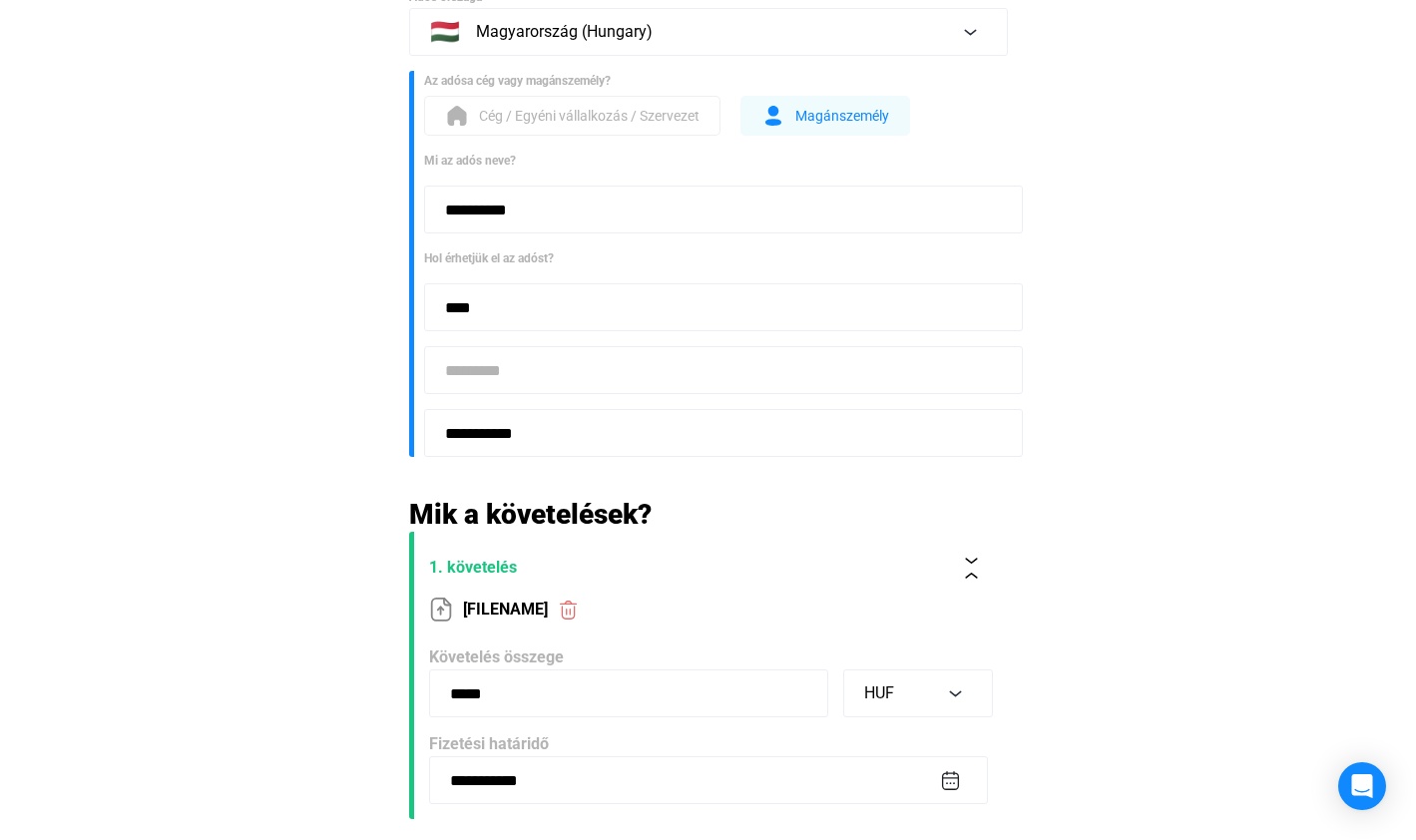 type on "****" 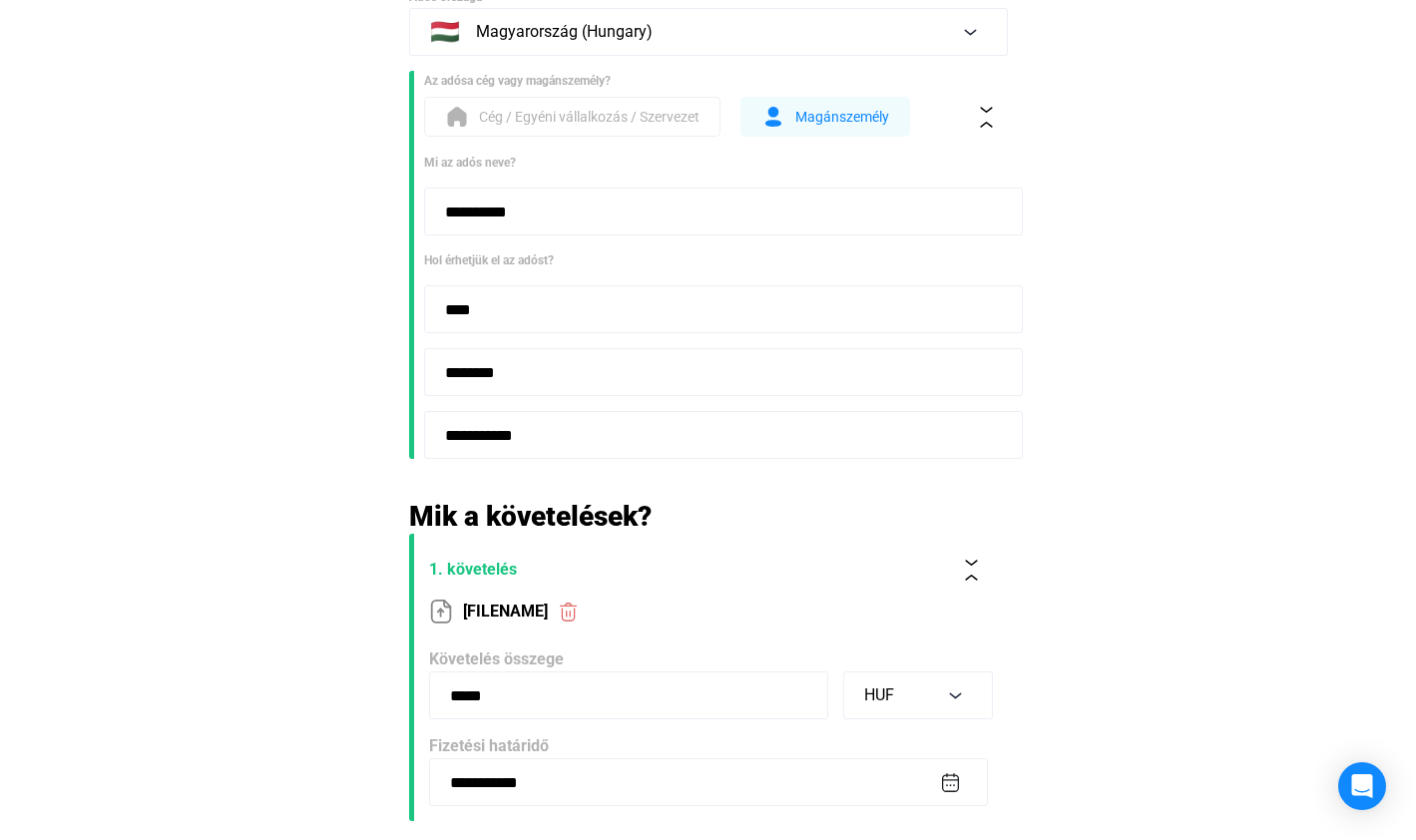 type on "********" 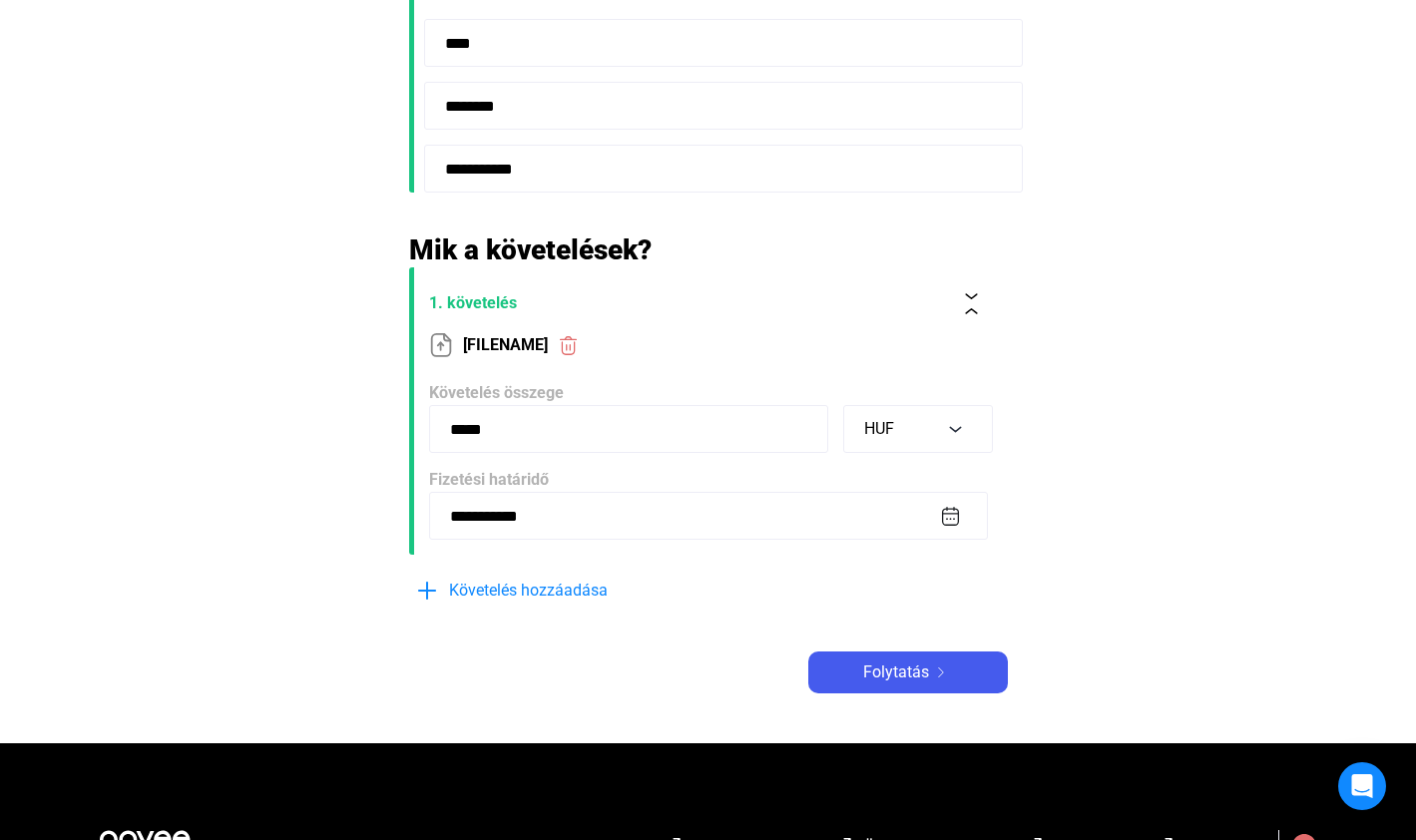 scroll, scrollTop: 648, scrollLeft: 0, axis: vertical 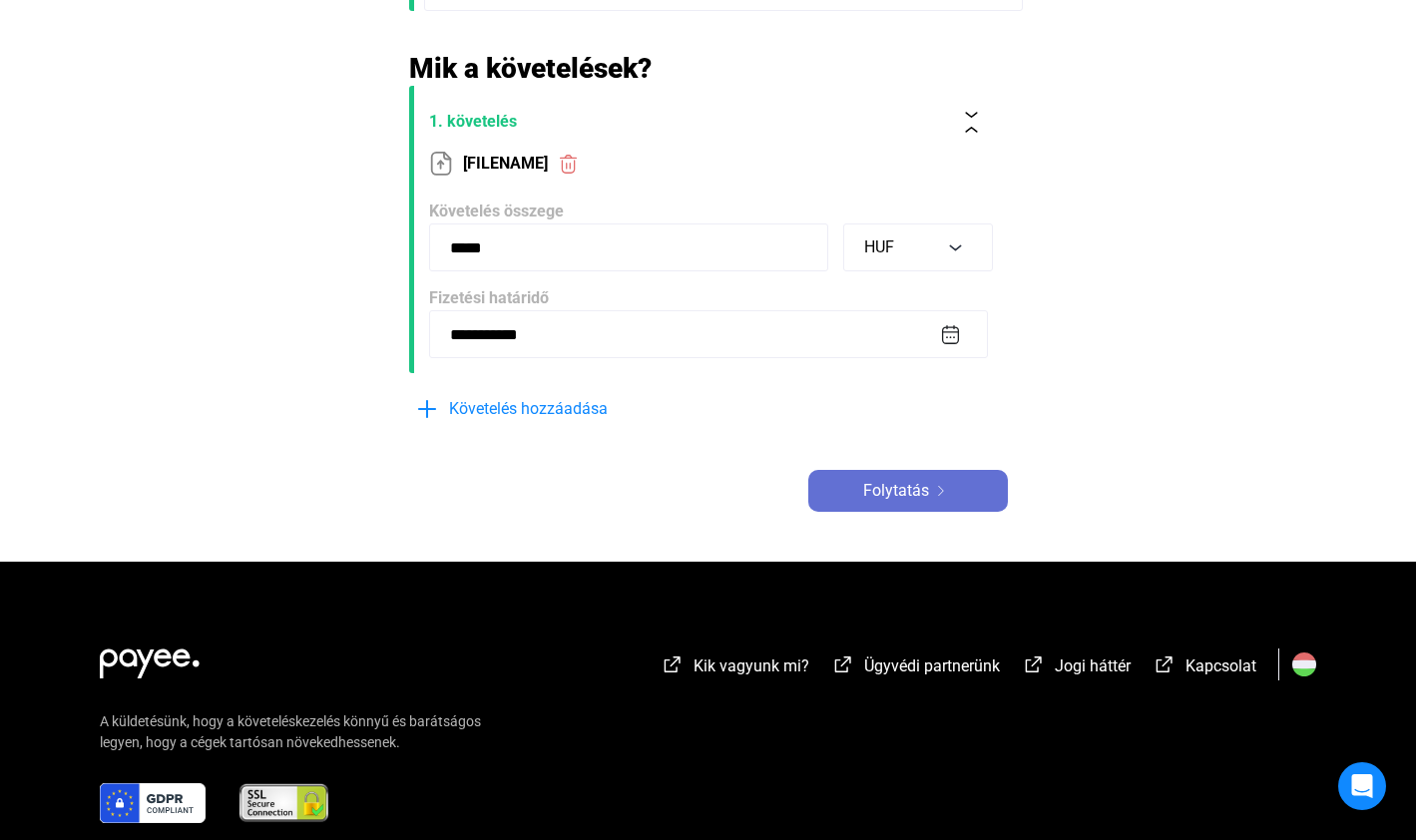 click on "Folytatás" 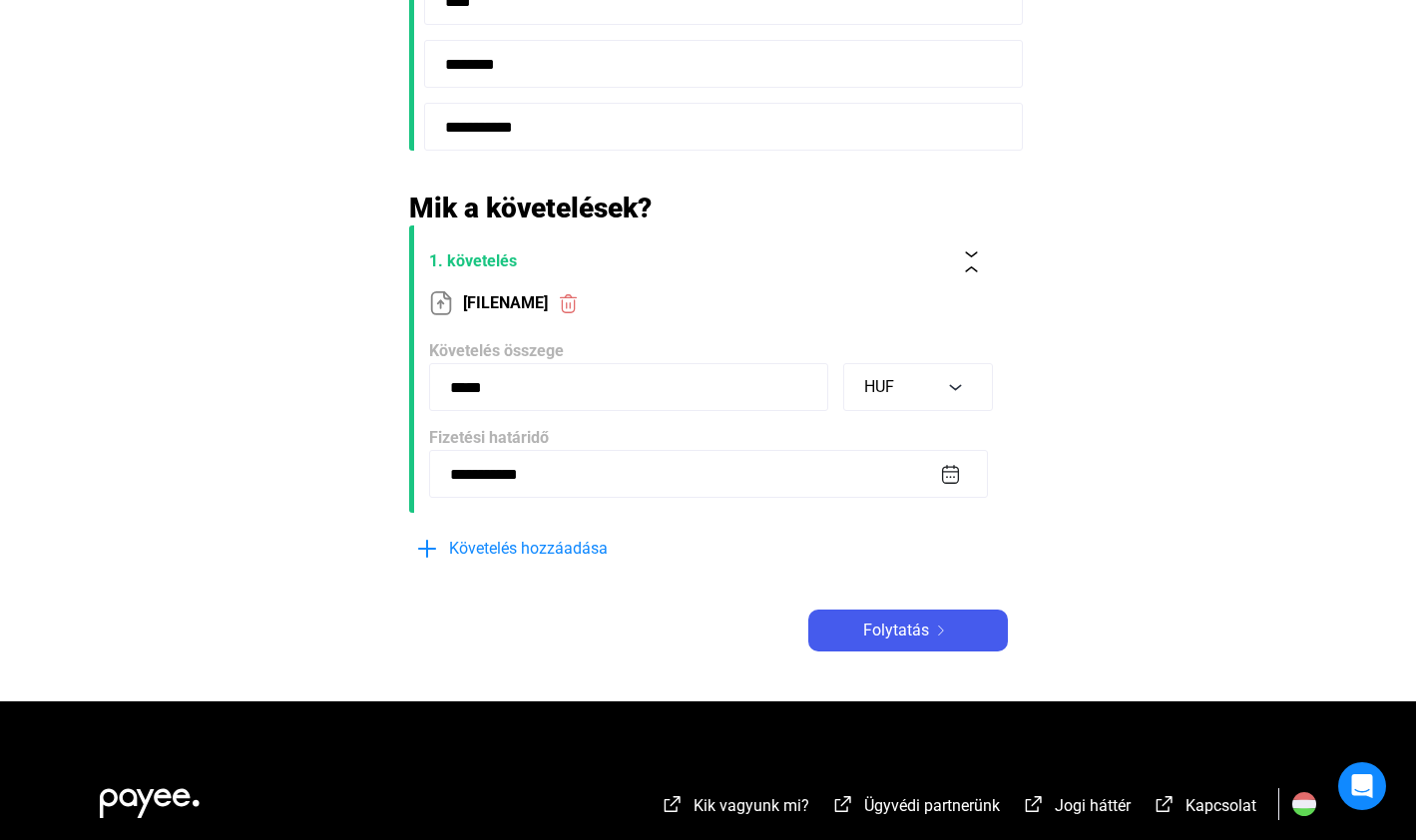 scroll, scrollTop: 208, scrollLeft: 0, axis: vertical 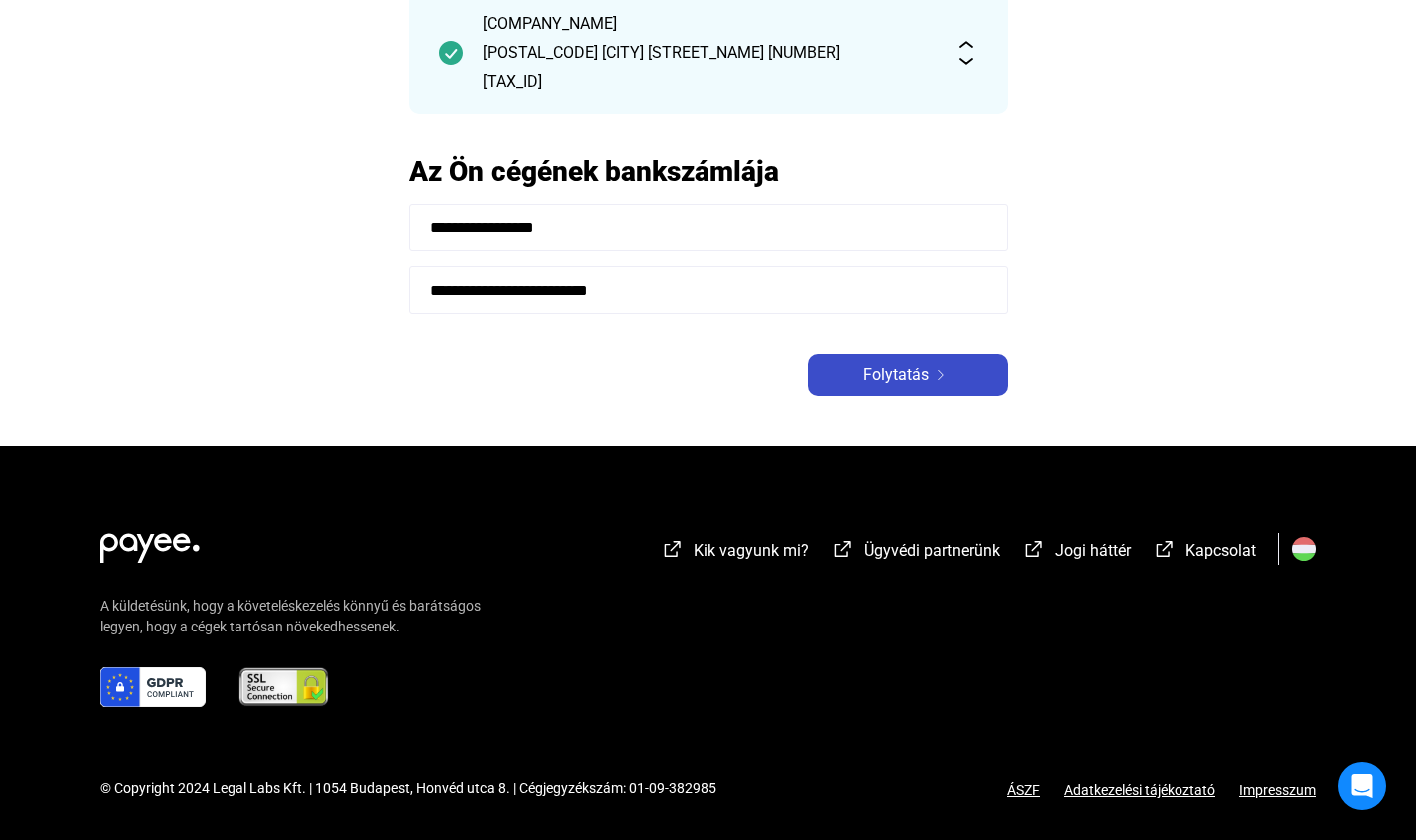 click on "Folytatás" 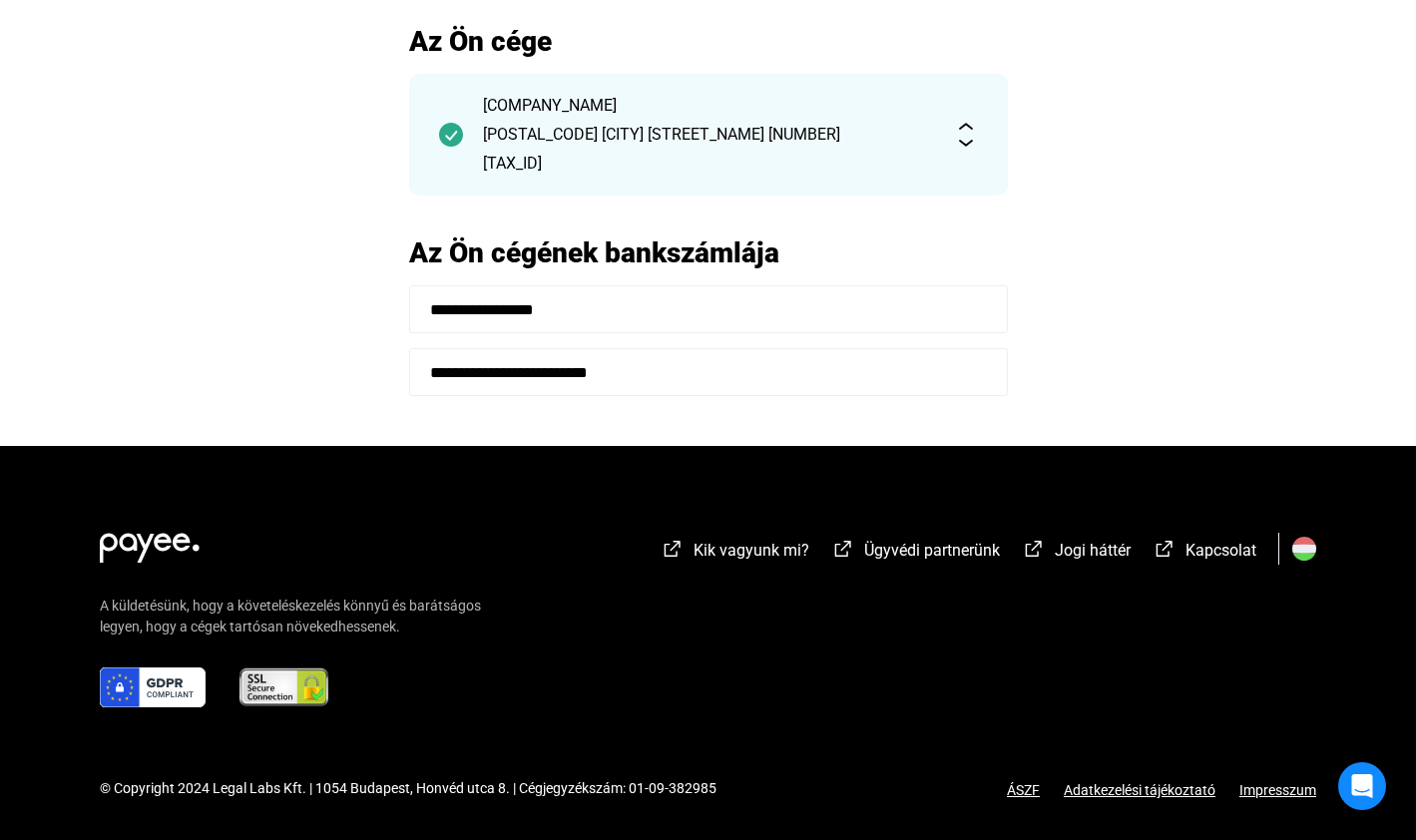 scroll, scrollTop: 126, scrollLeft: 0, axis: vertical 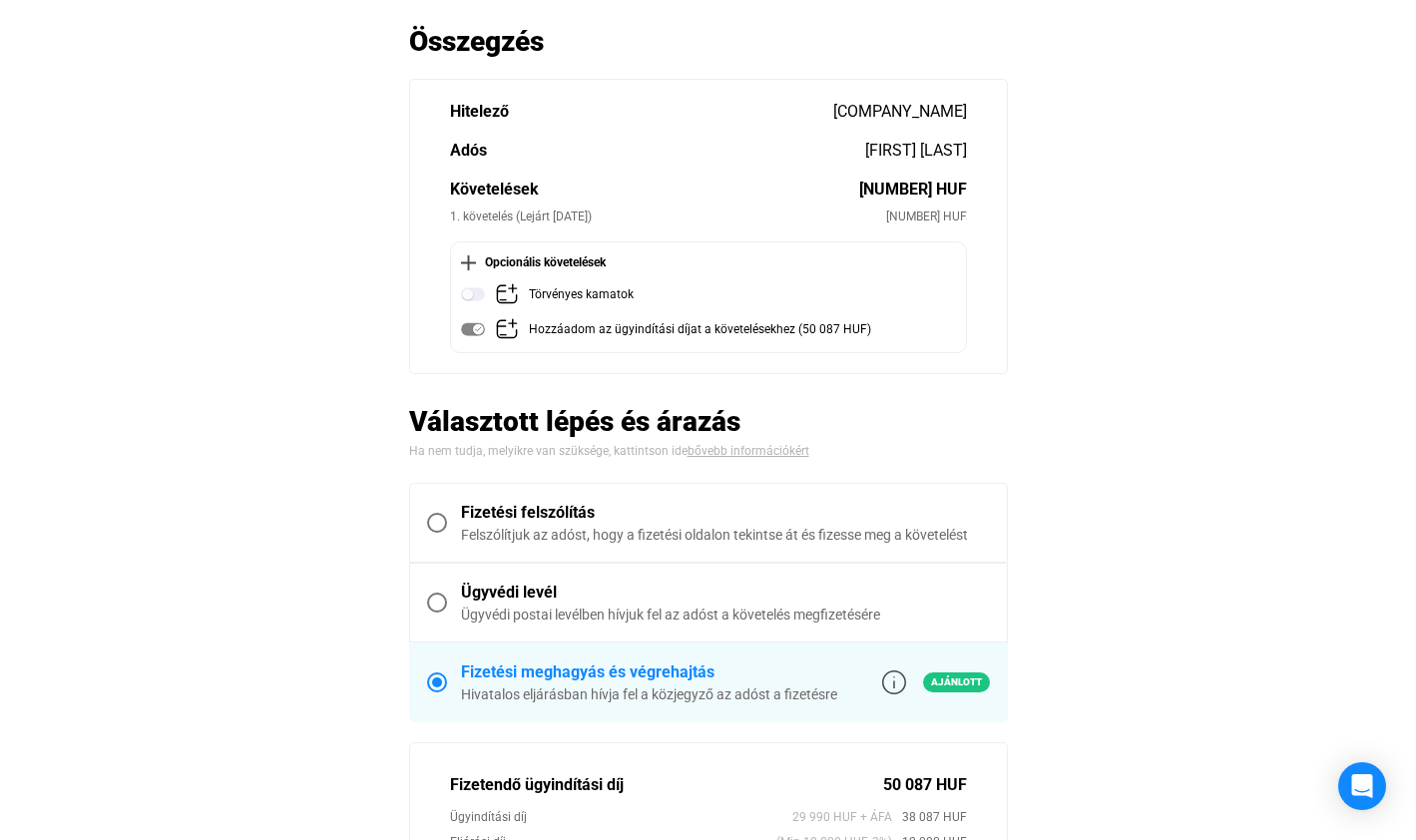 click at bounding box center (437, 523) 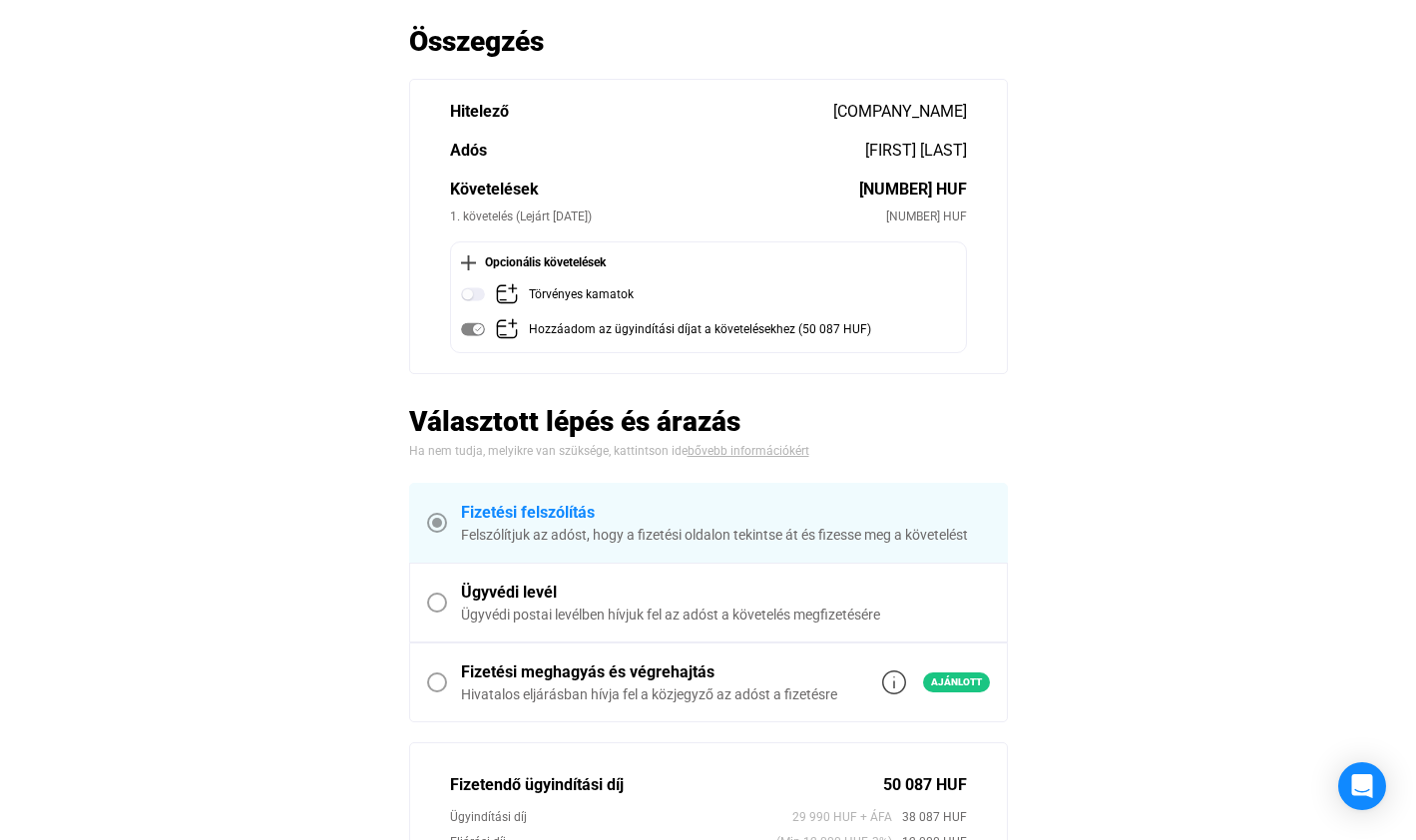 scroll, scrollTop: 483, scrollLeft: 0, axis: vertical 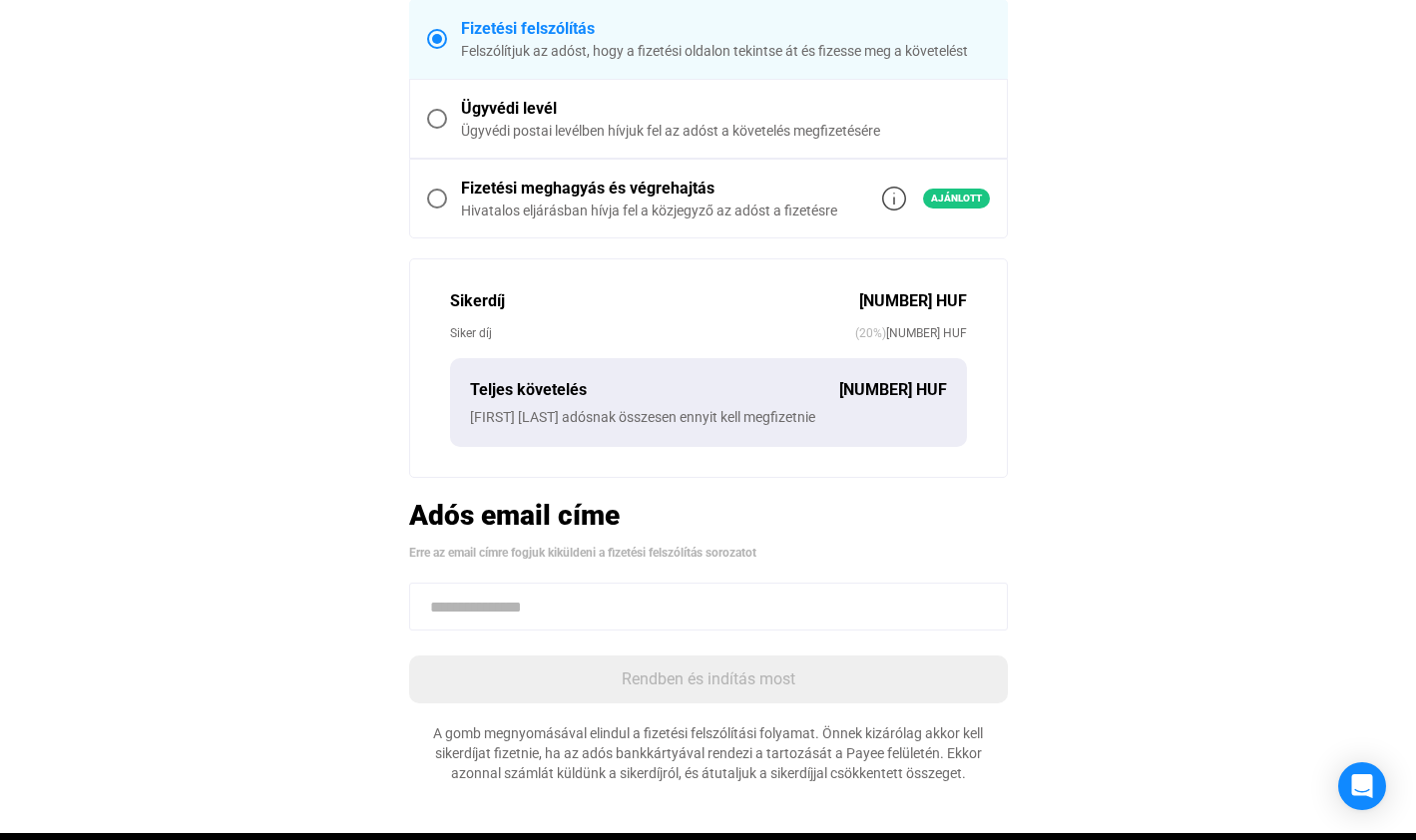click 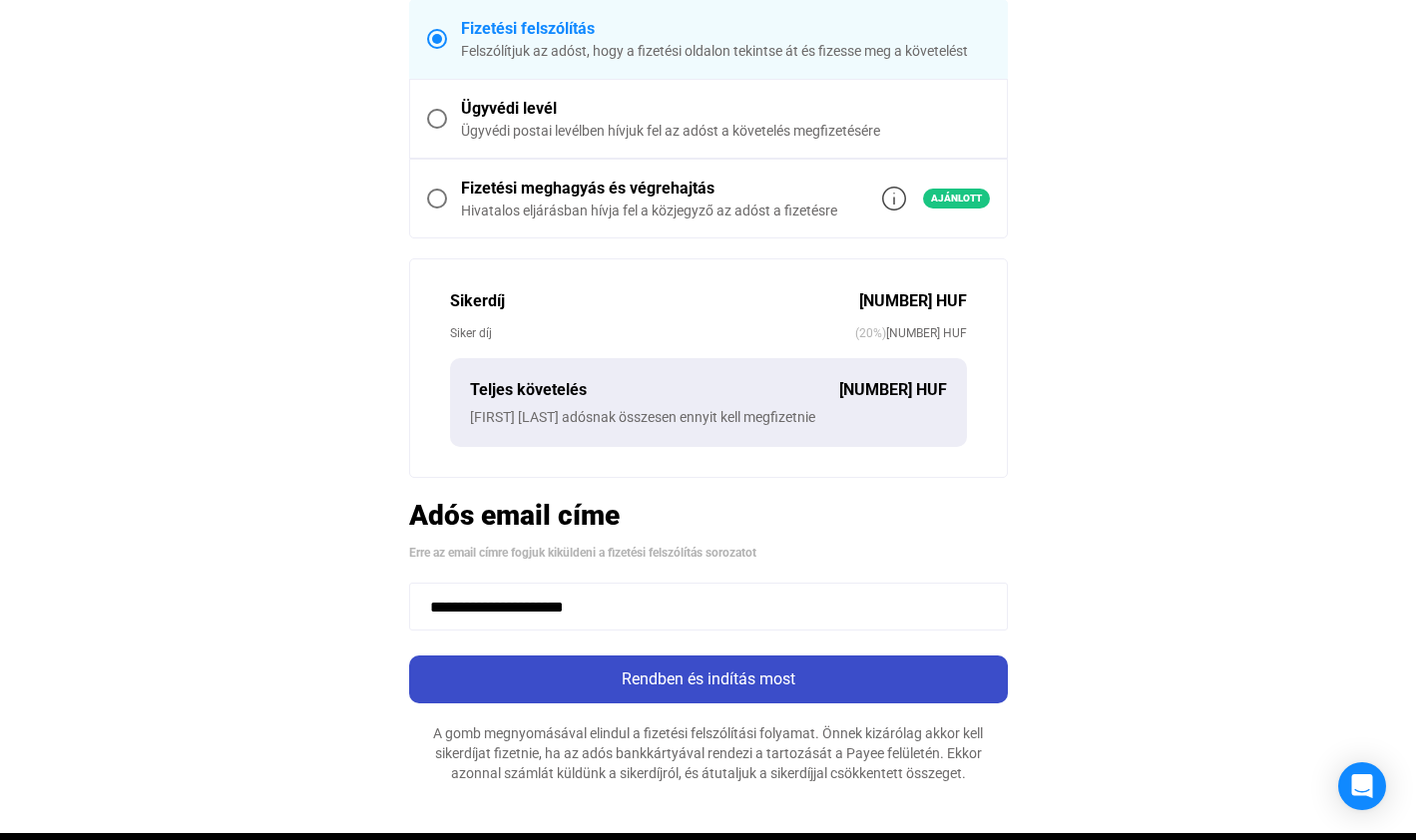 type on "**********" 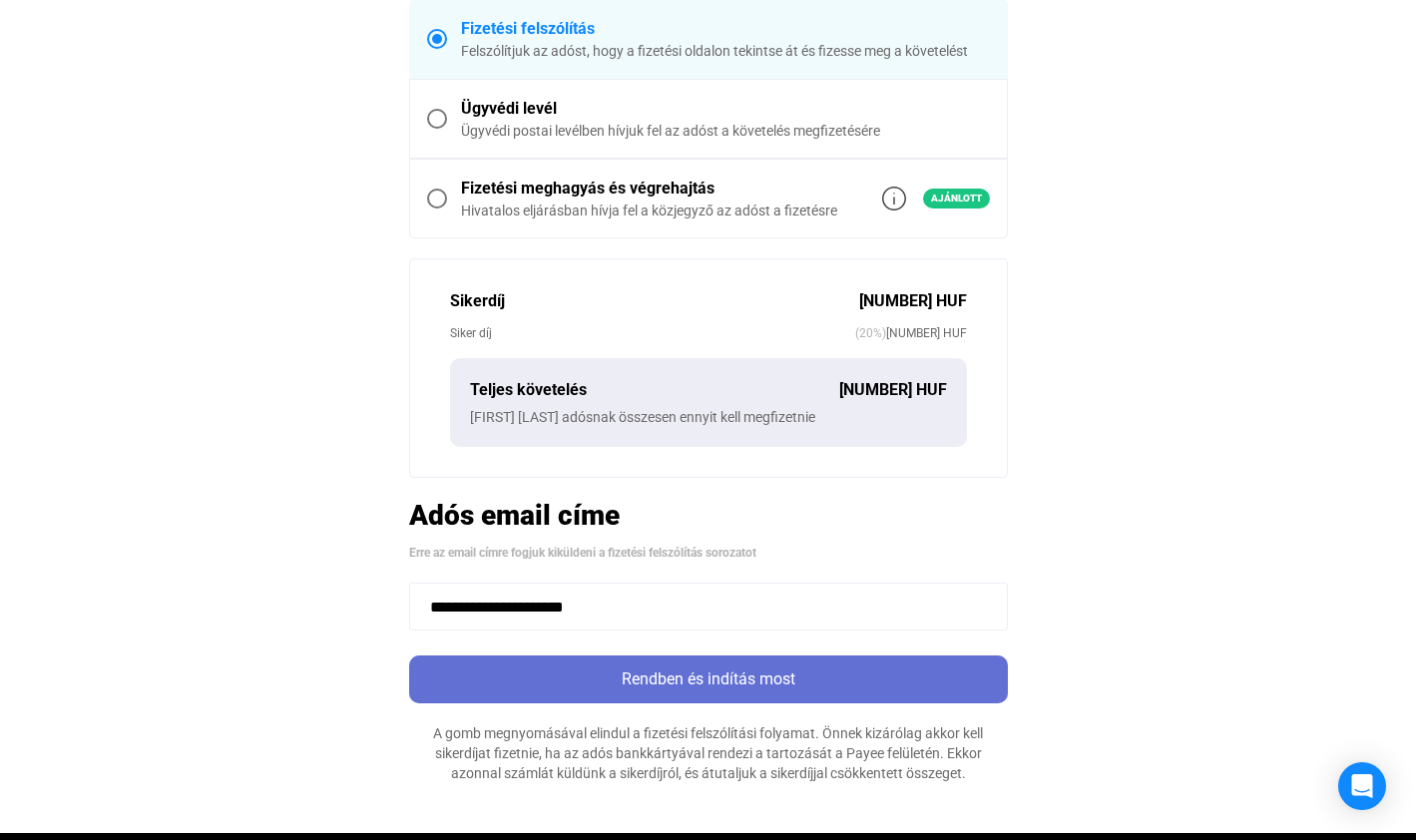 click on "Rendben és indítás most" 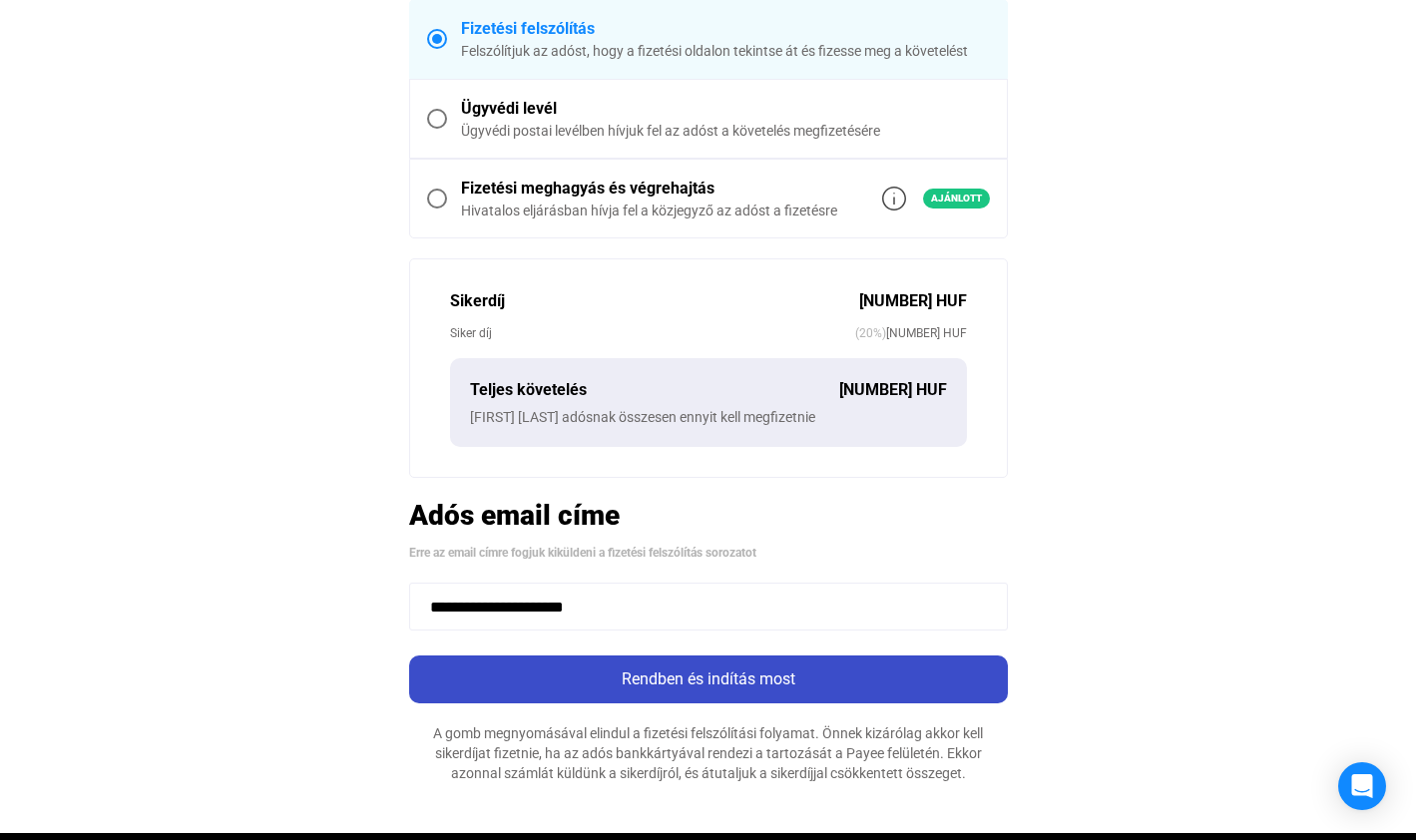 scroll, scrollTop: 0, scrollLeft: 0, axis: both 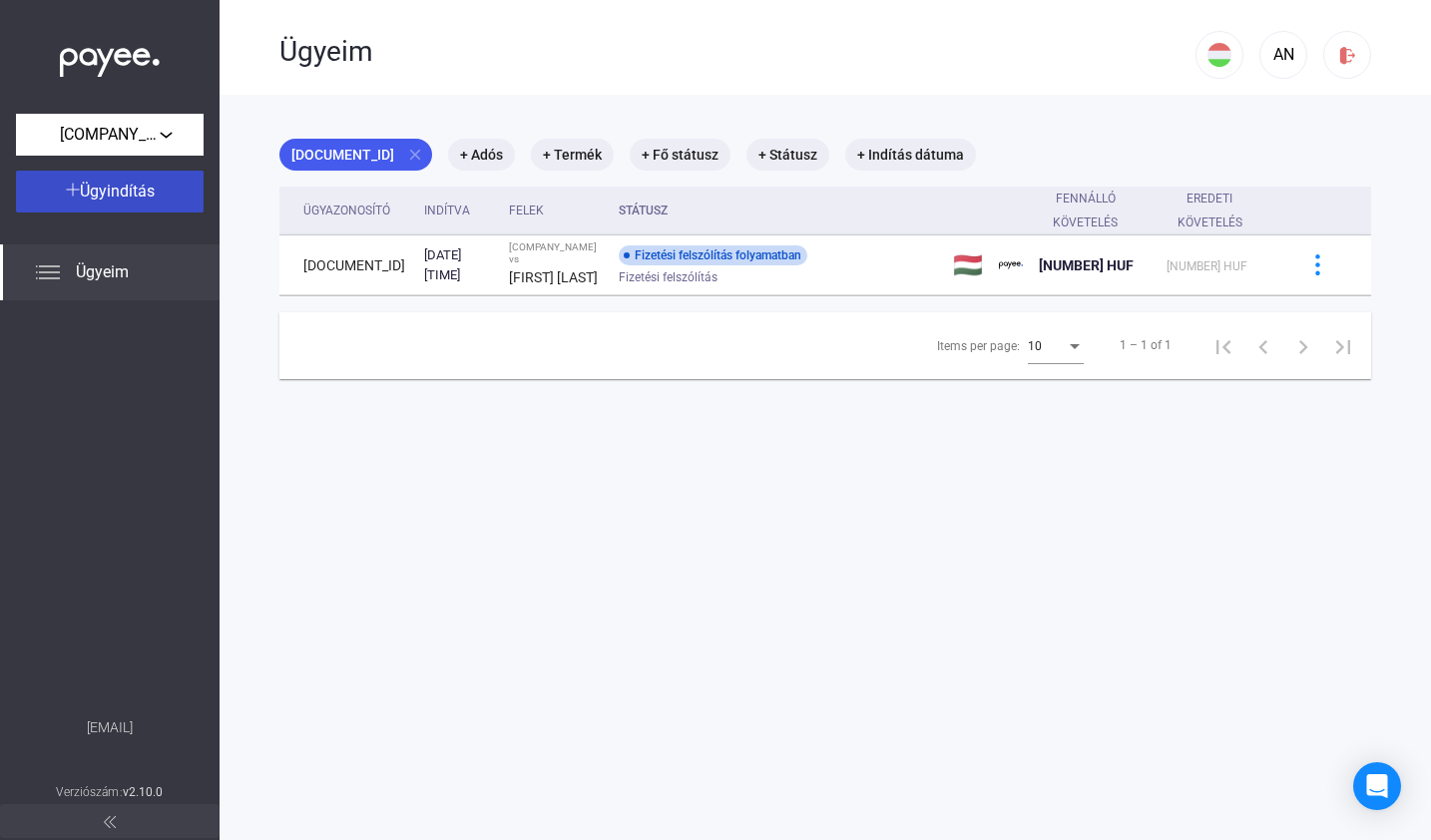 click on "Ügyindítás" 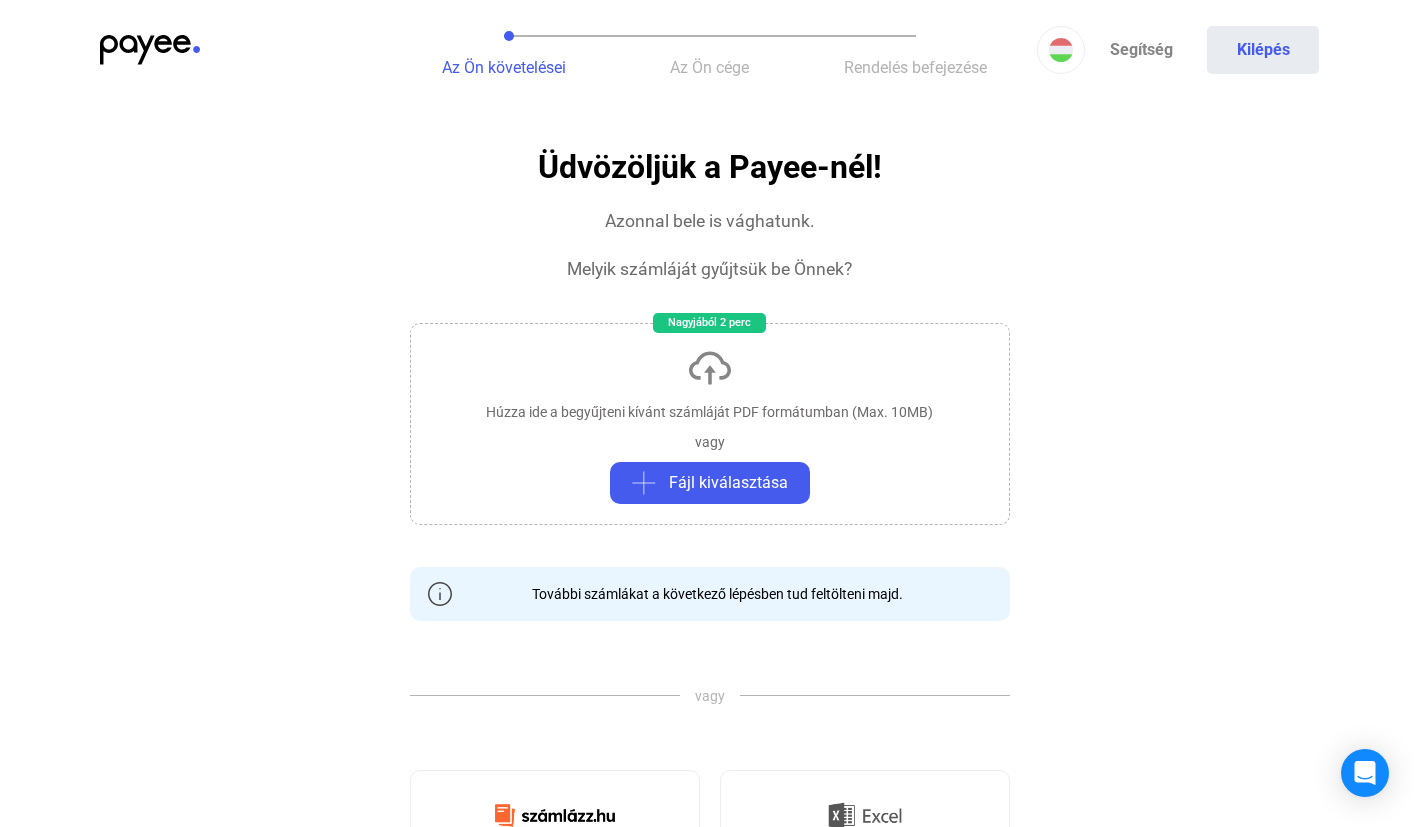 click on "Húzza ide a begyűjteni kívánt számláját PDF formátumban (Max. 10MB)   vagy   Fájl kiválasztása" 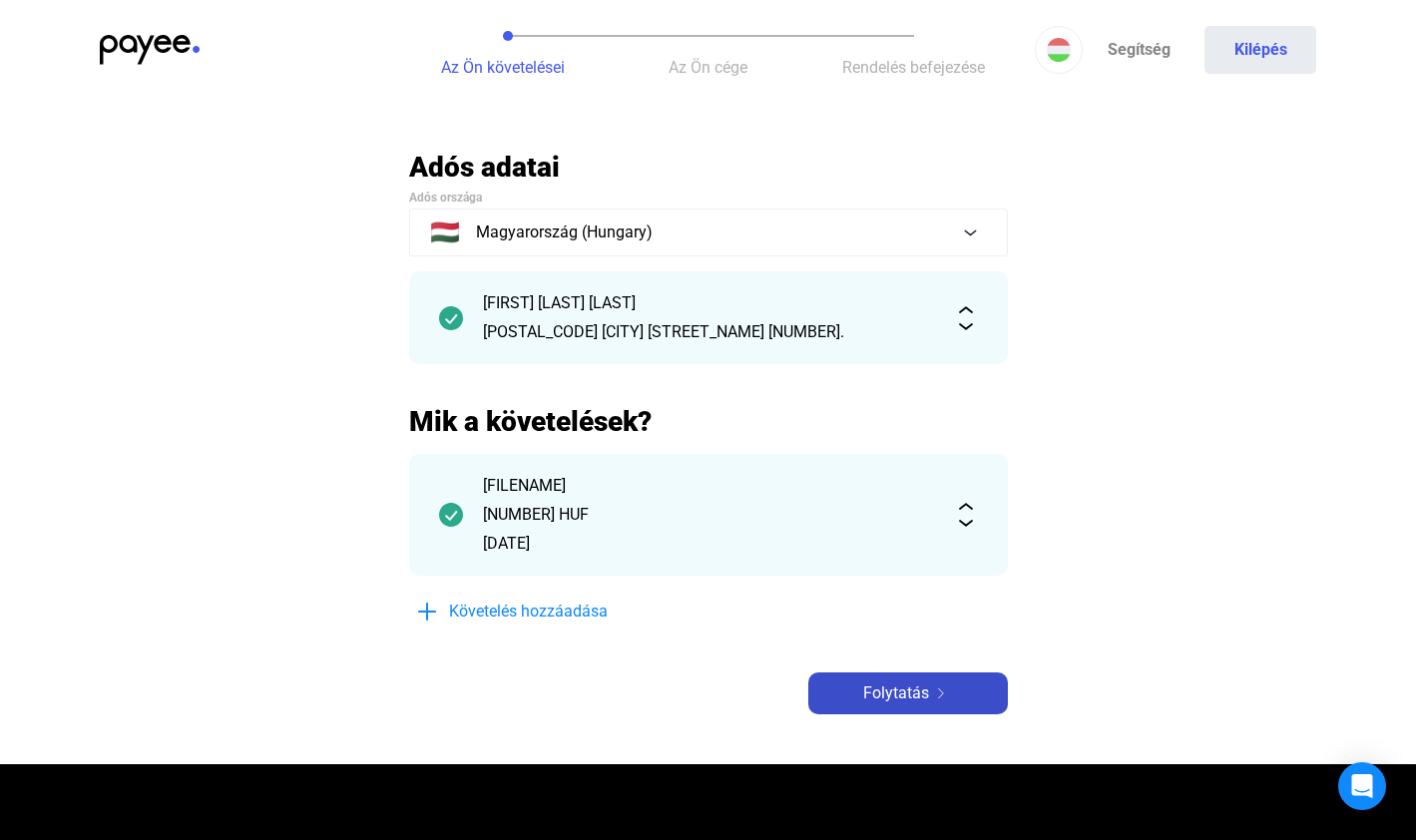 click 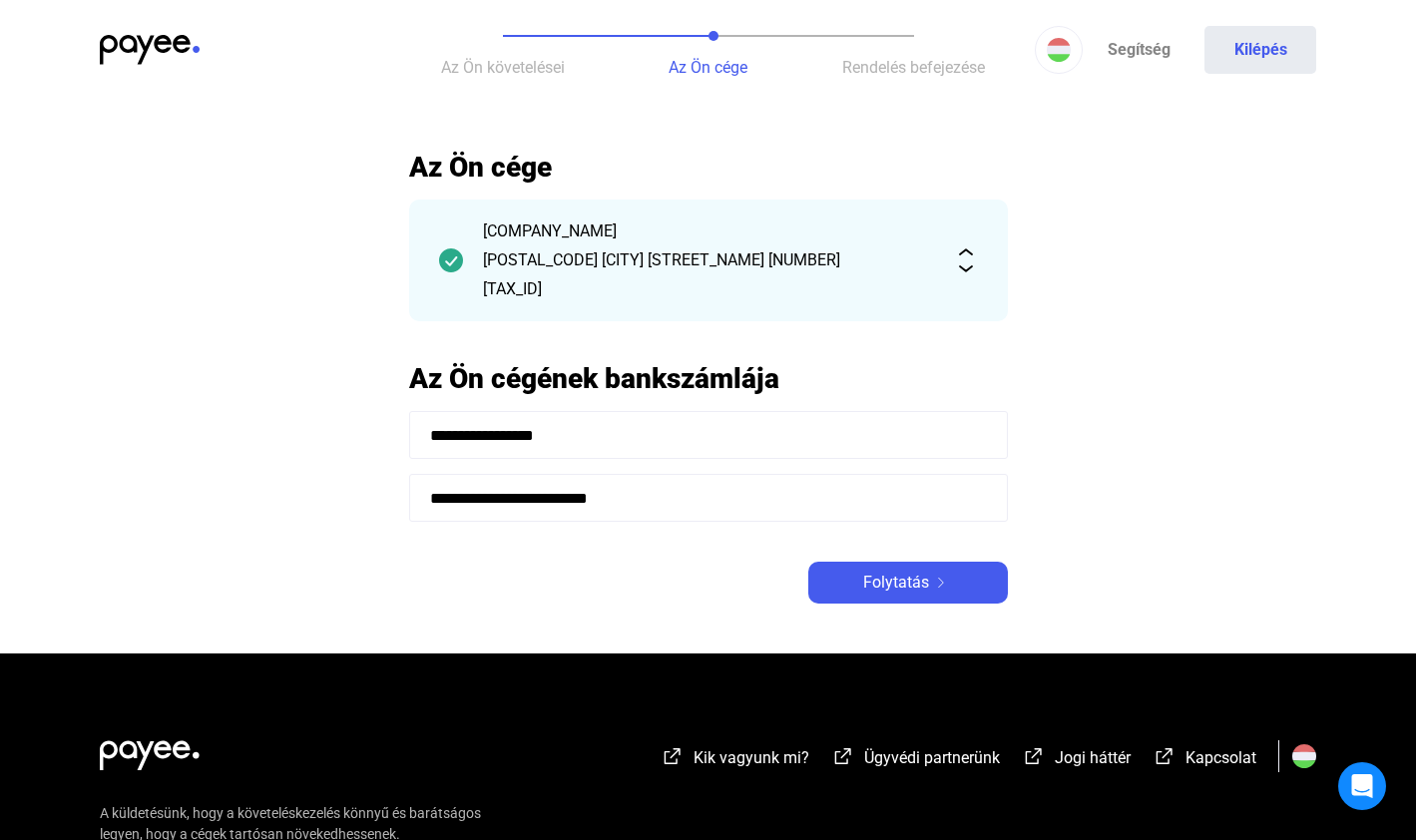 click on "Folytatás" 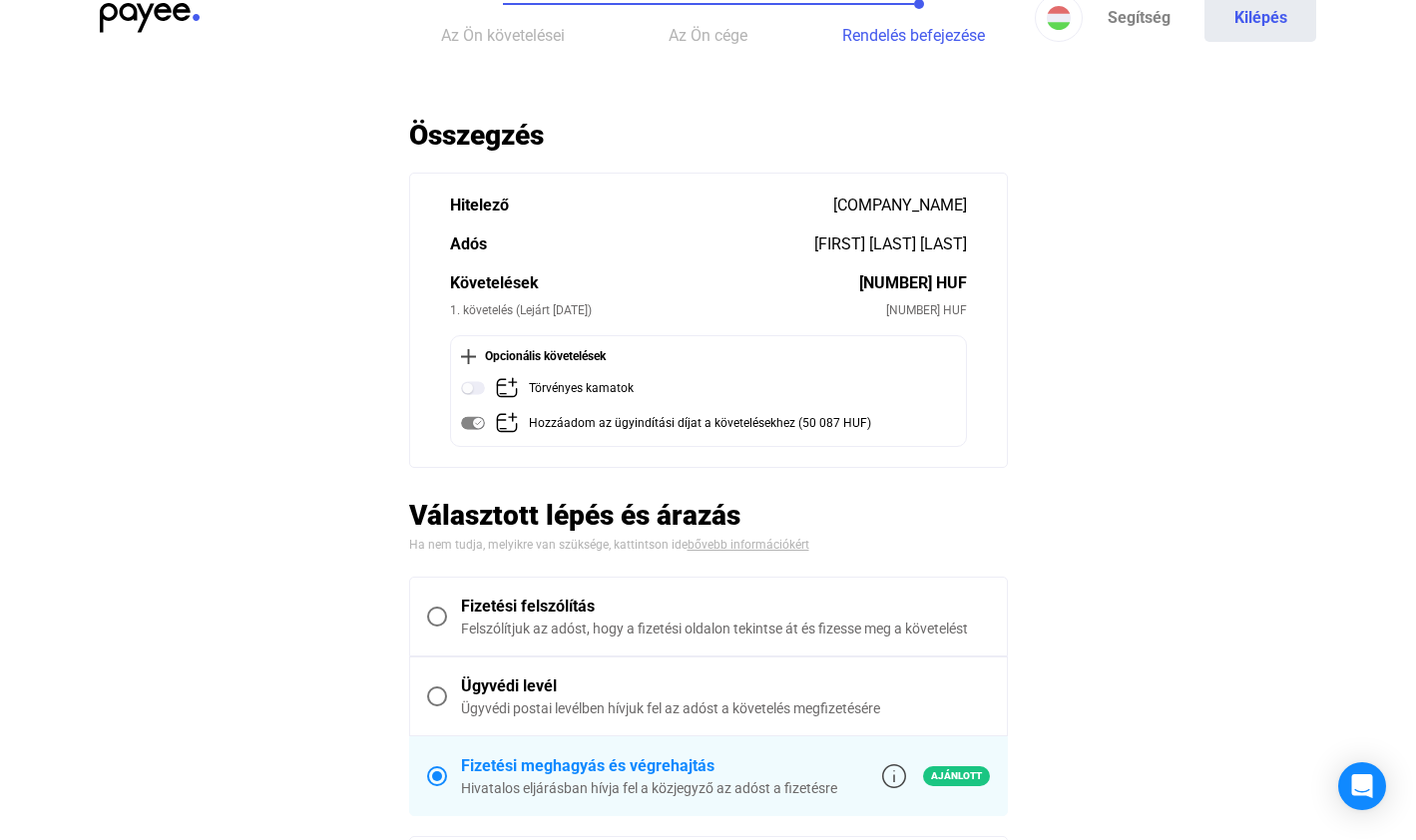 scroll, scrollTop: 203, scrollLeft: 0, axis: vertical 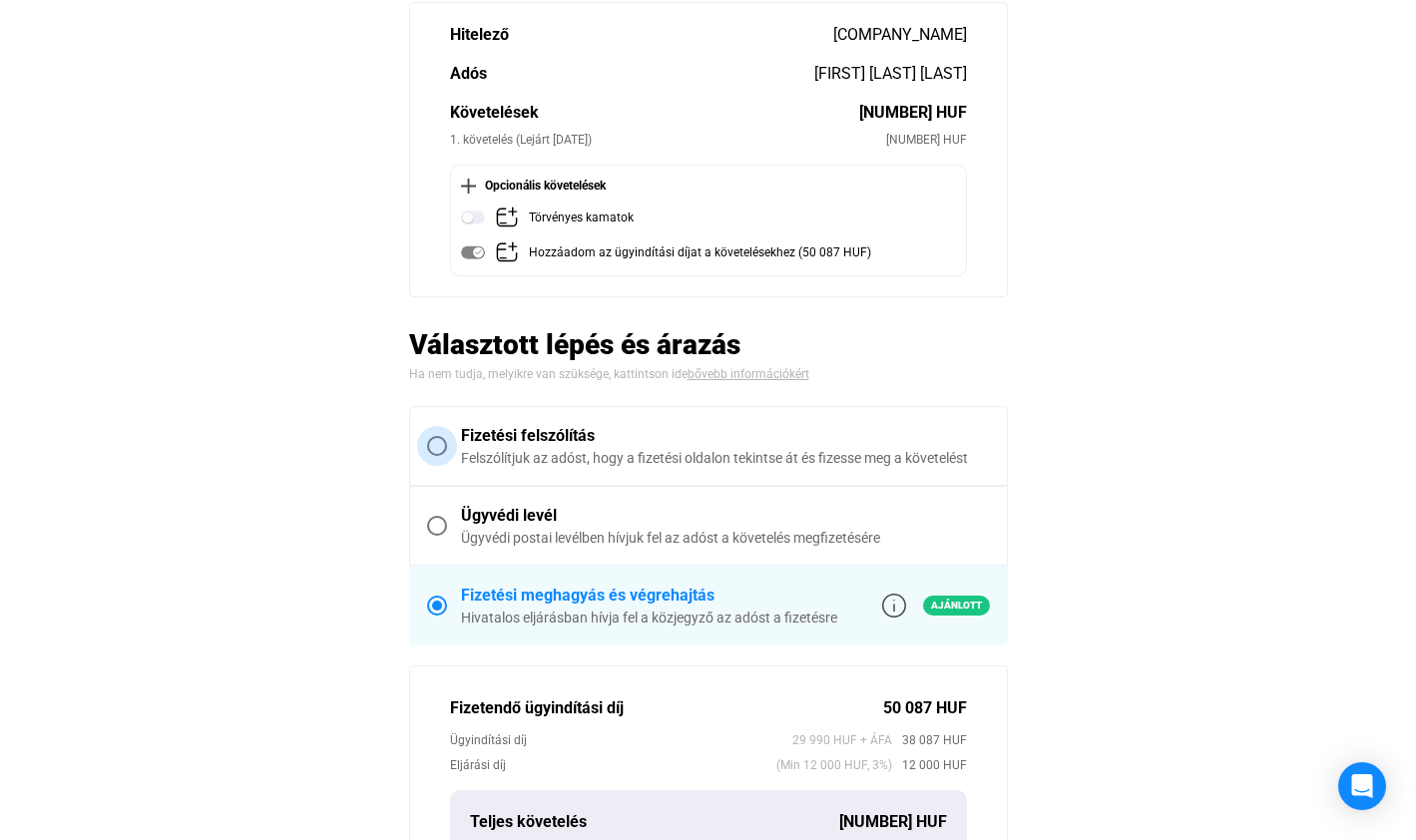 drag, startPoint x: 432, startPoint y: 446, endPoint x: 520, endPoint y: 469, distance: 90.95603 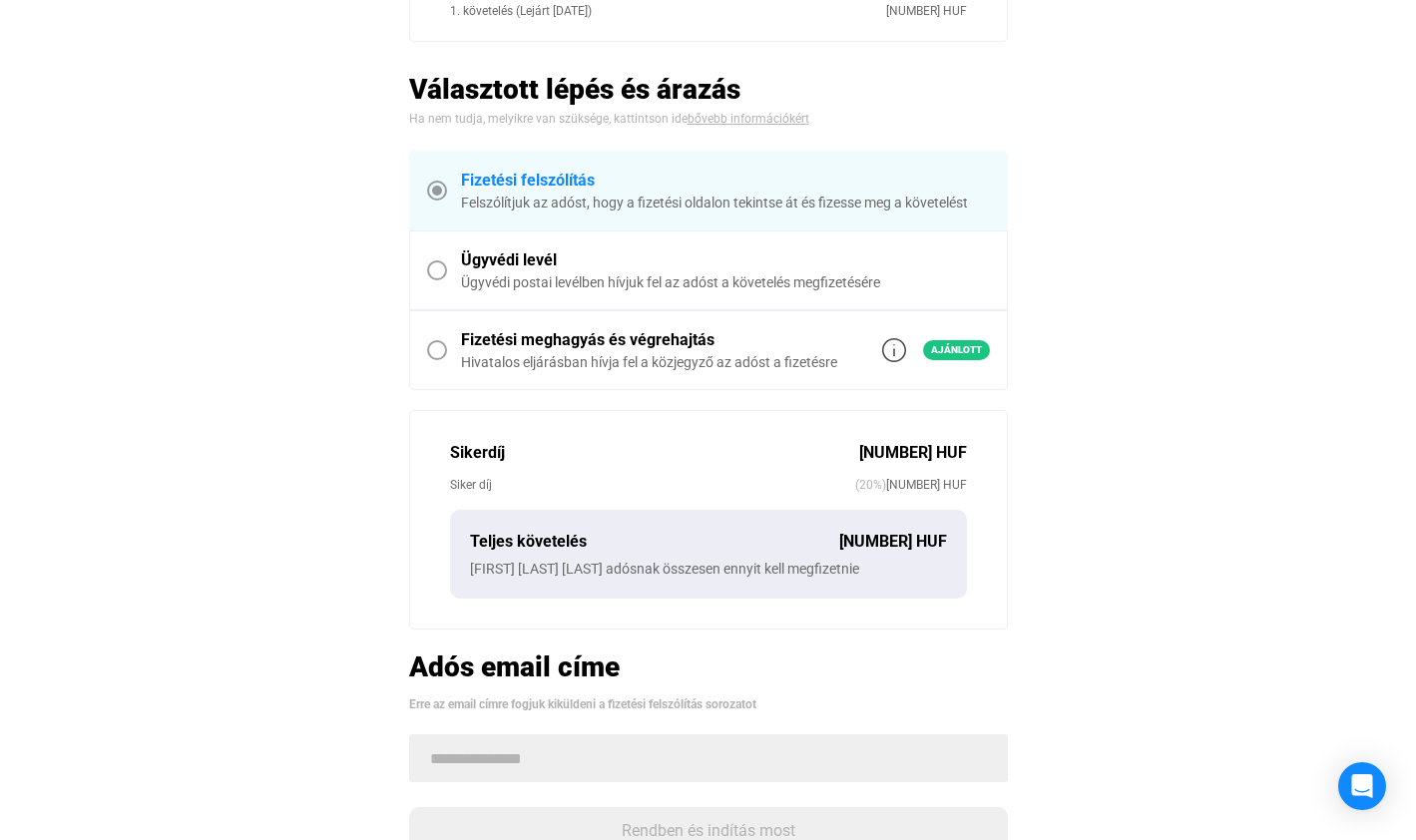 scroll, scrollTop: 472, scrollLeft: 0, axis: vertical 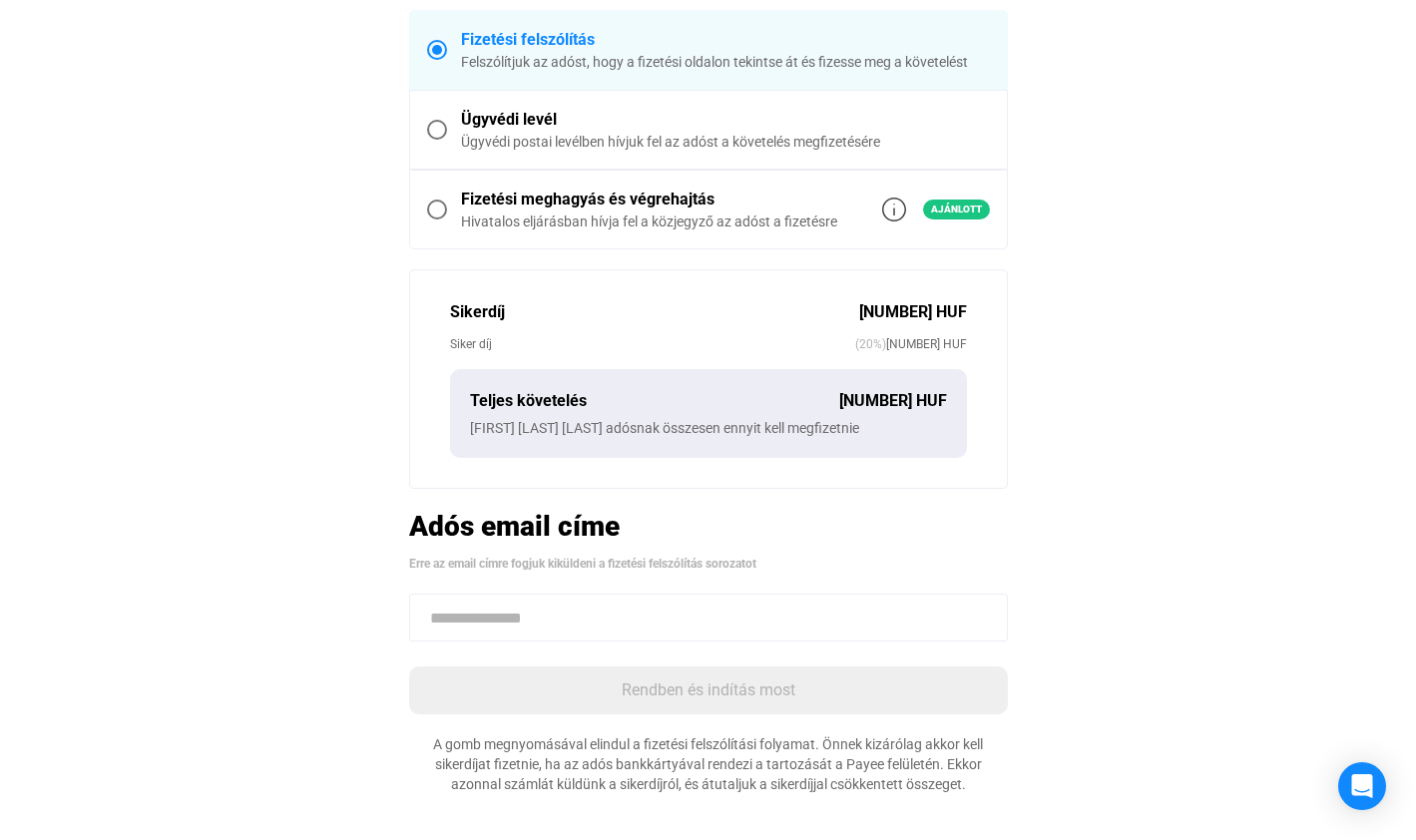paste on "**********" 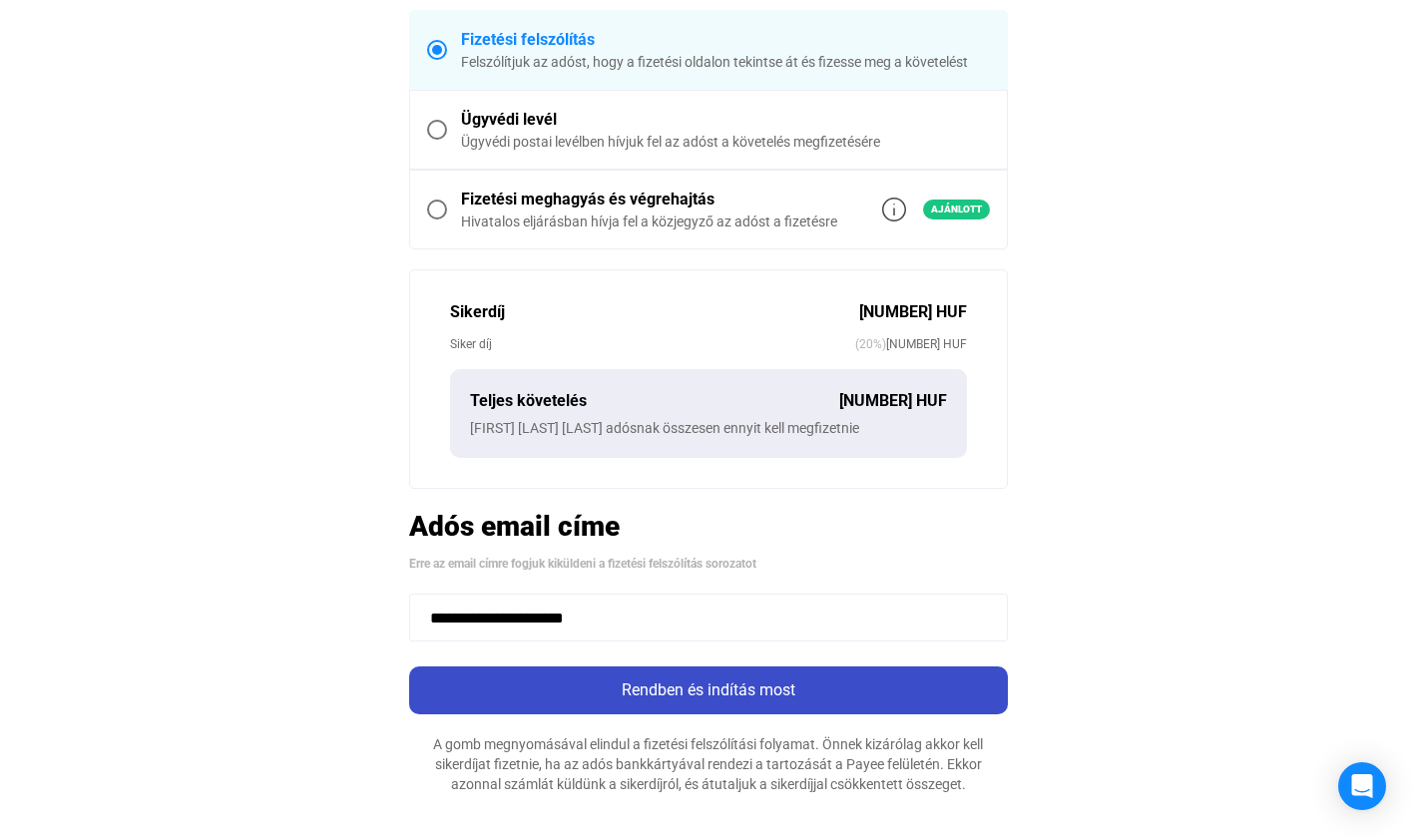 type on "**********" 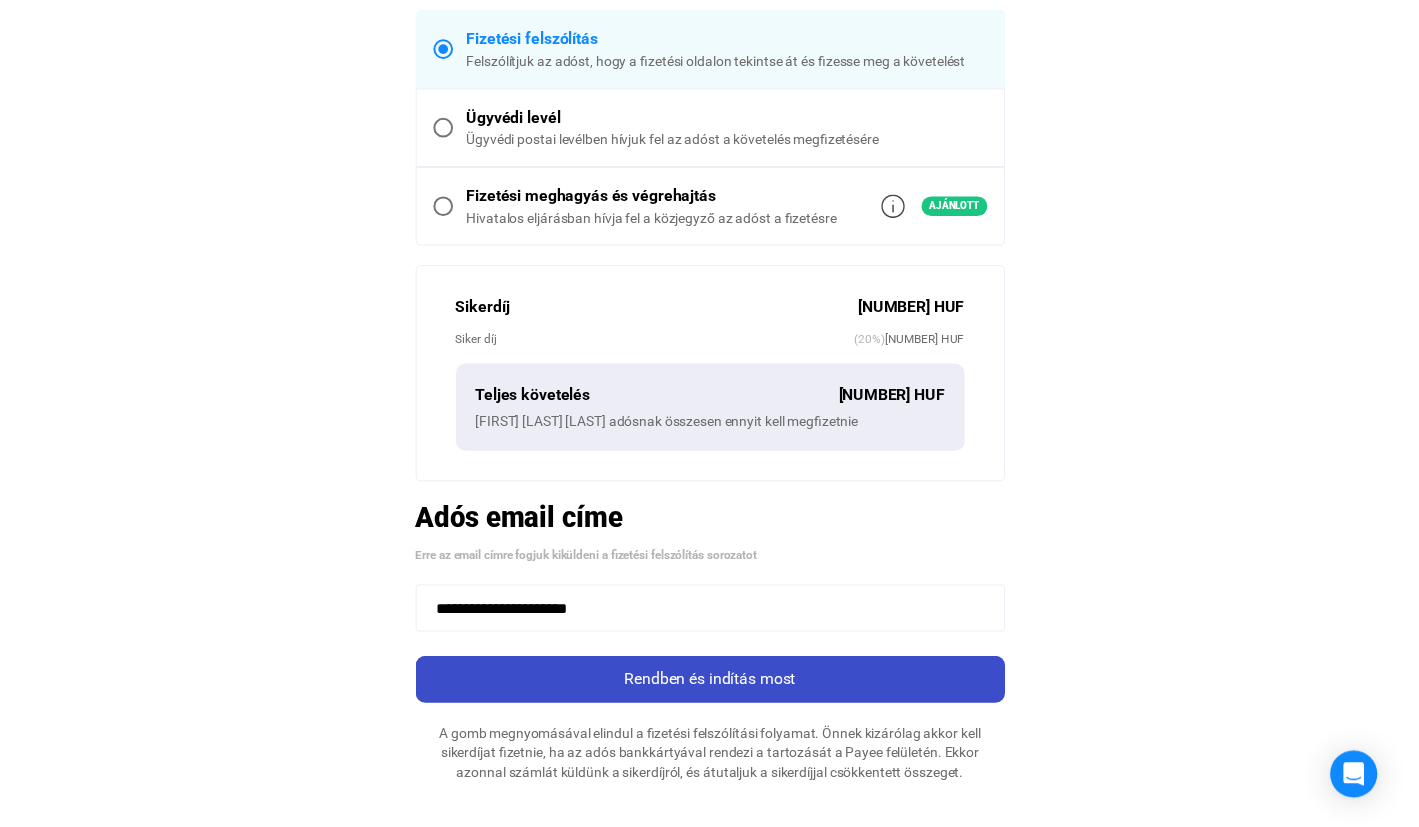 scroll, scrollTop: 0, scrollLeft: 0, axis: both 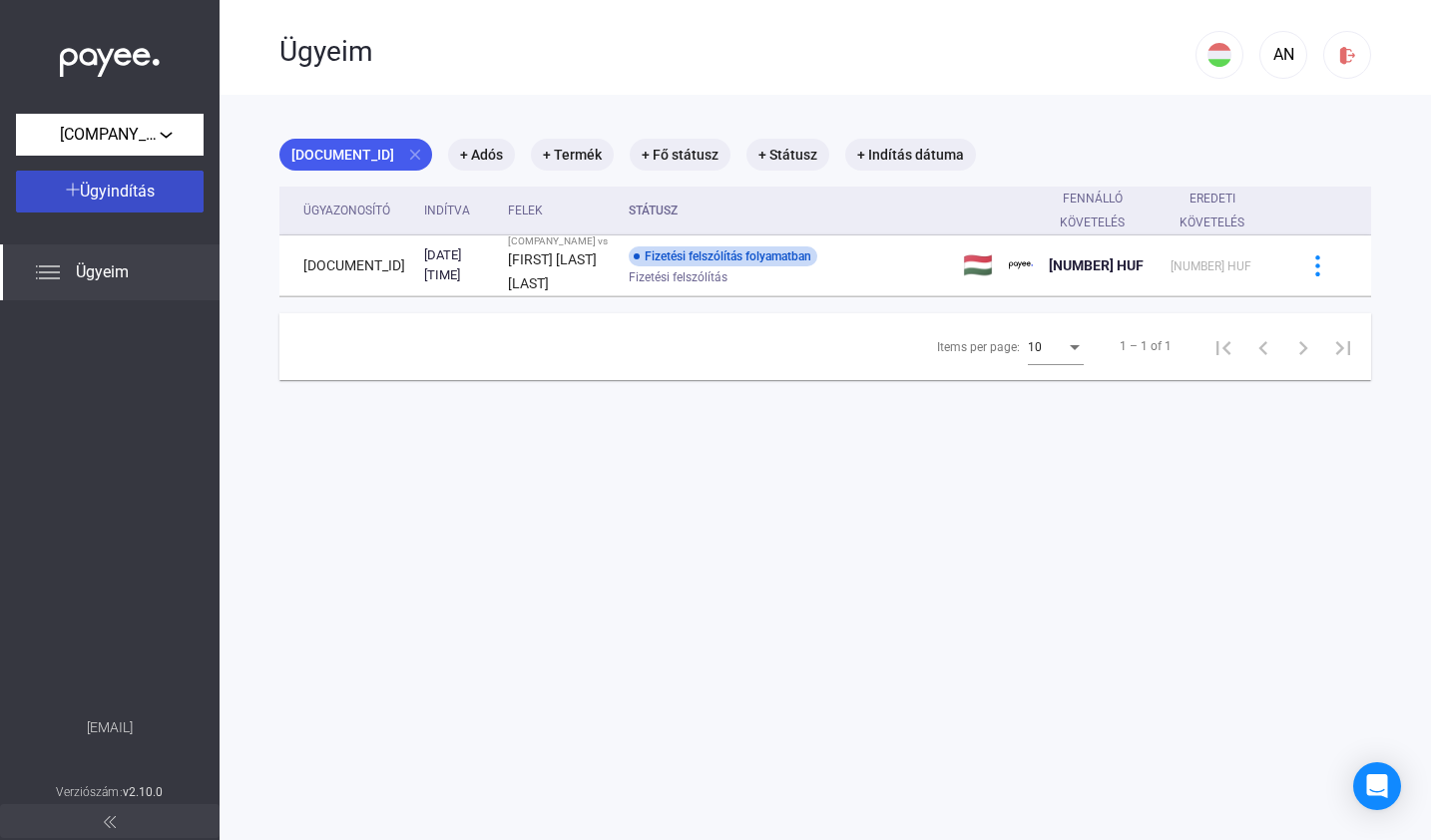 click on "Ügyindítás" 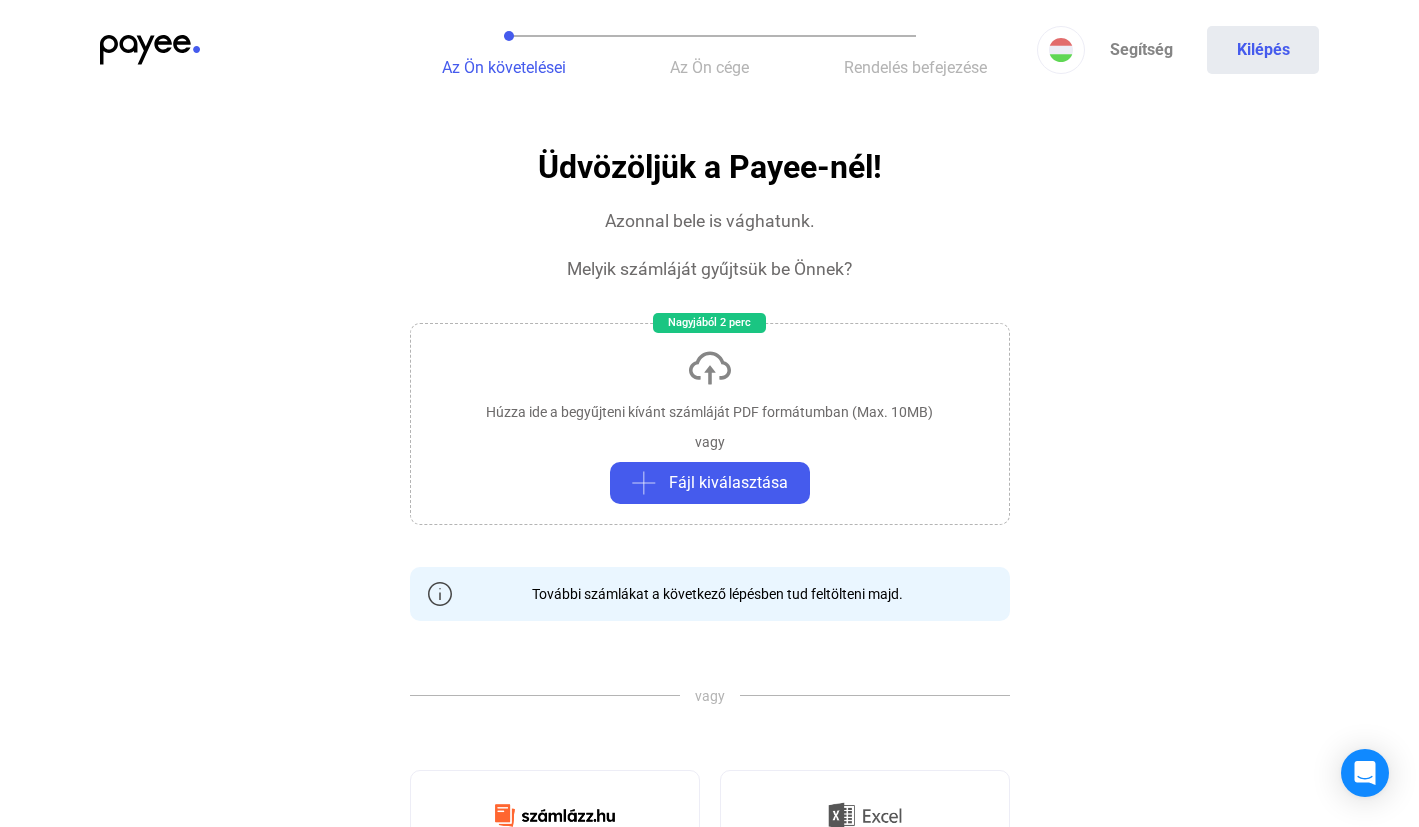 click on "Húzza ide a begyűjteni kívánt számláját PDF formátumban (Max. 10MB)   vagy   Fájl kiválasztása" 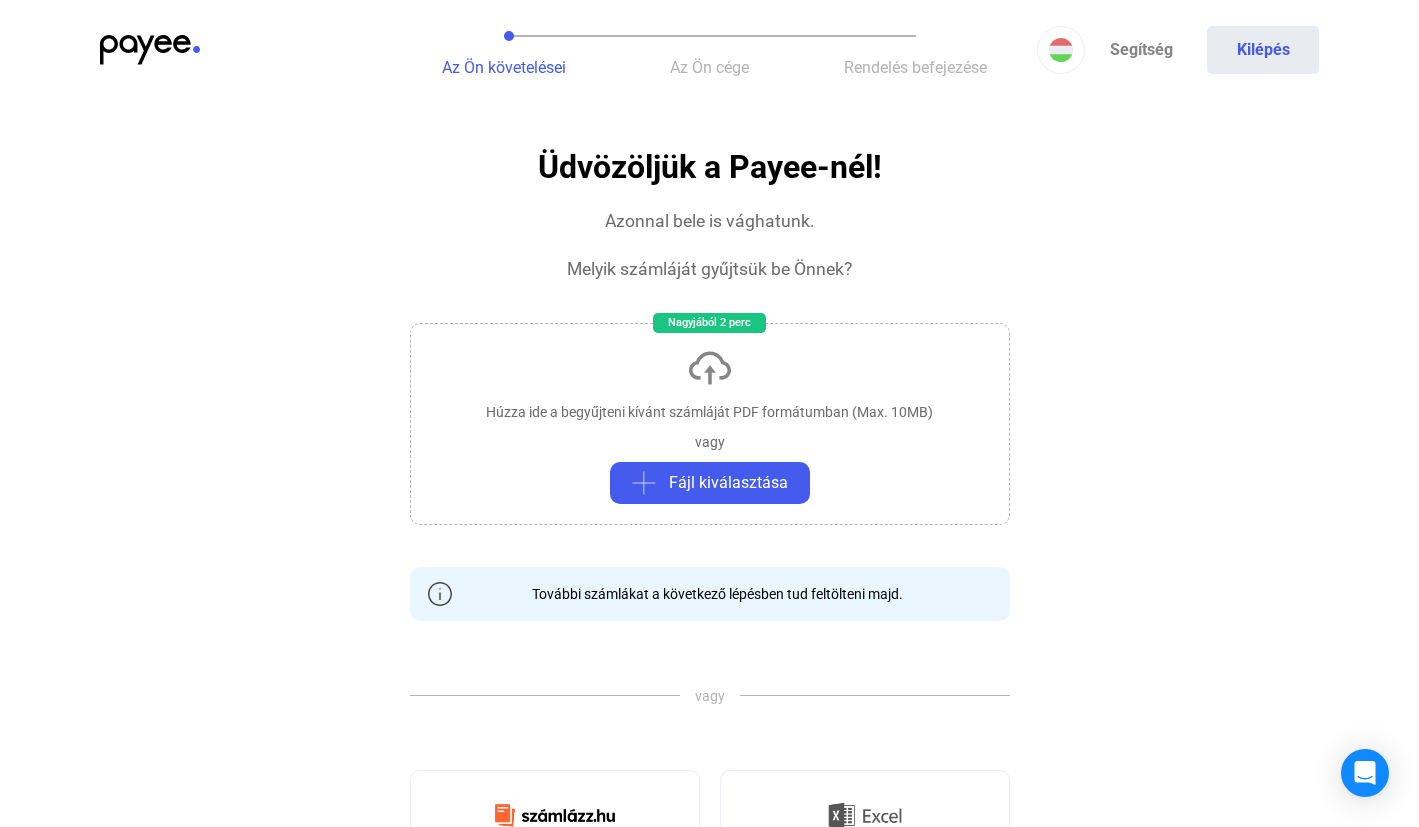 click on "Húzza ide a begyűjteni kívánt számláját PDF formátumban (Max. 10MB)   vagy   Fájl kiválasztása" 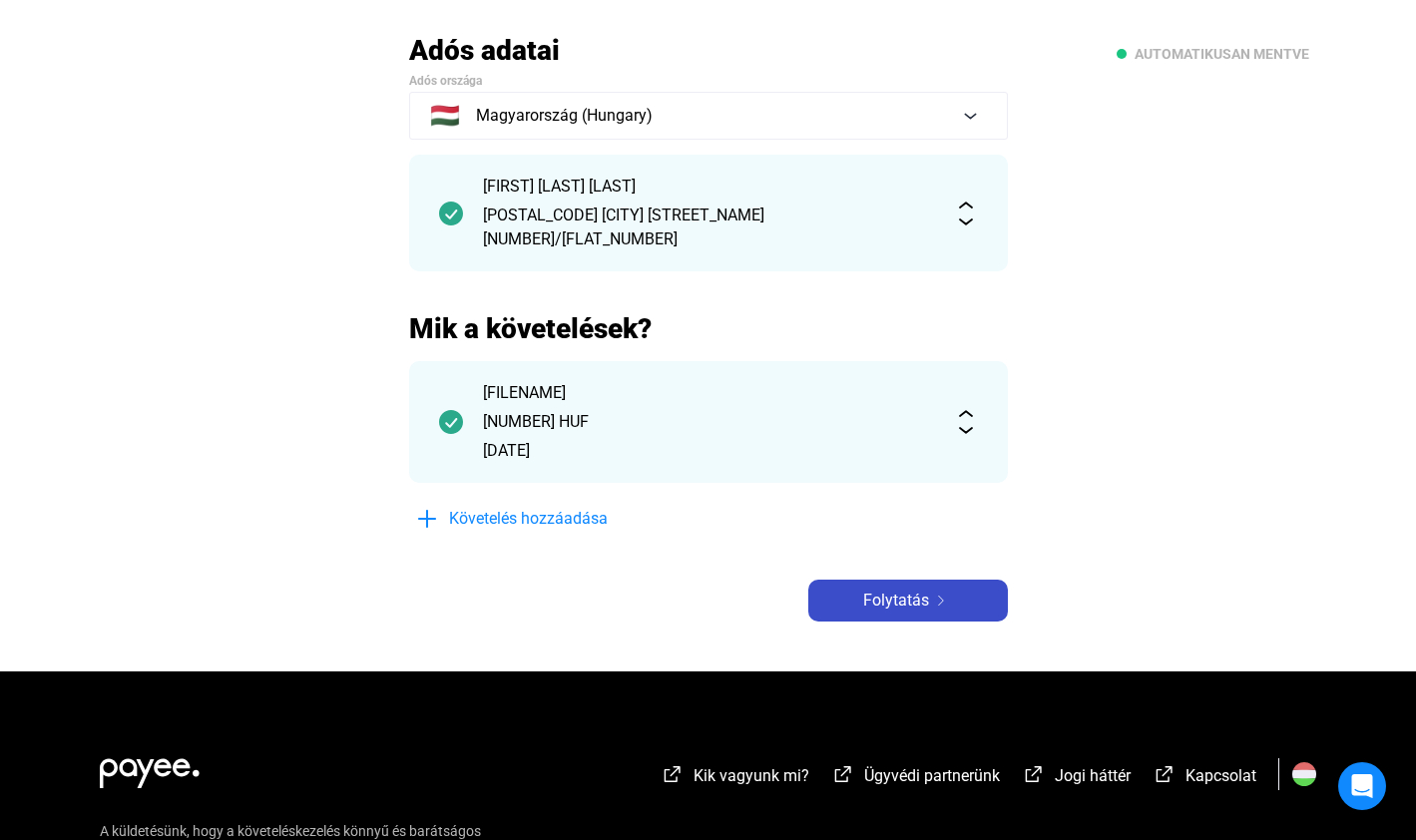 scroll, scrollTop: 113, scrollLeft: 0, axis: vertical 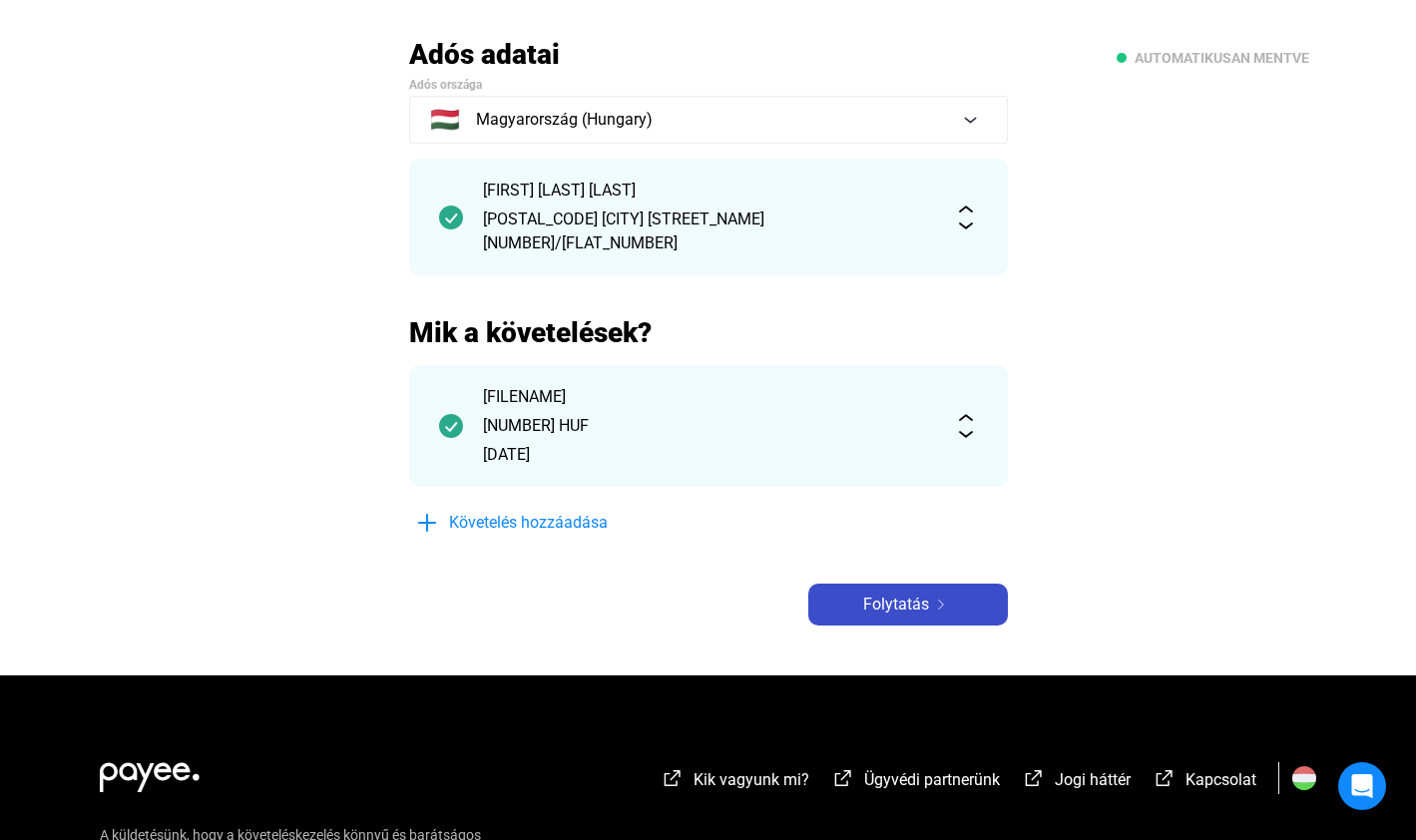 click on "Folytatás" 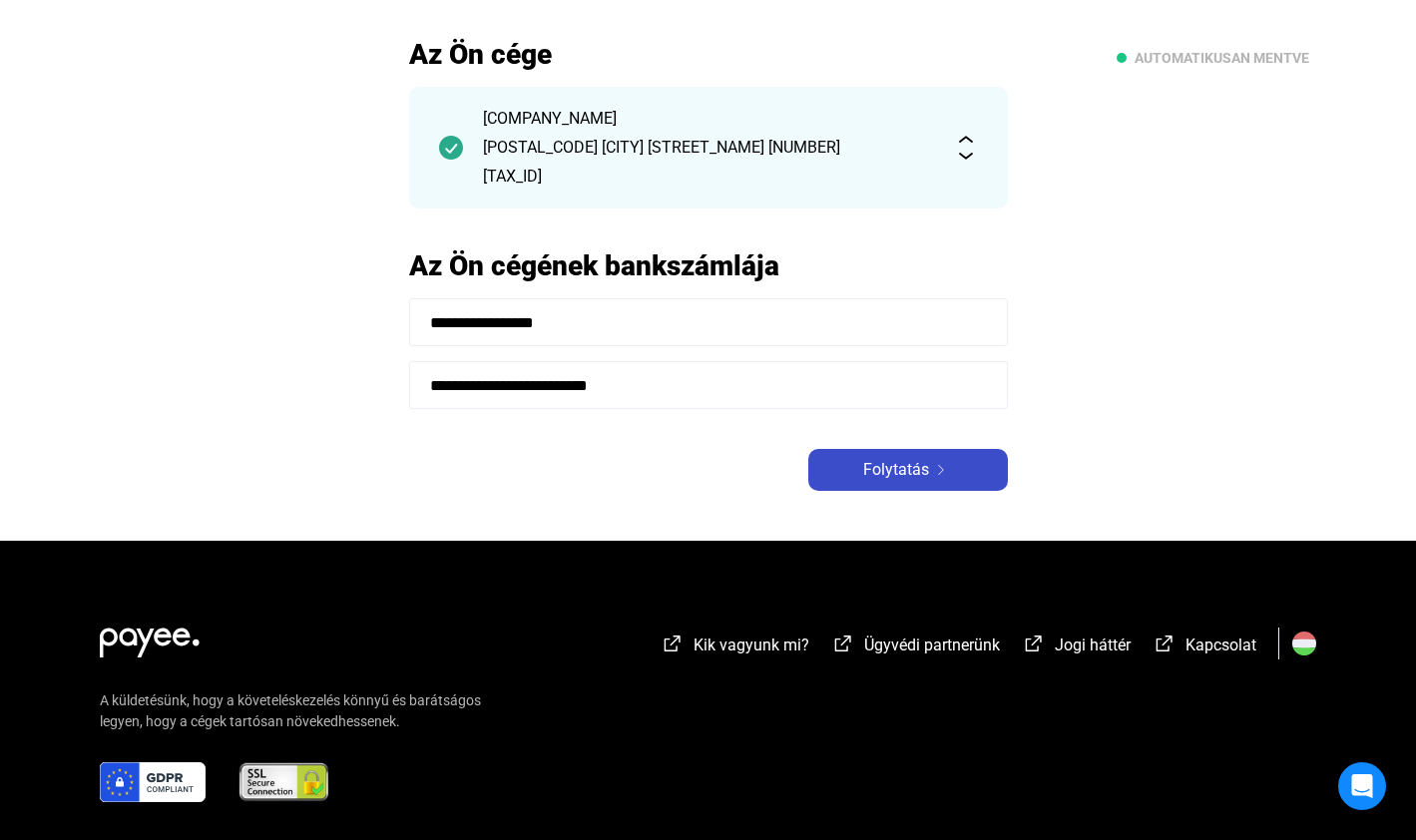 click on "Folytatás" 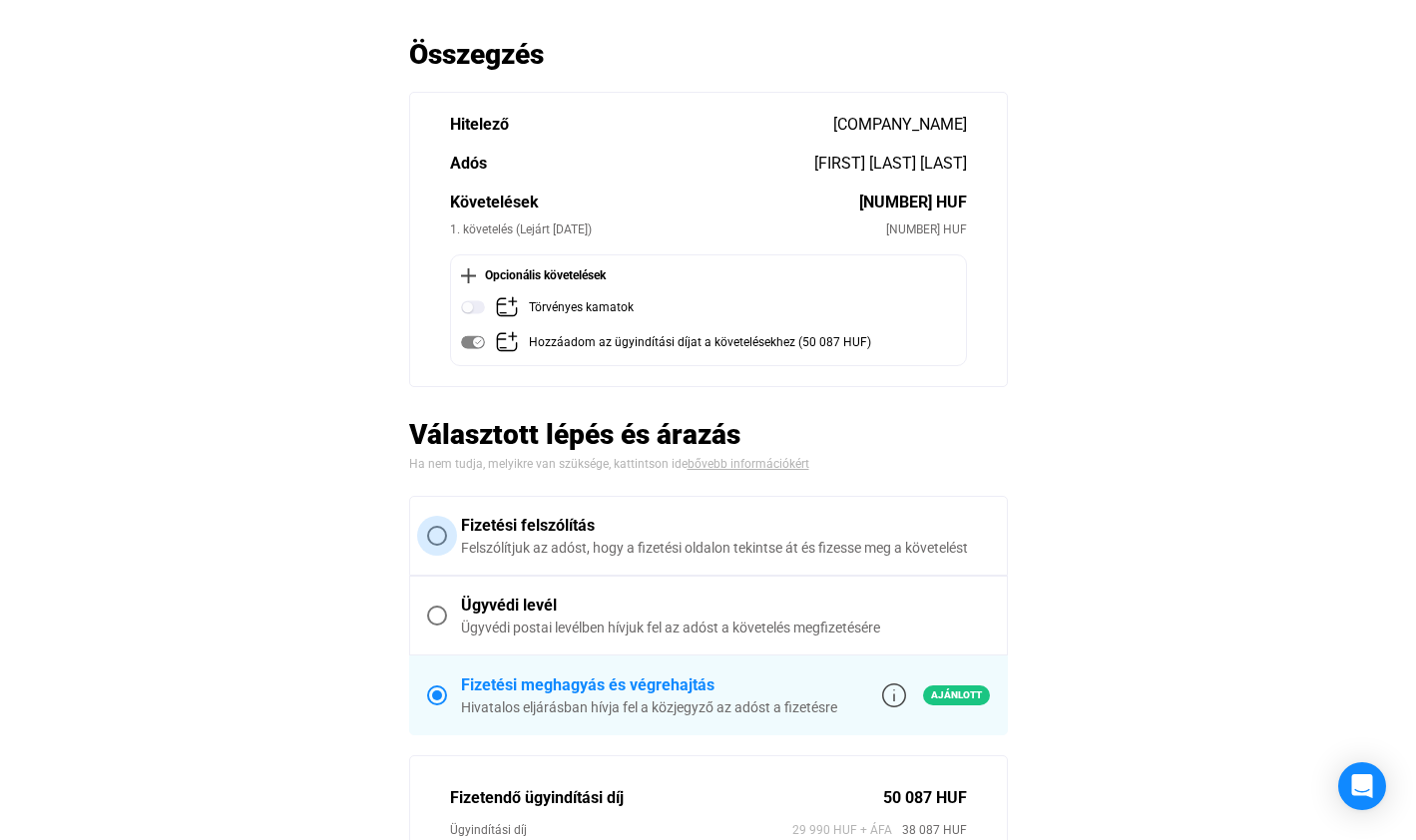 click at bounding box center (437, 536) 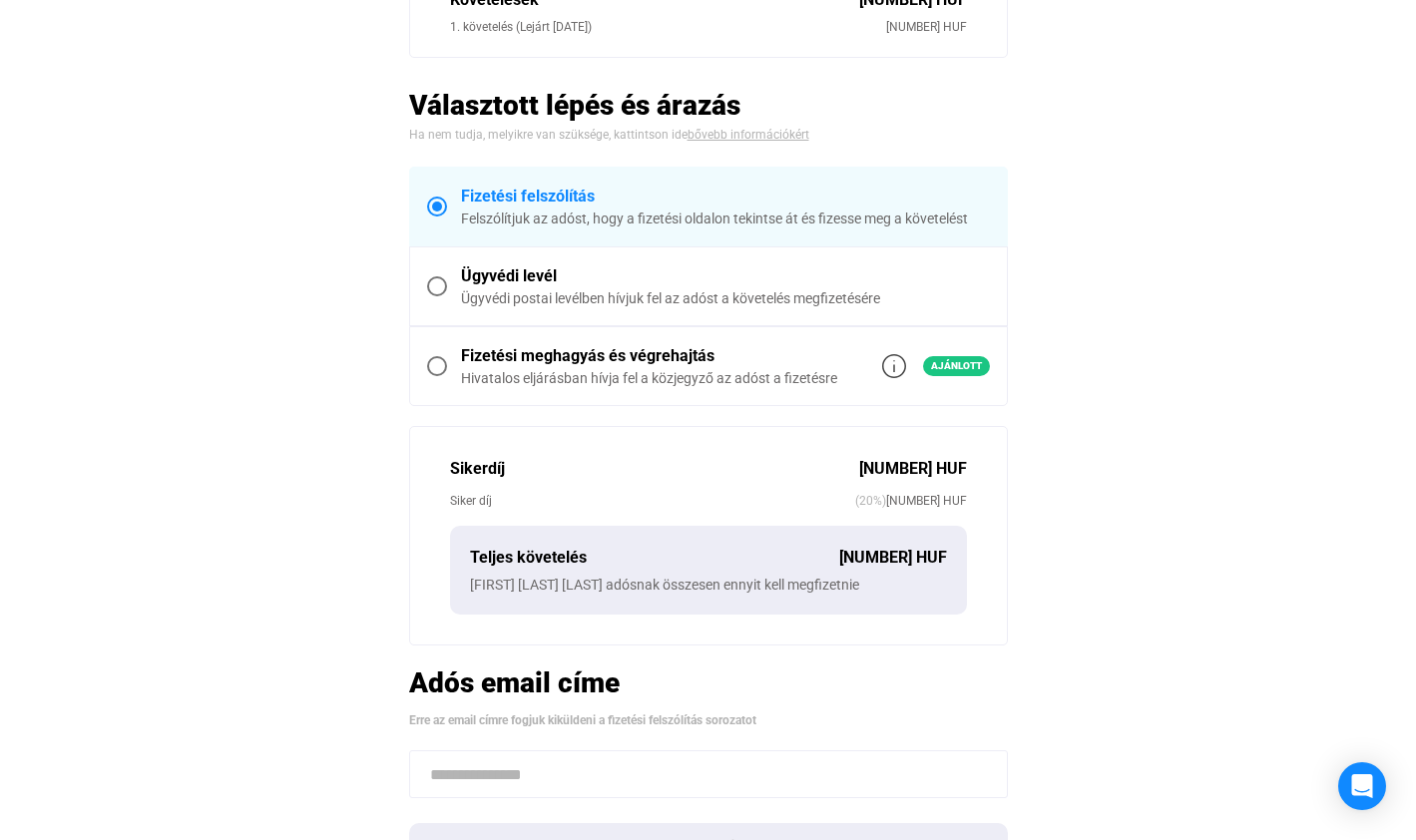 scroll, scrollTop: 497, scrollLeft: 0, axis: vertical 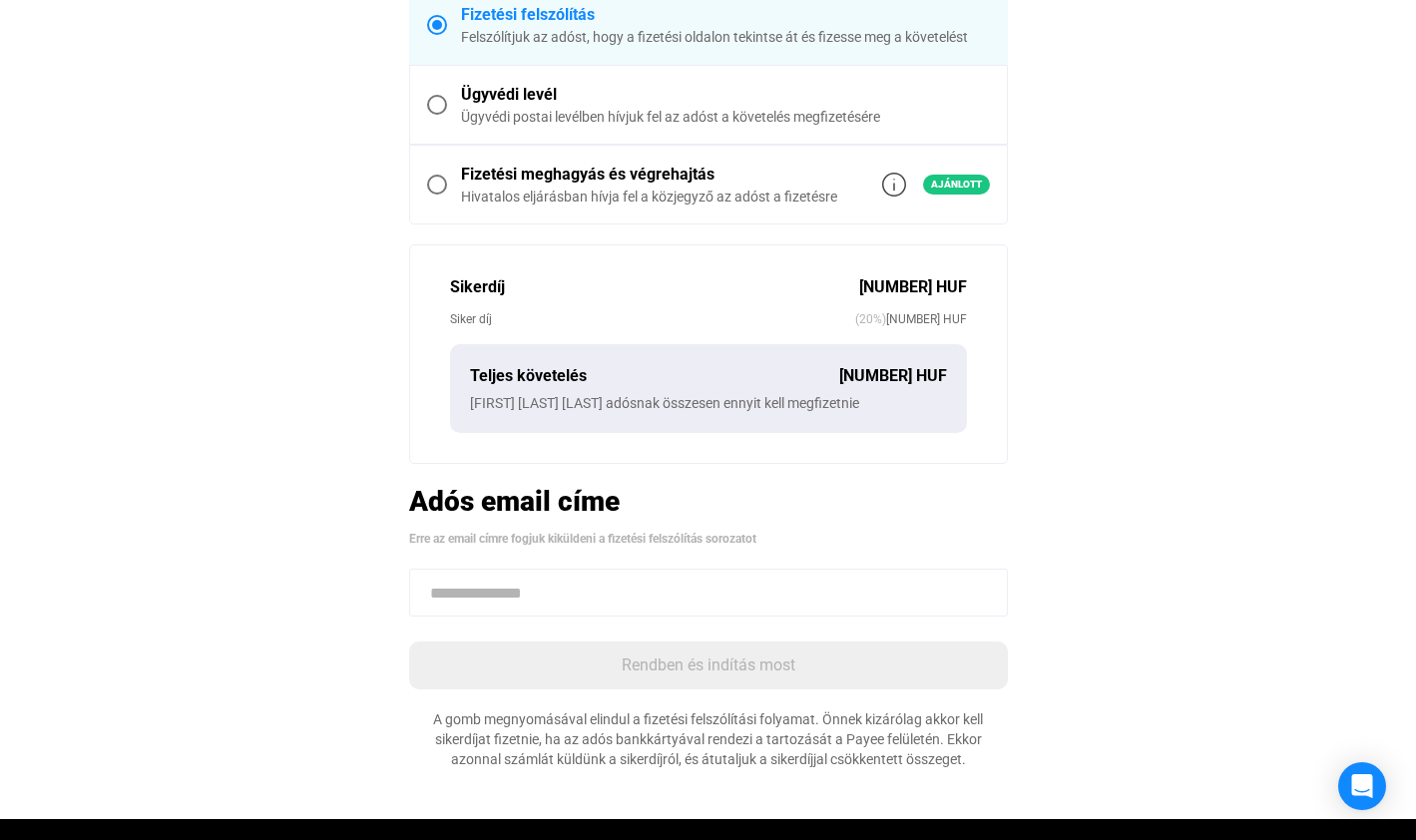click 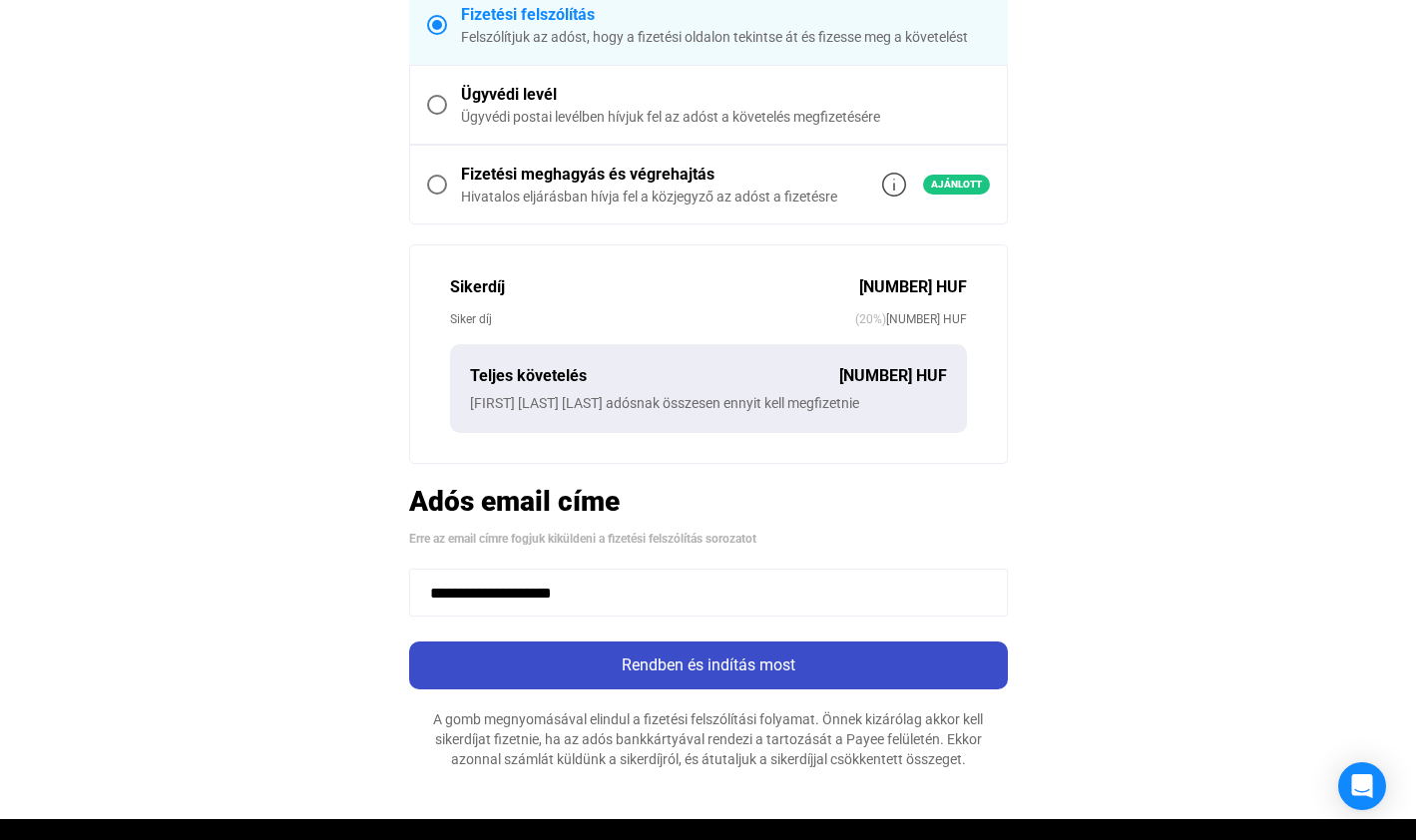 type on "**********" 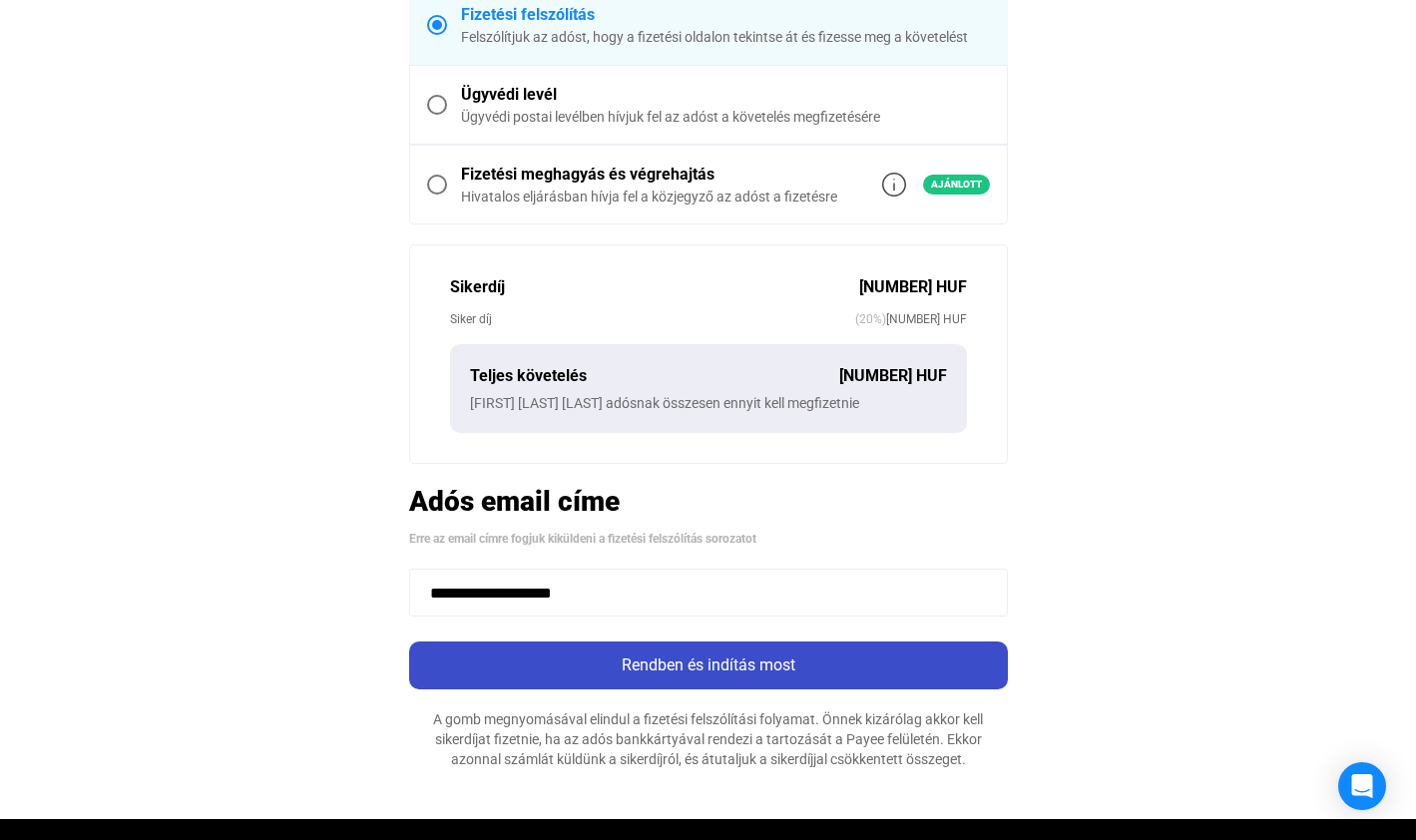 click on "Rendben és indítás most" 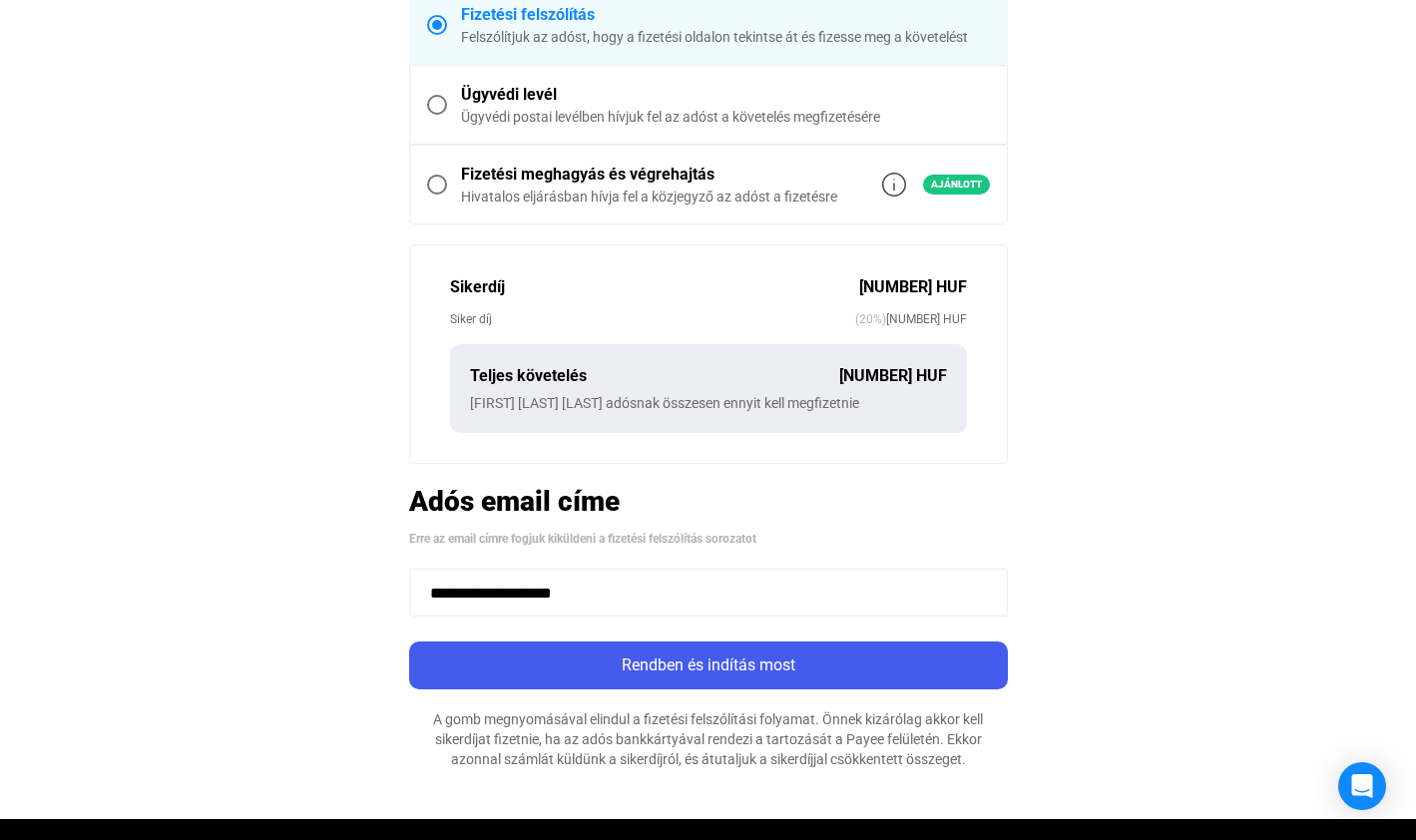 scroll, scrollTop: 0, scrollLeft: 0, axis: both 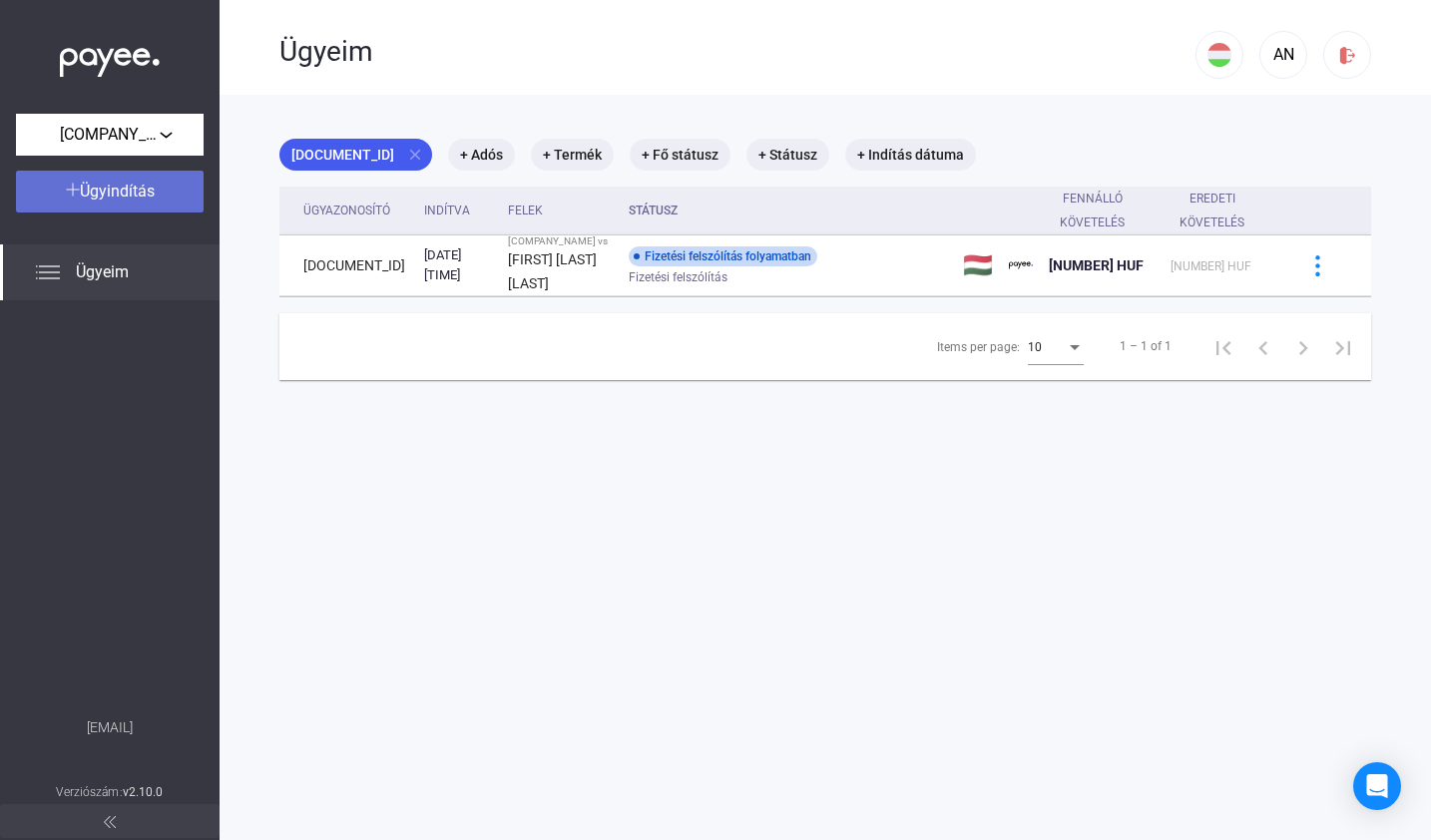 click on "Ügyindítás" 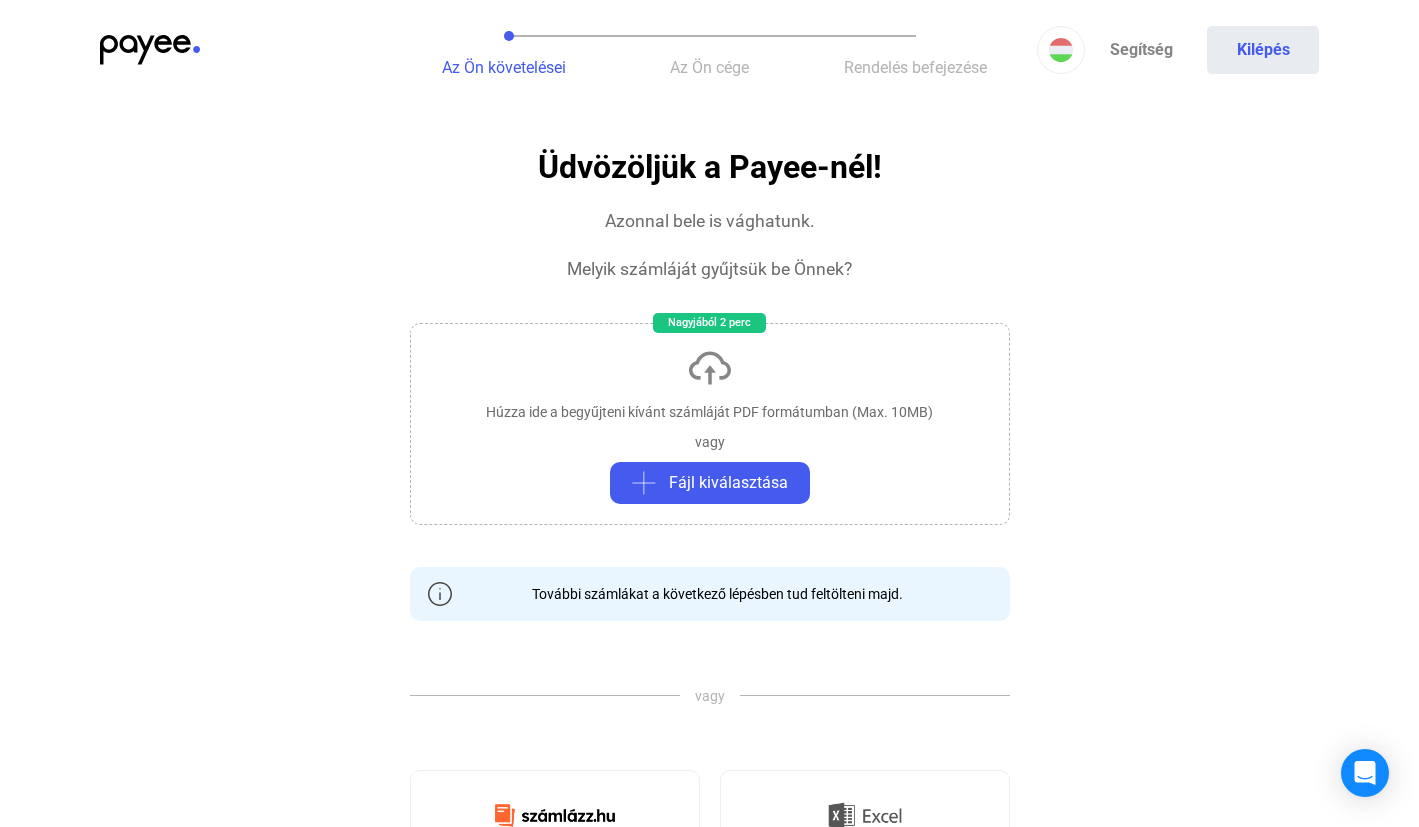 click on "Húzza ide a begyűjteni kívánt számláját PDF formátumban (Max. 10MB)   vagy   Fájl kiválasztása" 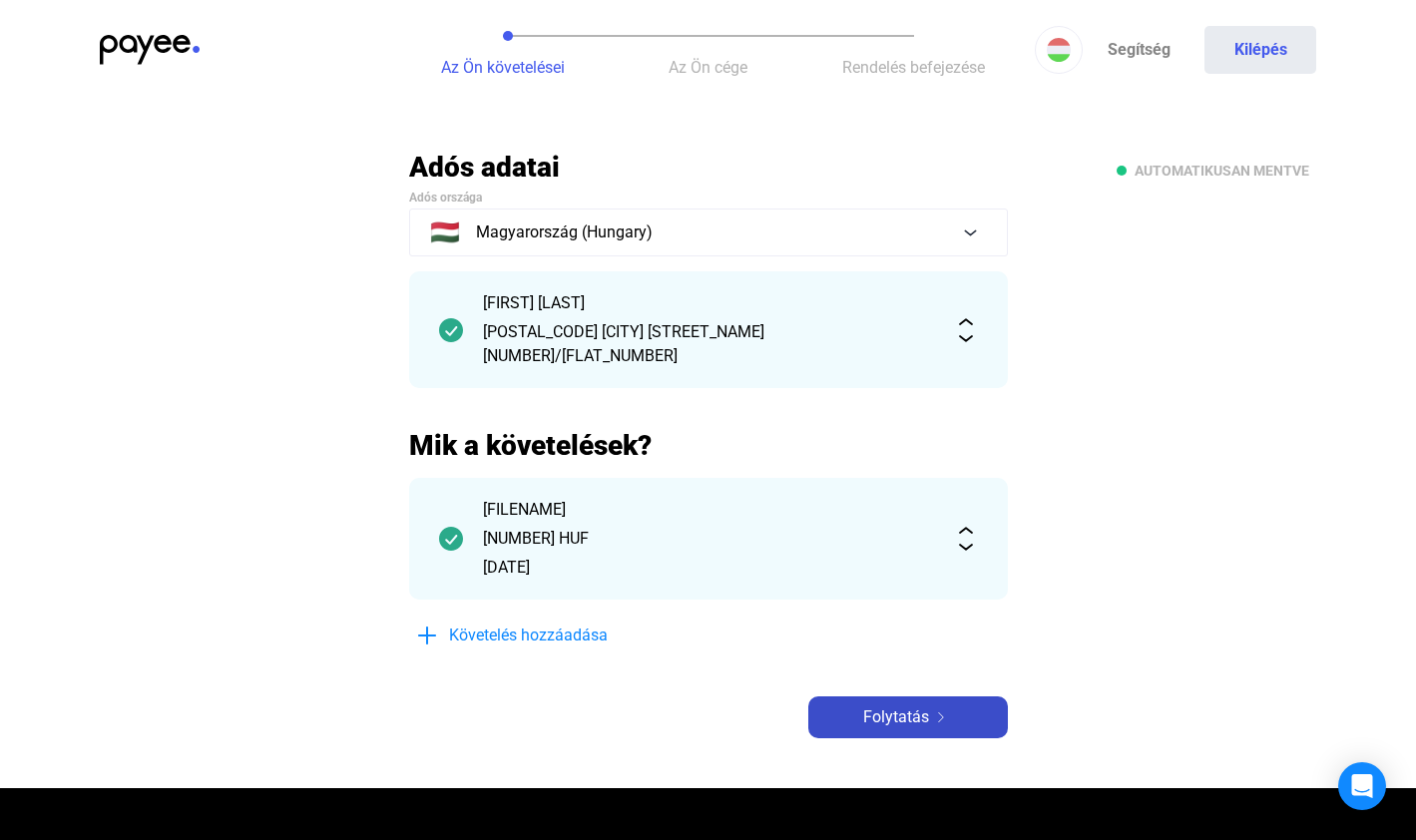 click on "Folytatás" 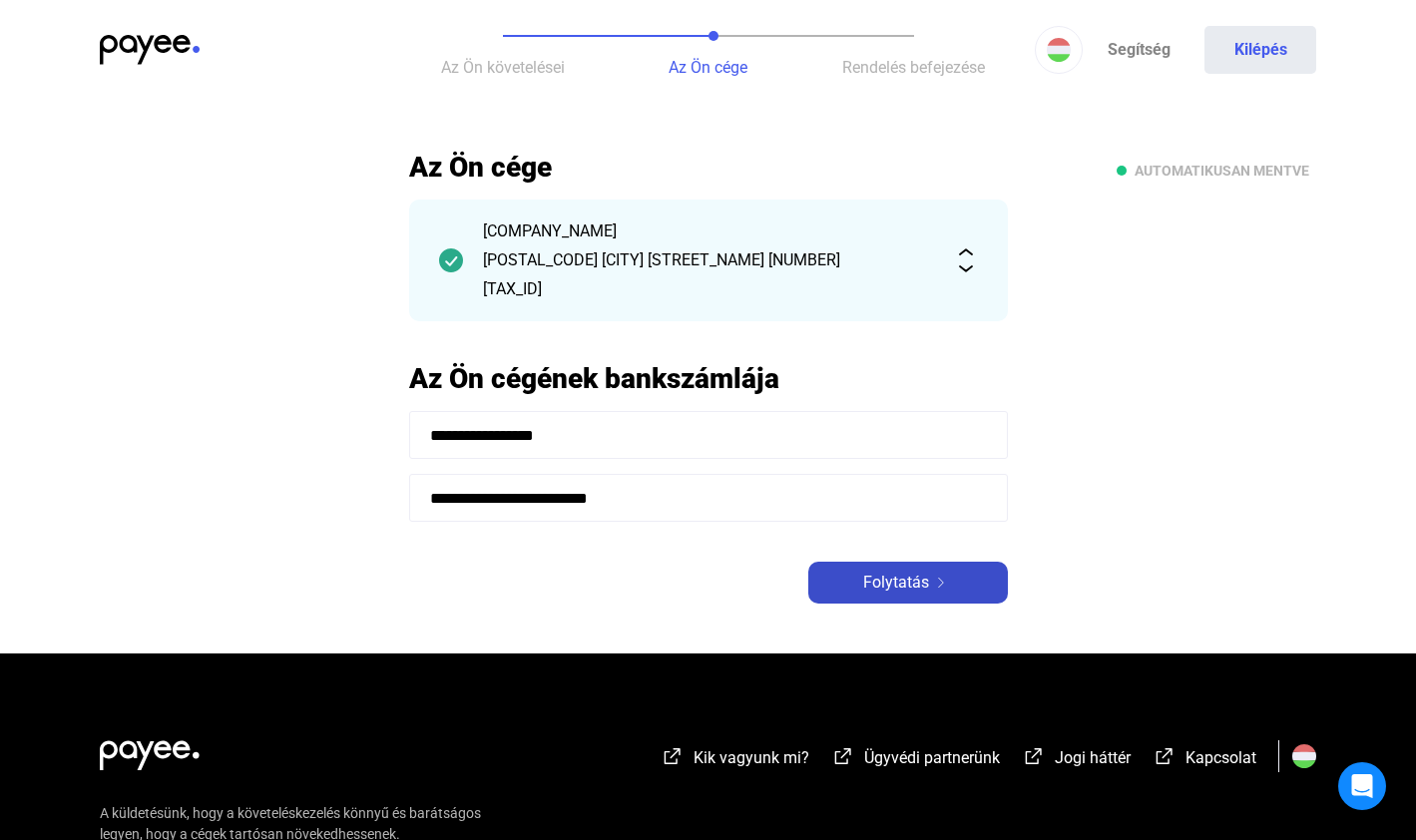 click on "Folytatás" 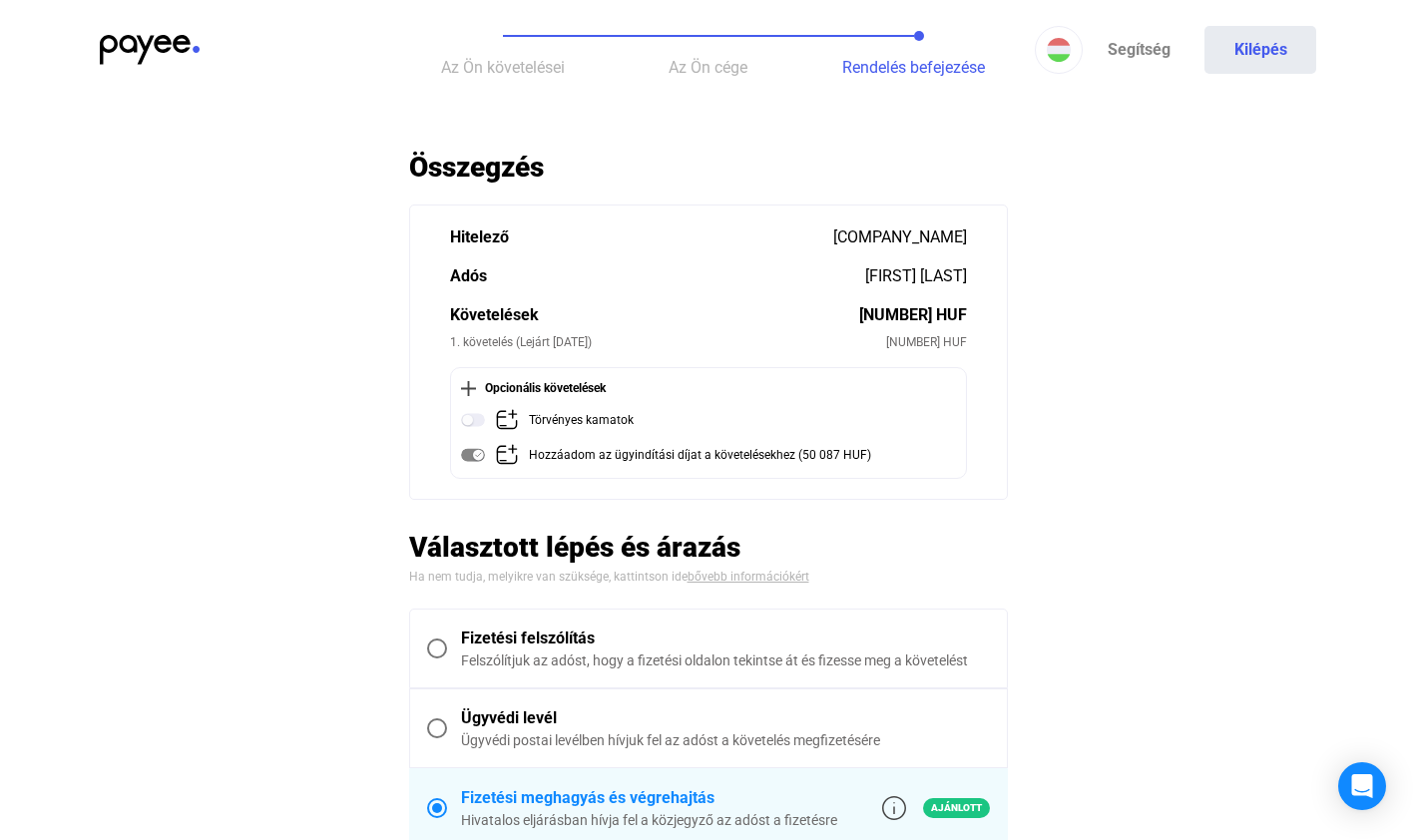 click at bounding box center [437, 648] 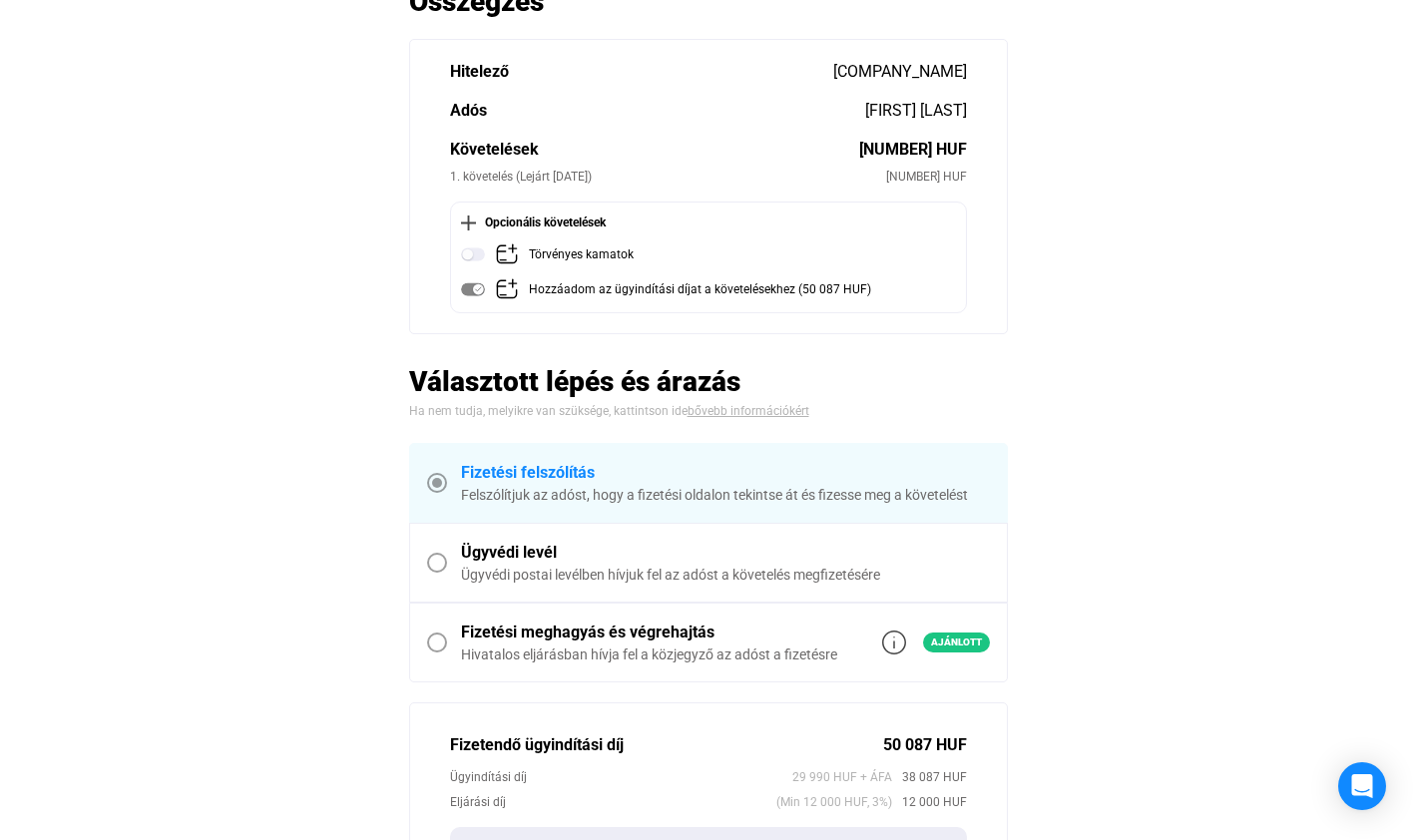 scroll, scrollTop: 340, scrollLeft: 0, axis: vertical 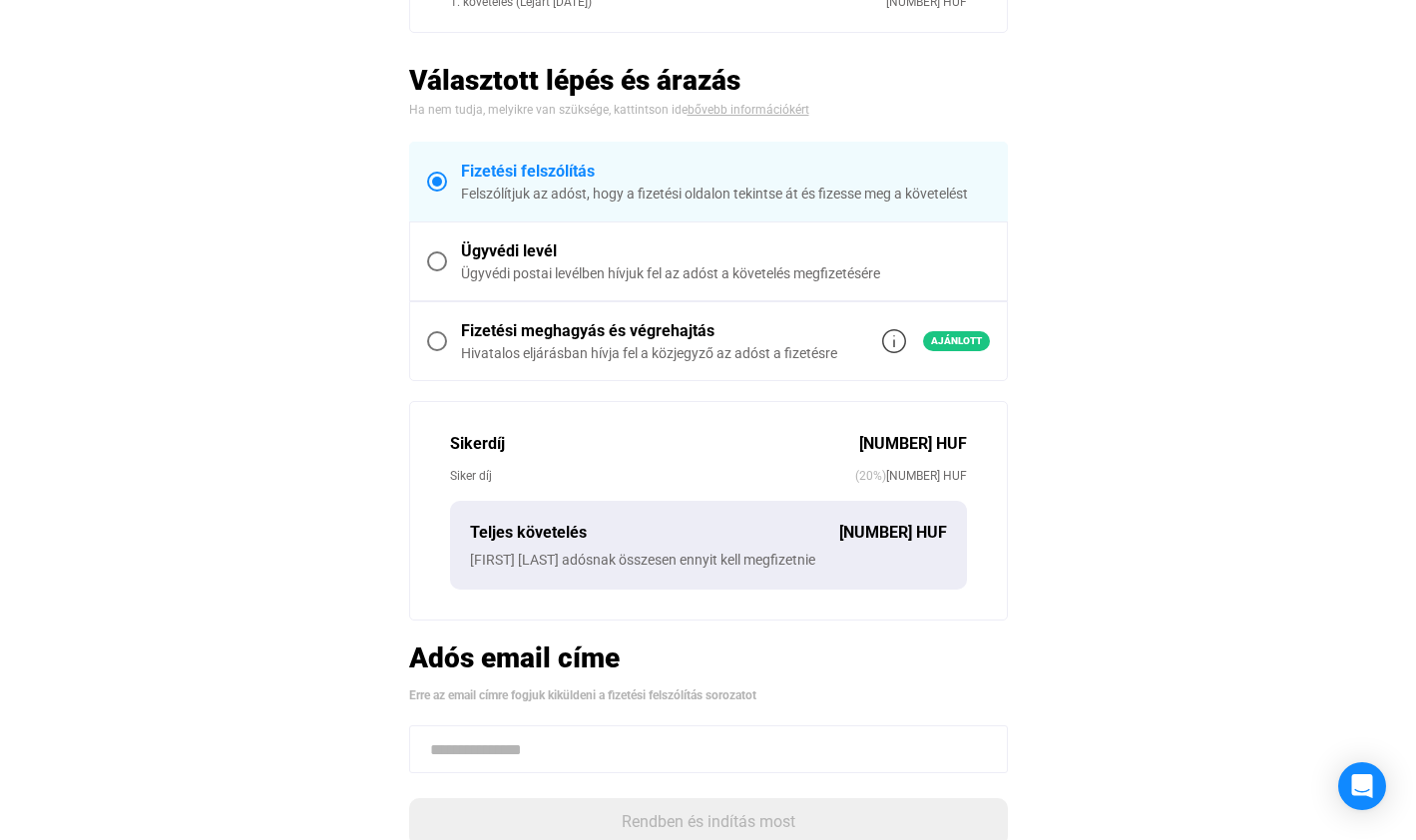 click 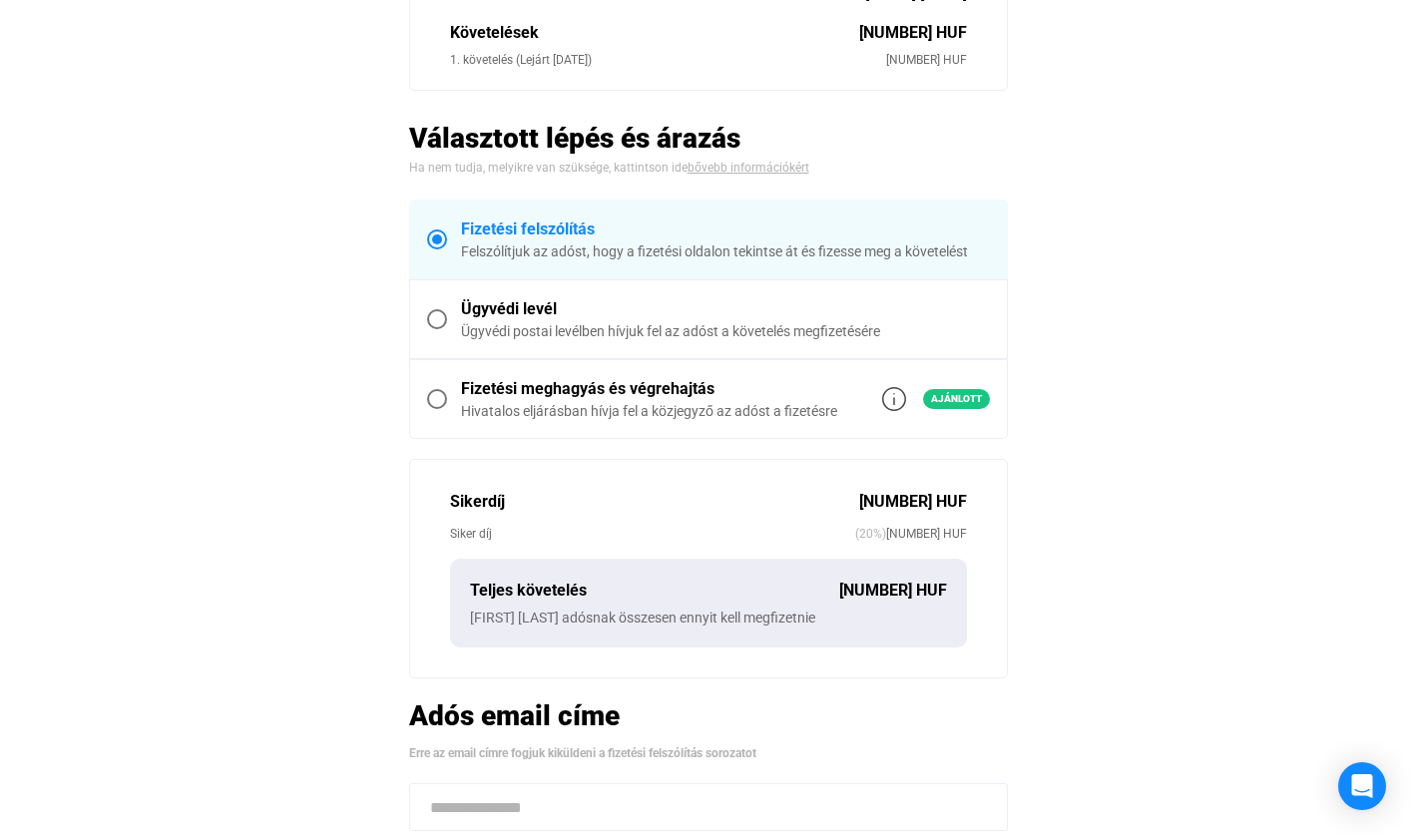 scroll, scrollTop: 312, scrollLeft: 0, axis: vertical 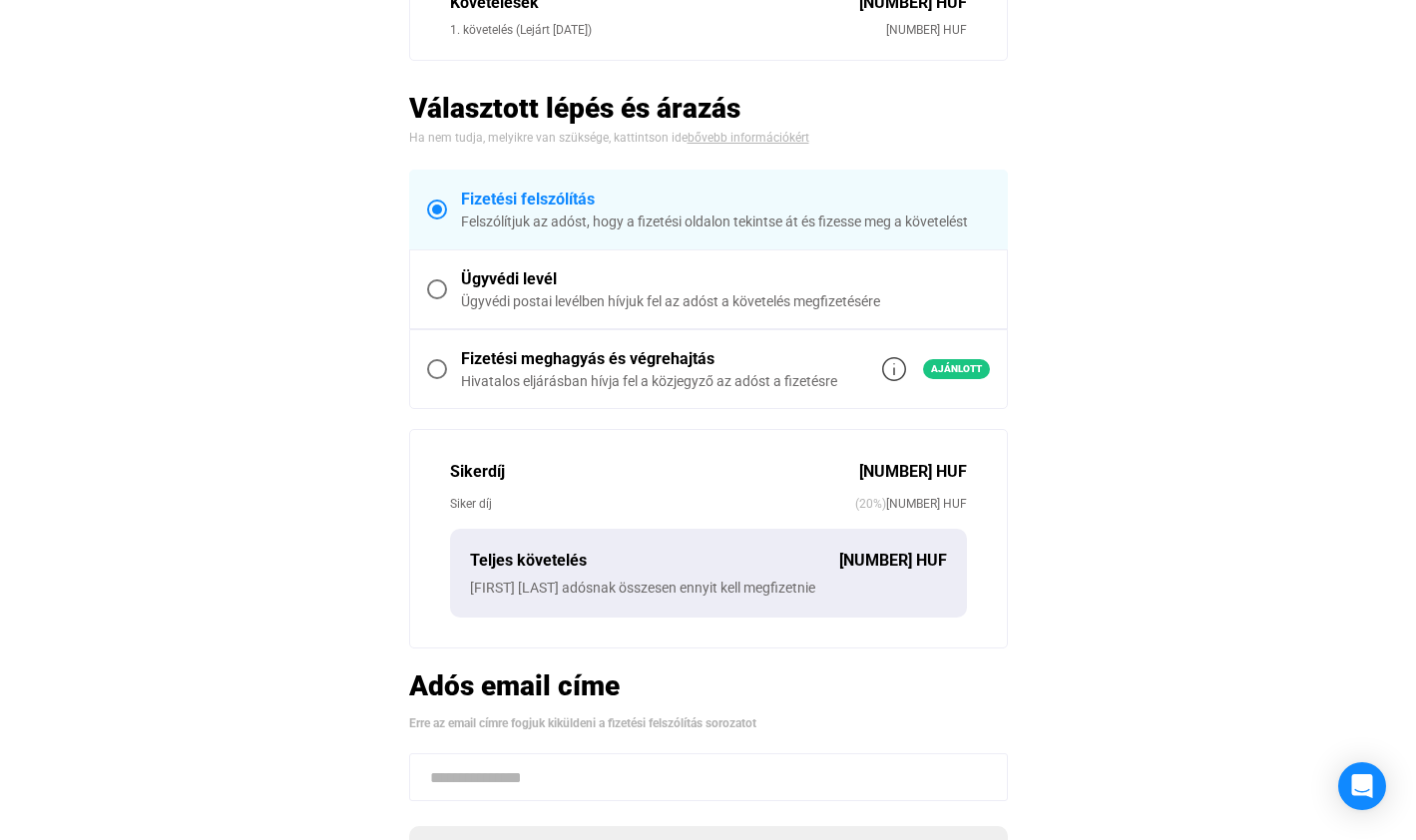 click at bounding box center [437, 210] 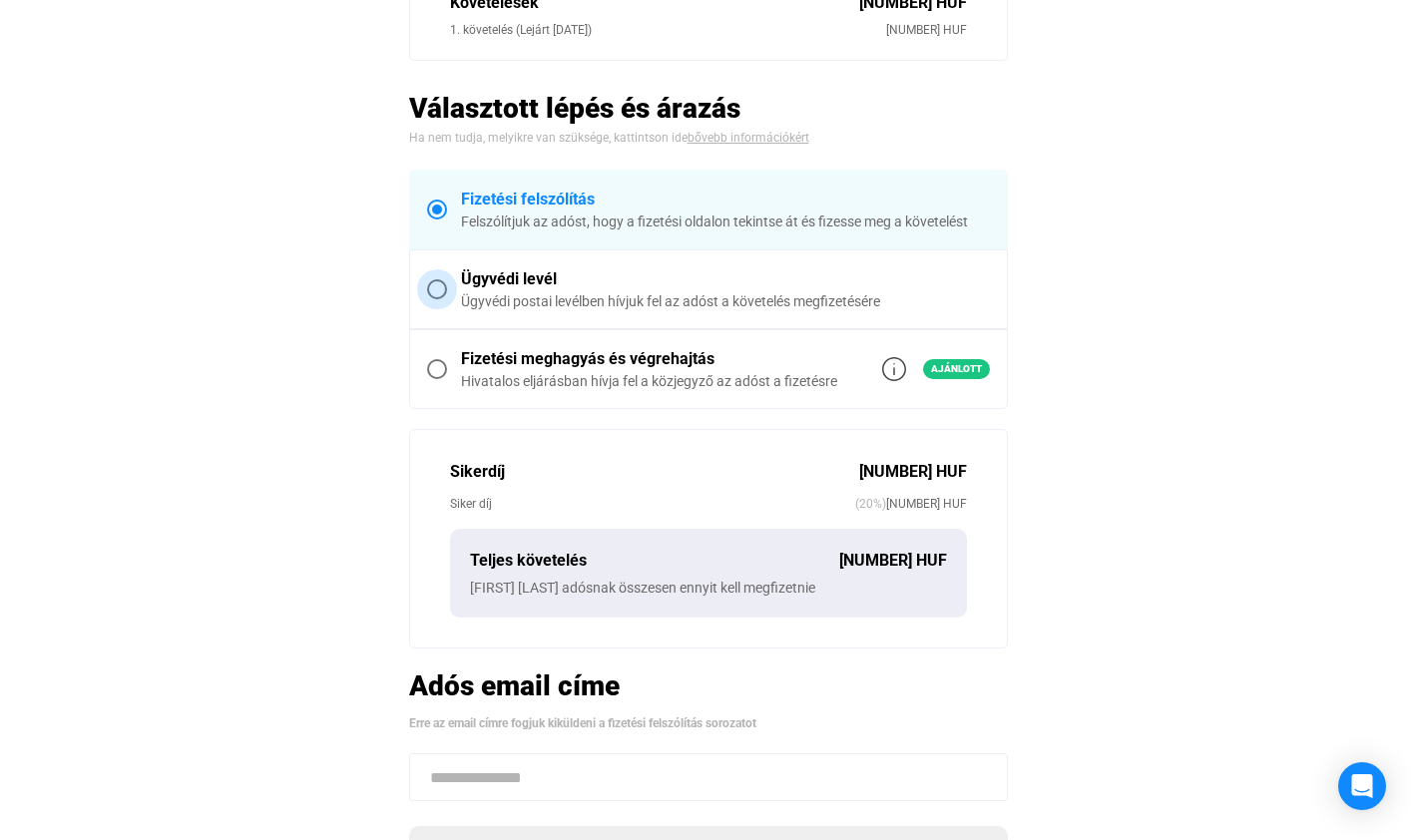click on "Ügyvédi levél   Ügyvédi postai levélben hívjuk fel az adóst a követelés megfizetésére" at bounding box center (718, 289) 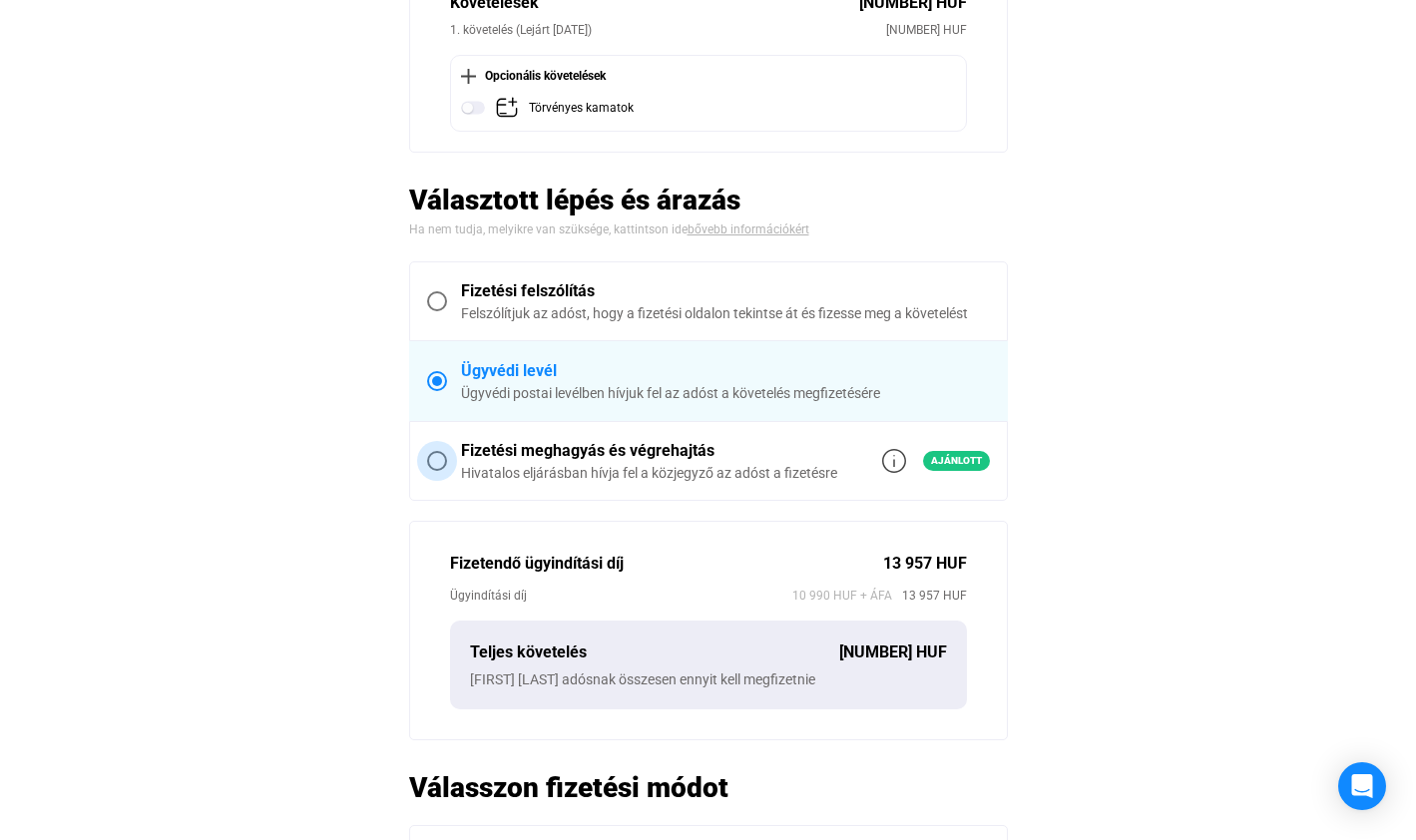 click at bounding box center (437, 461) 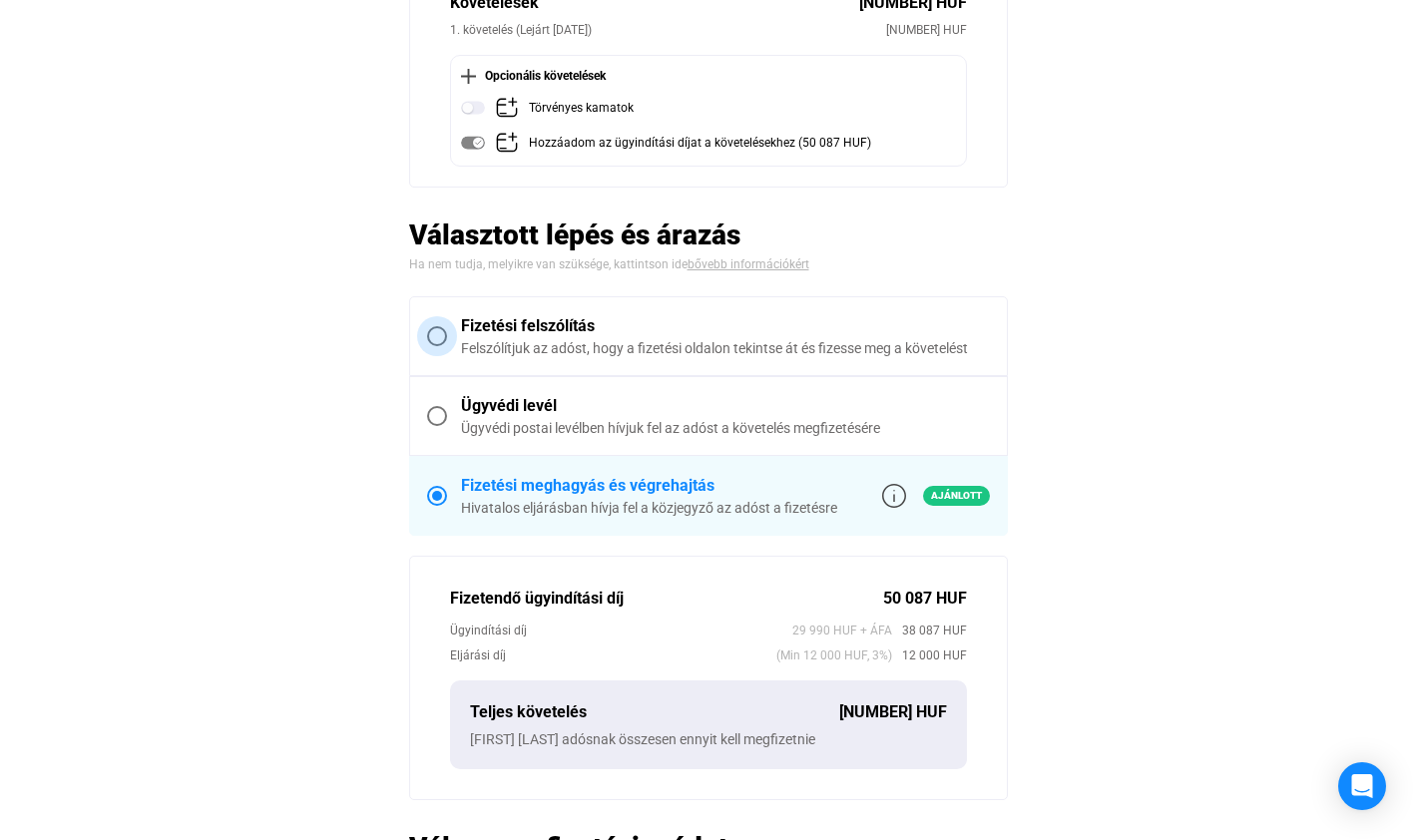 click at bounding box center [437, 336] 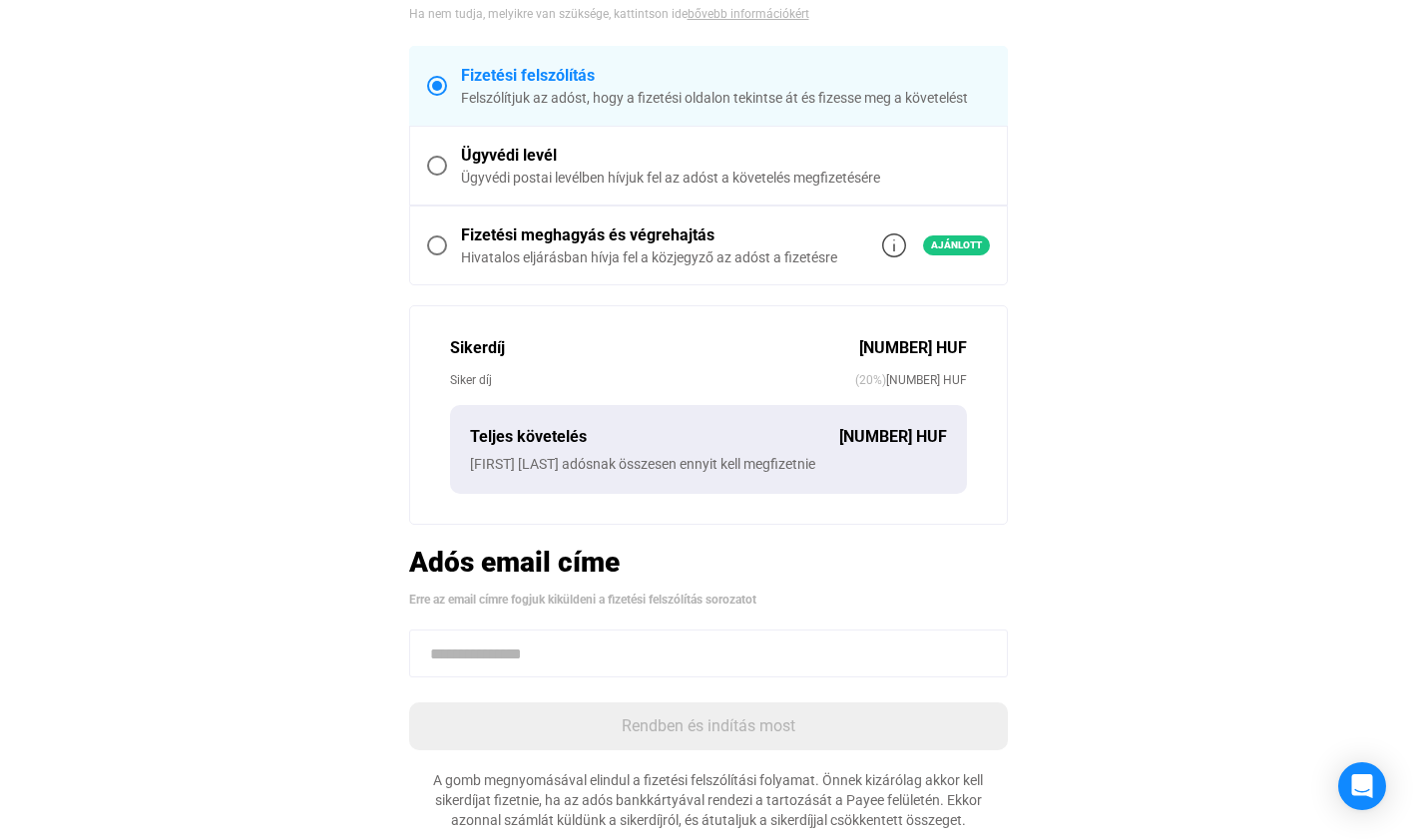 scroll, scrollTop: 526, scrollLeft: 0, axis: vertical 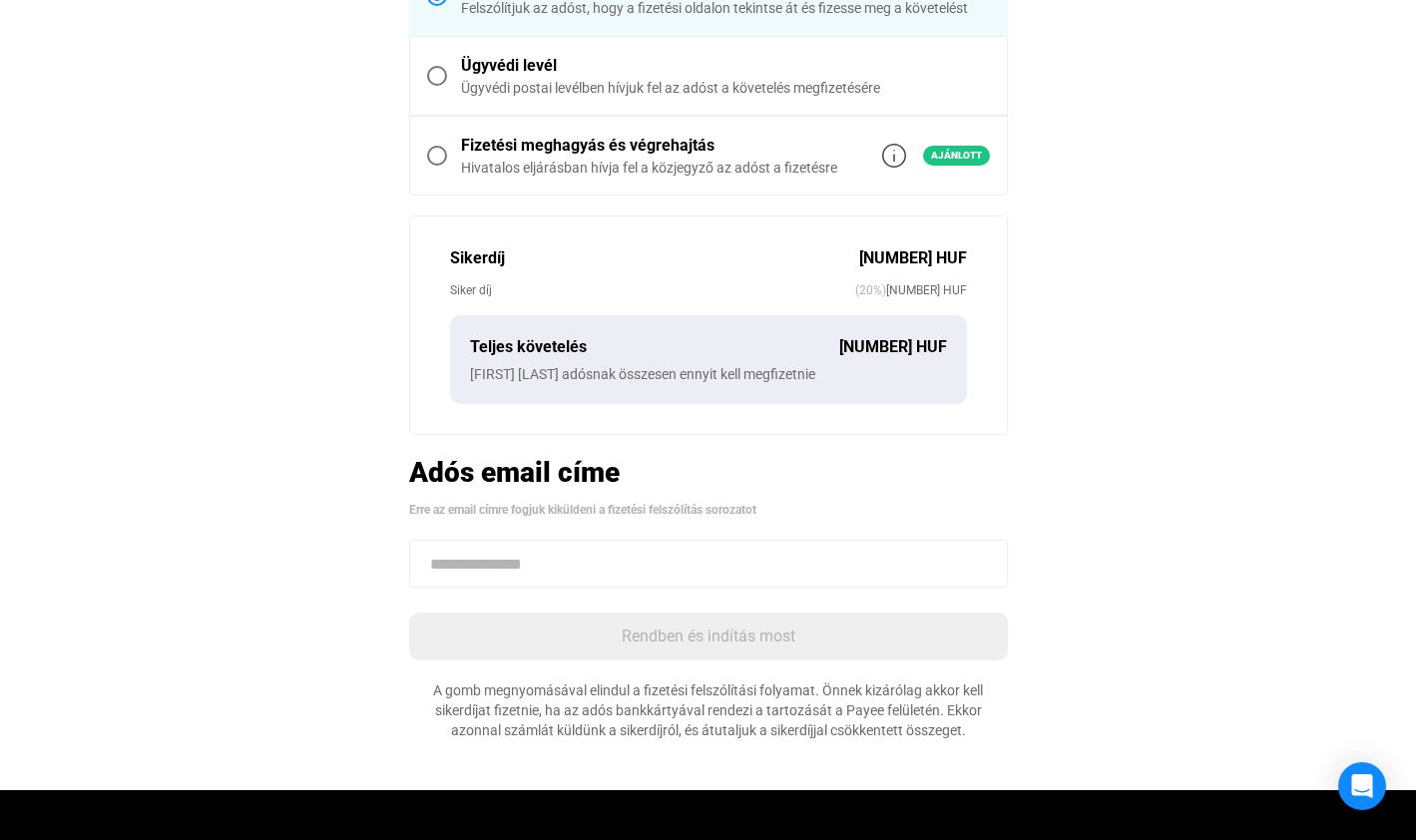 click 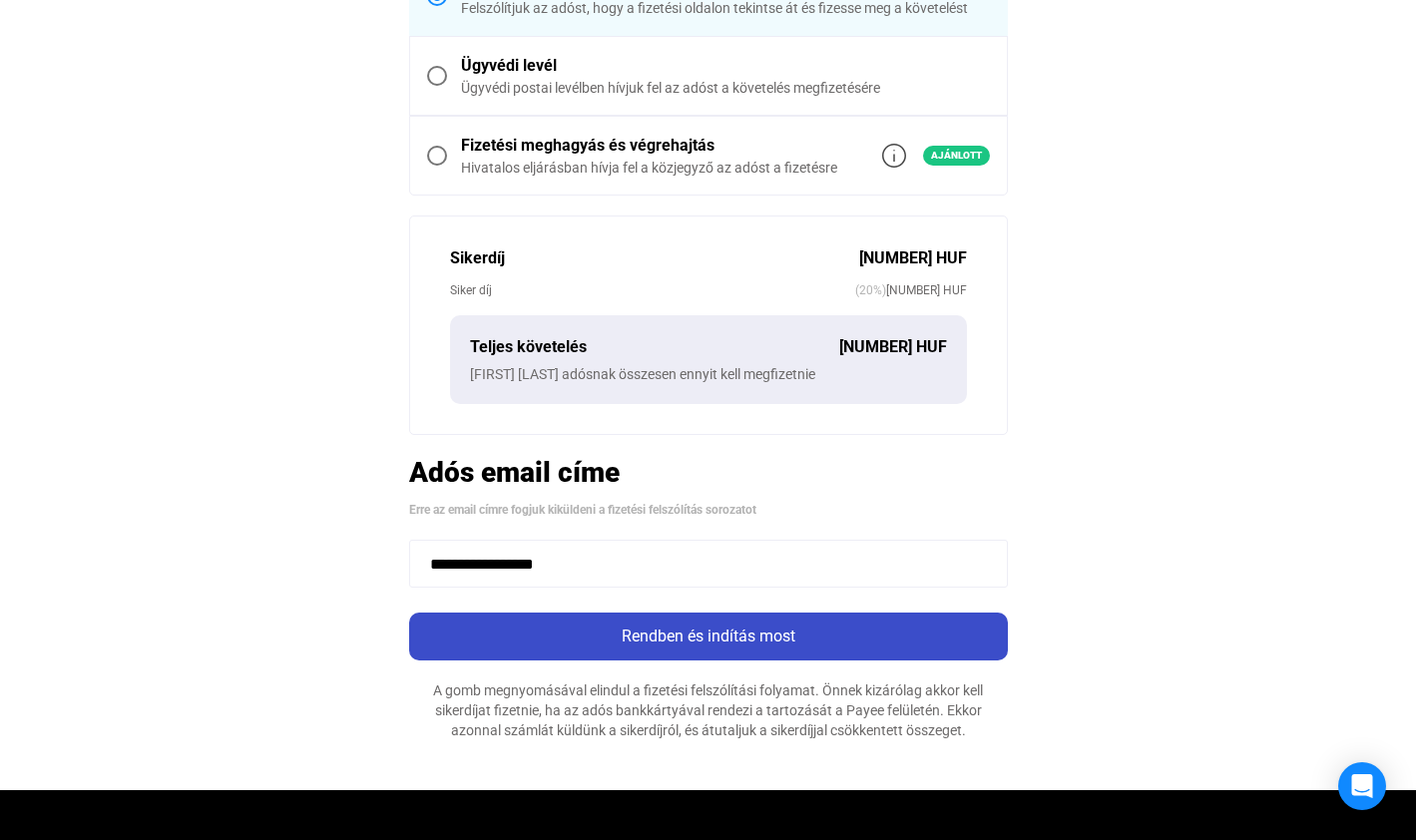 type on "**********" 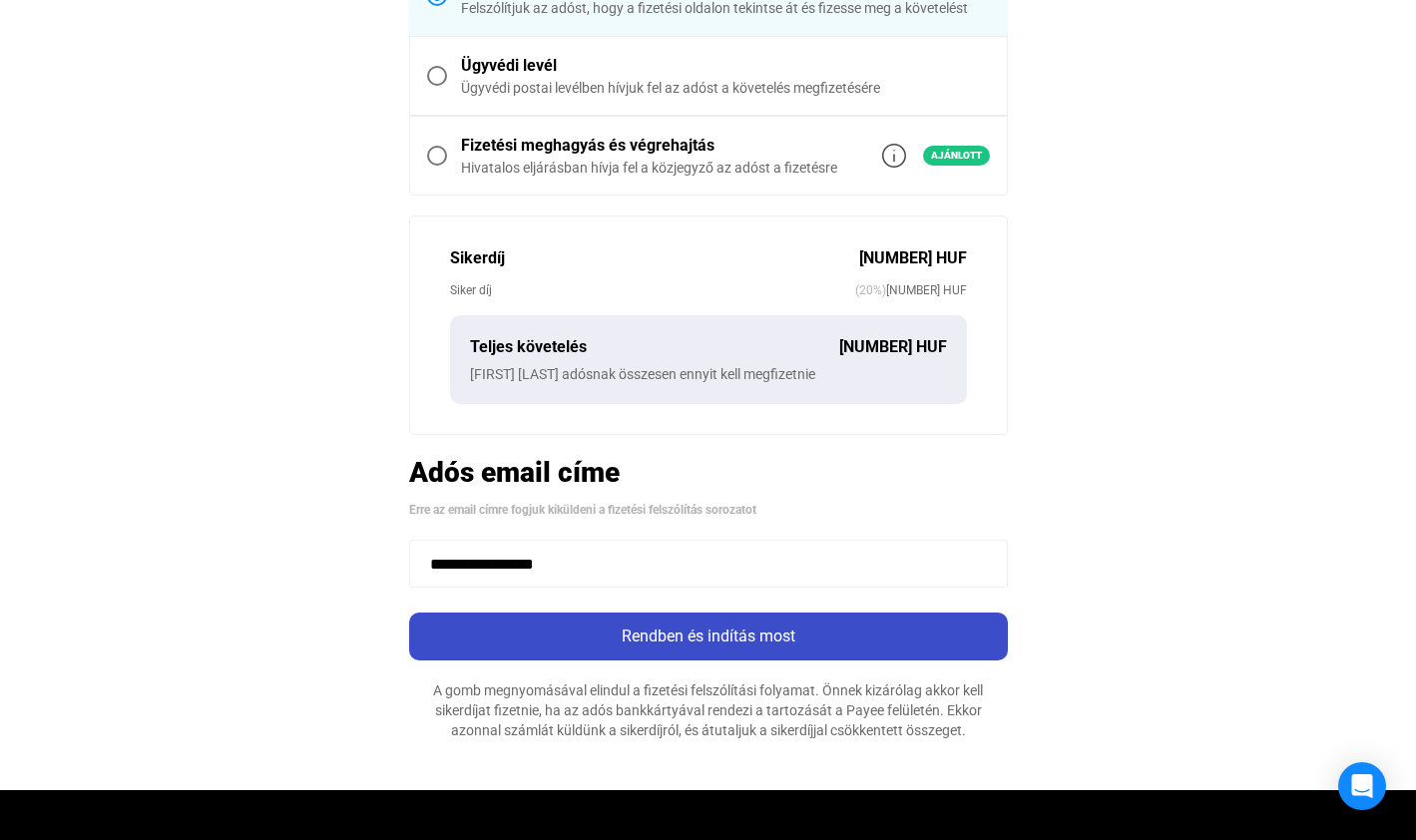 click on "Rendben és indítás most" 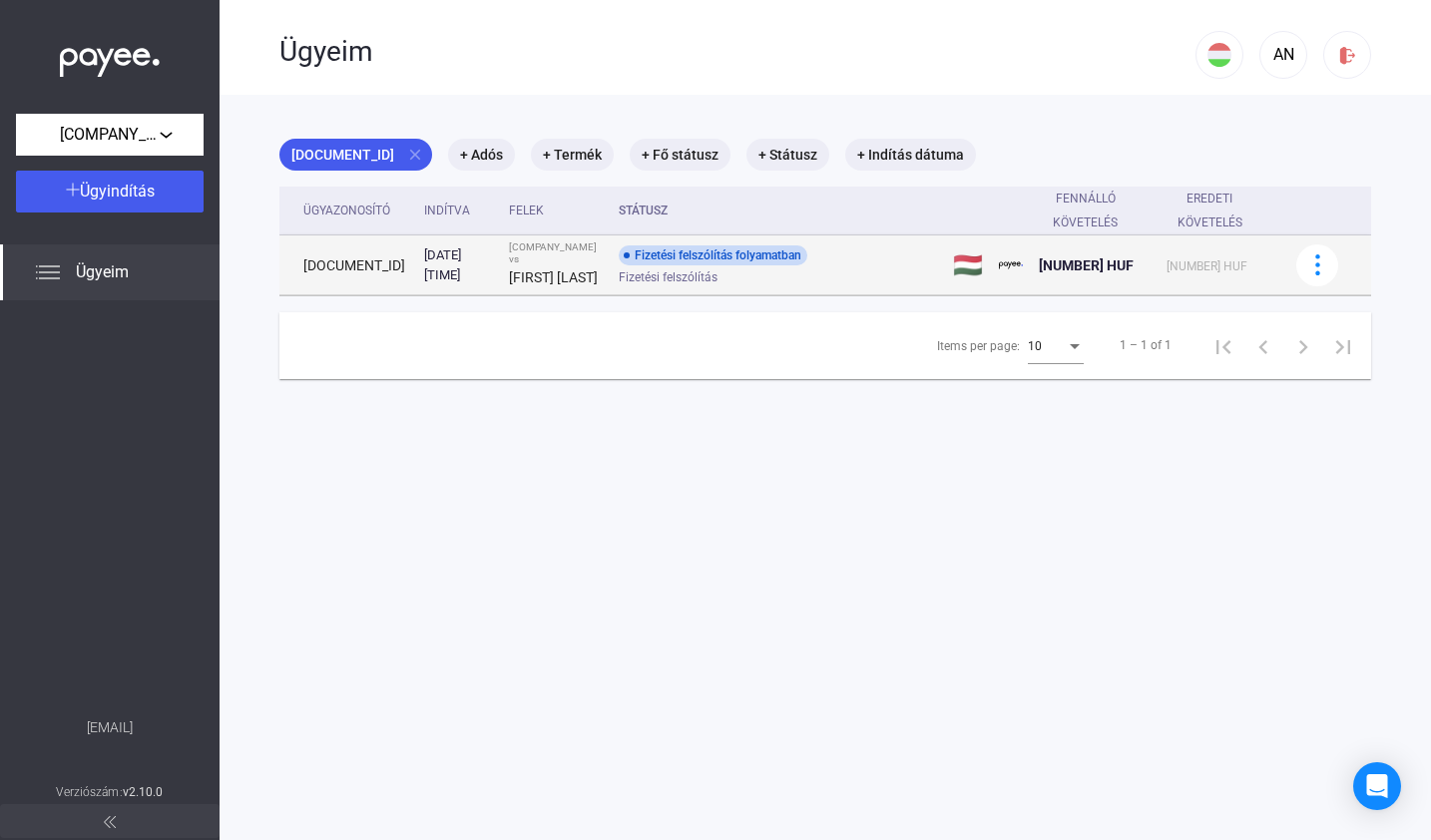 click at bounding box center [1325, 265] 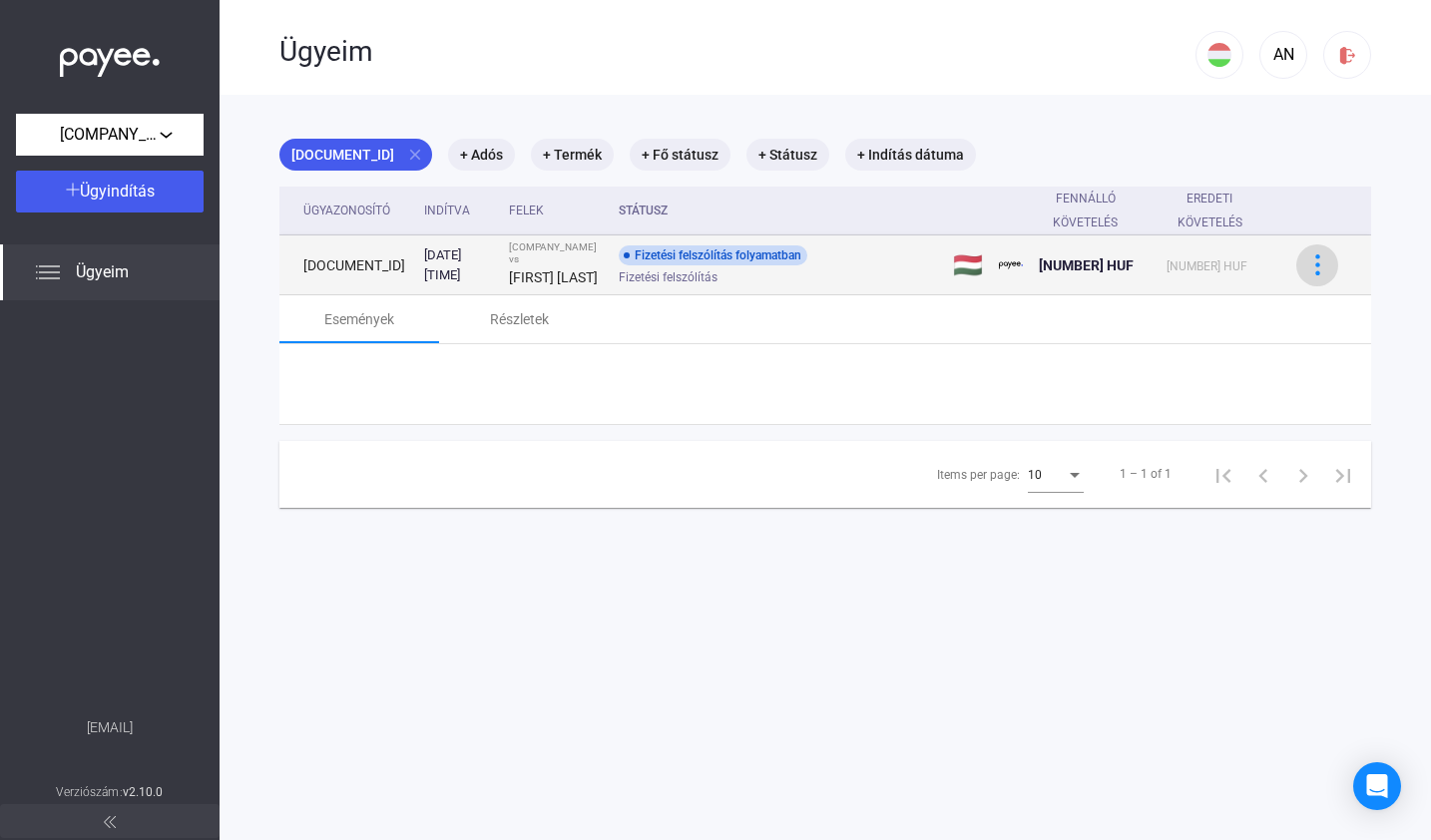 click at bounding box center (1317, 264) 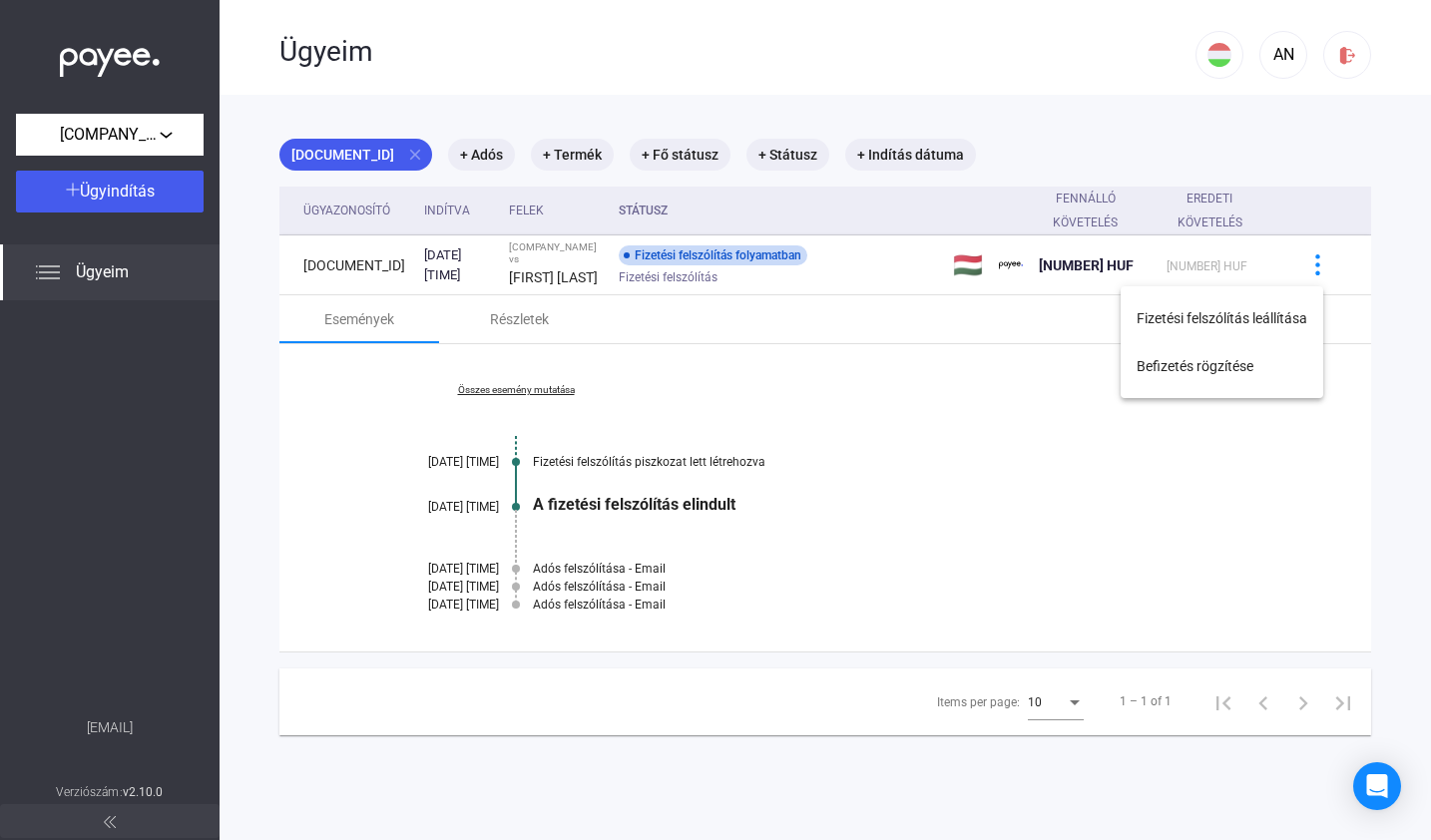 click at bounding box center (716, 420) 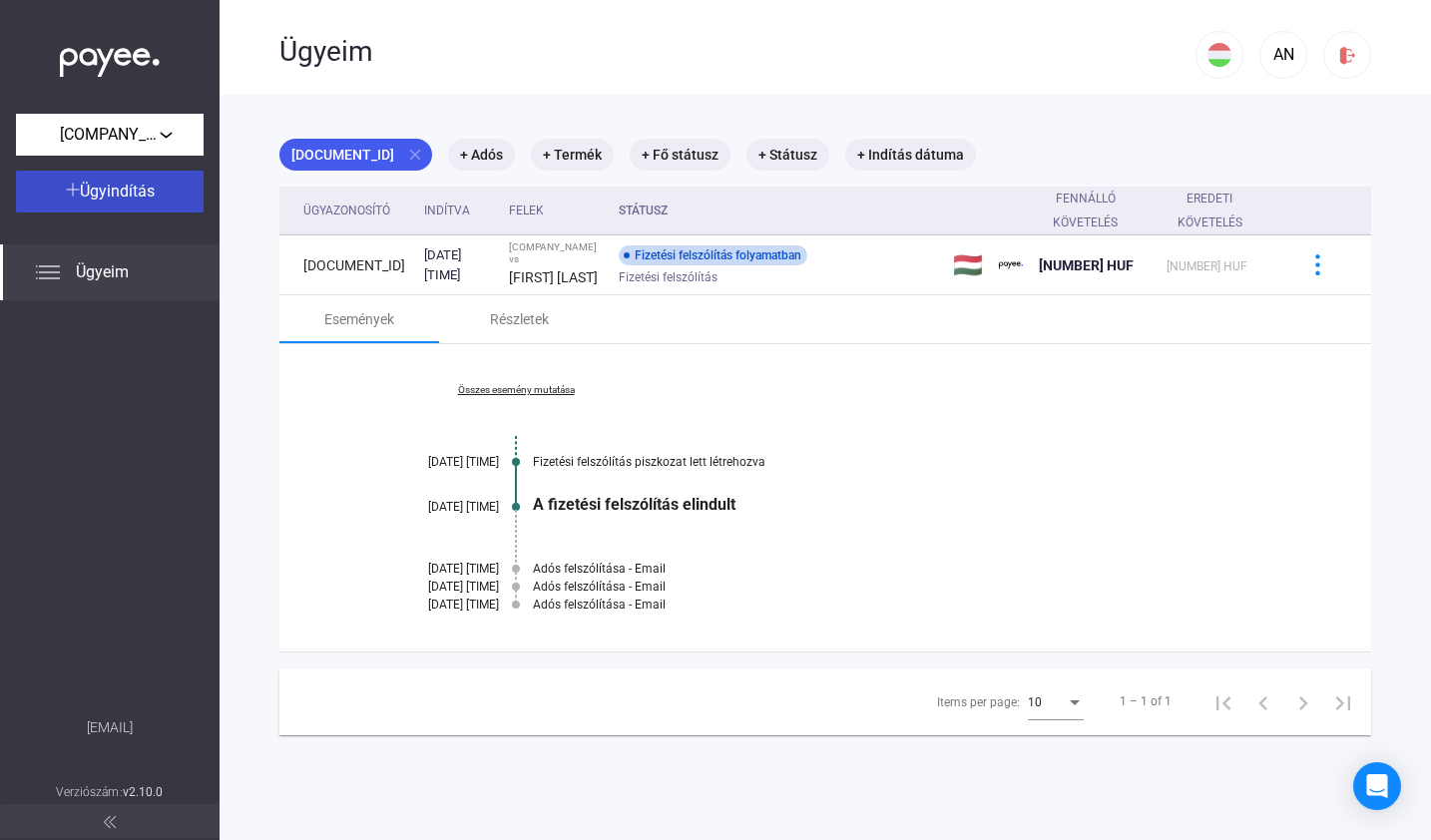 click on "Ügyindítás" 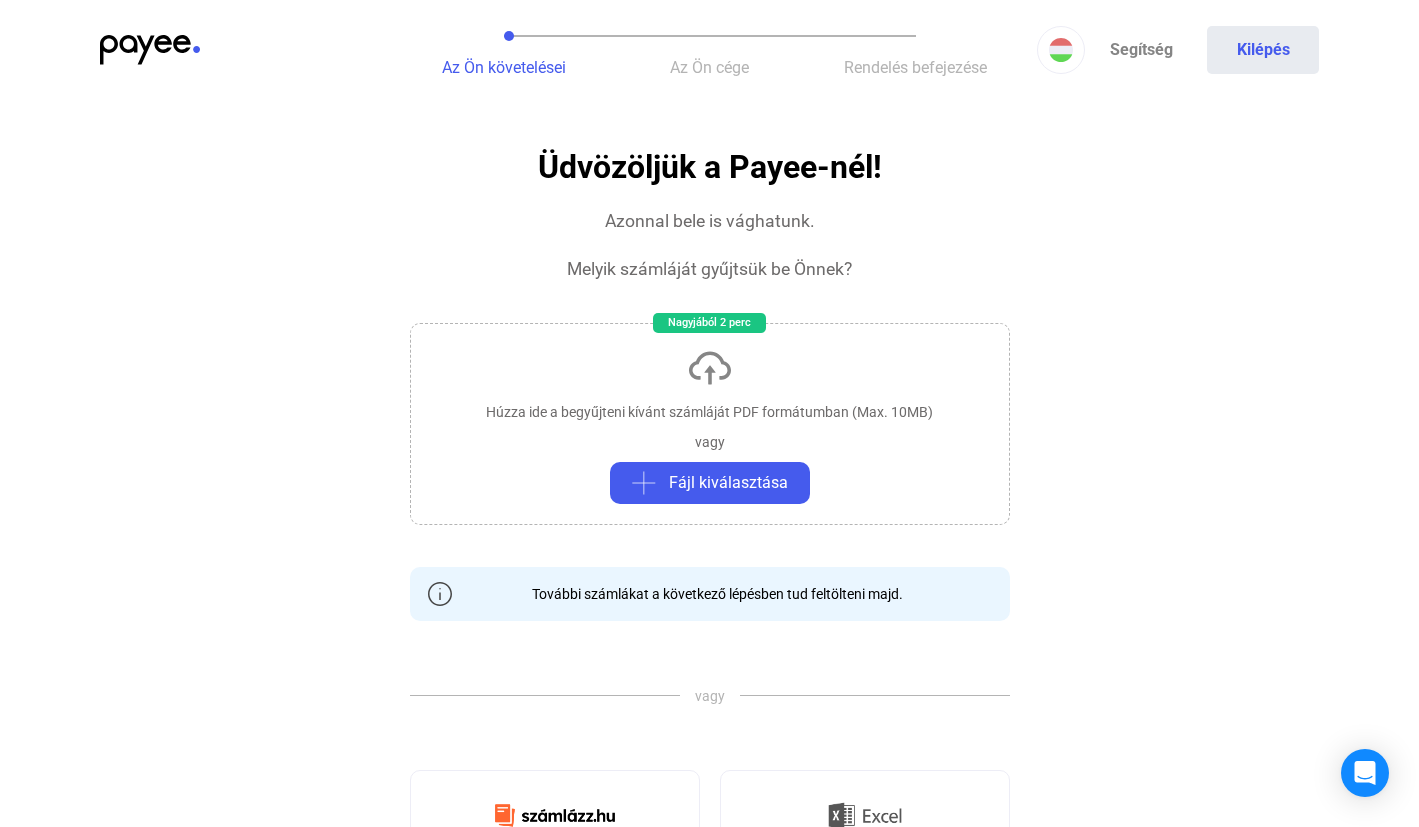 click on "Húzza ide a begyűjteni kívánt számláját PDF formátumban (Max. 10MB)" 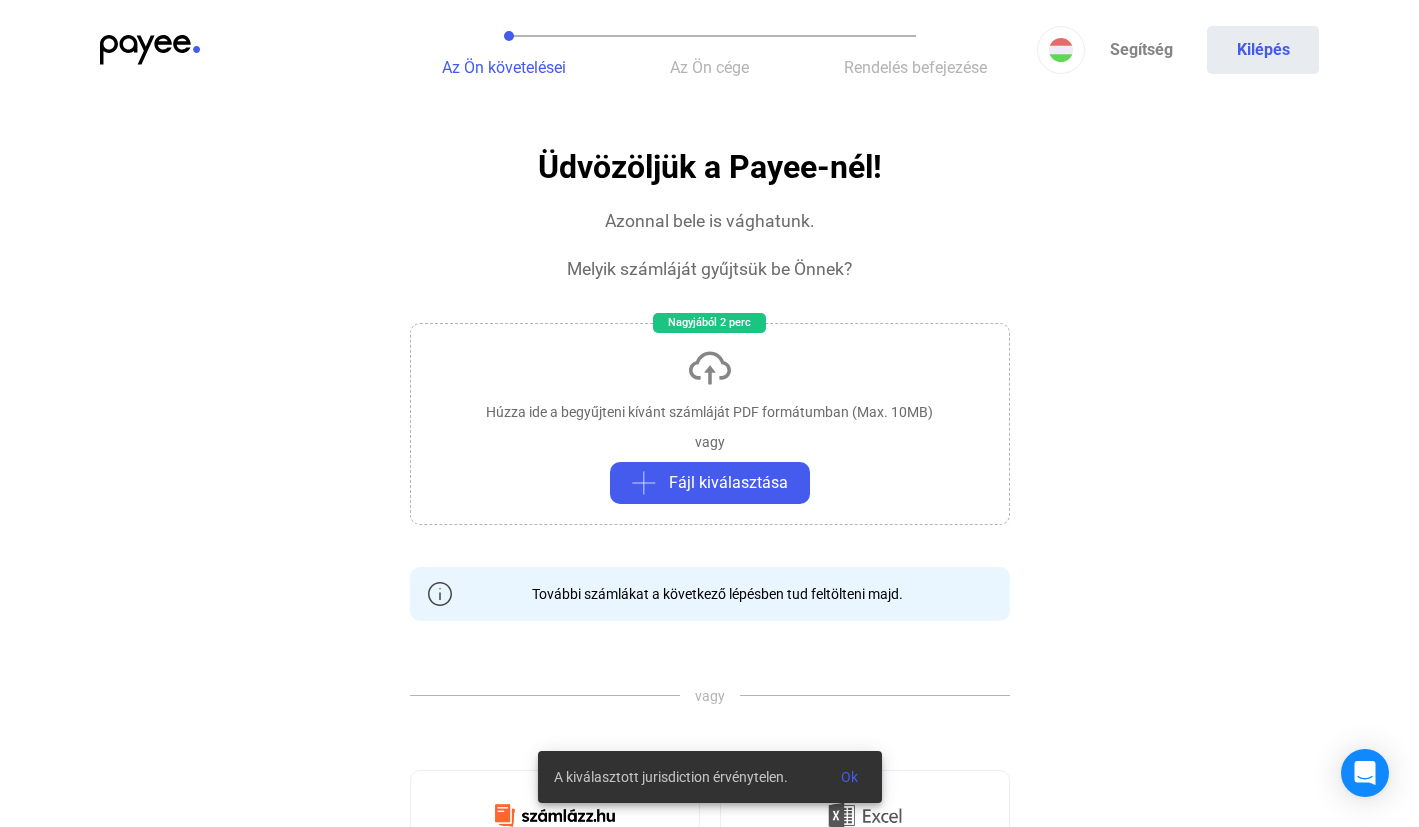 click on "Húzza ide a begyűjteni kívánt számláját PDF formátumban (Max. 10MB)   vagy   Fájl kiválasztása" 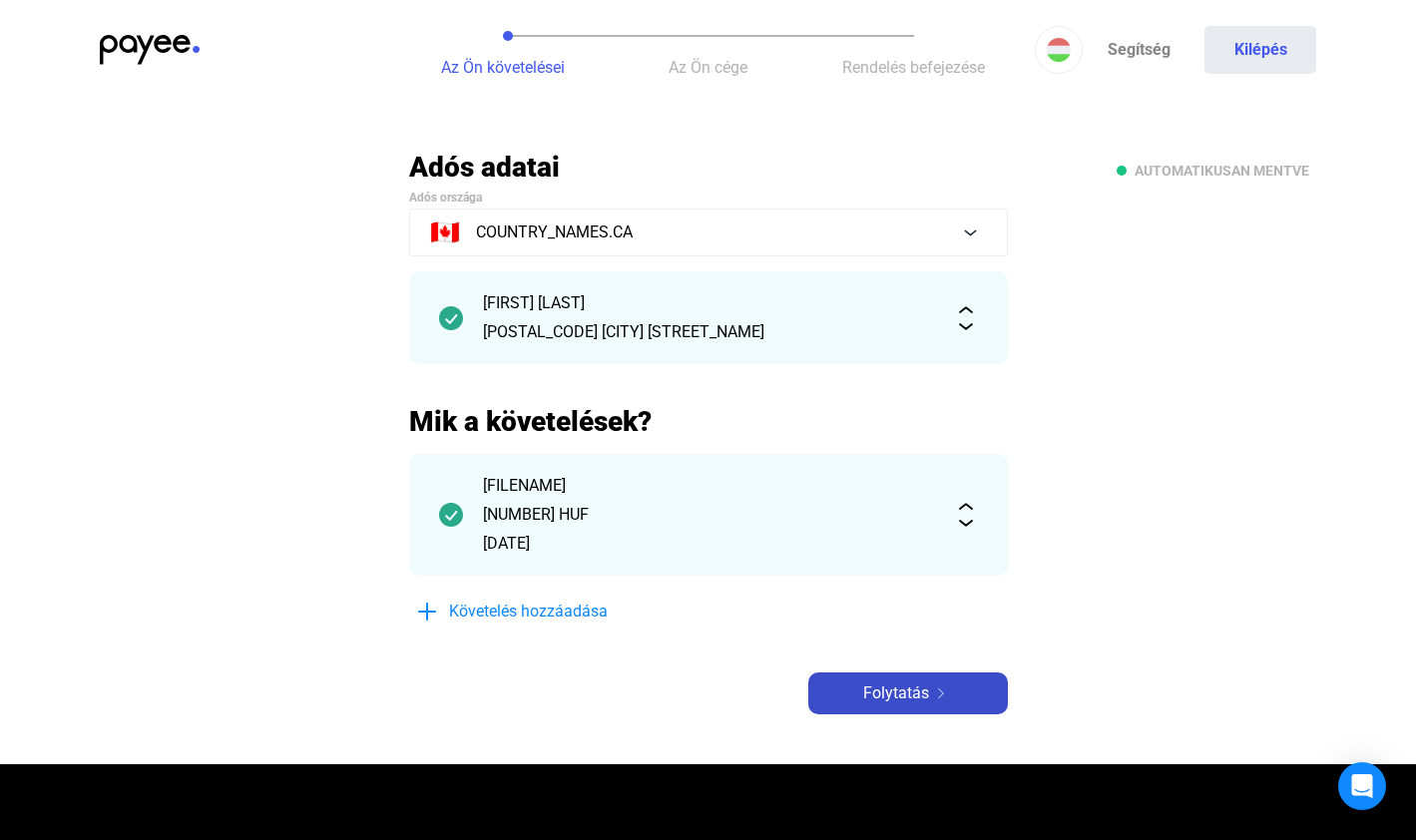 click on "Folytatás" 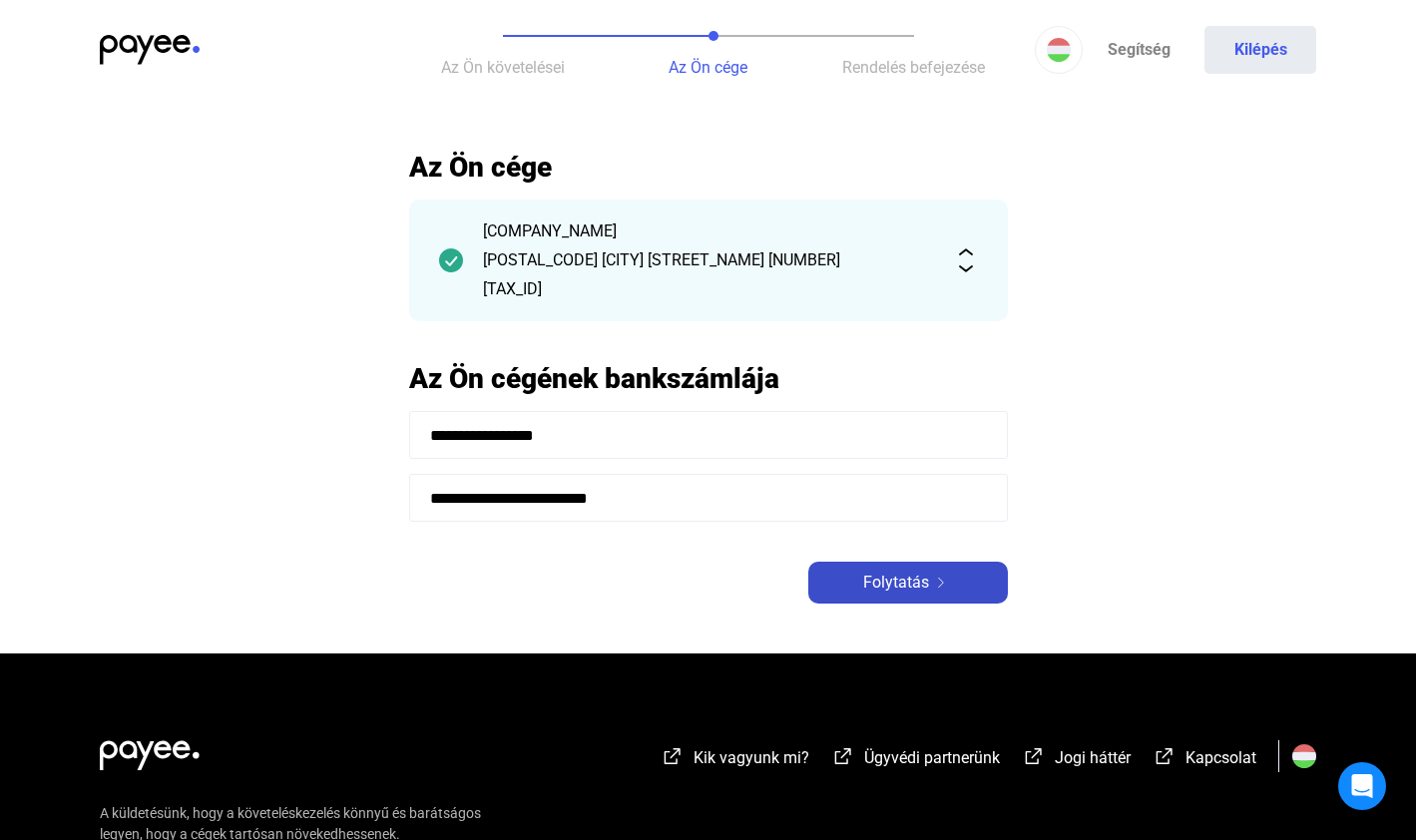 click on "Folytatás" 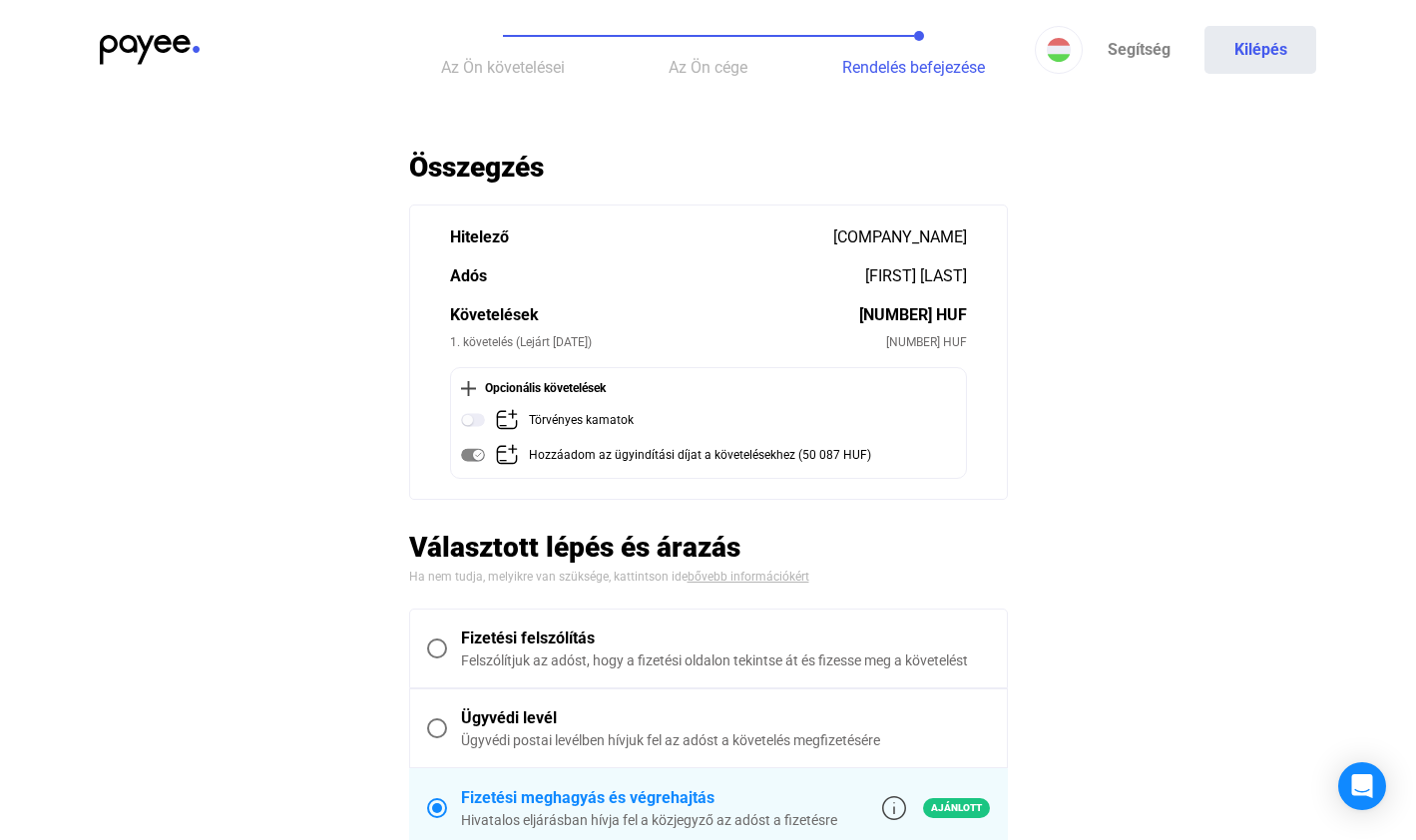 scroll, scrollTop: 157, scrollLeft: 0, axis: vertical 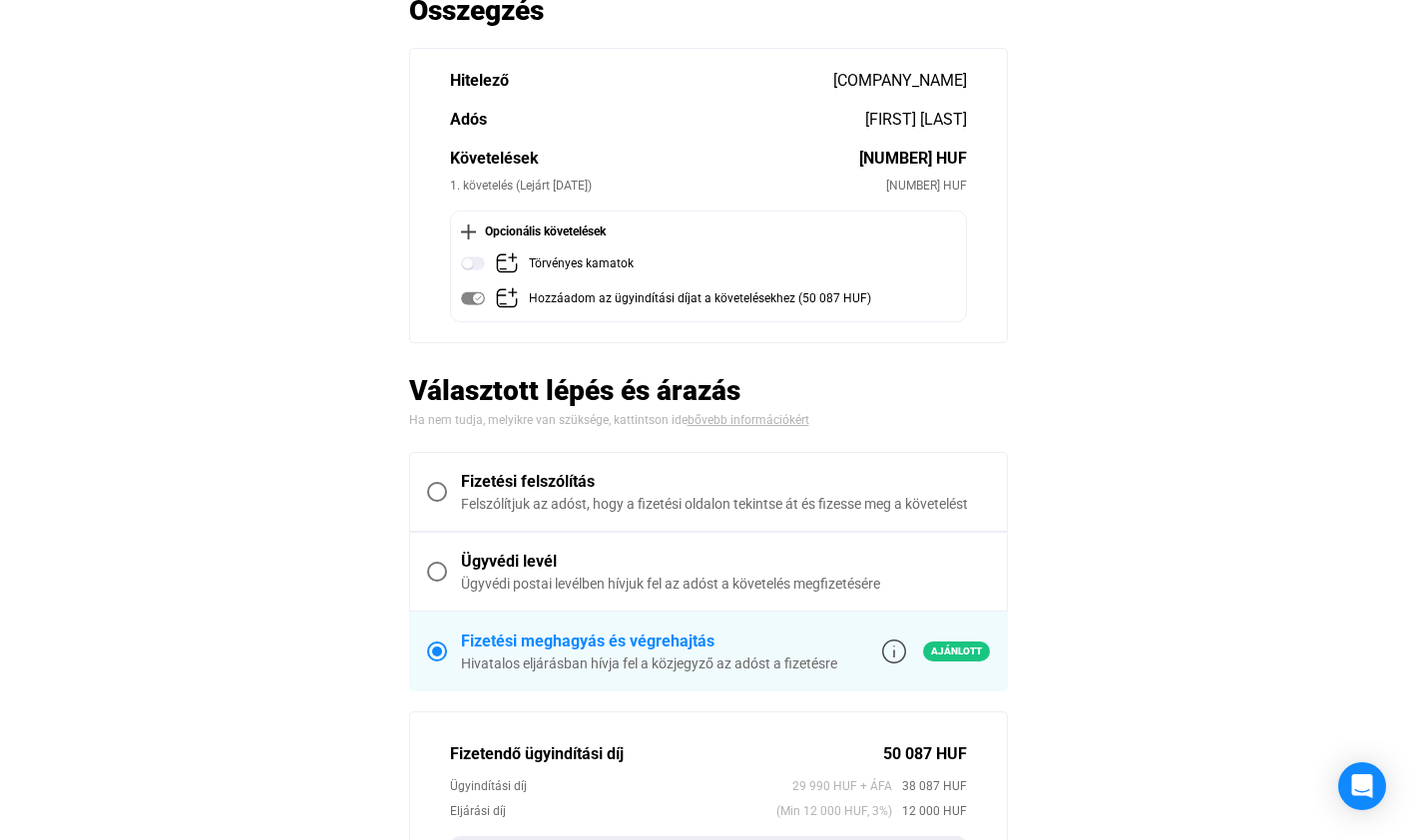 click at bounding box center [437, 492] 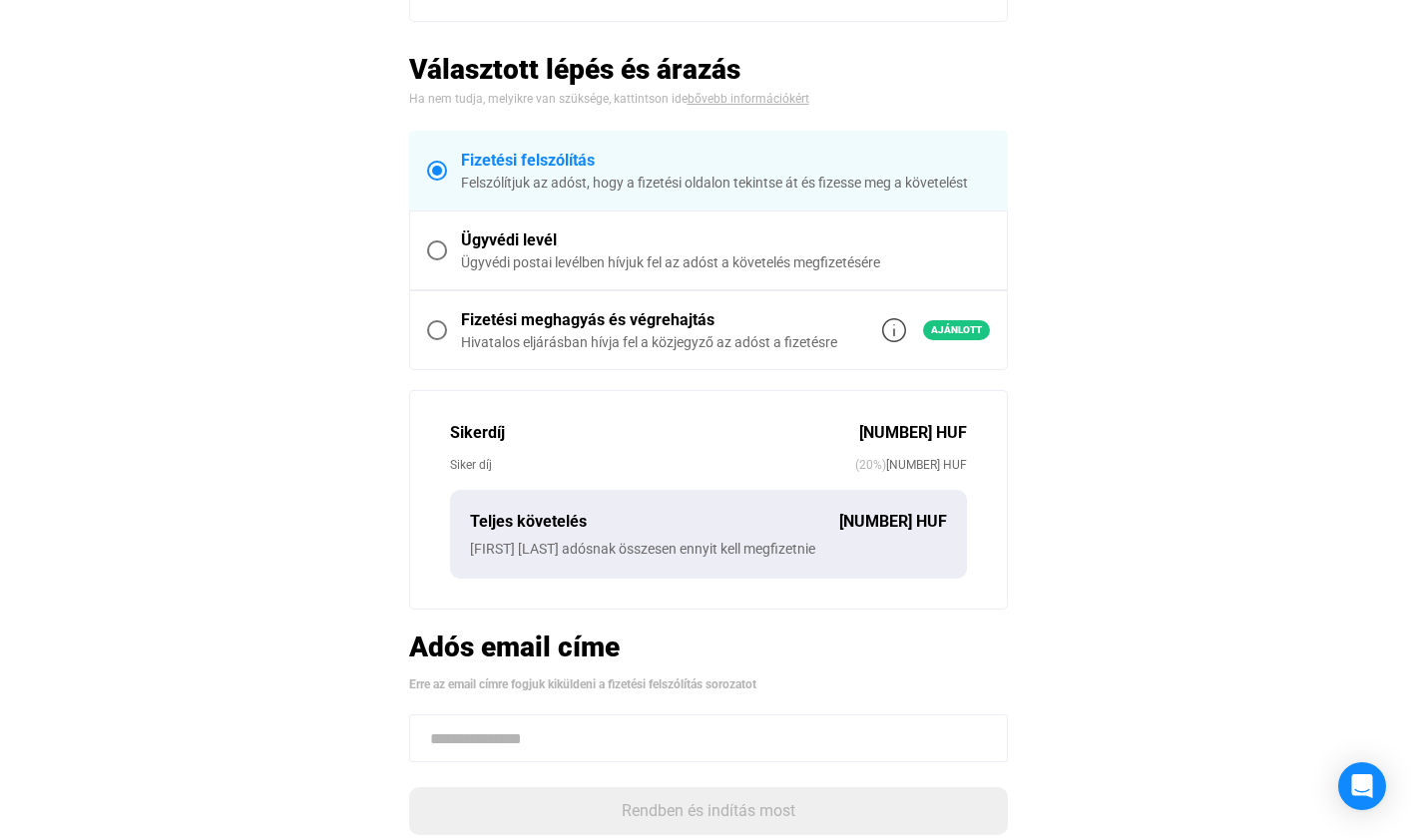 scroll, scrollTop: 377, scrollLeft: 0, axis: vertical 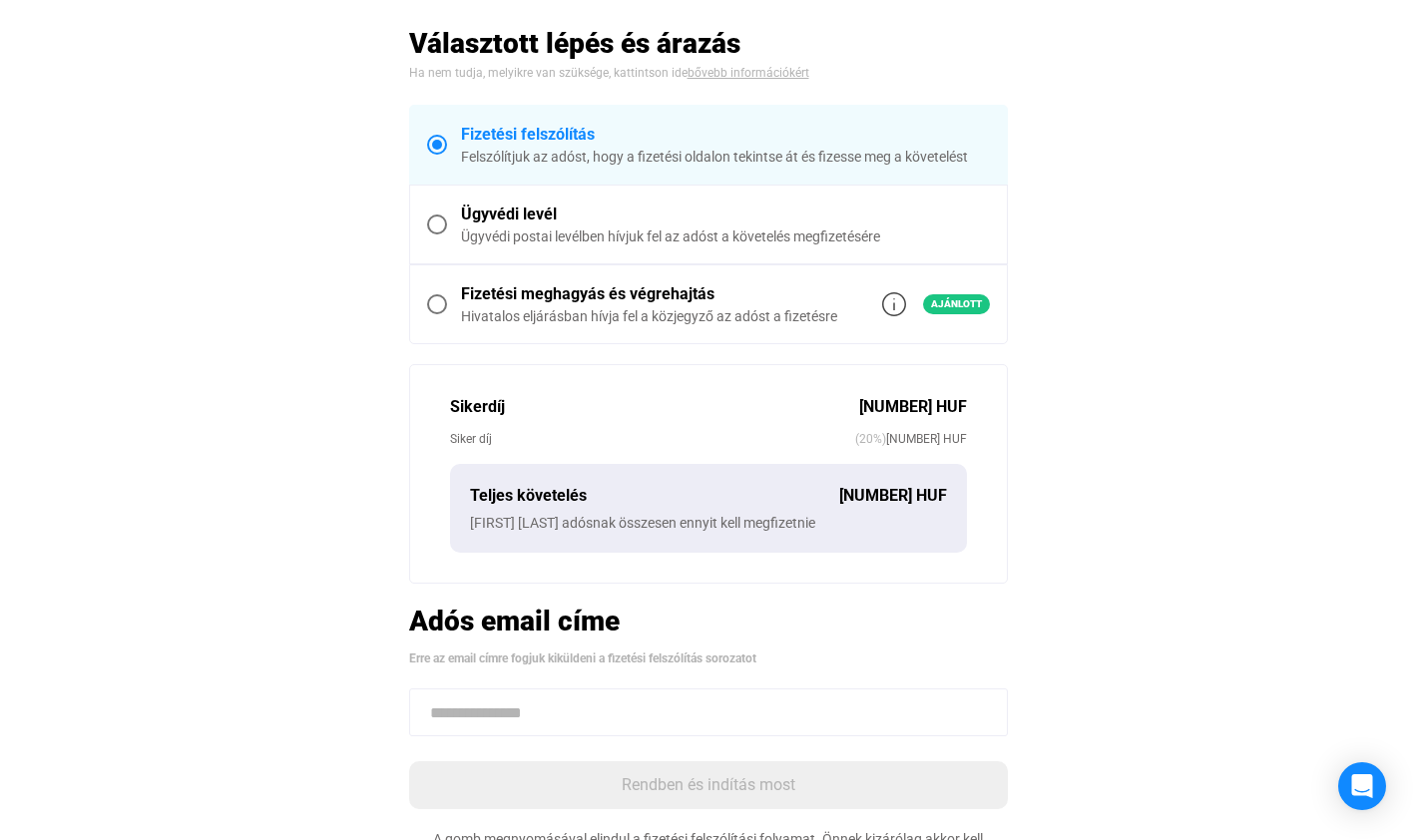 click 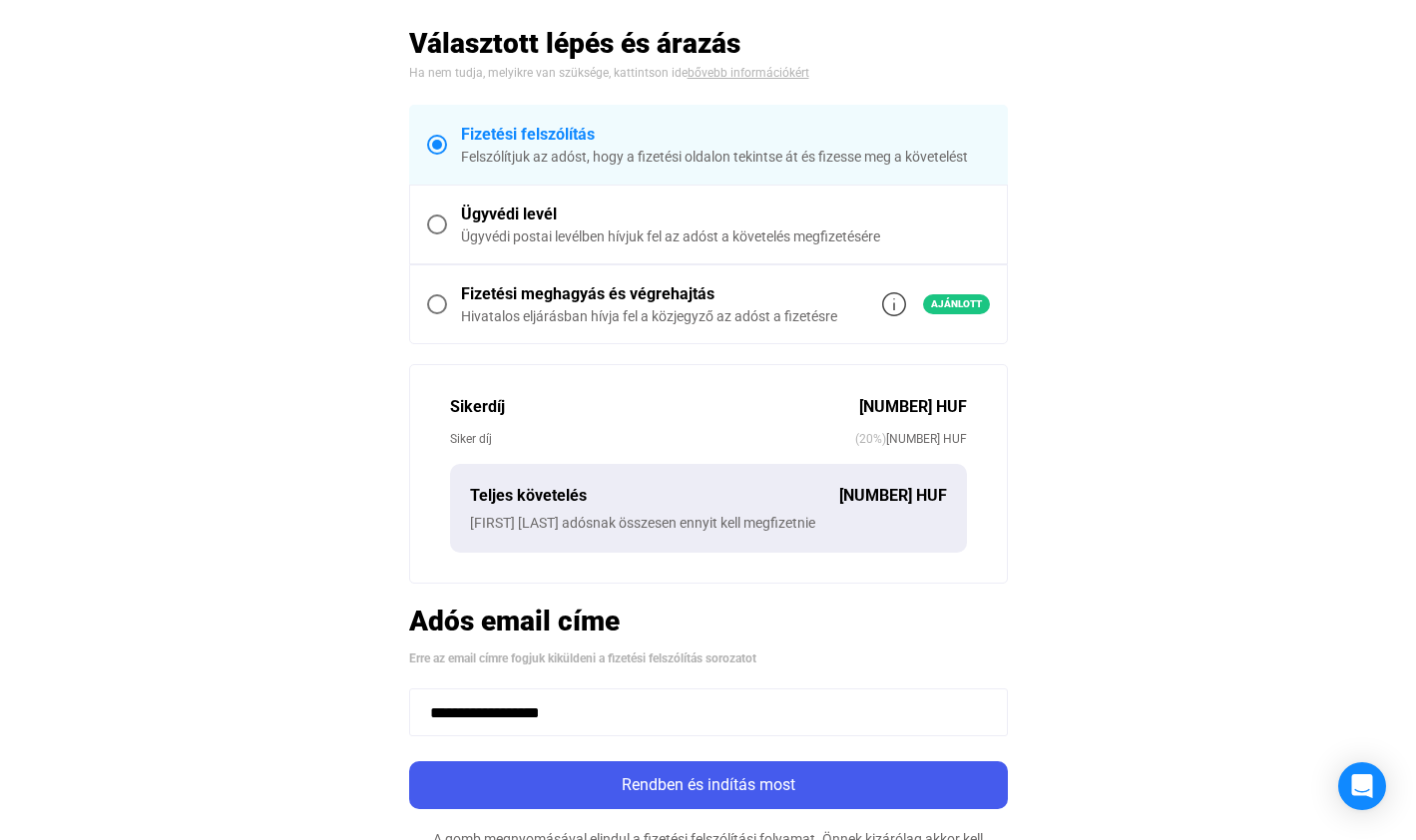 scroll, scrollTop: 506, scrollLeft: 0, axis: vertical 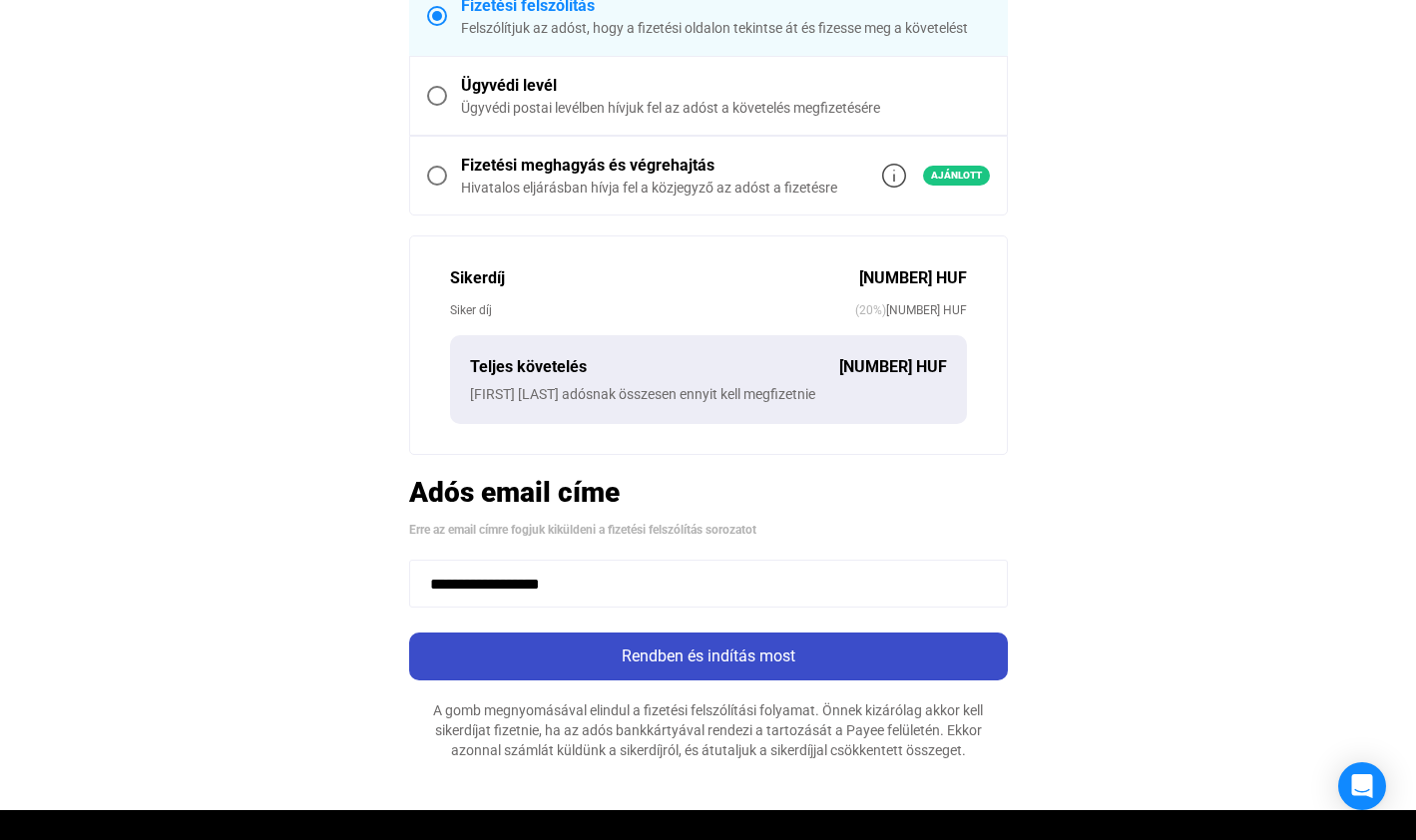 type on "**********" 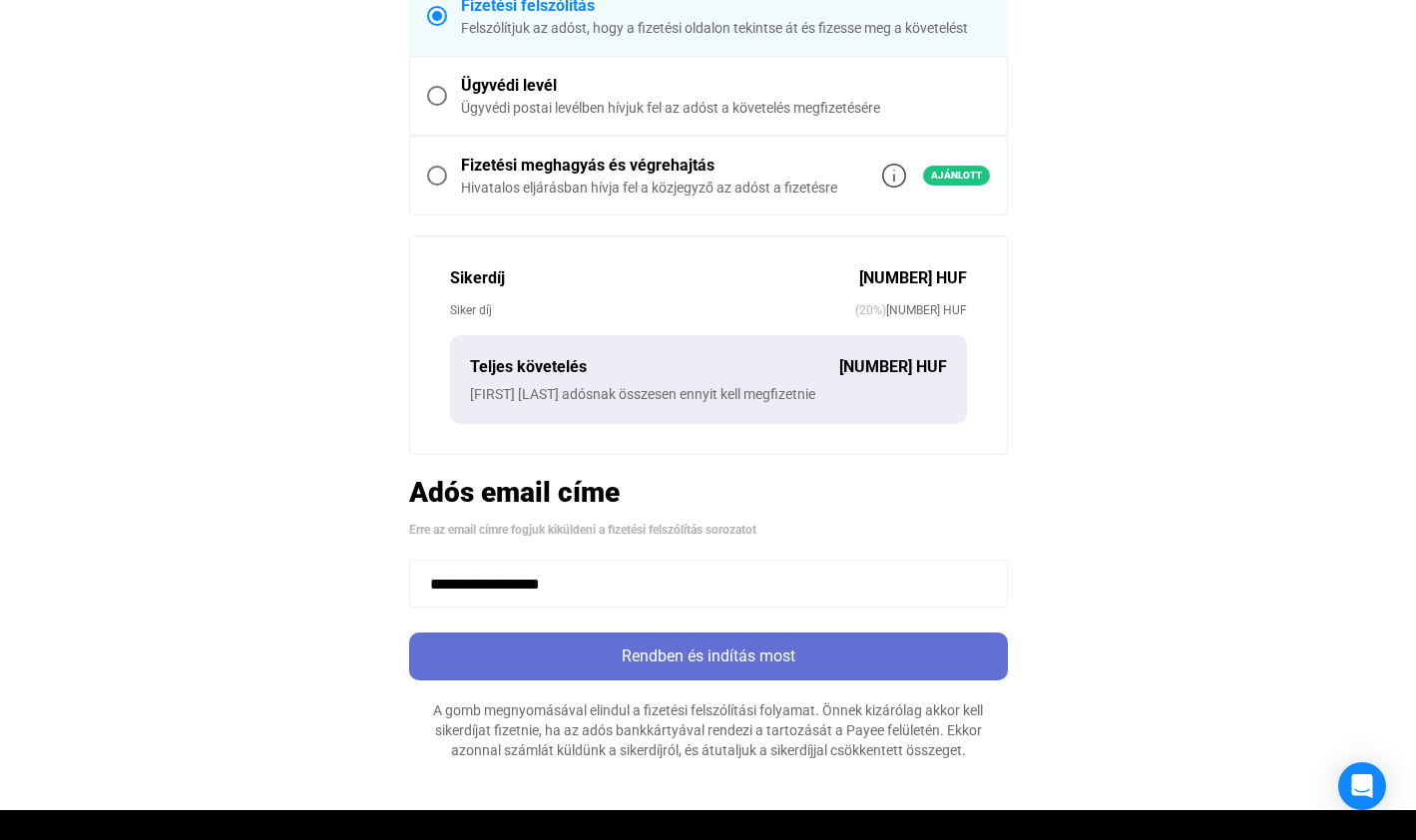 click on "Rendben és indítás most" 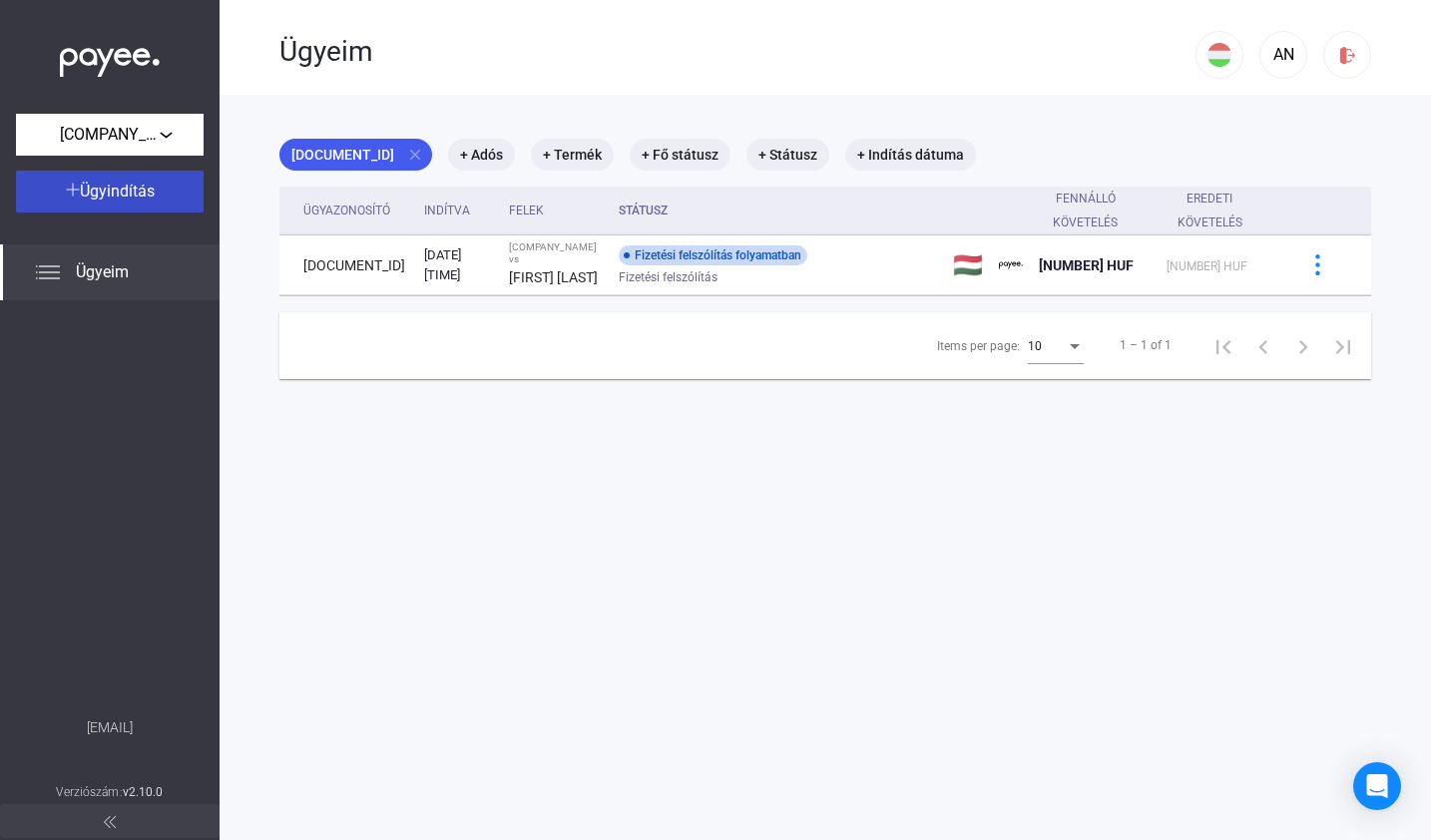 click on "Ügyindítás" 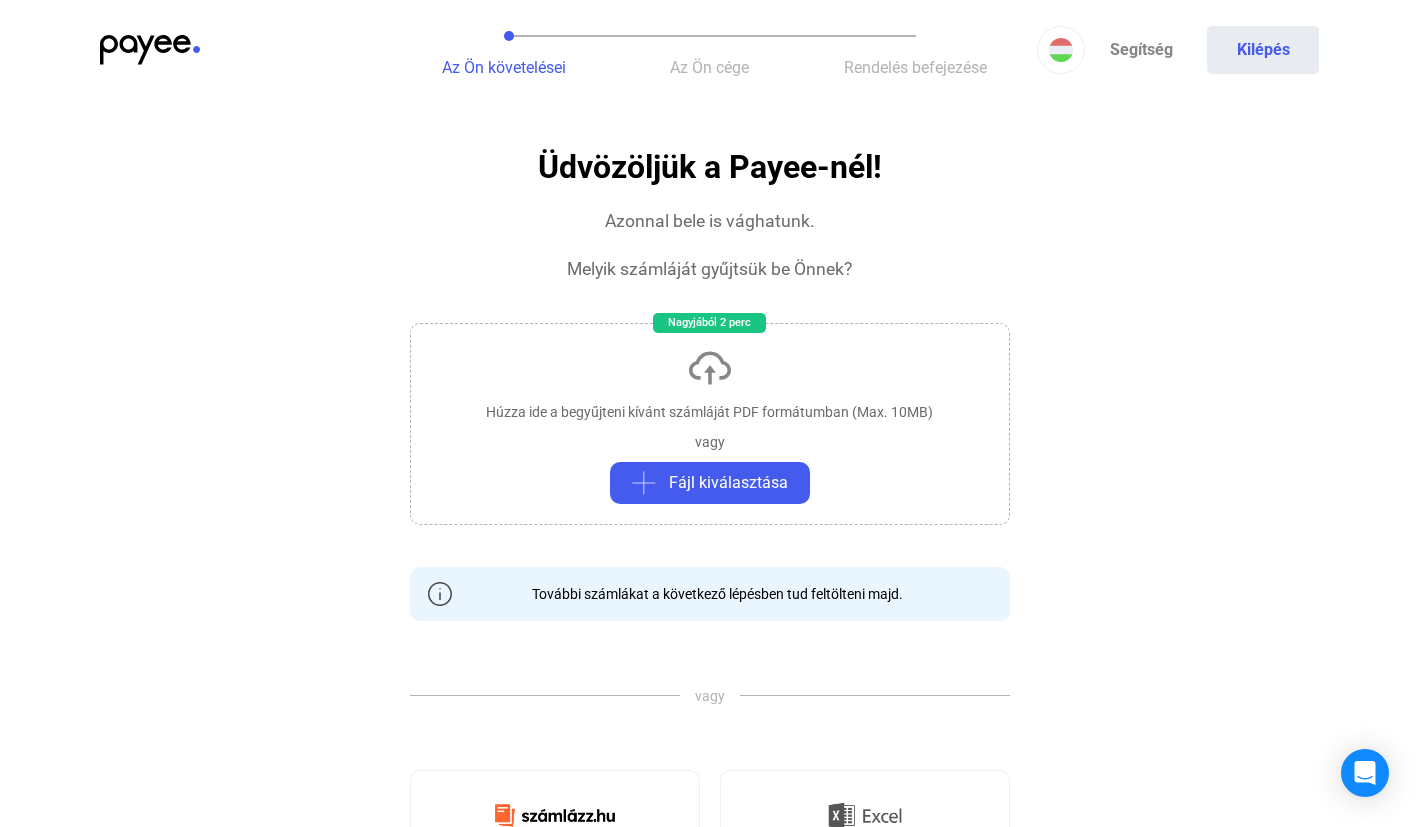 click on "Húzza ide a begyűjteni kívánt számláját PDF formátumban (Max. 10MB)   vagy   Fájl kiválasztása" 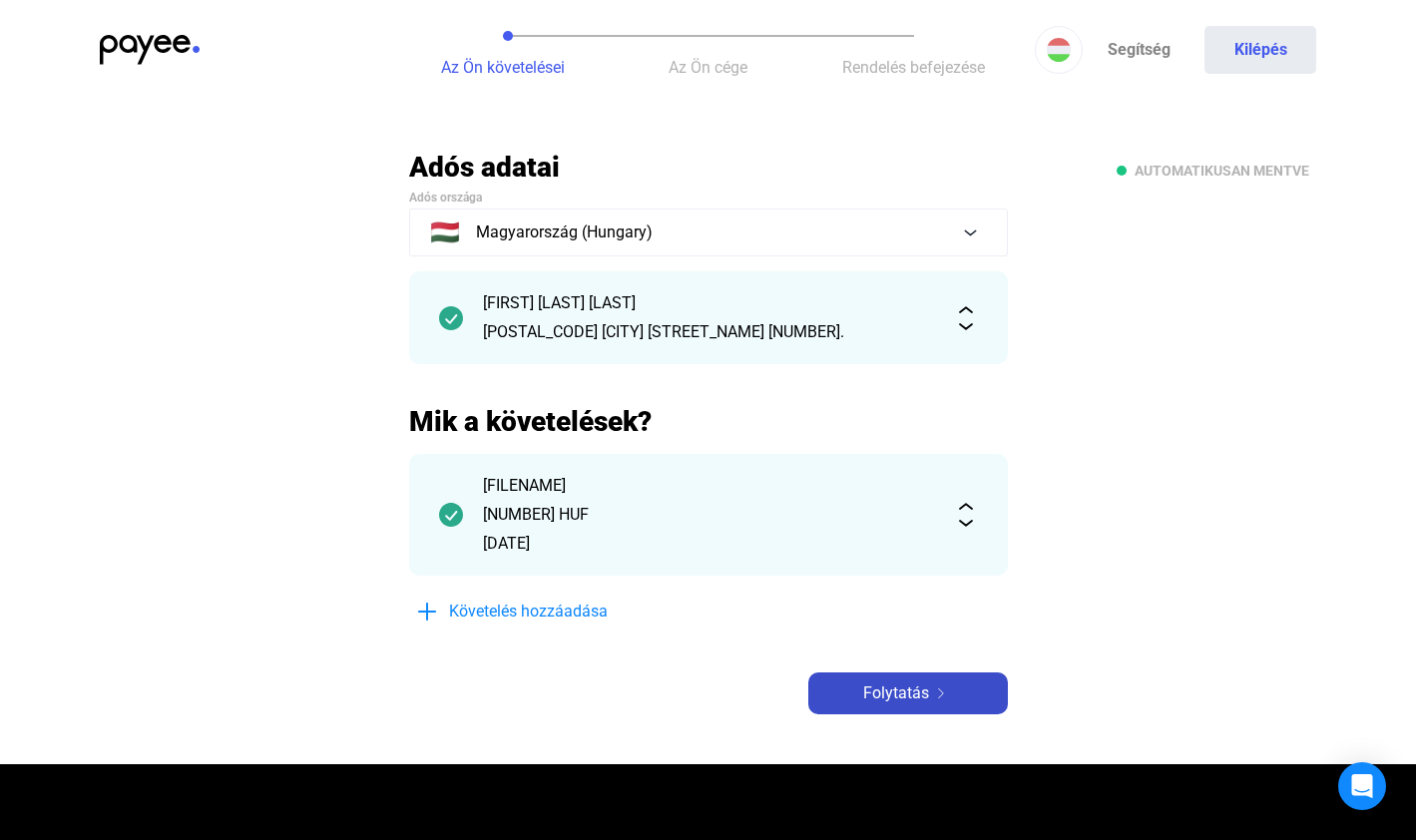 click on "Folytatás" 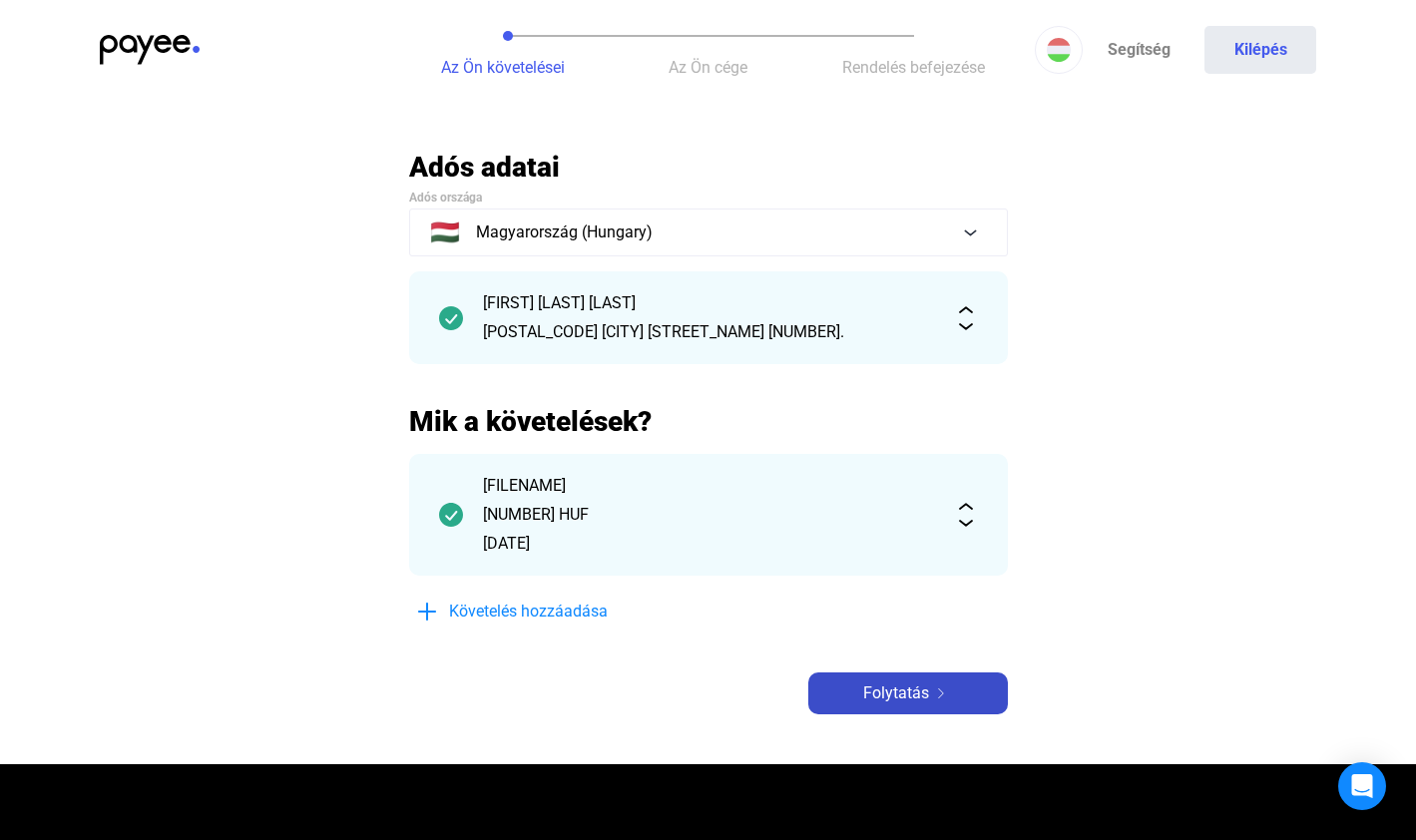 click on "Folytatás" 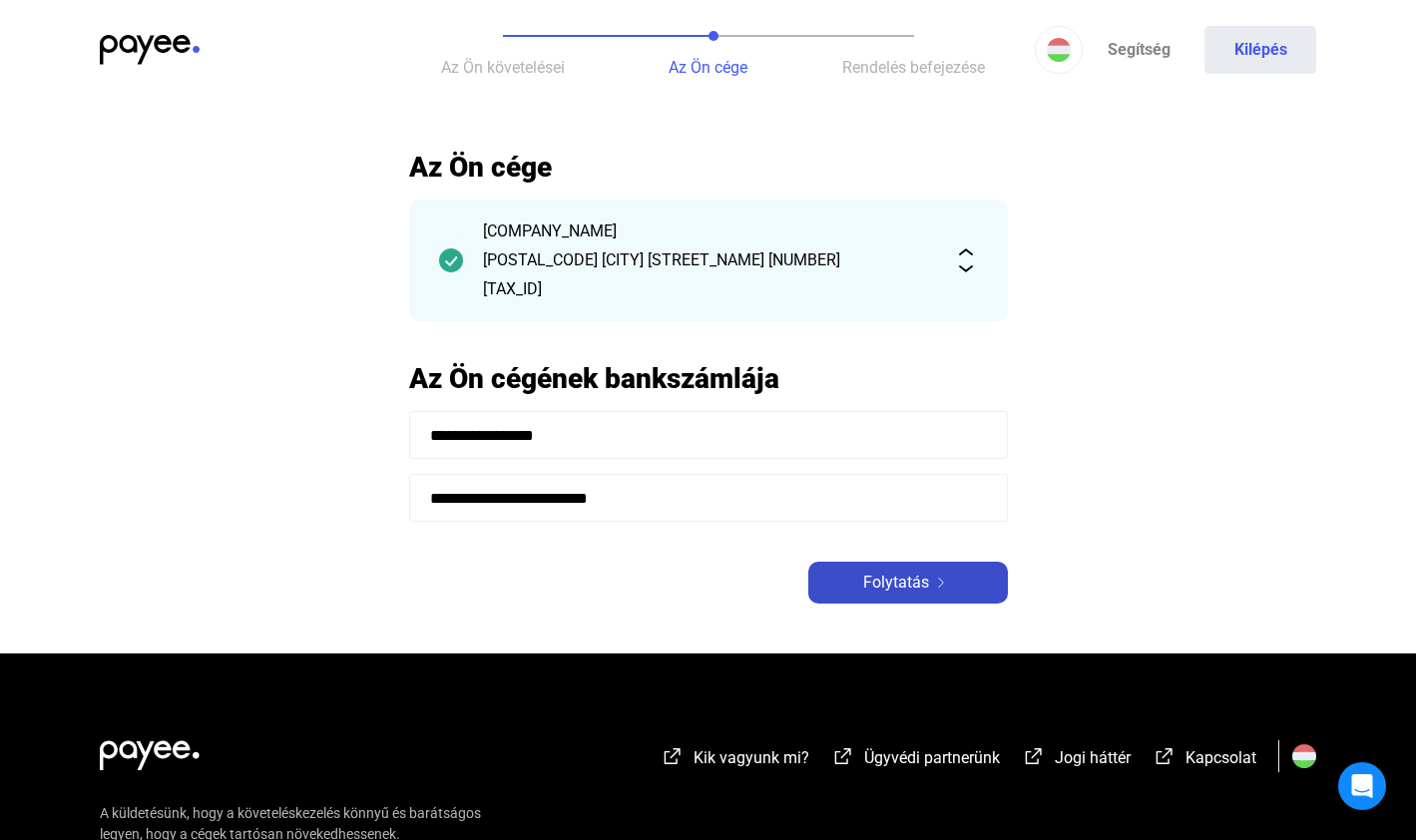 click on "Folytatás" 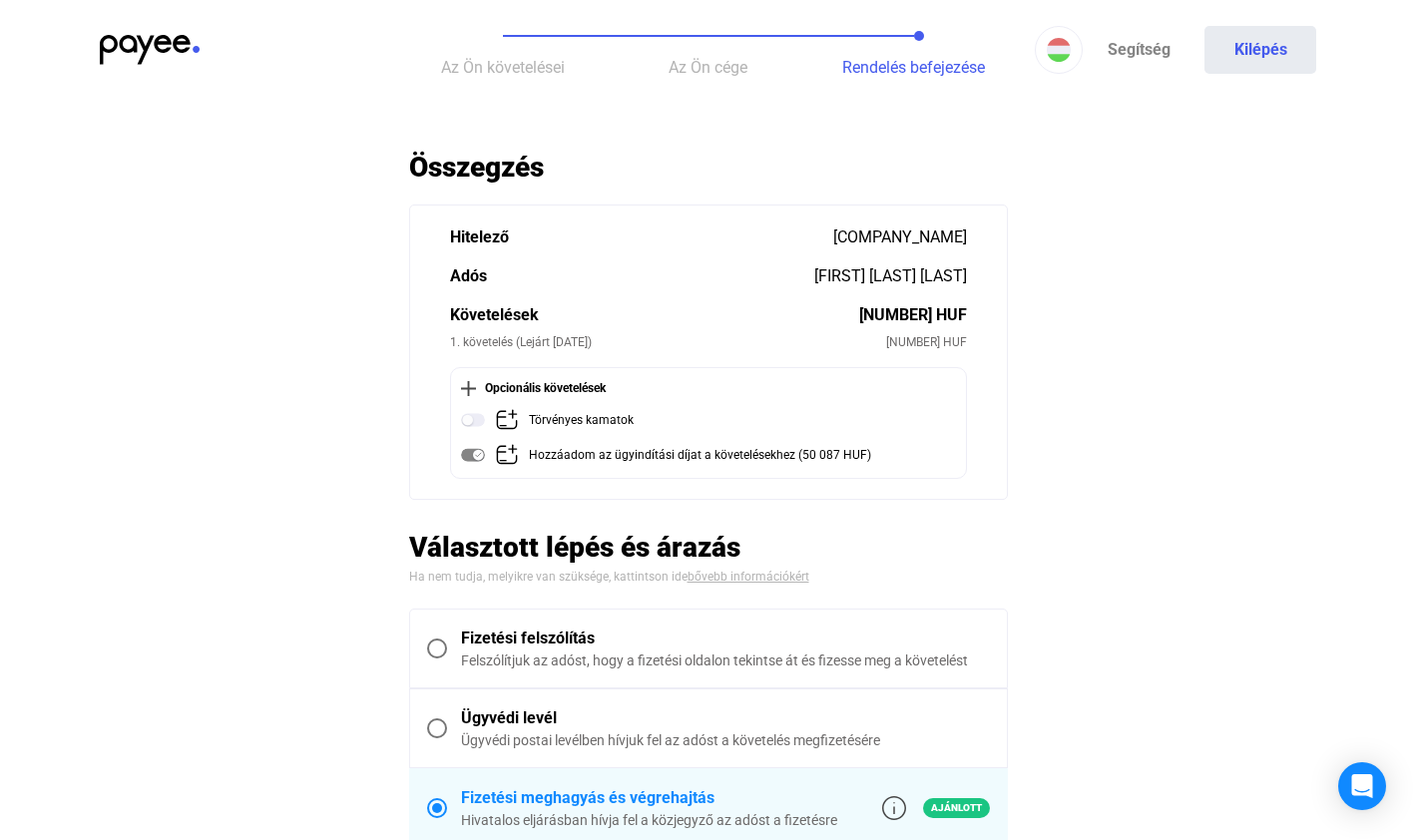 scroll, scrollTop: 35, scrollLeft: 0, axis: vertical 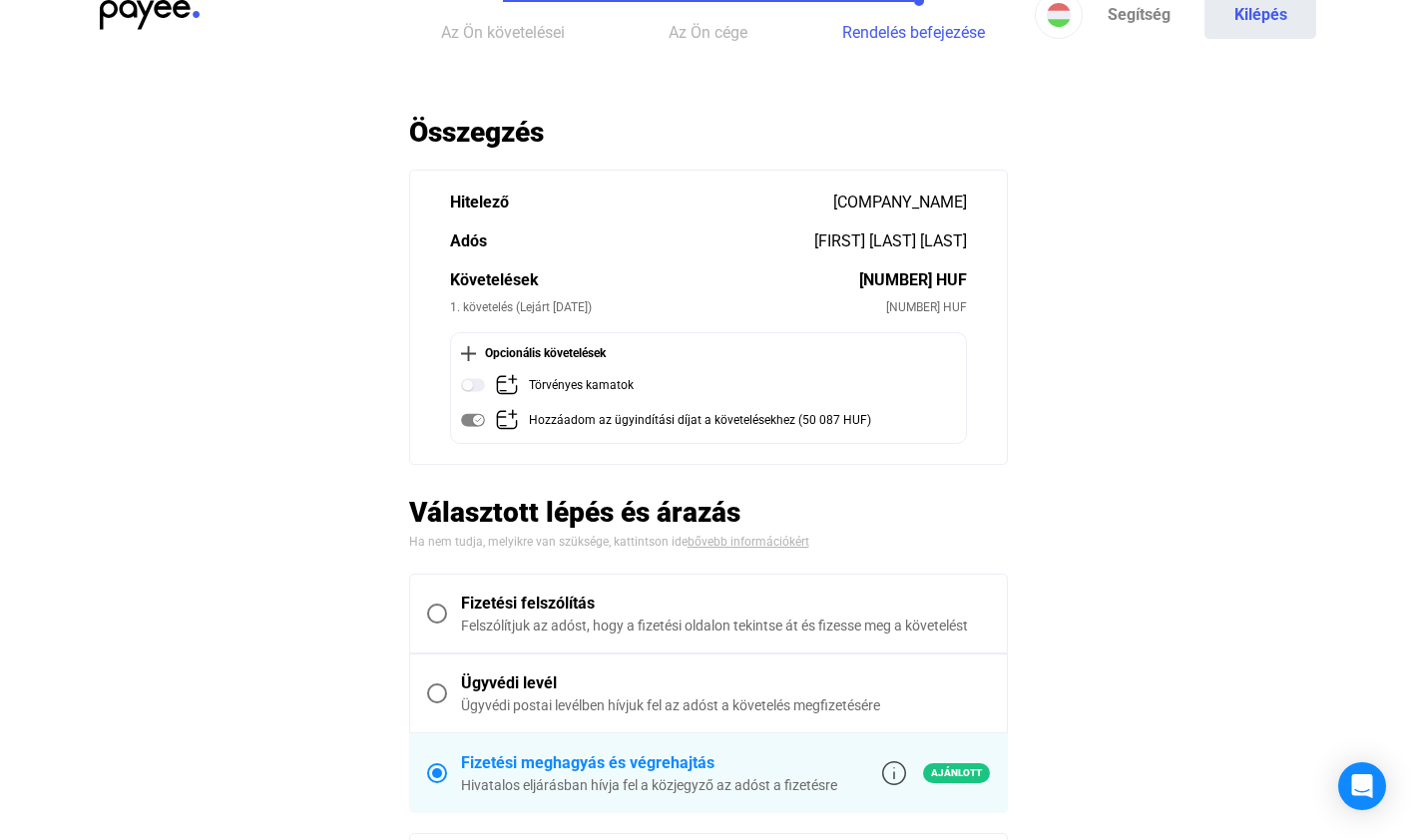 click at bounding box center [437, 614] 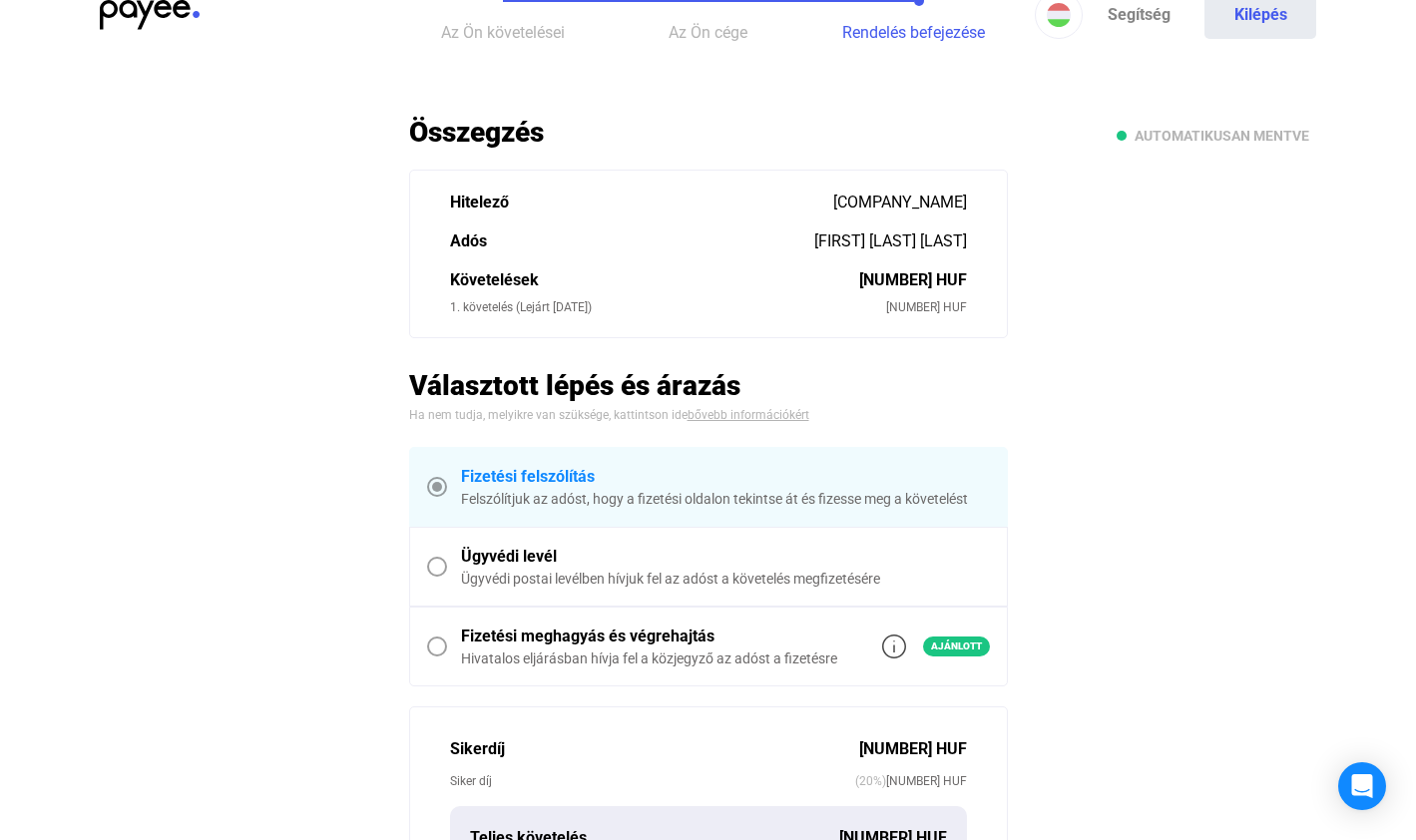 scroll, scrollTop: 660, scrollLeft: 0, axis: vertical 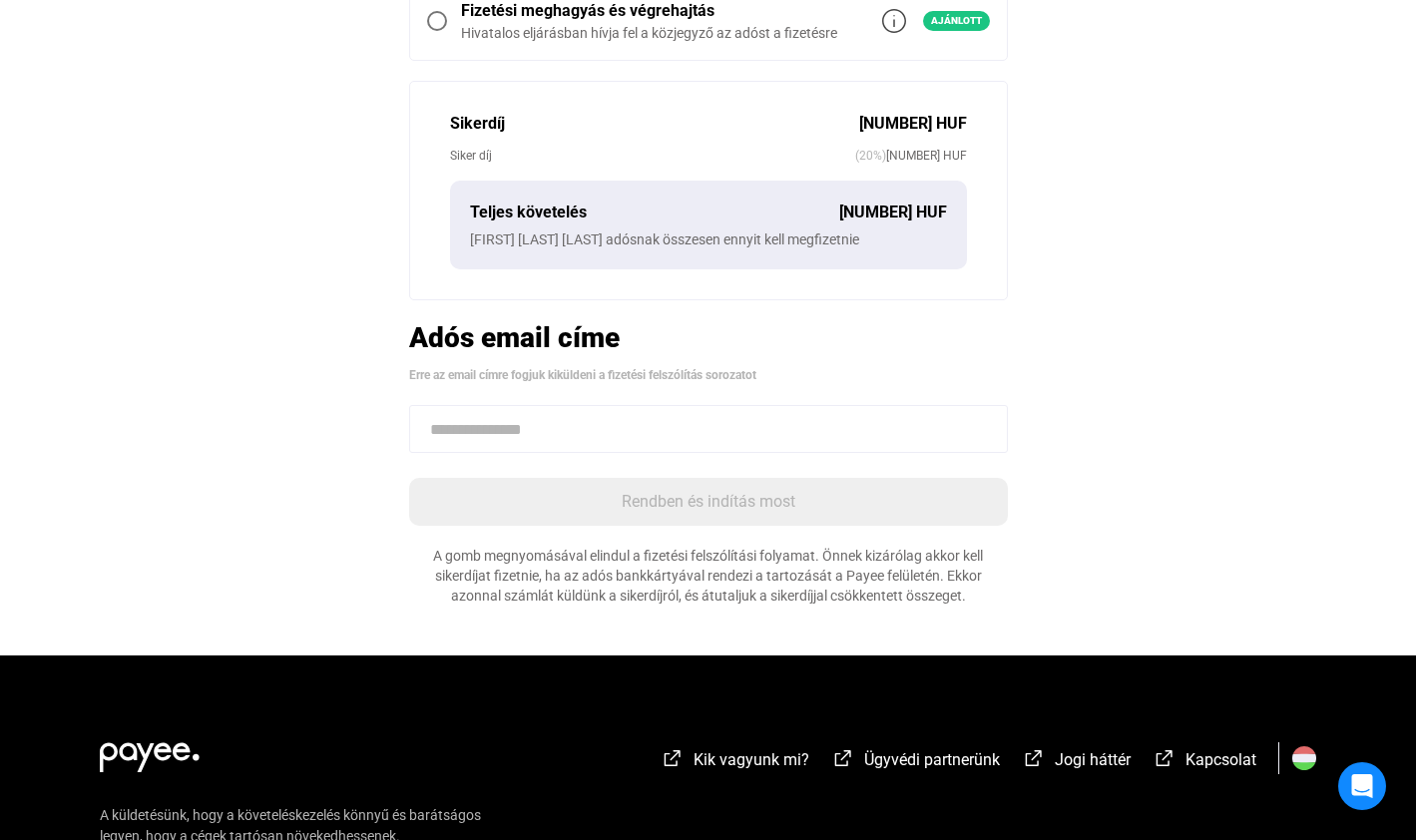 click 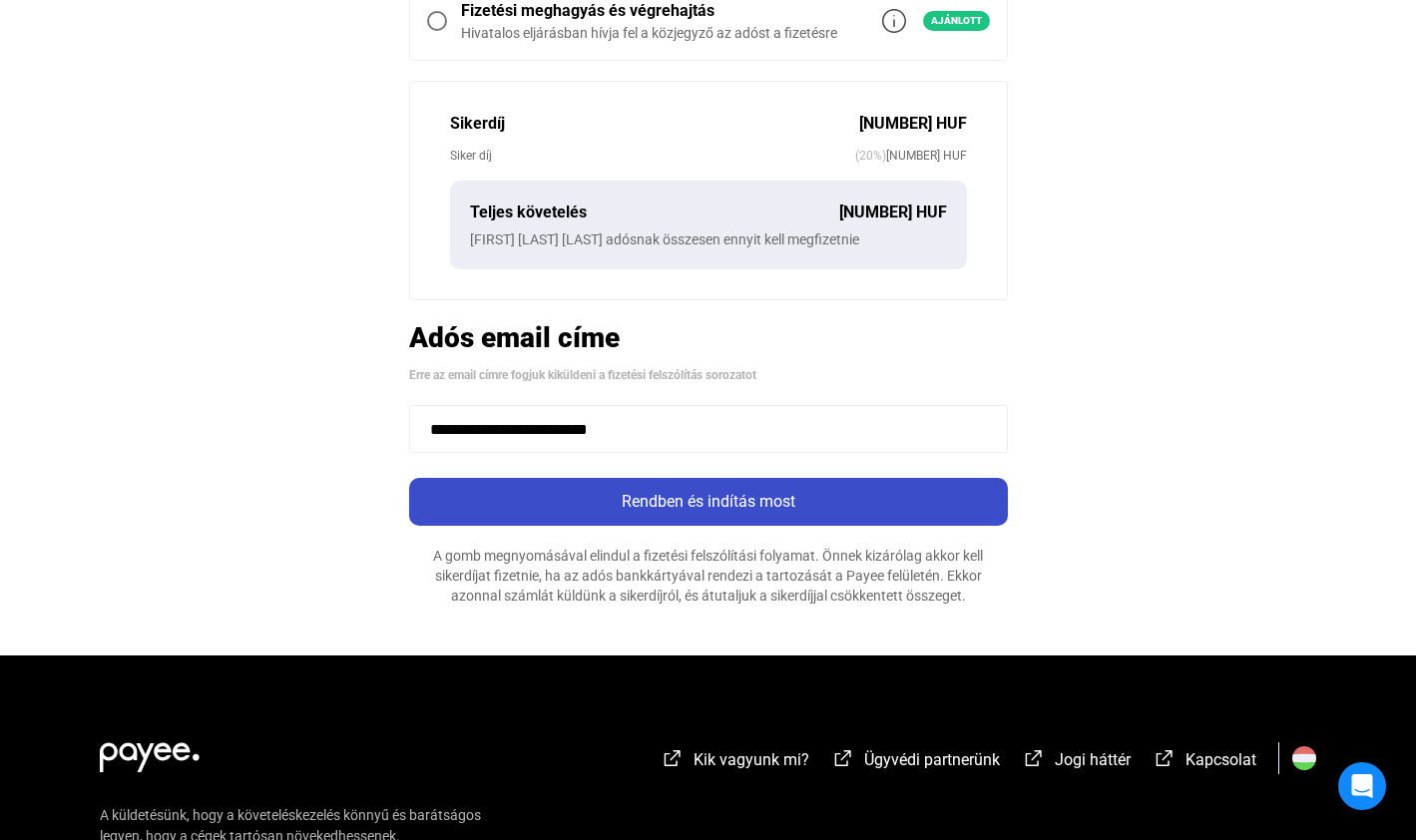 type on "**********" 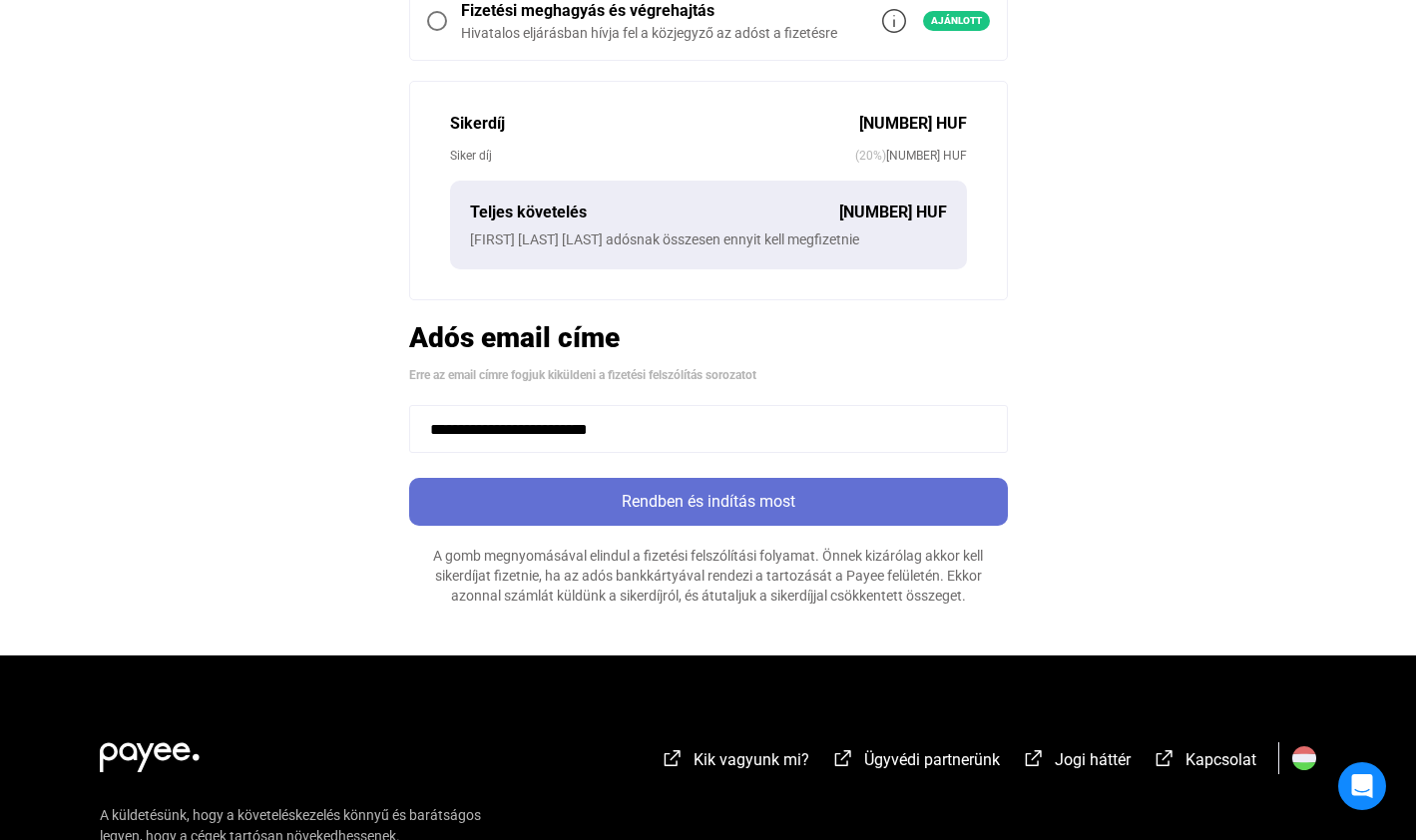 click on "Rendben és indítás most" 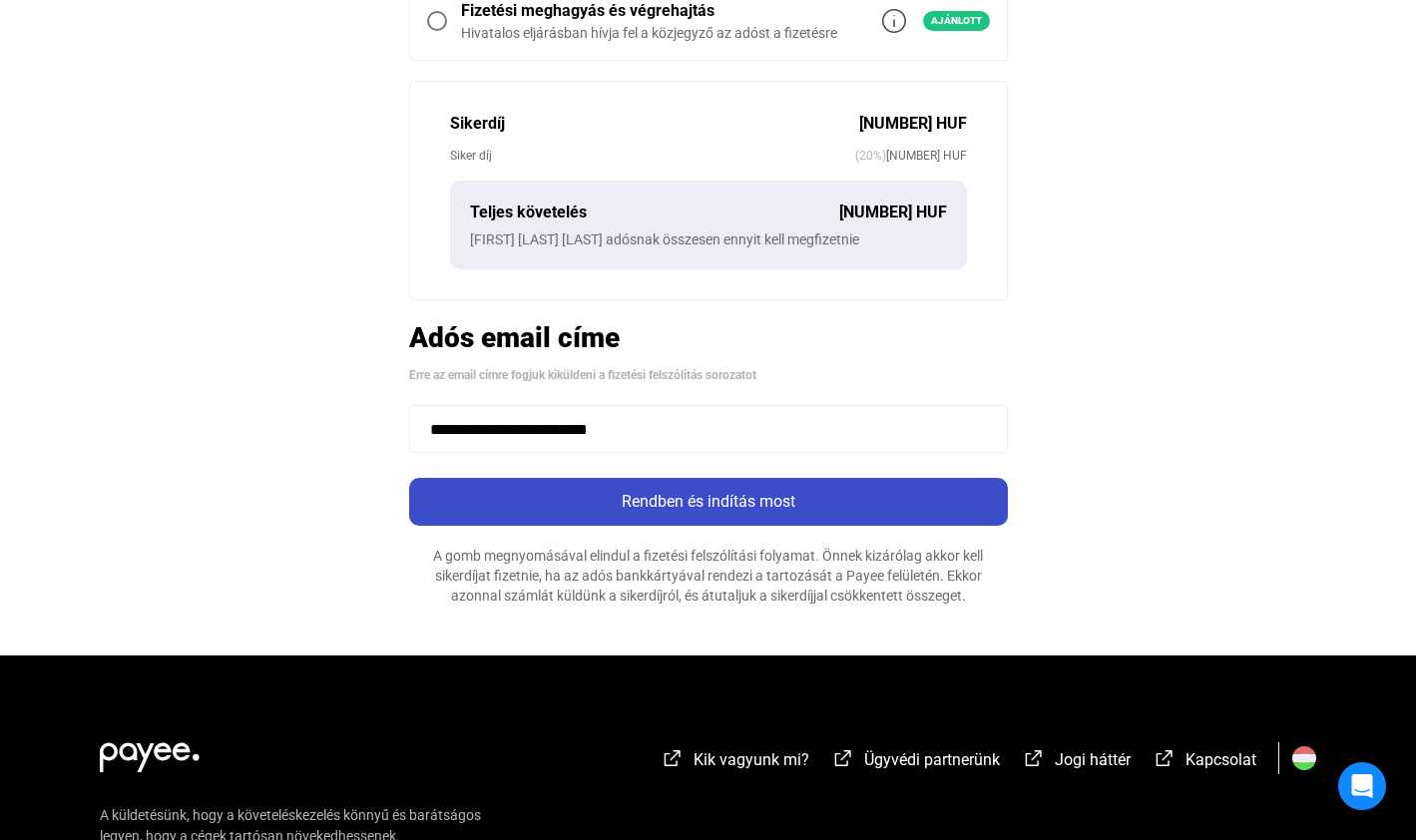 click on "Rendben és indítás most" 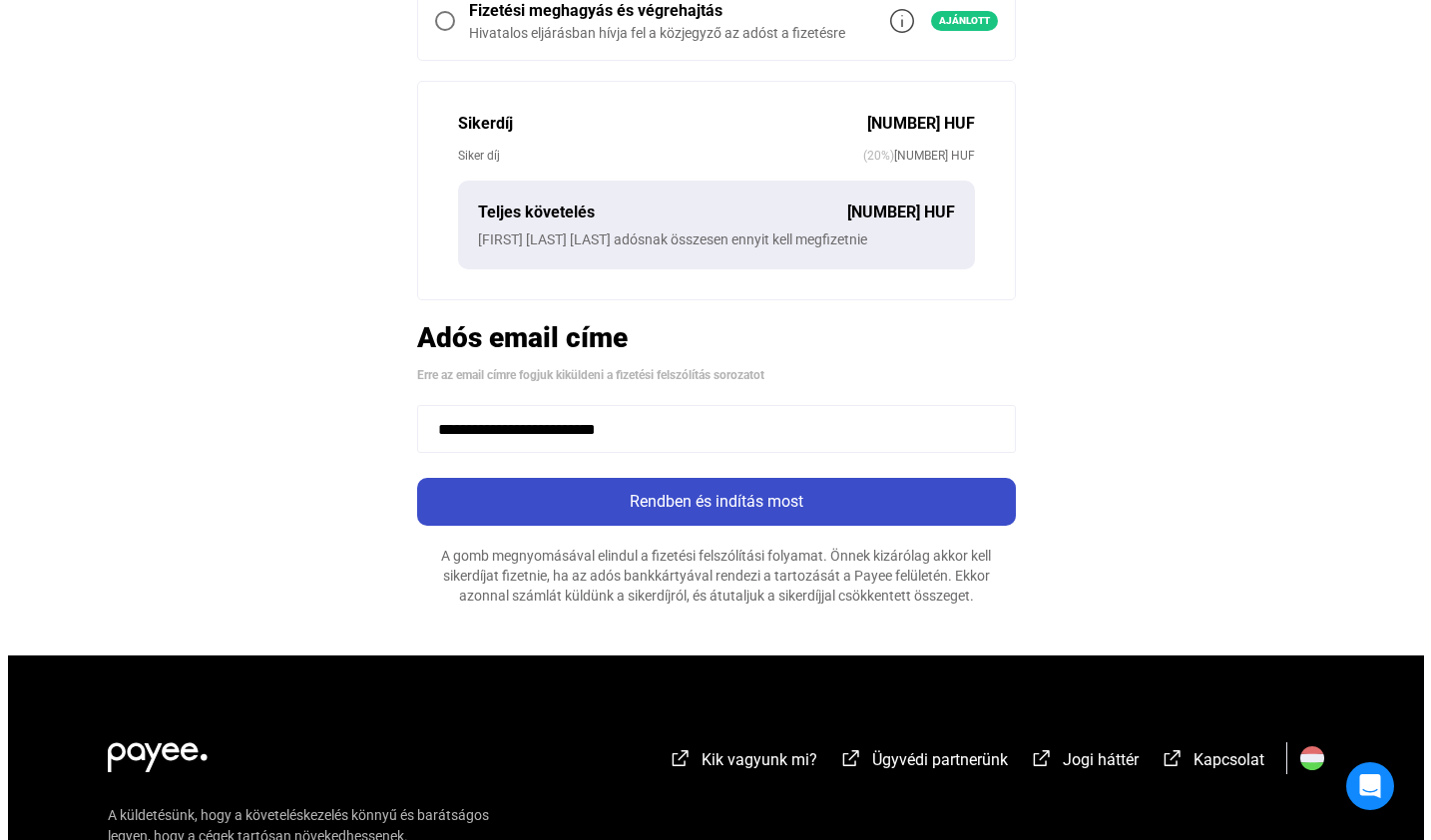 scroll, scrollTop: 0, scrollLeft: 0, axis: both 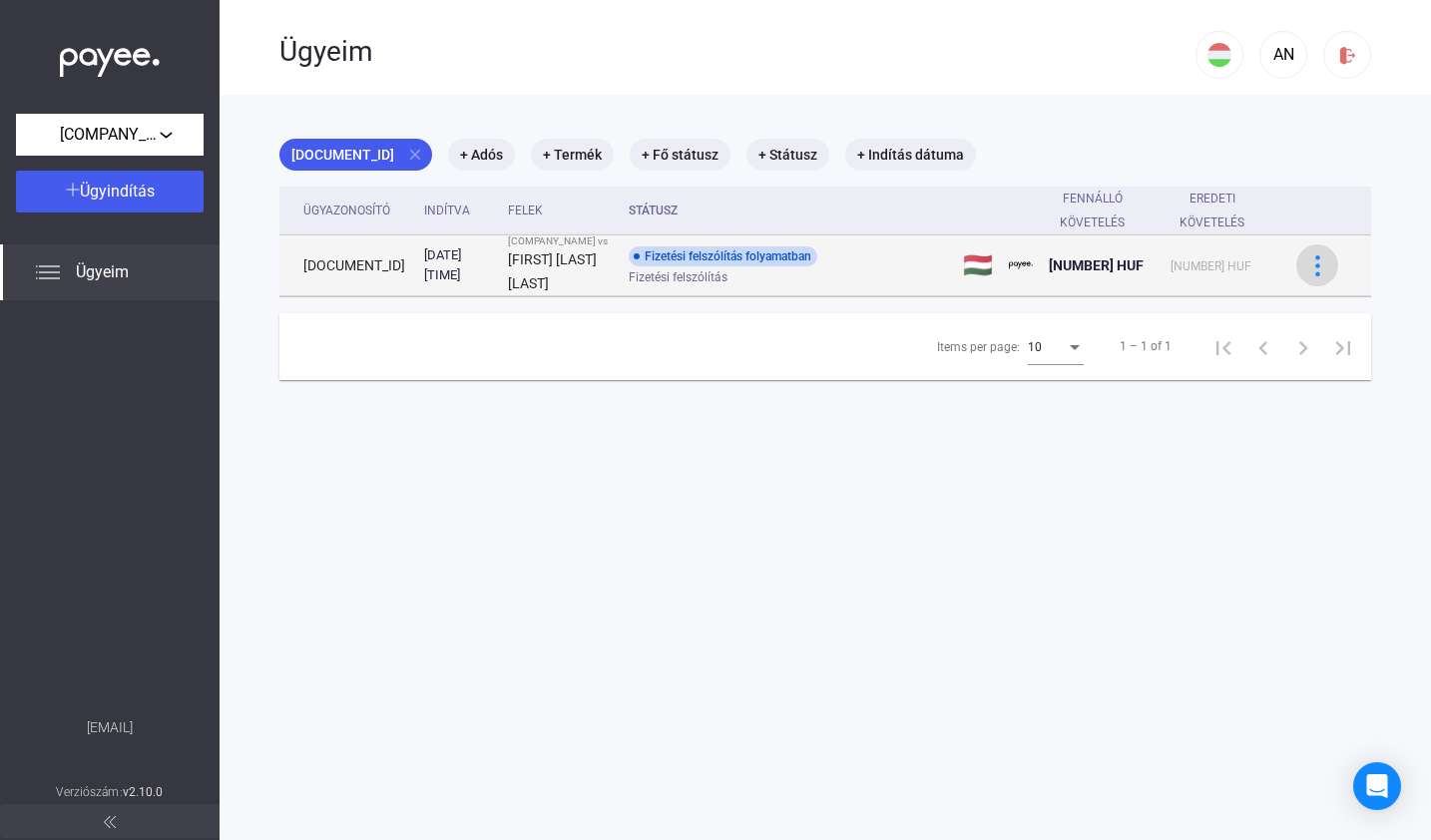 click at bounding box center (1317, 265) 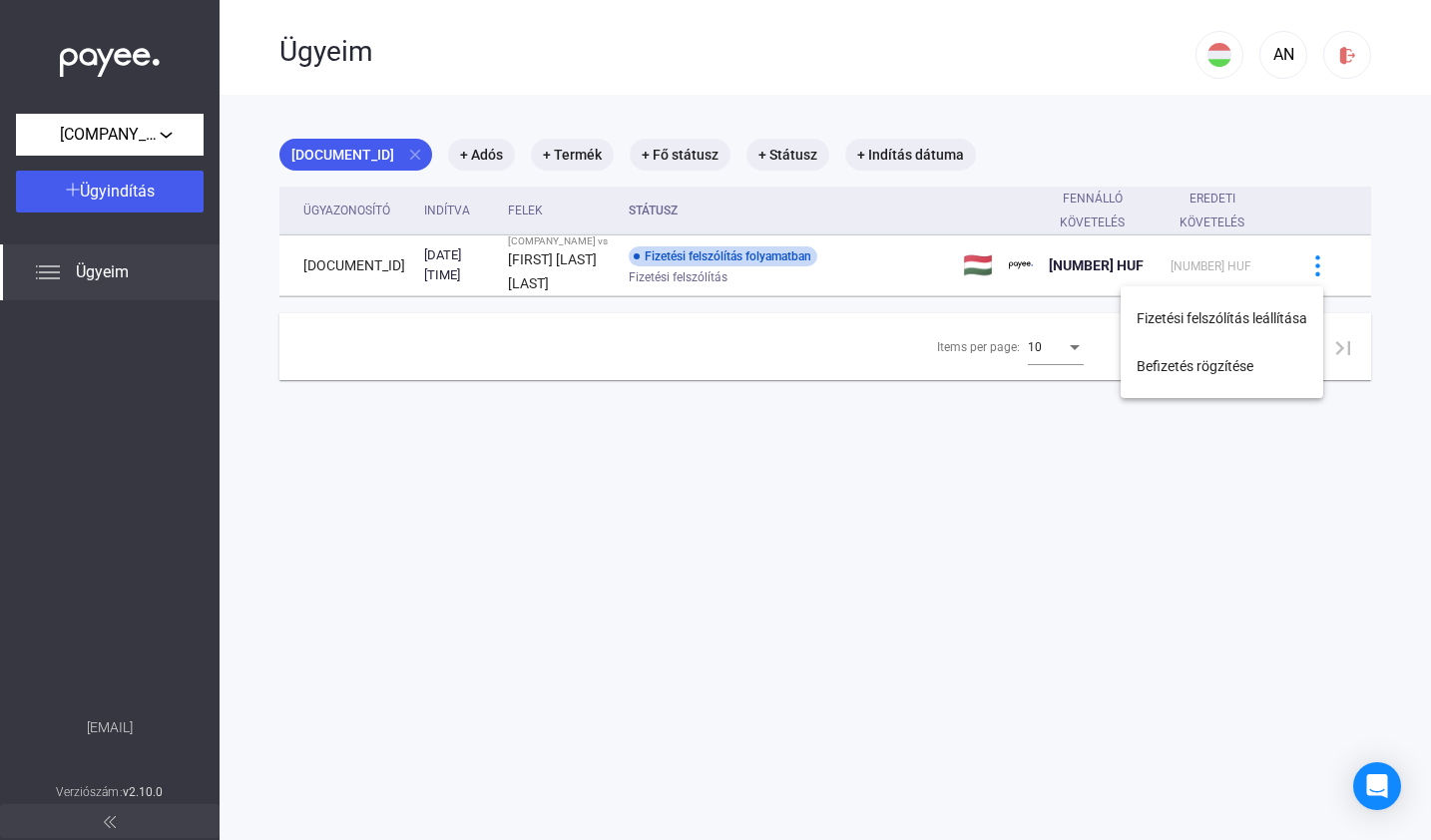 click at bounding box center [716, 420] 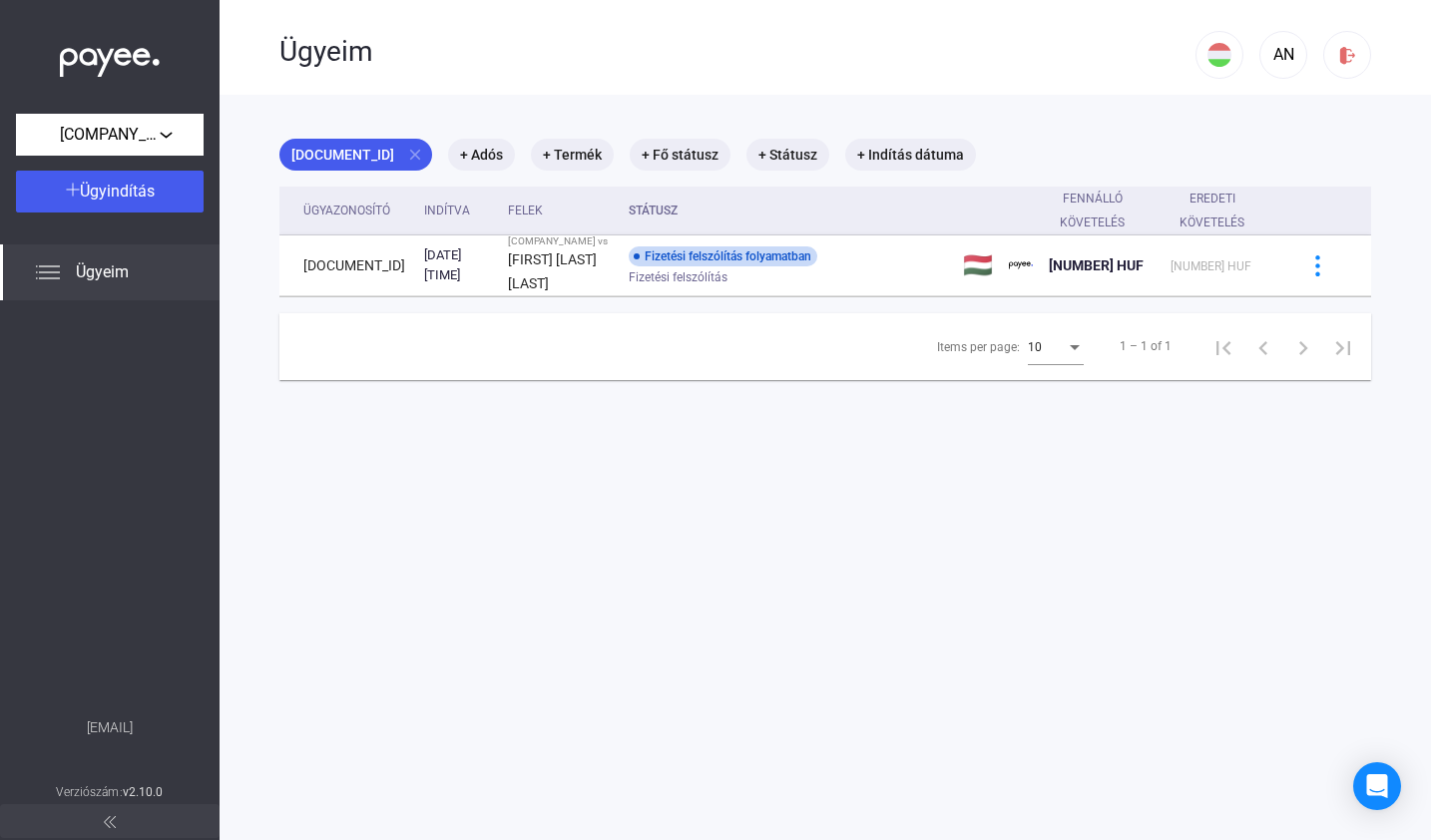 click on "Ügyeim" 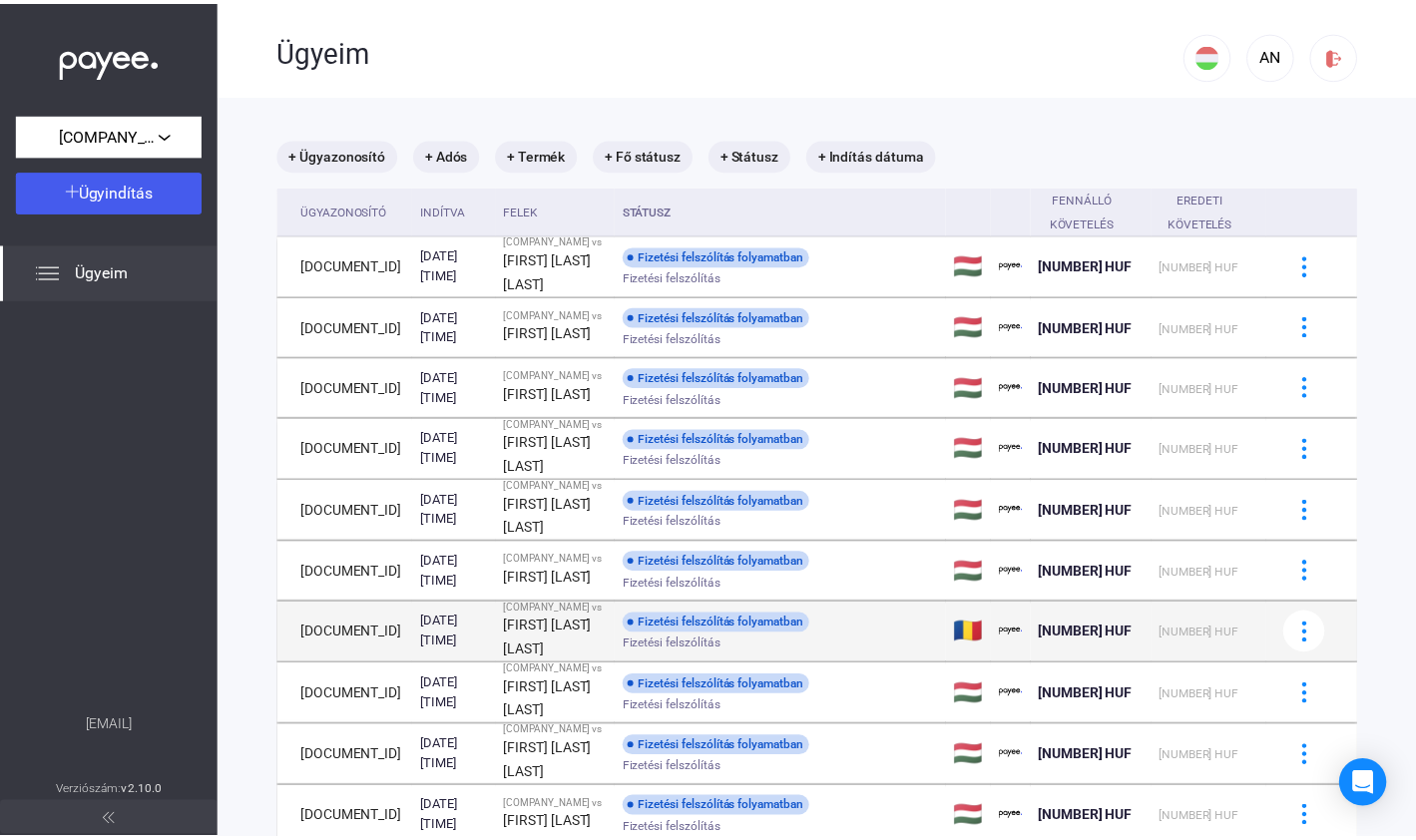scroll, scrollTop: 153, scrollLeft: 0, axis: vertical 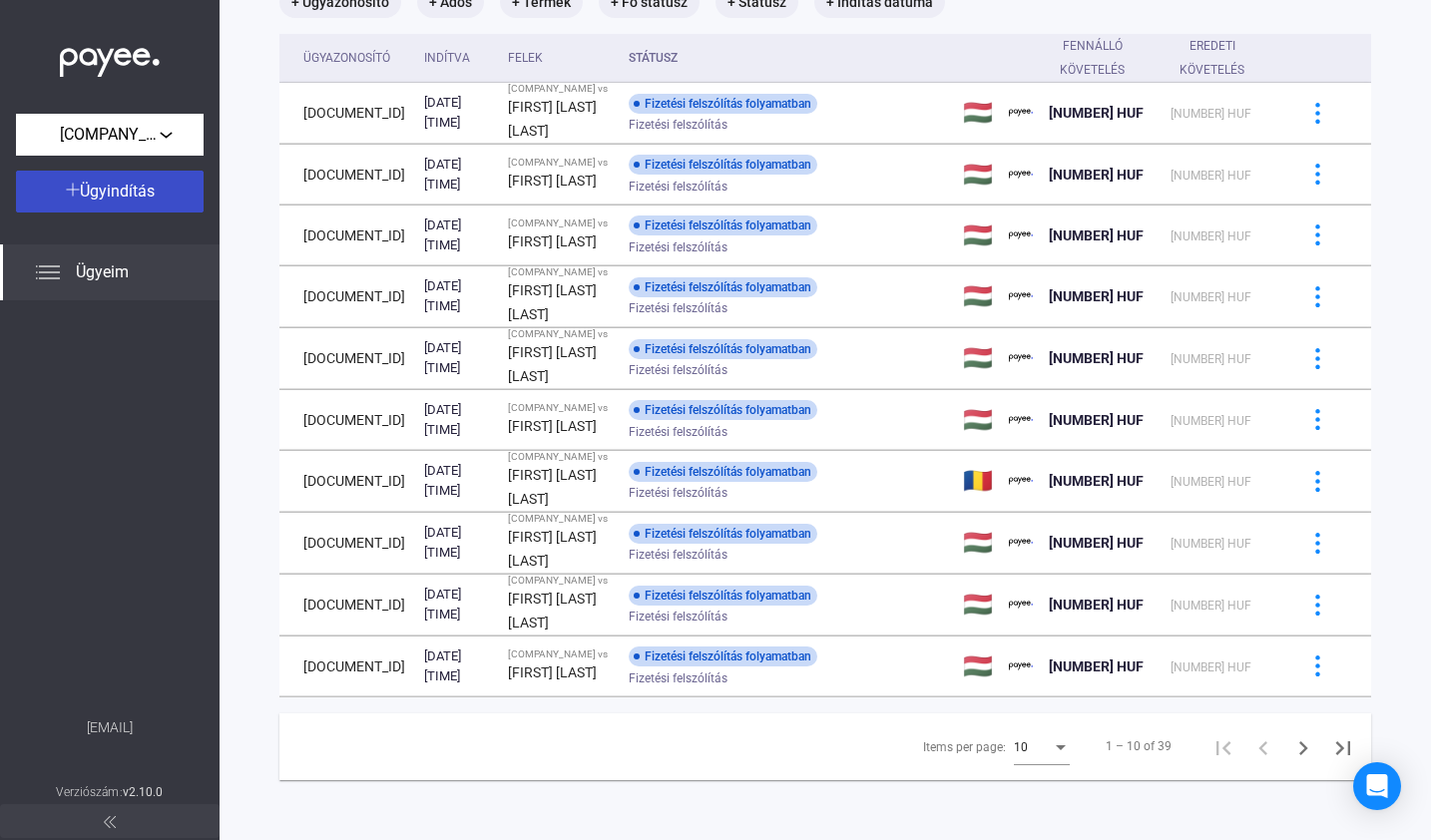 click 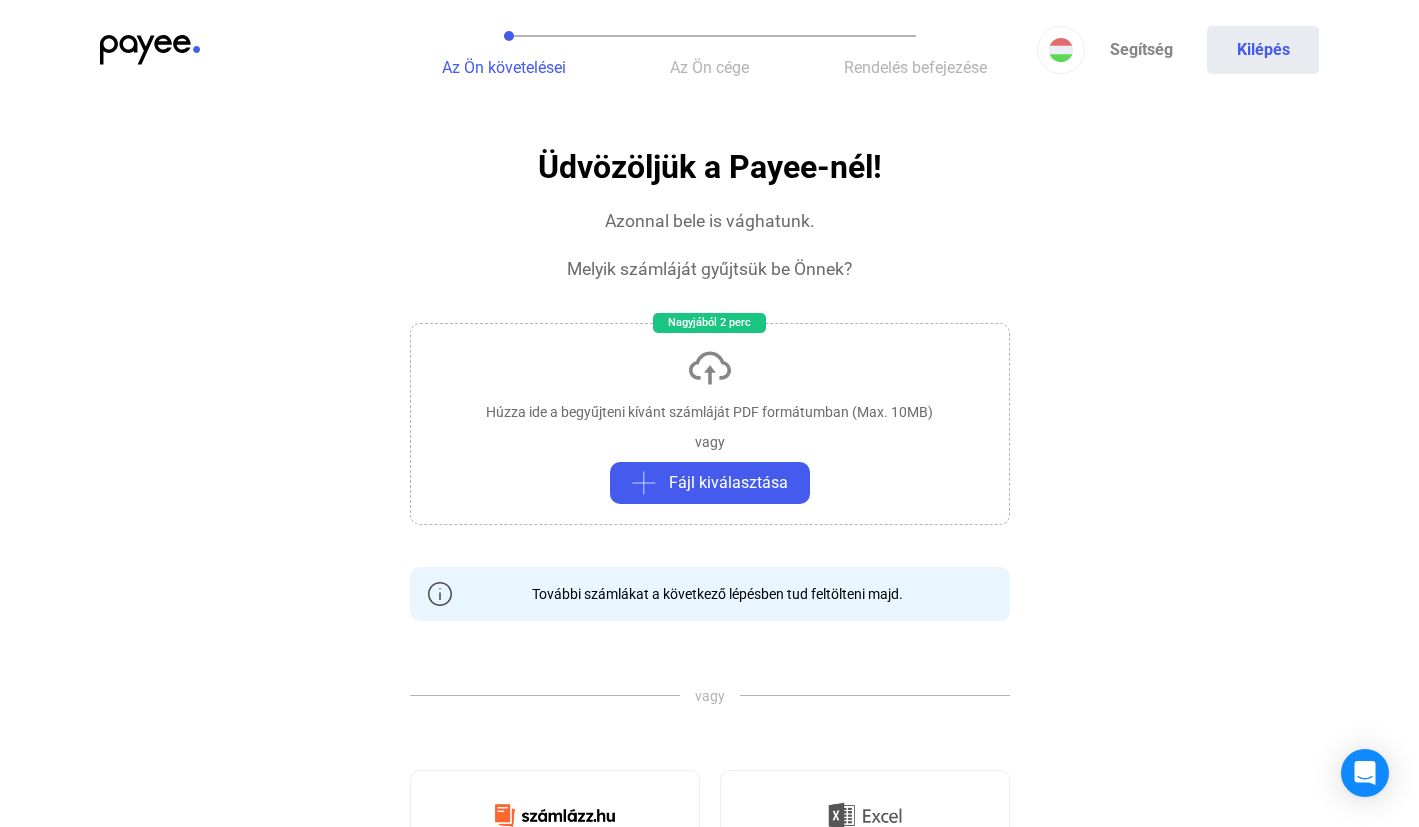 click on "vagy" 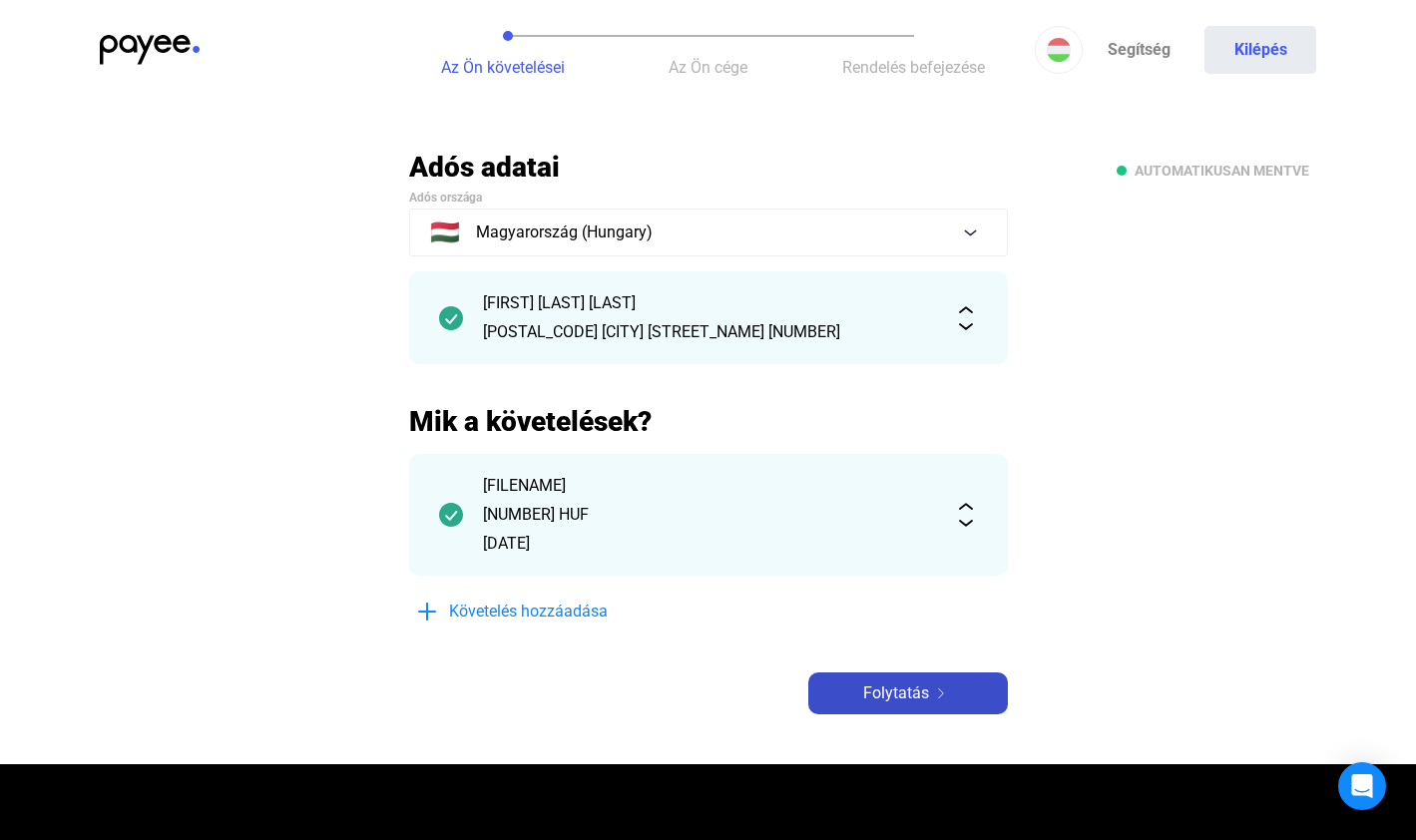 click on "Folytatás" 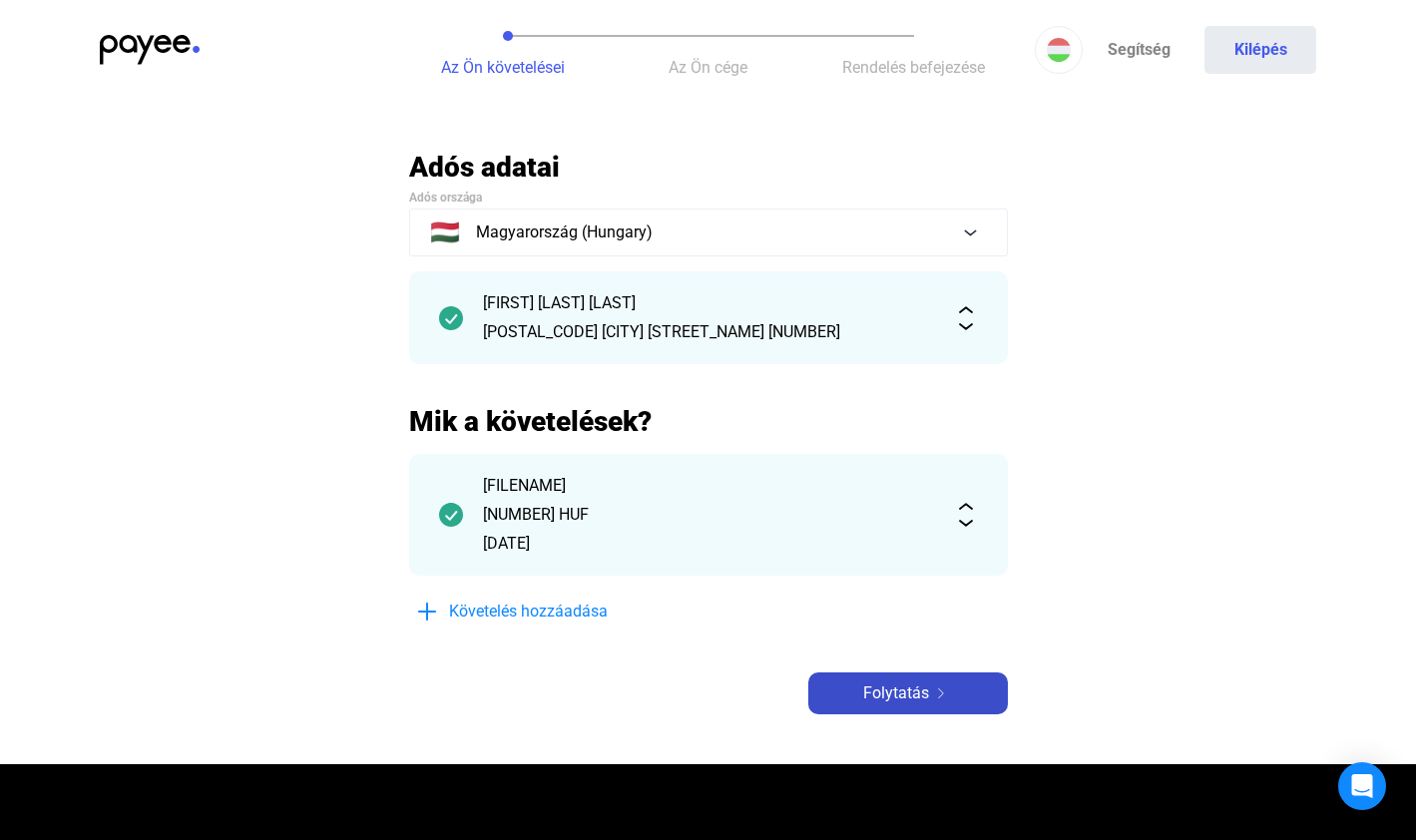 click on "Folytatás" 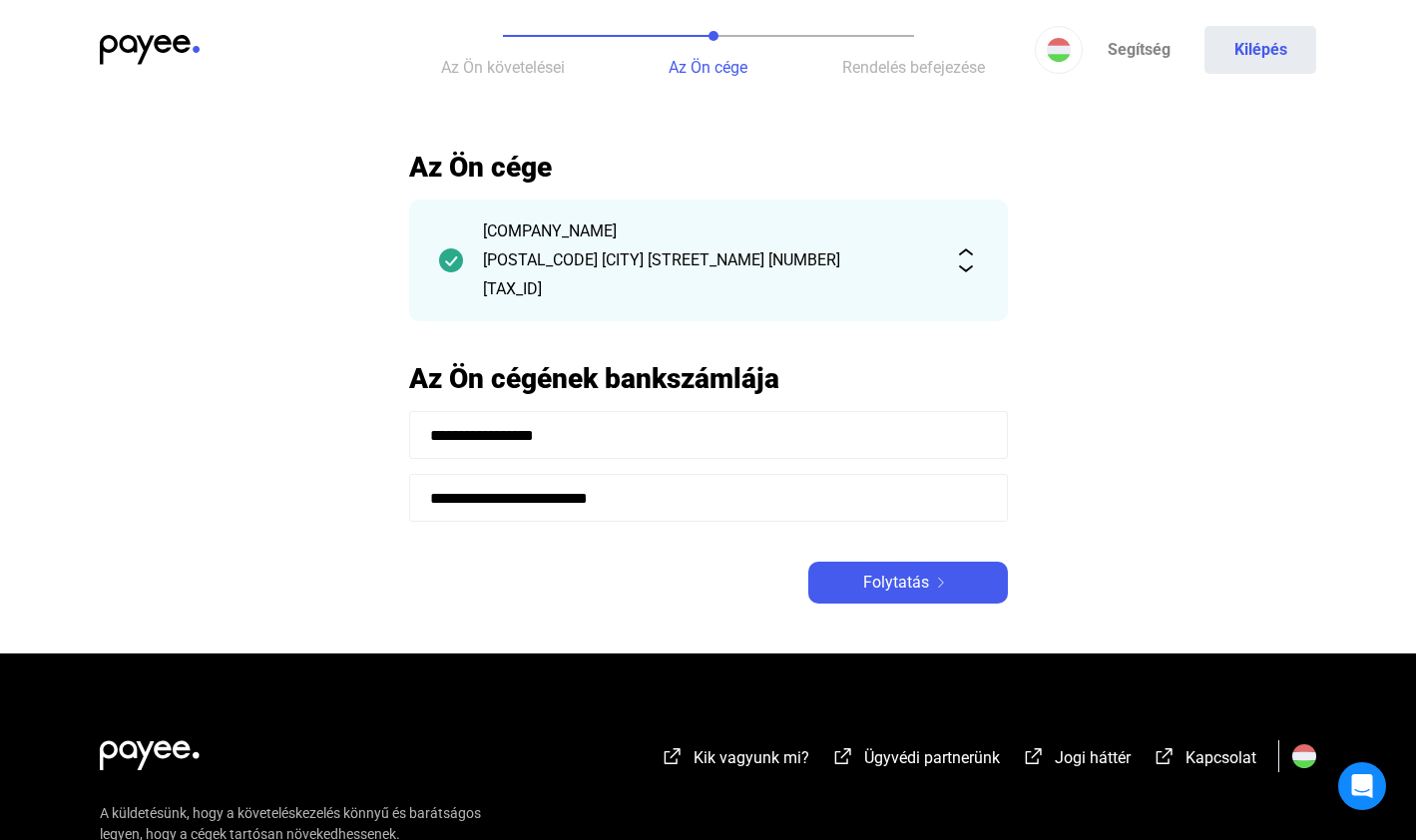 click on "Folytatás" 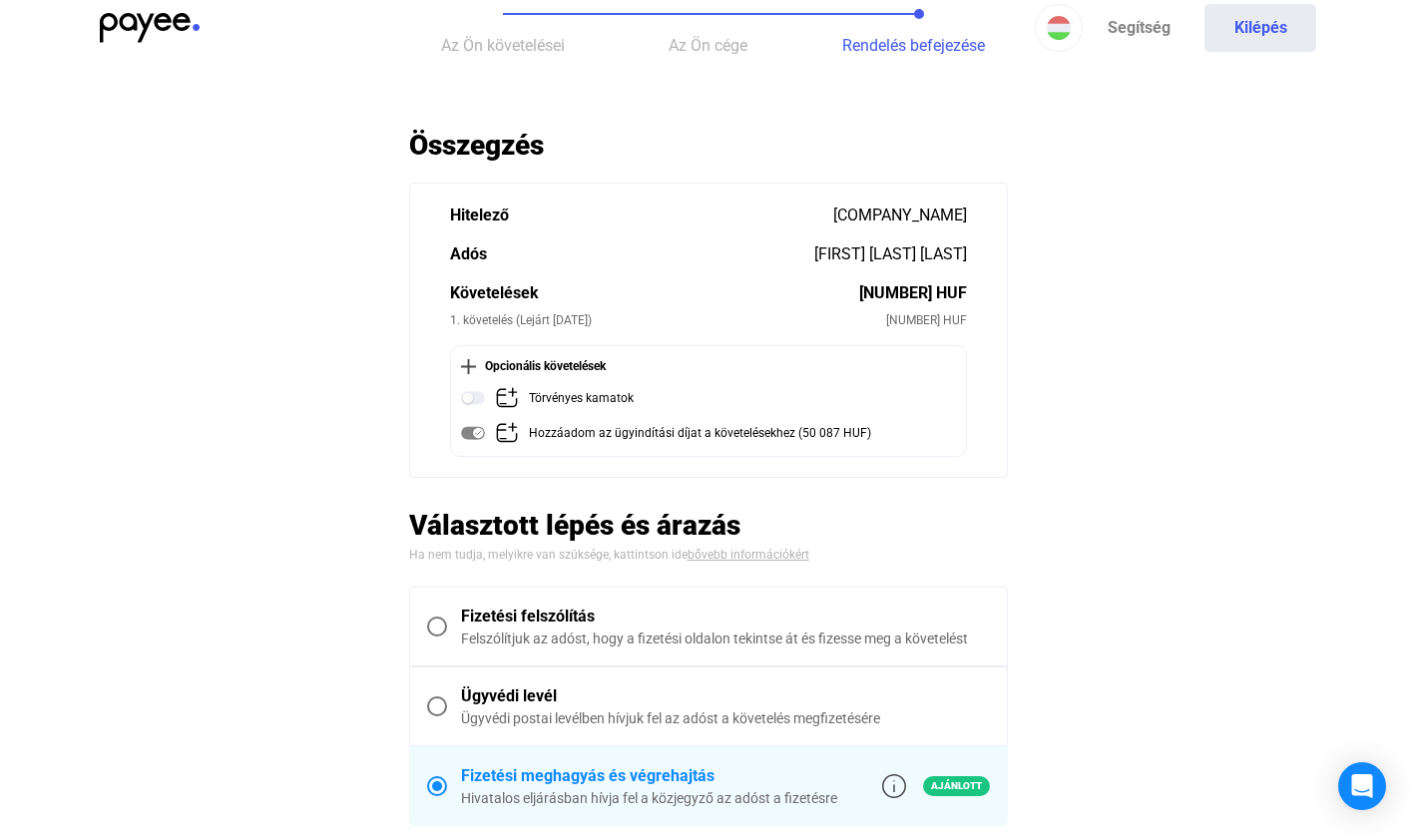 scroll, scrollTop: 26, scrollLeft: 0, axis: vertical 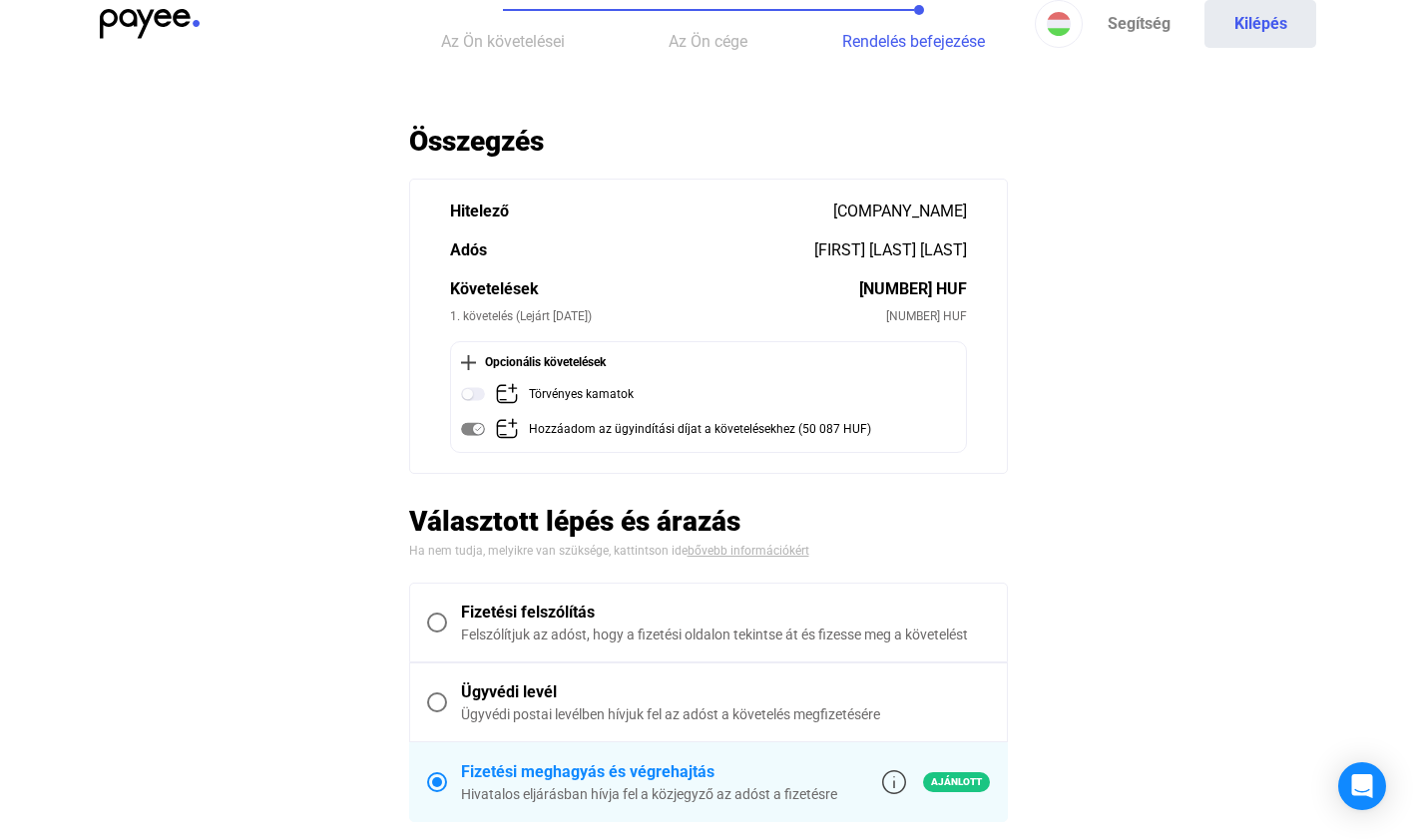 click on "Fizetési felszólítás" at bounding box center (725, 613) 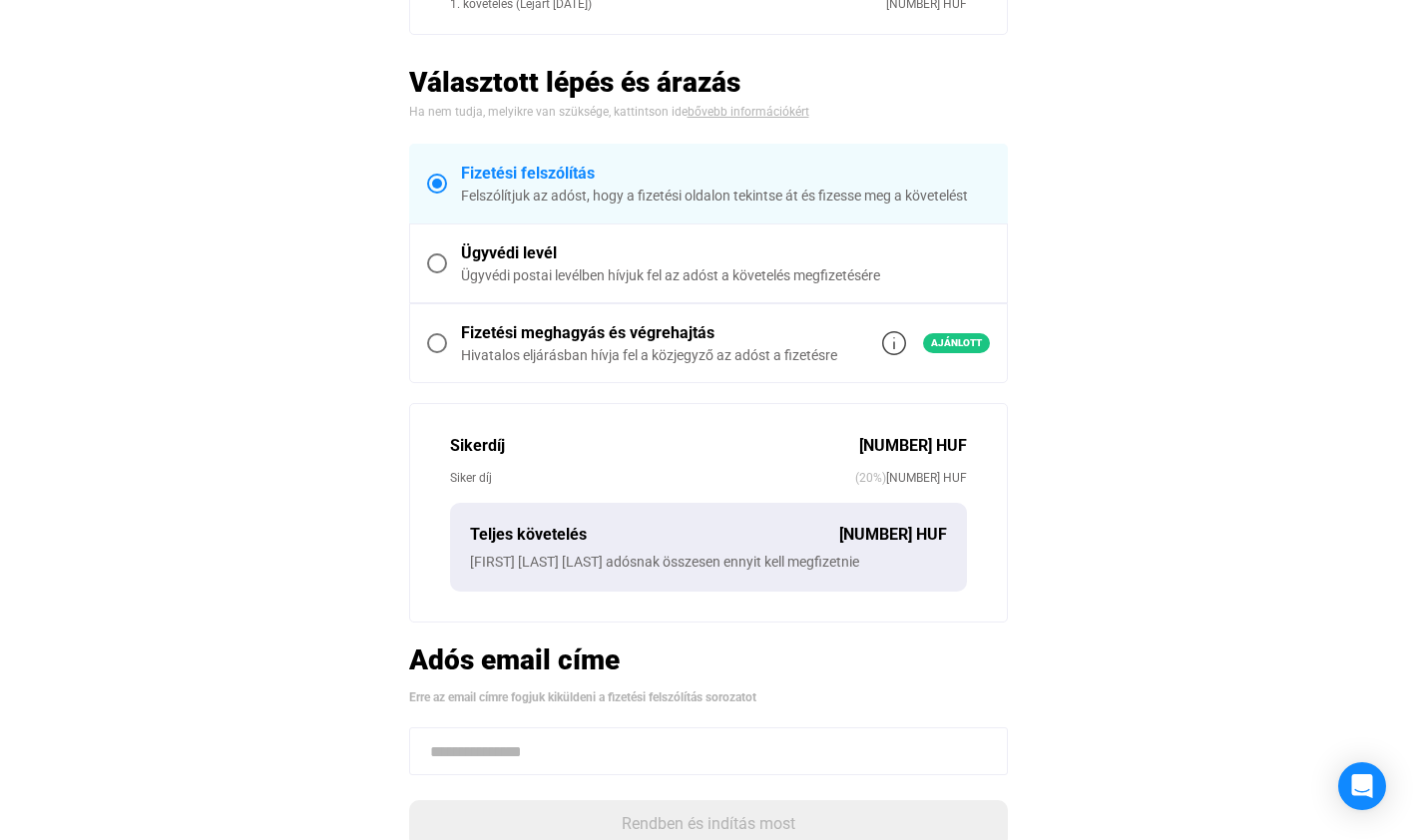 scroll, scrollTop: 520, scrollLeft: 0, axis: vertical 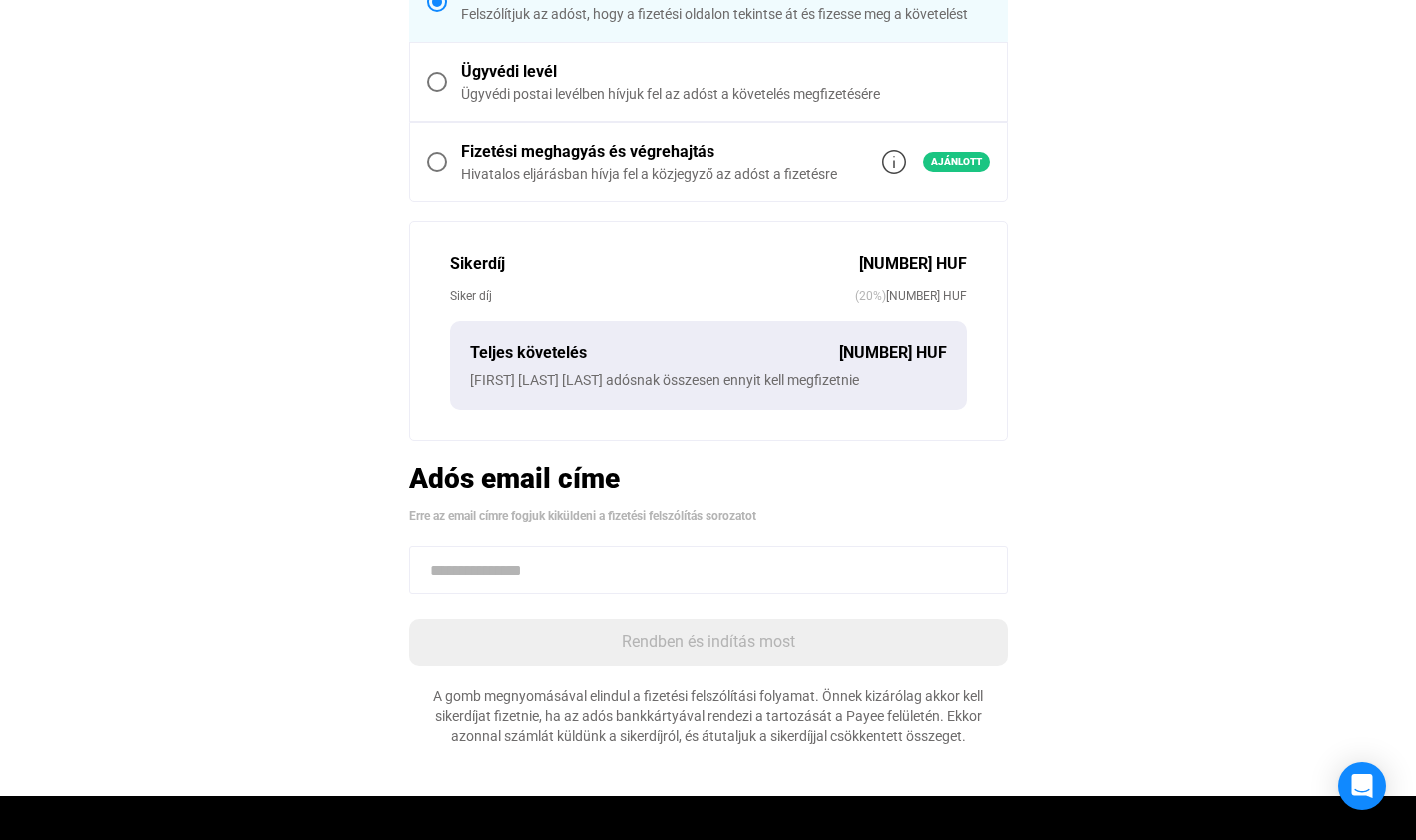 click 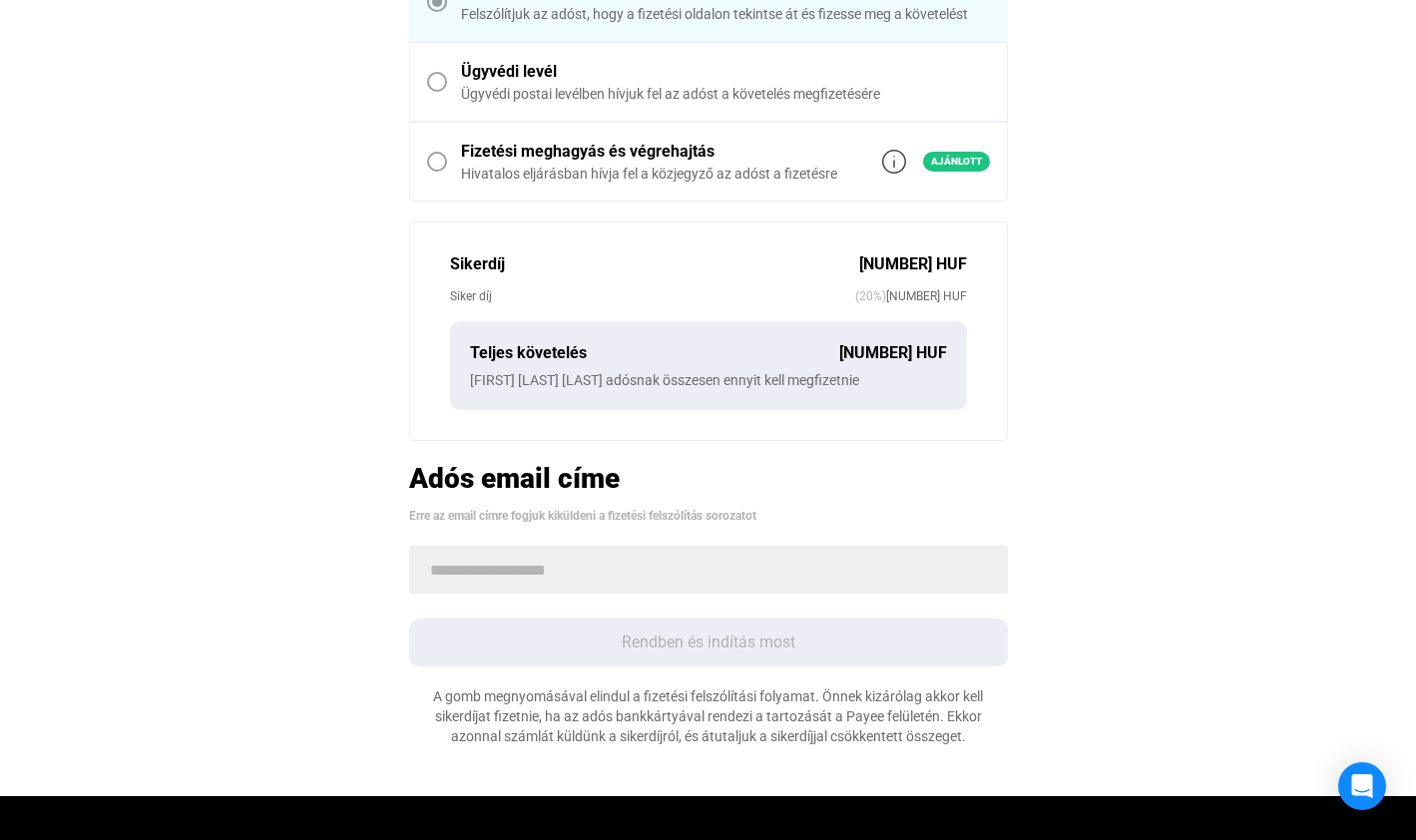 type on "**********" 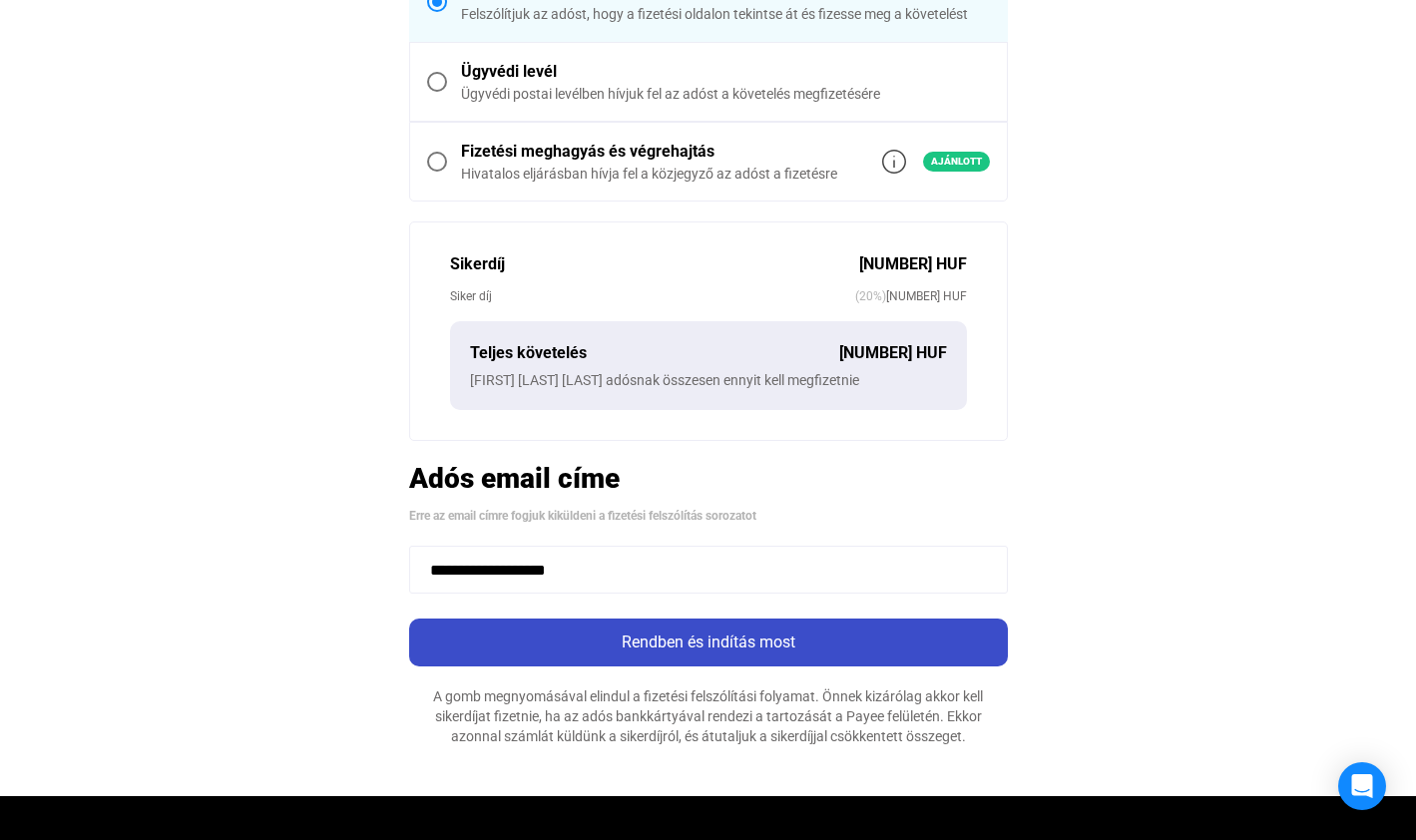 click on "Rendben és indítás most" 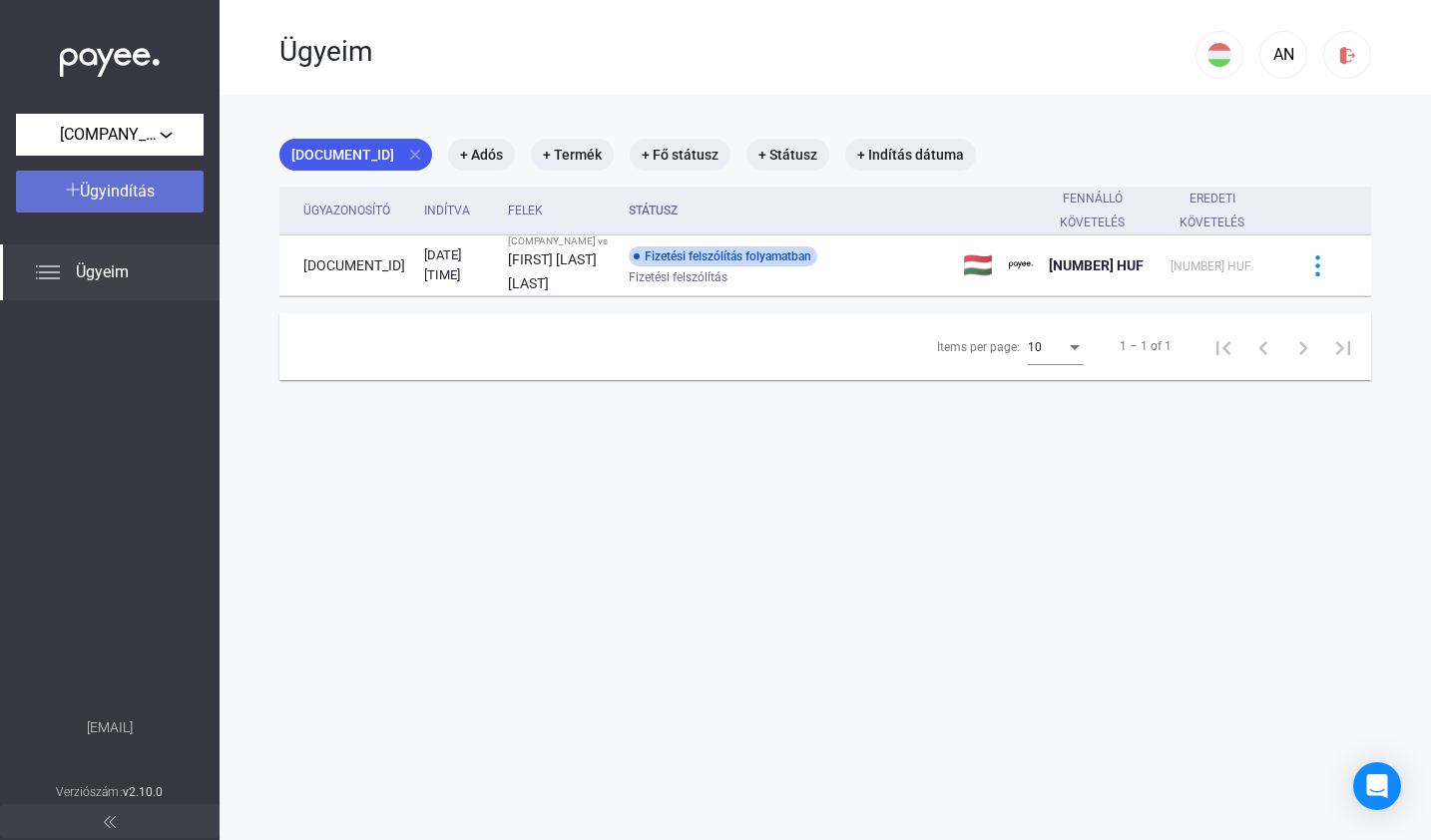 click on "Ügyindítás" 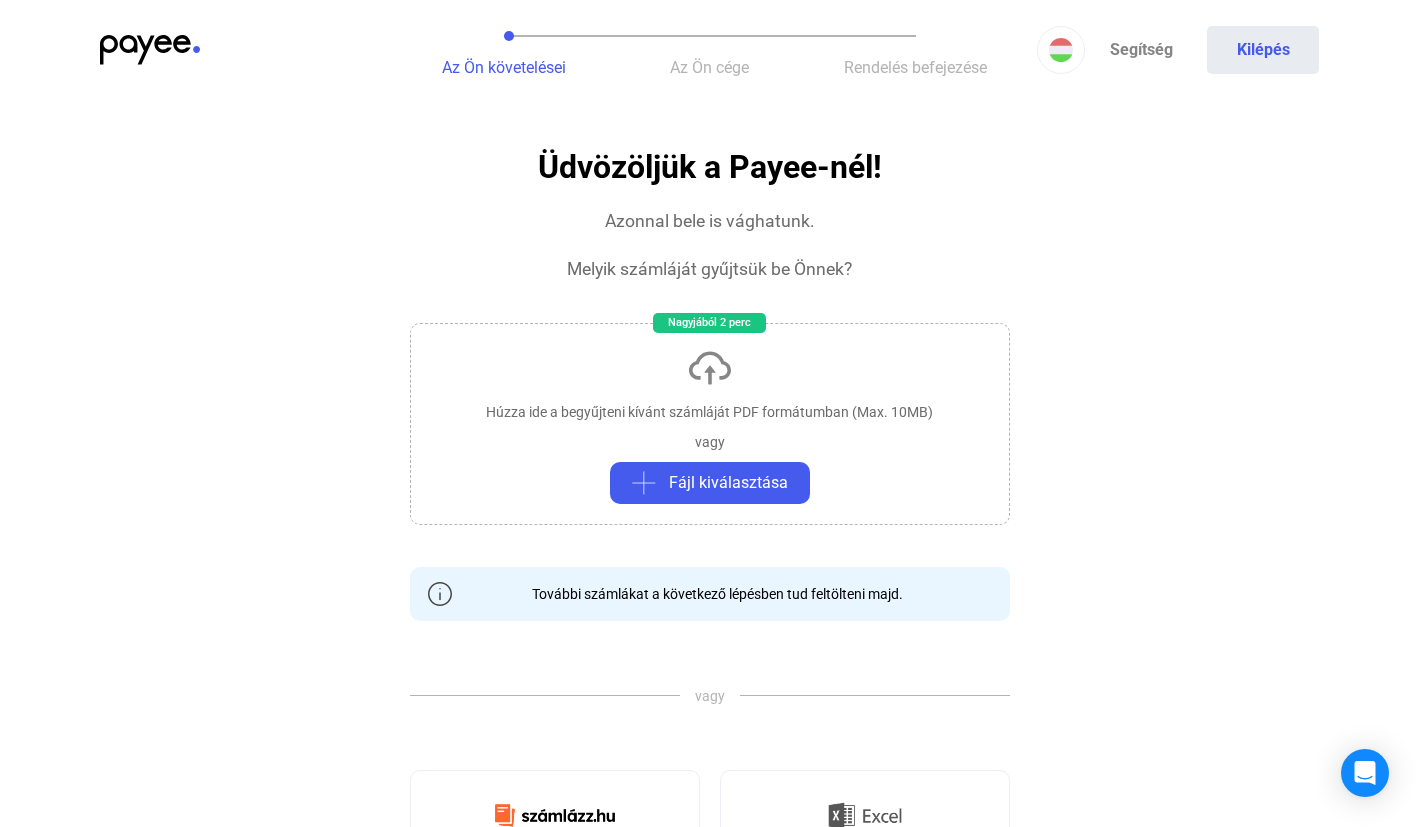 click on "Húzza ide a begyűjteni kívánt számláját PDF formátumban (Max. 10MB)   vagy   Fájl kiválasztása" 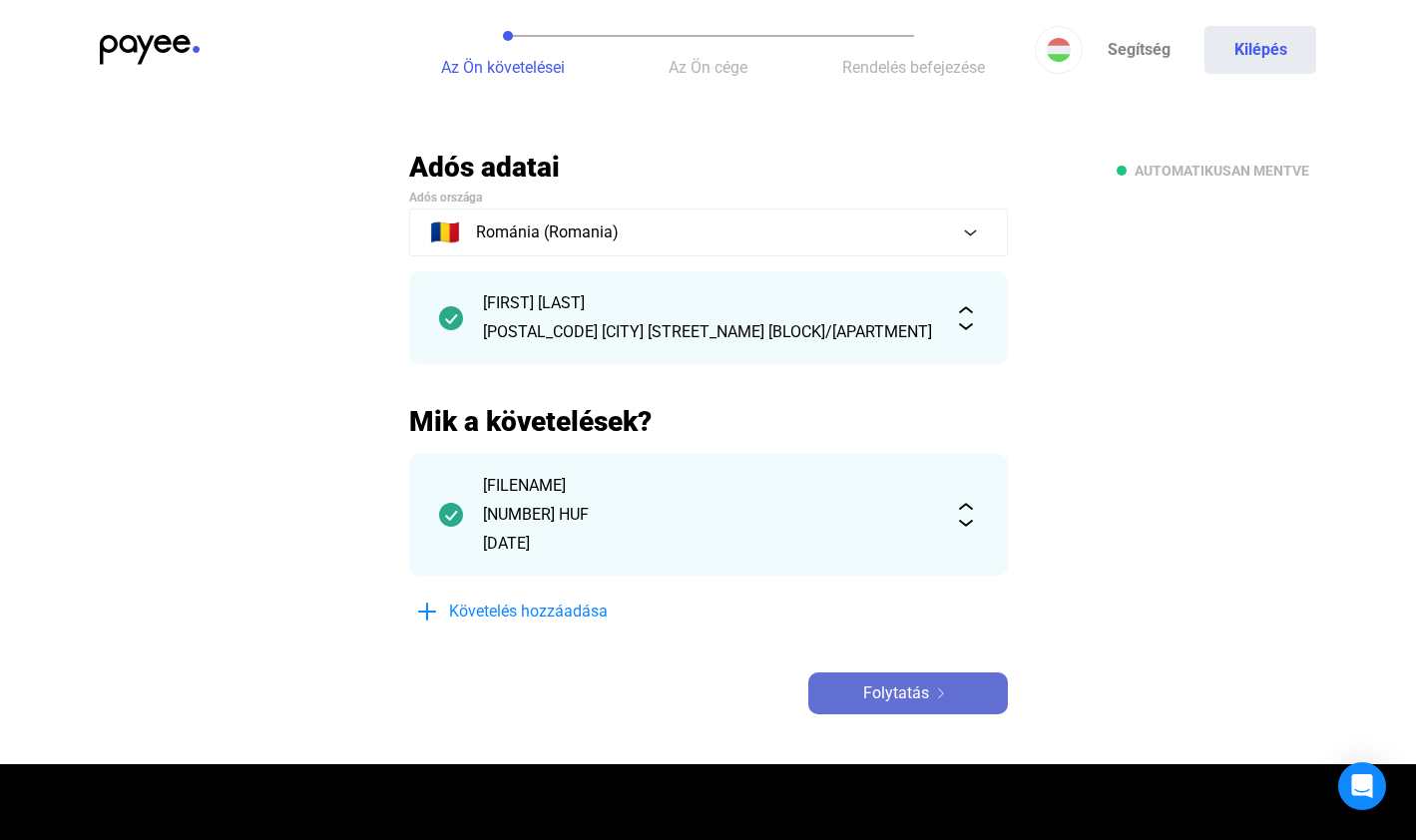 click on "Folytatás" 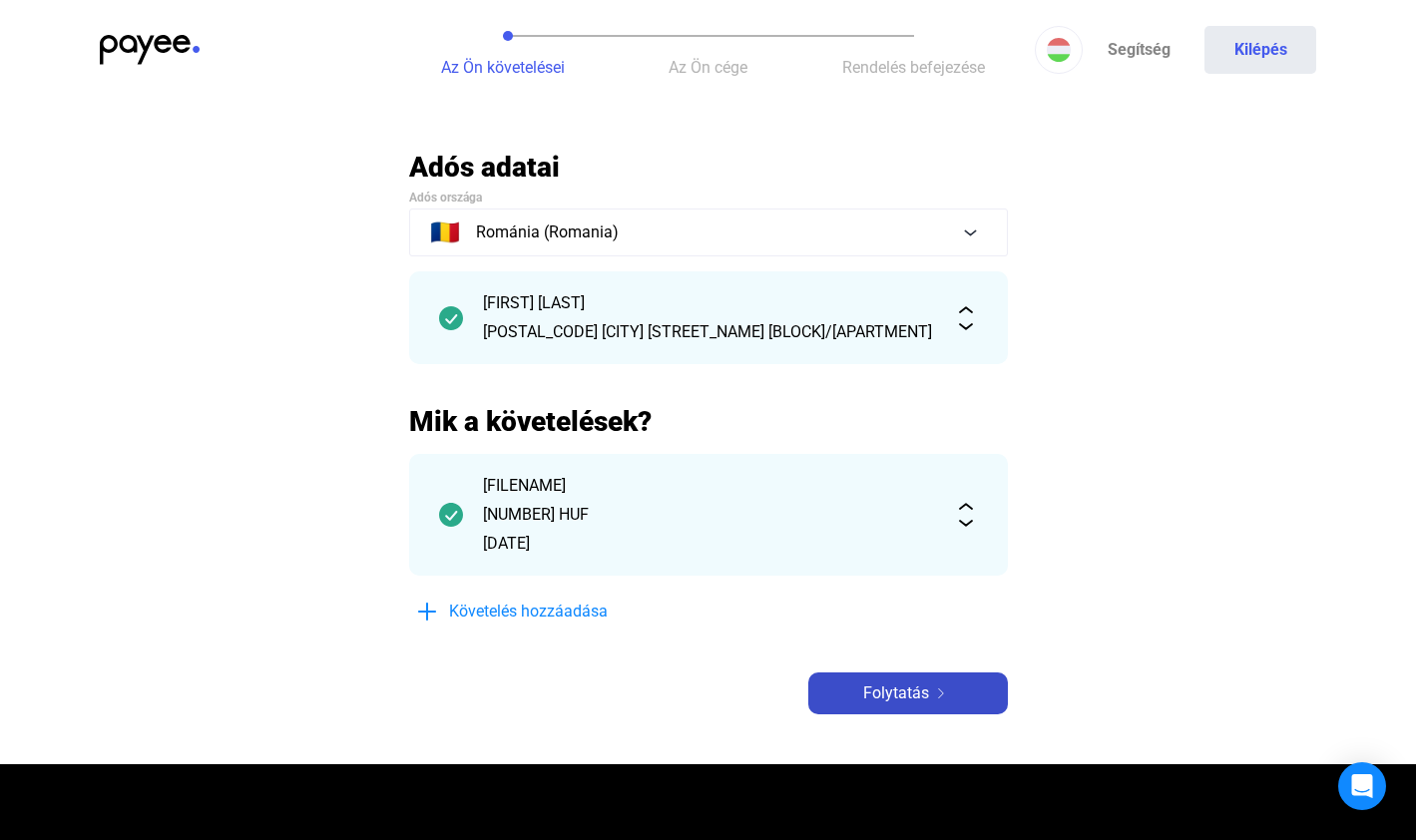 click on "Folytatás" 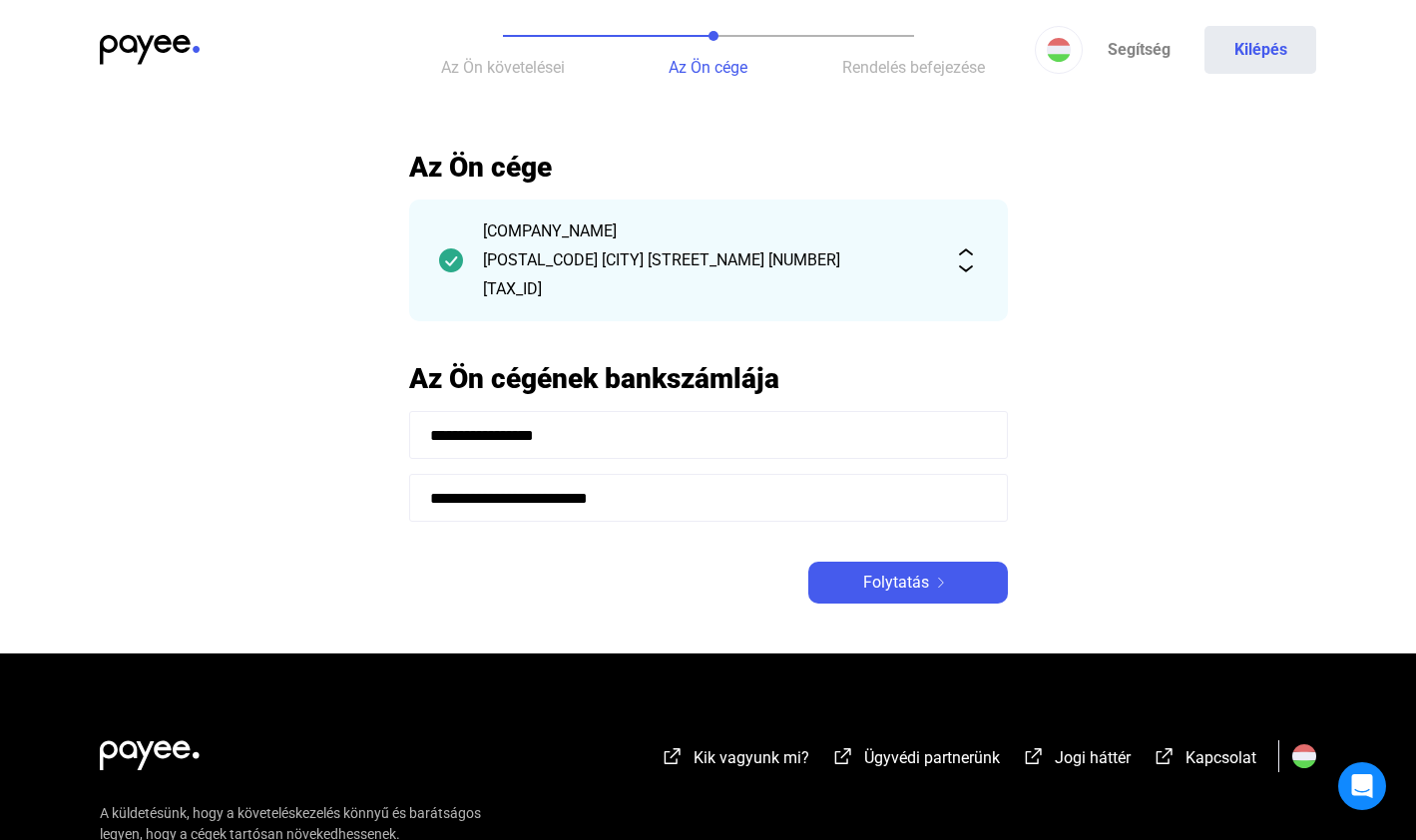click on "Folytatás" 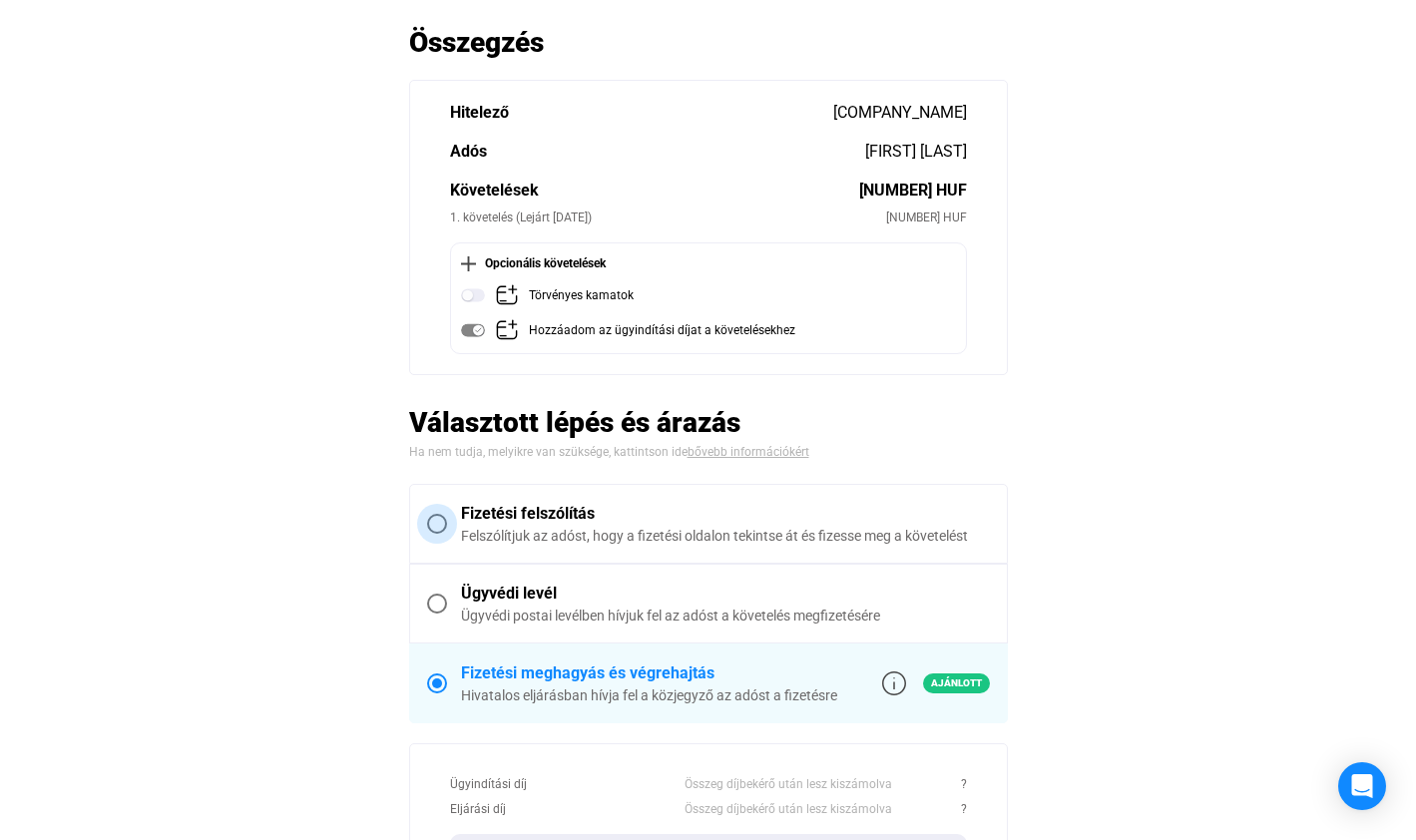 click at bounding box center (437, 524) 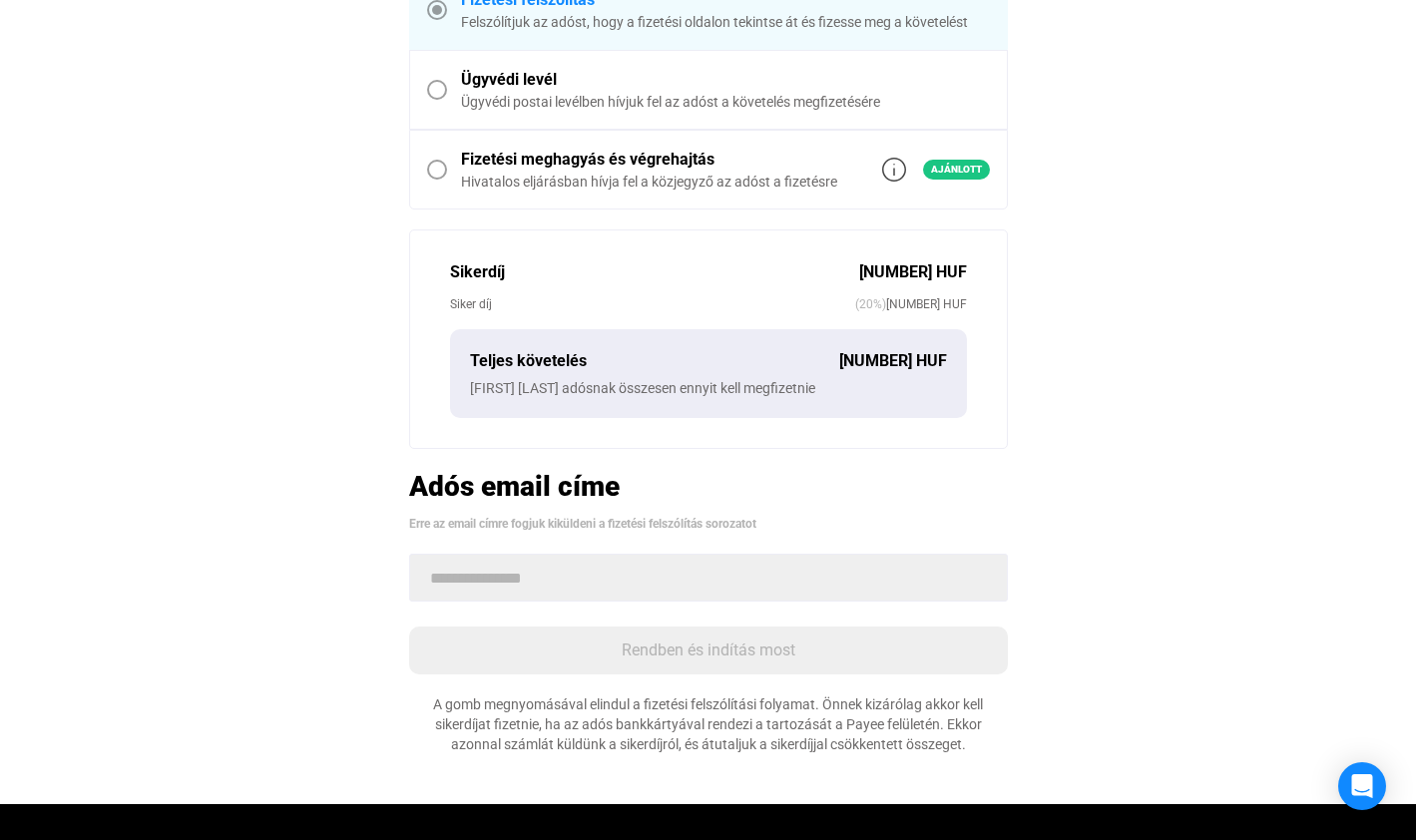 scroll, scrollTop: 740, scrollLeft: 0, axis: vertical 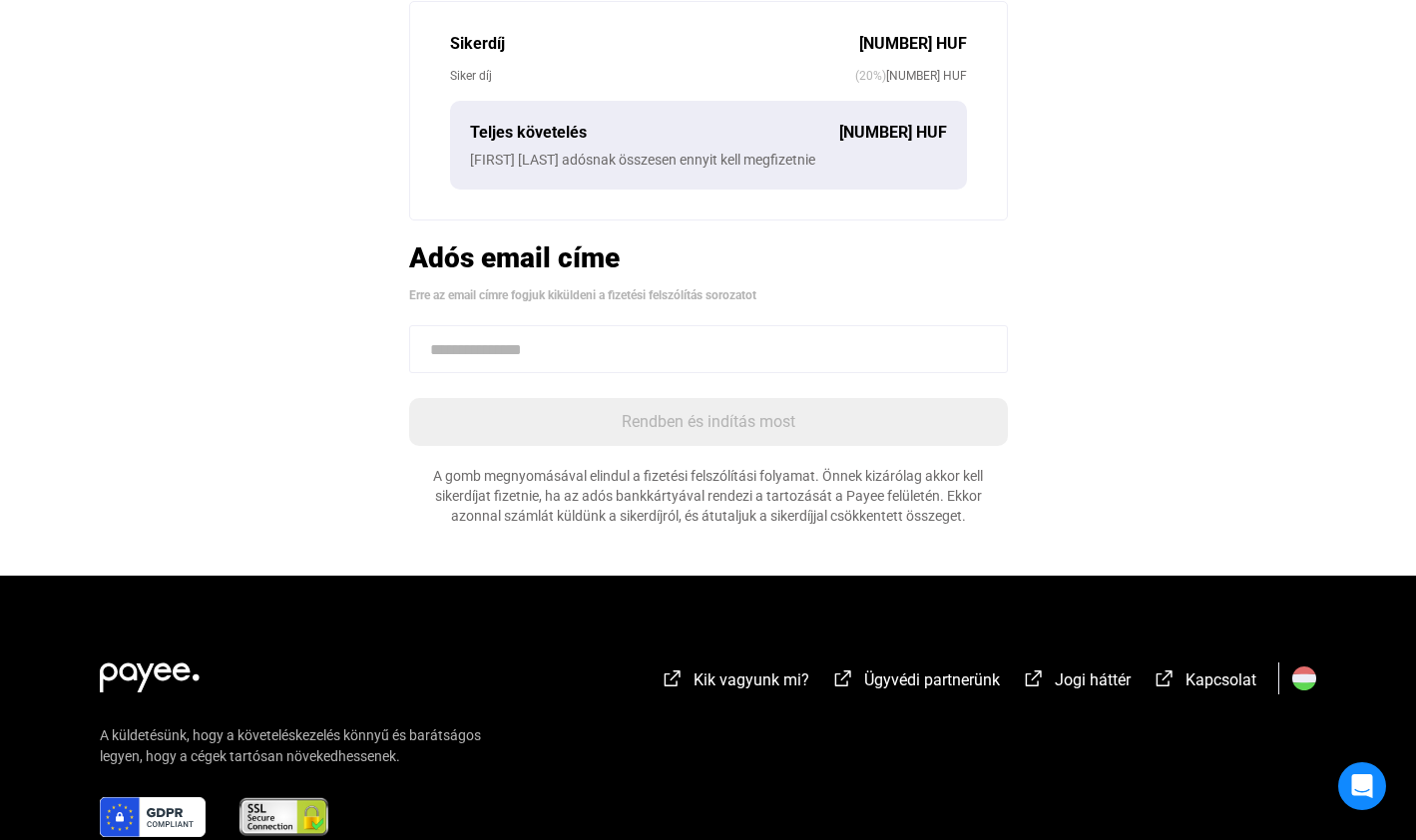 click 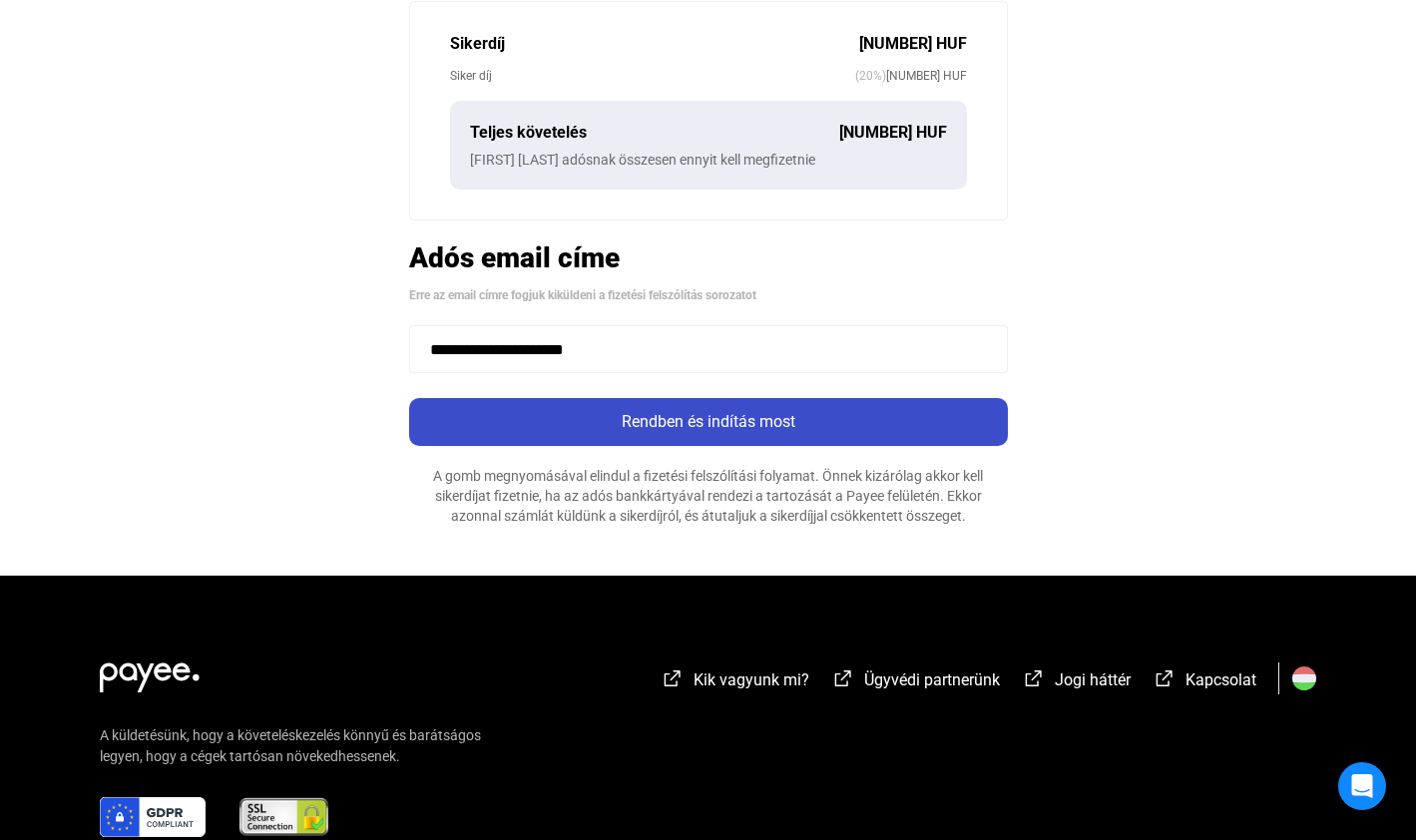 type on "**********" 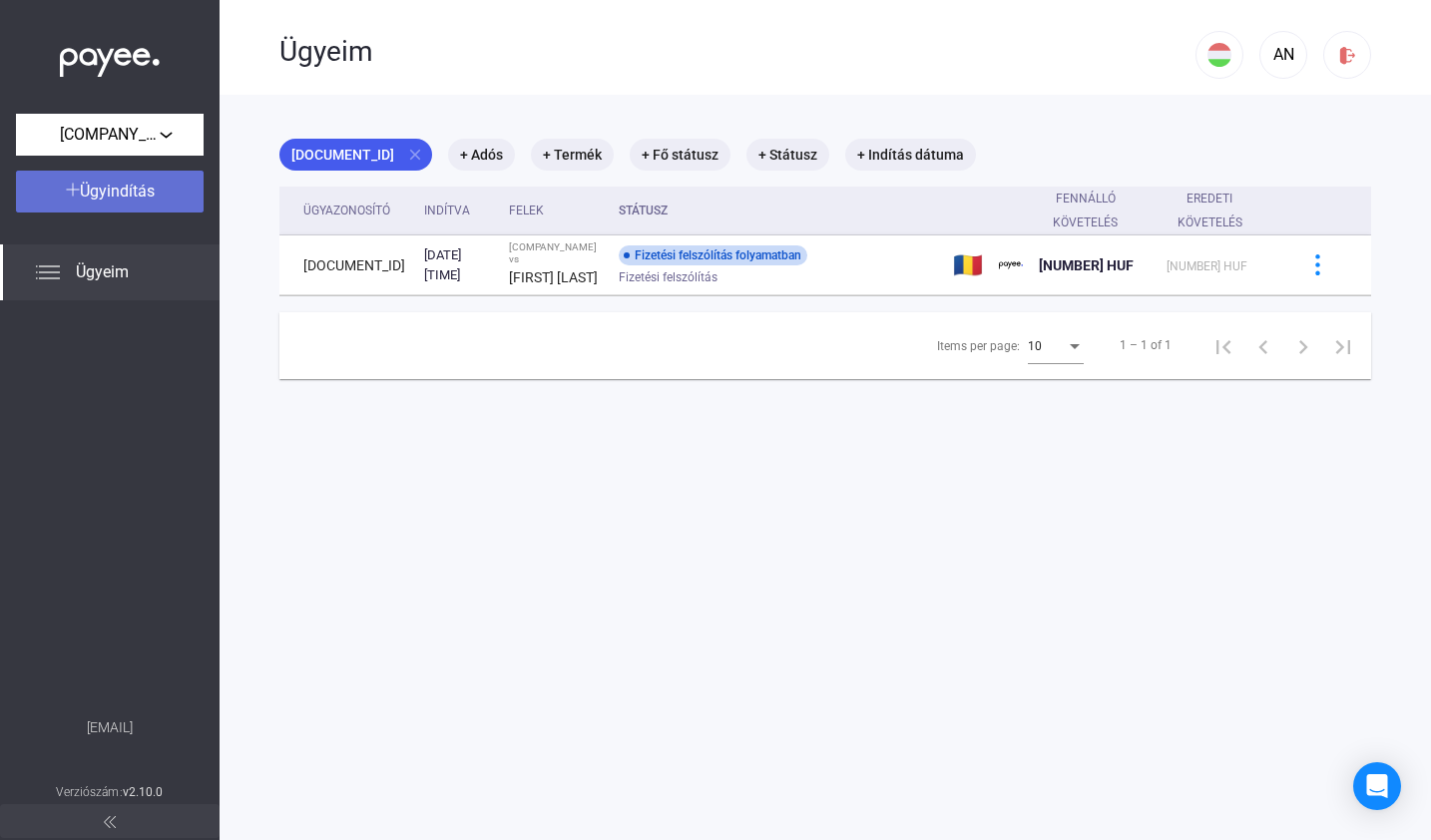 click on "Ügyindítás" 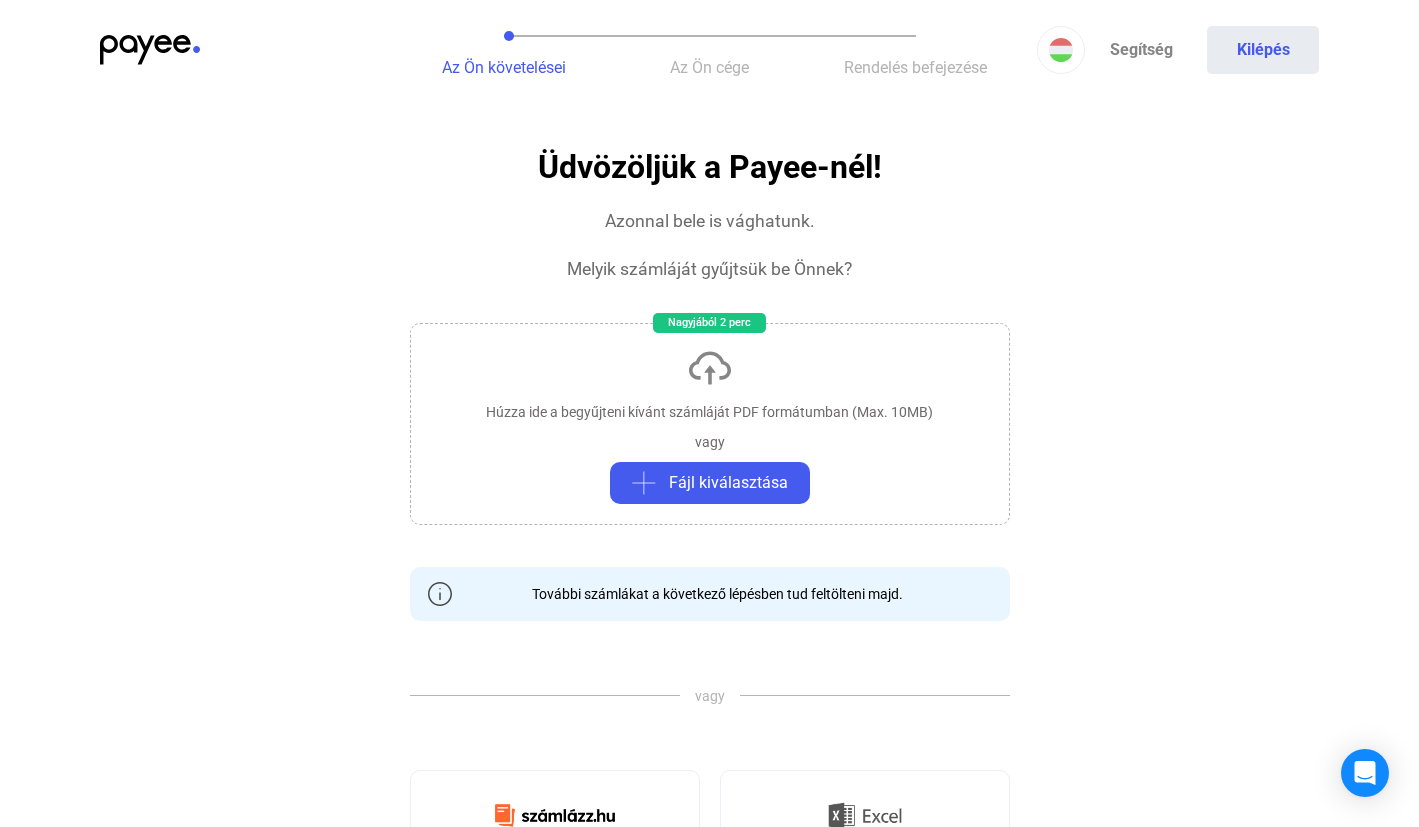click on "Húzza ide a begyűjteni kívánt számláját PDF formátumban (Max. 10MB)   vagy   Fájl kiválasztása" 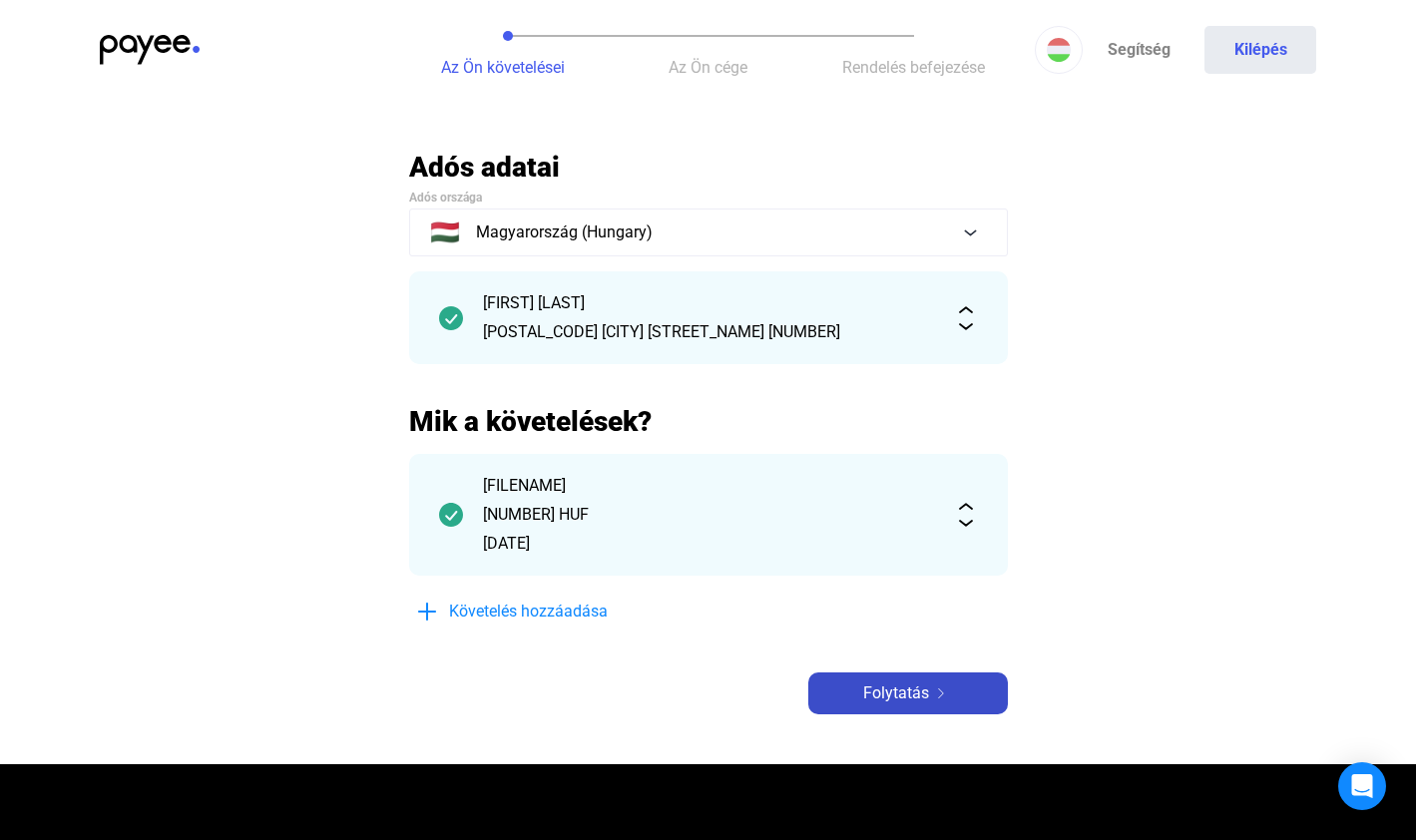 click on "Folytatás" 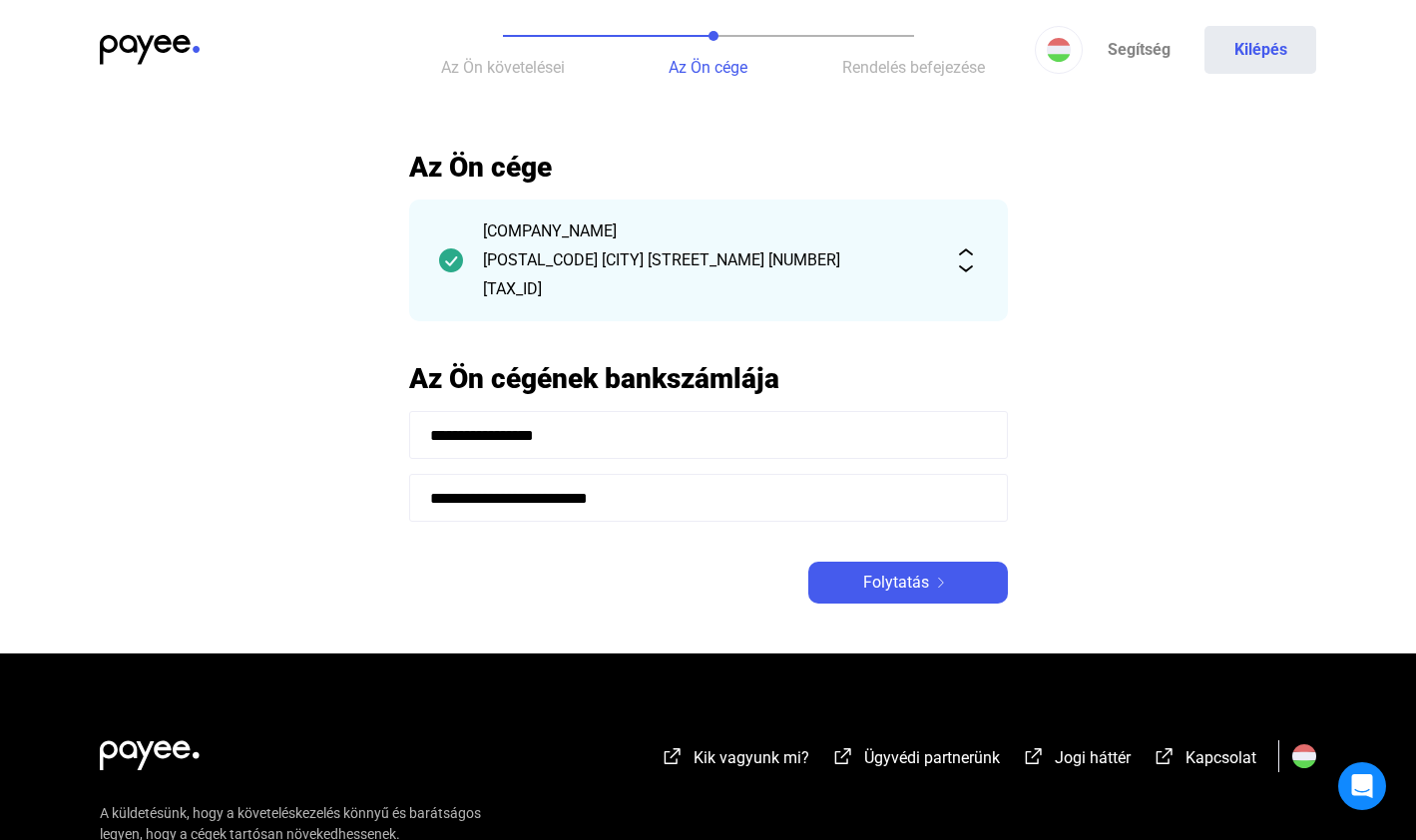 click on "Folytatás" 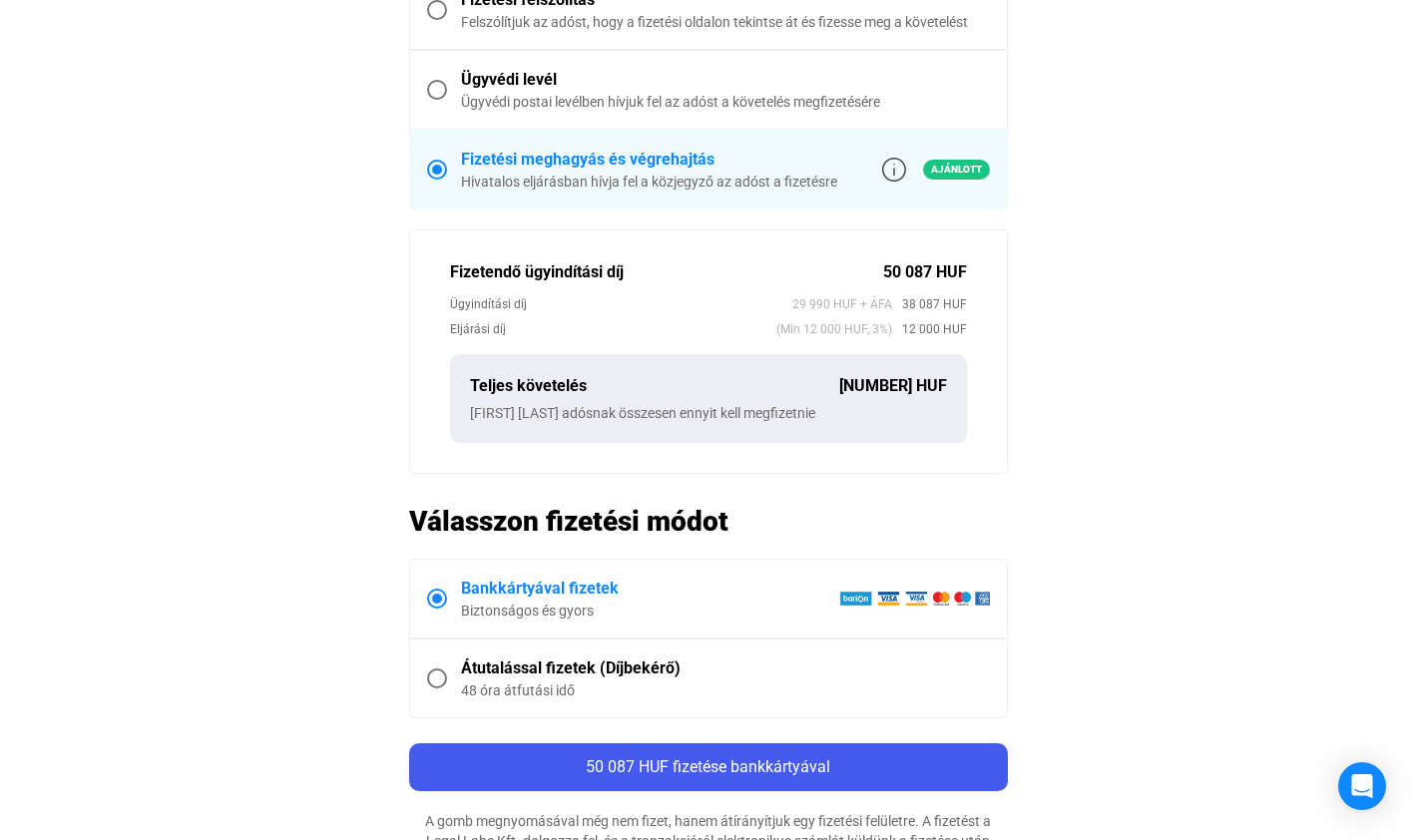 scroll, scrollTop: 257, scrollLeft: 0, axis: vertical 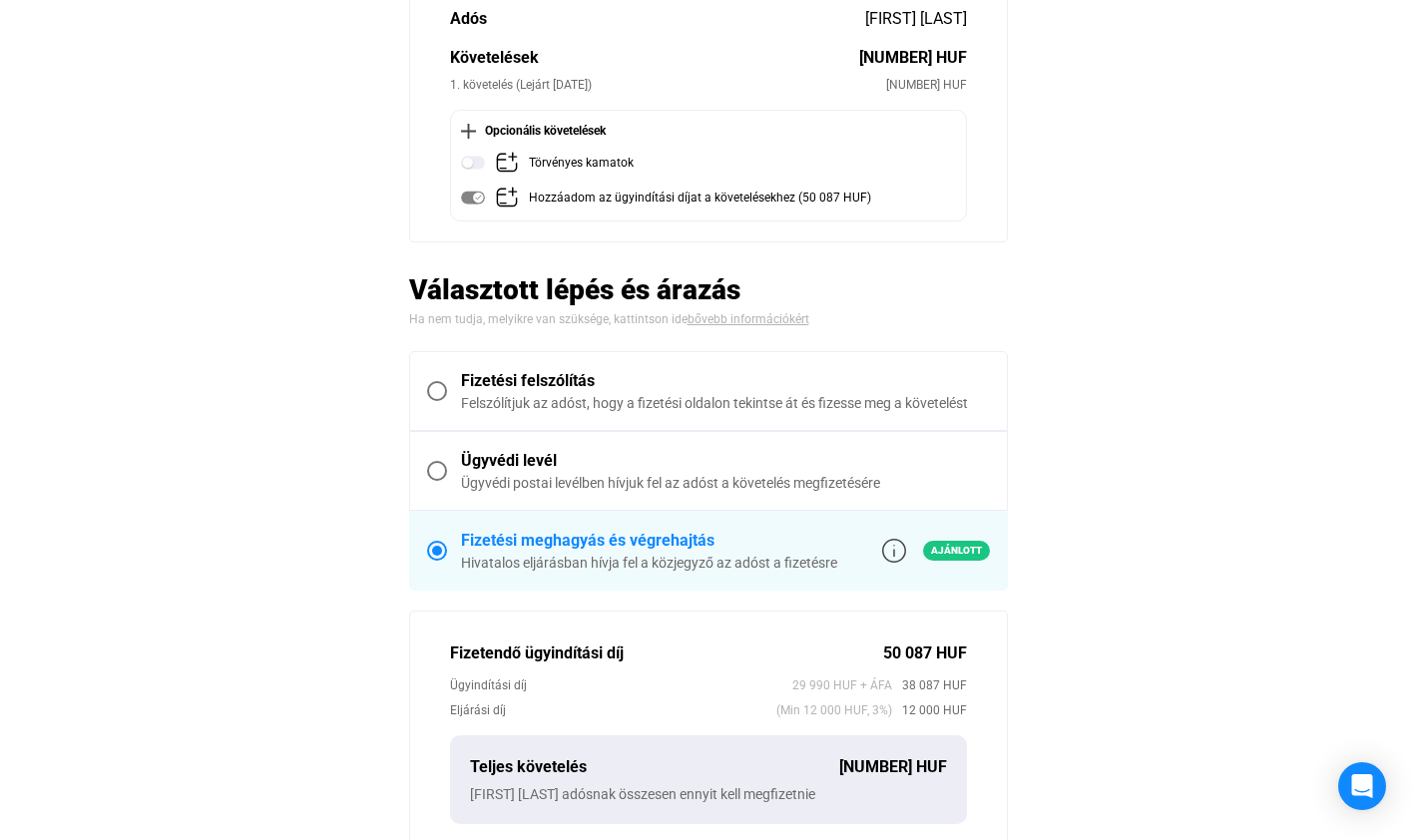 click at bounding box center (437, 391) 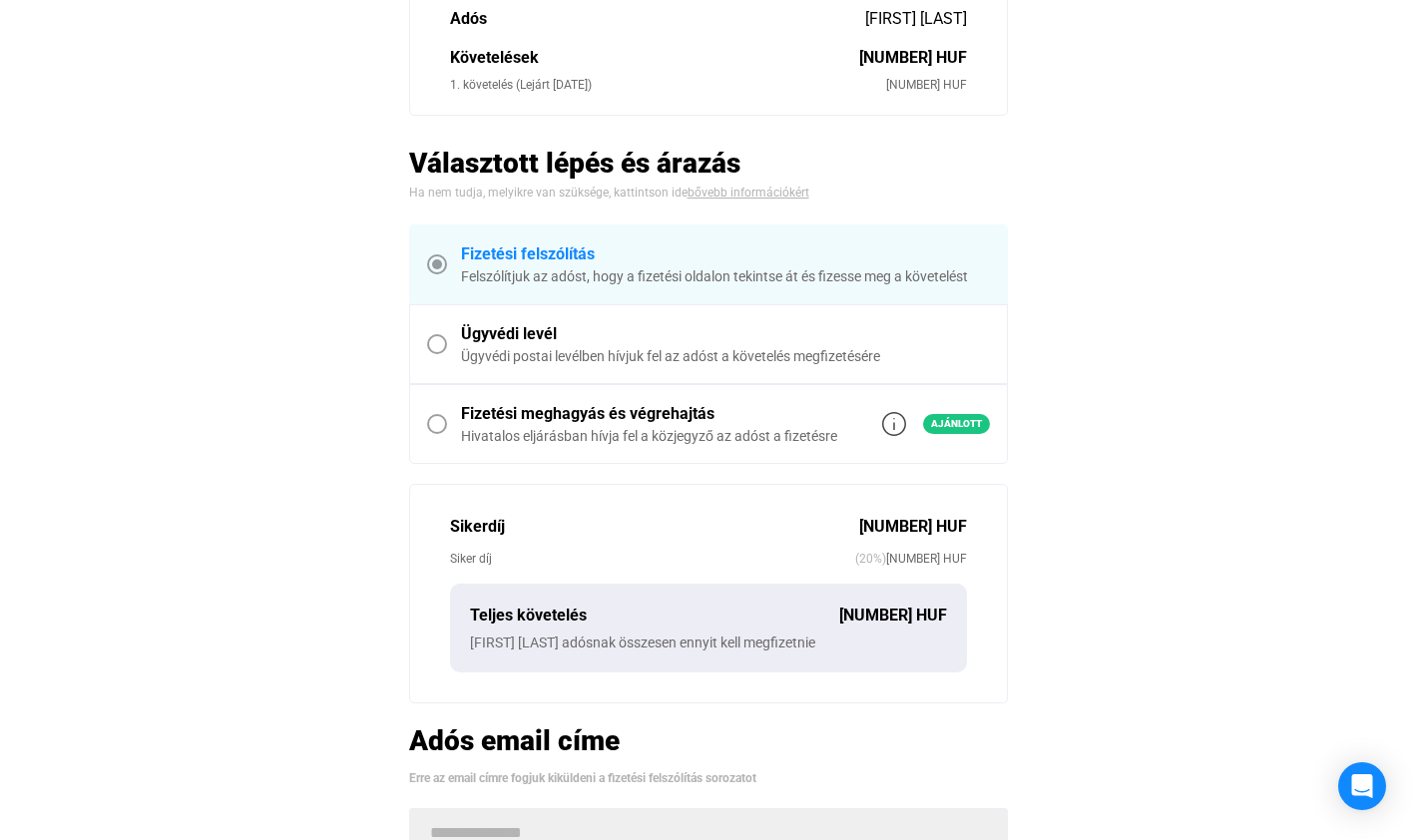 scroll, scrollTop: 851, scrollLeft: 0, axis: vertical 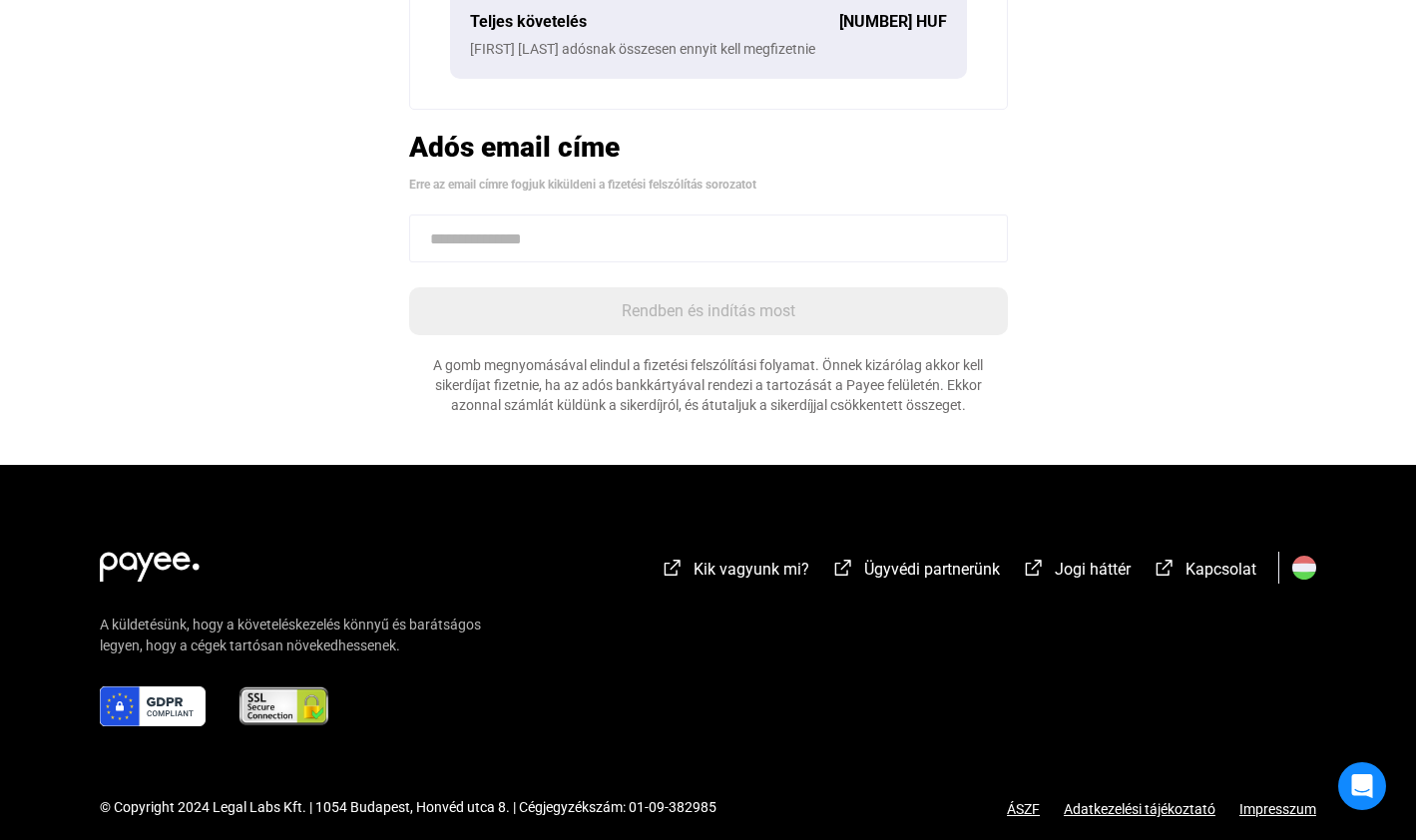 click 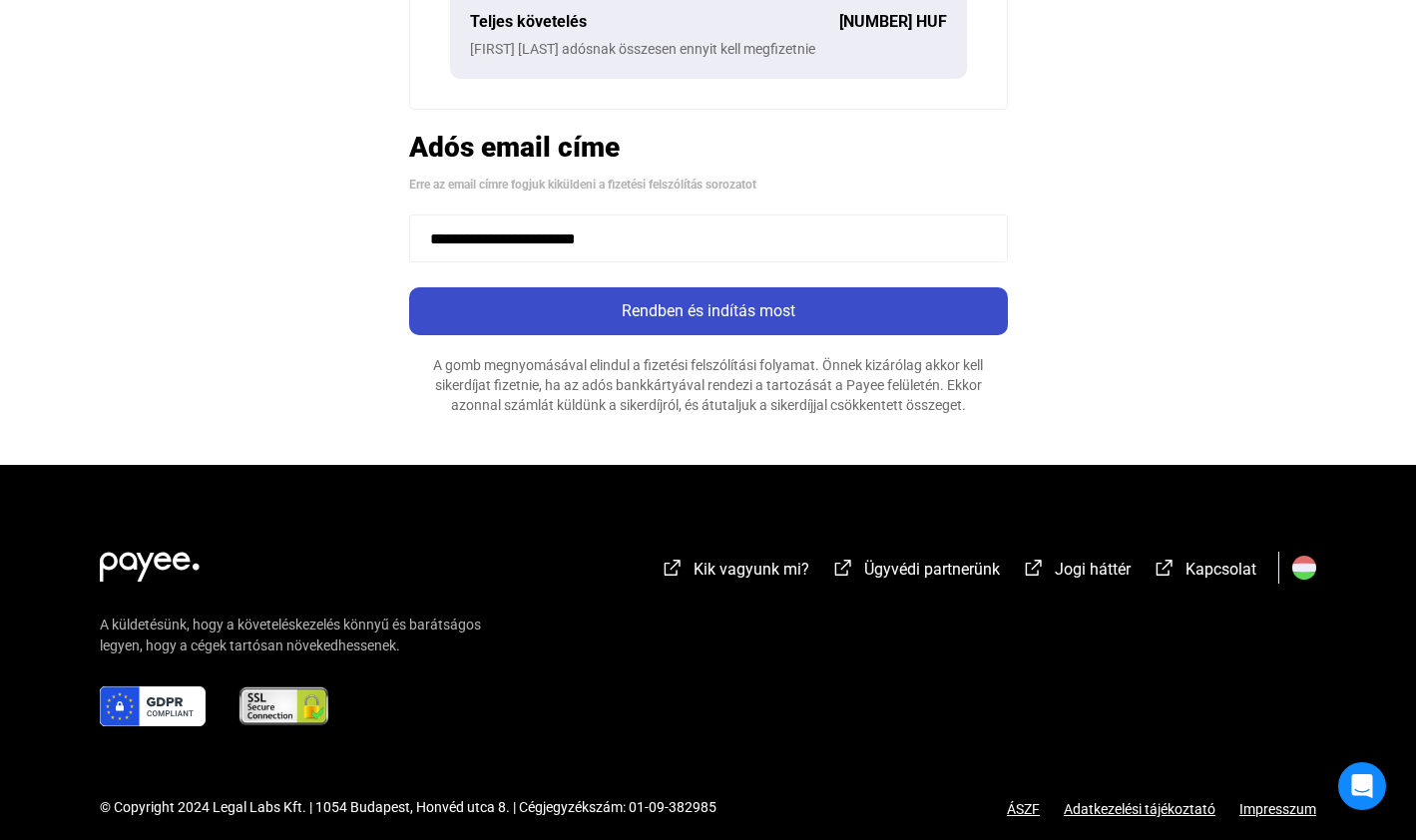 type on "**********" 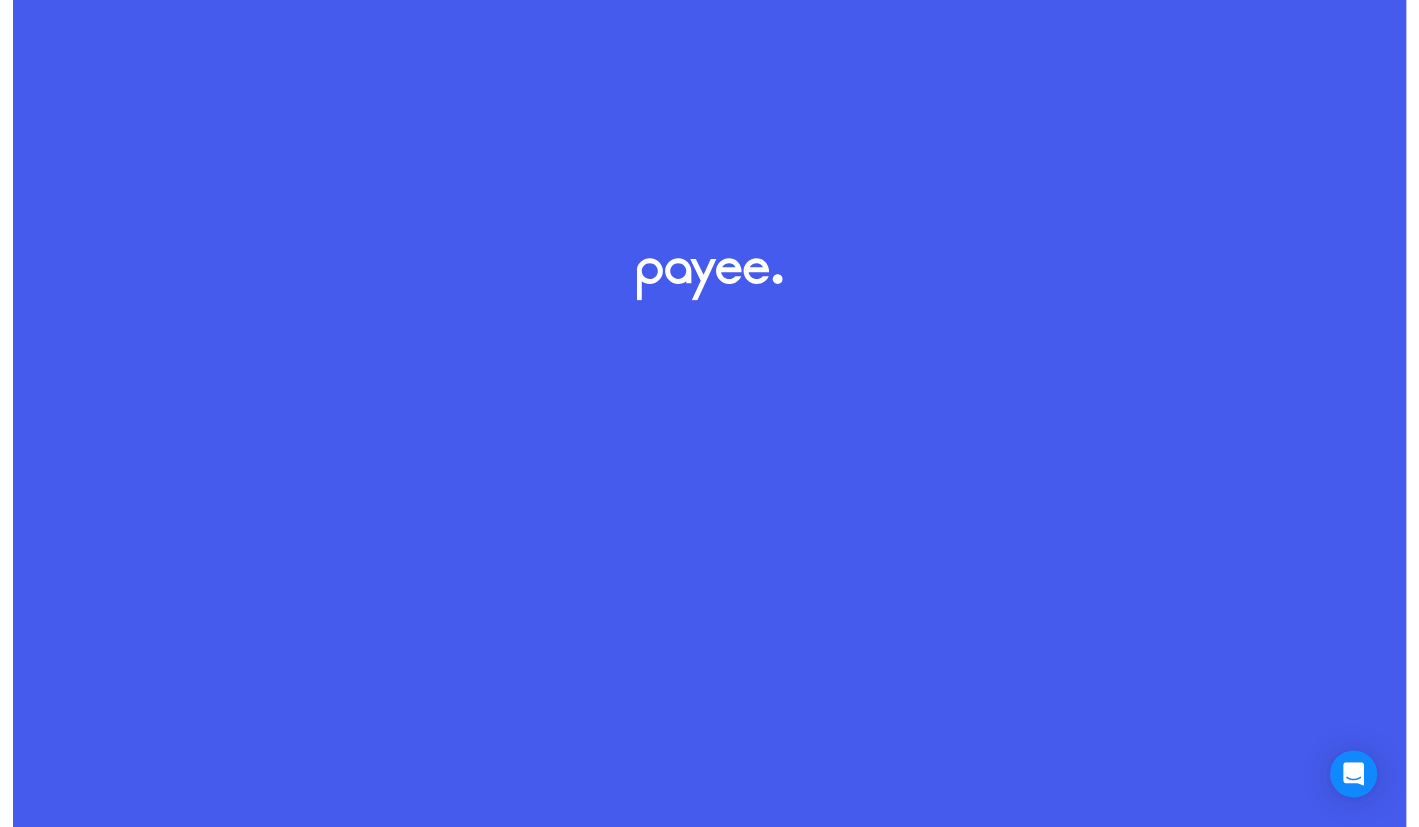 scroll, scrollTop: 0, scrollLeft: 0, axis: both 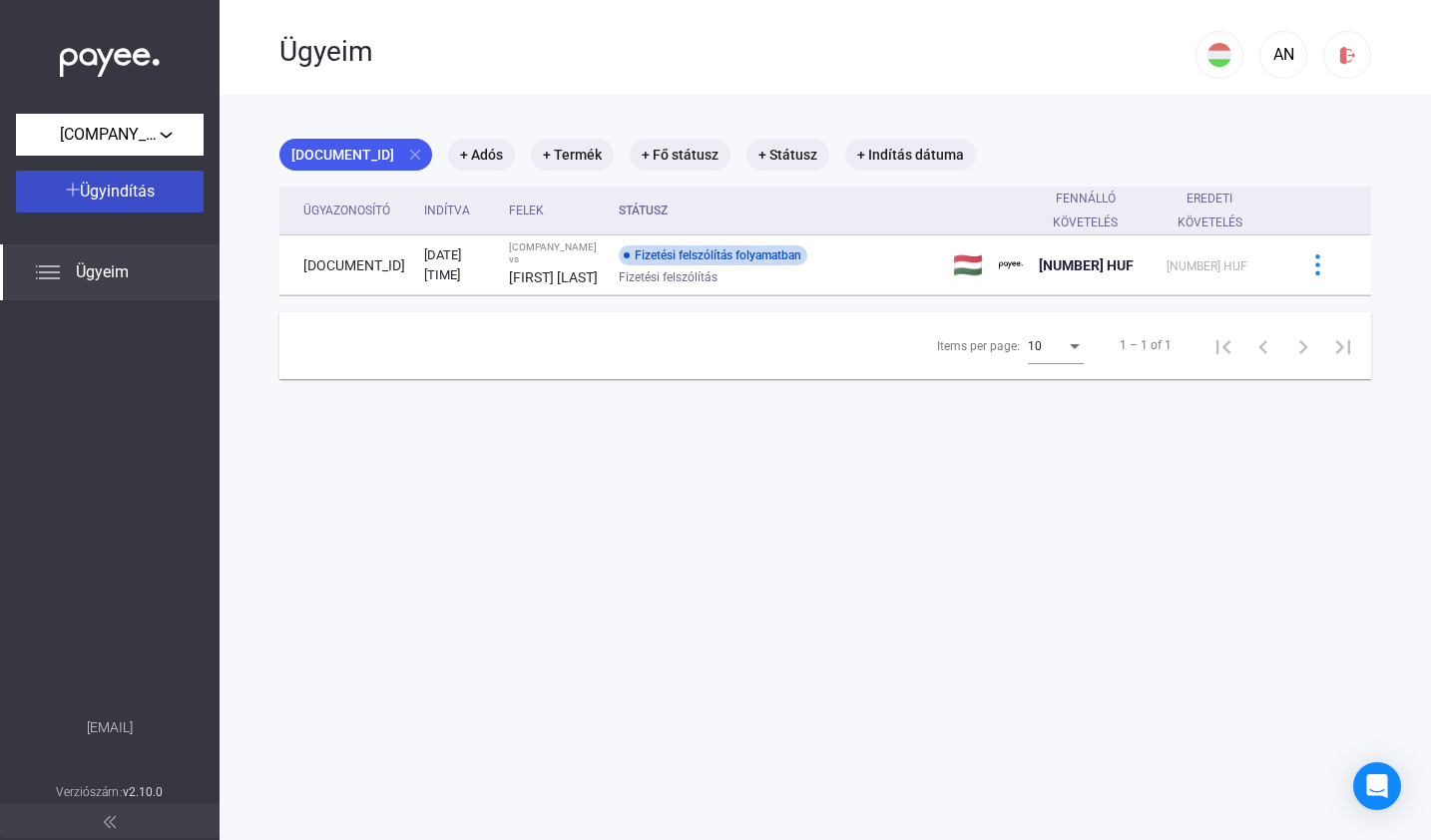 click on "Ügyindítás" 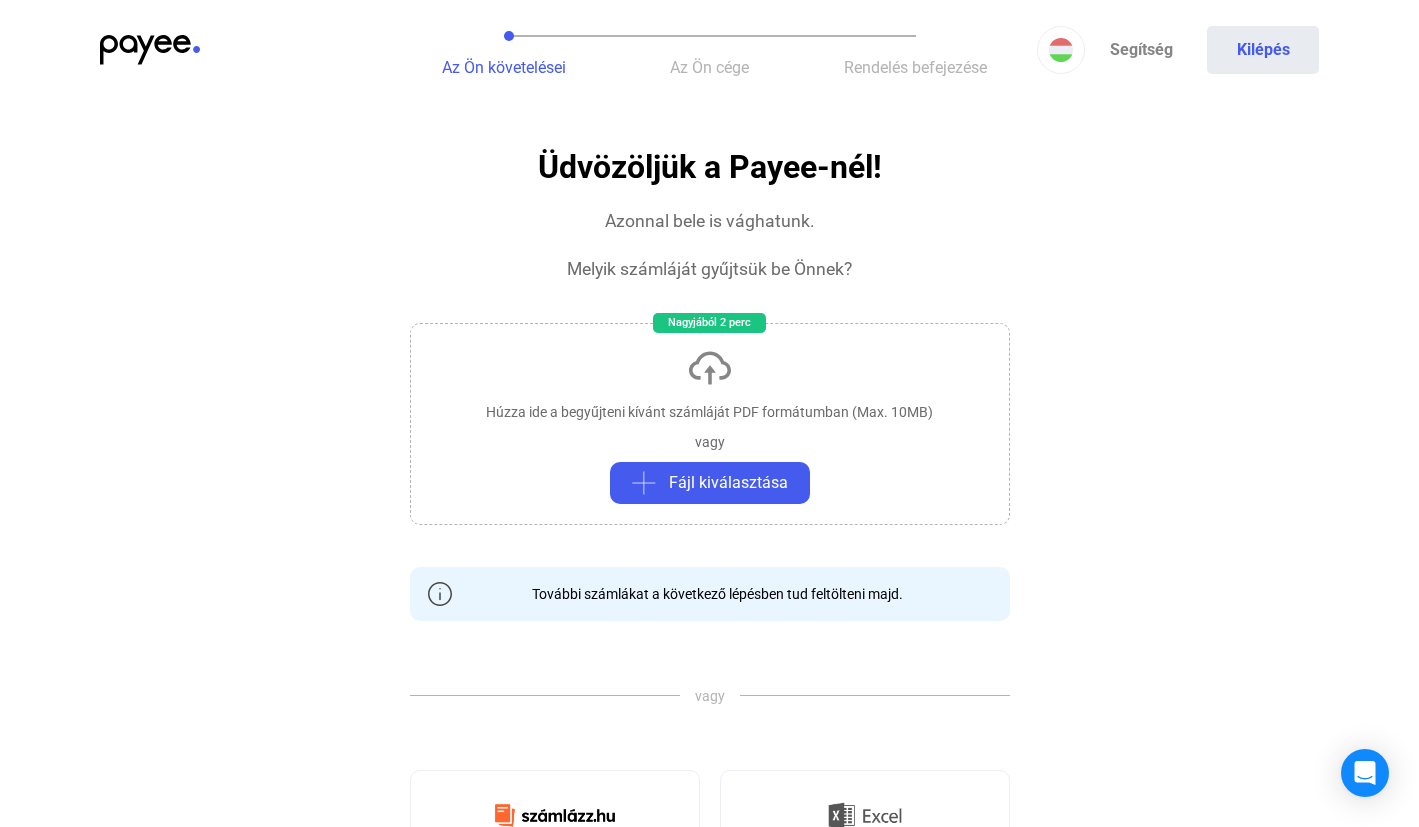 click on "Húzza ide a begyűjteni kívánt számláját PDF formátumban (Max. 10MB)   vagy   Fájl kiválasztása" 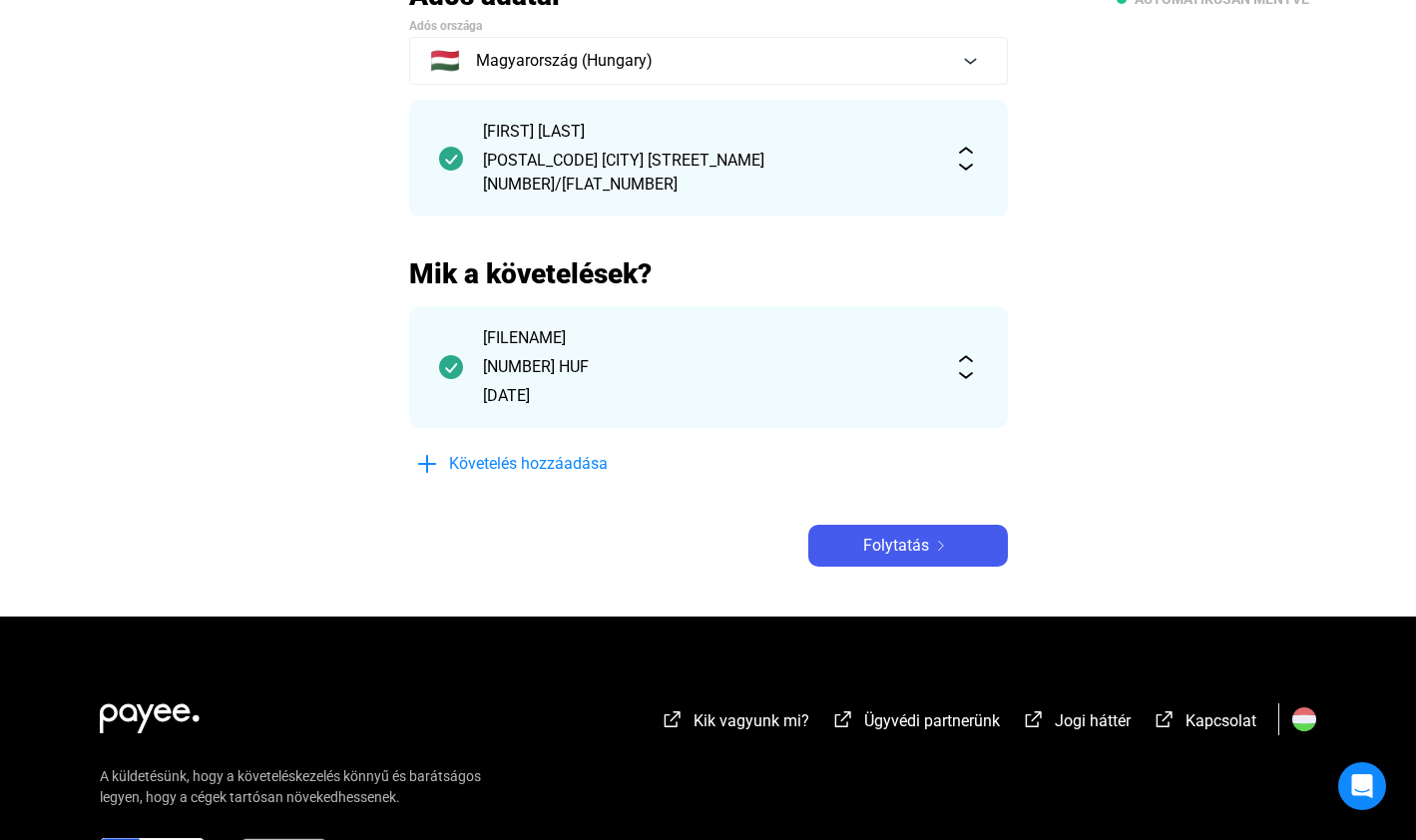 scroll, scrollTop: 168, scrollLeft: 0, axis: vertical 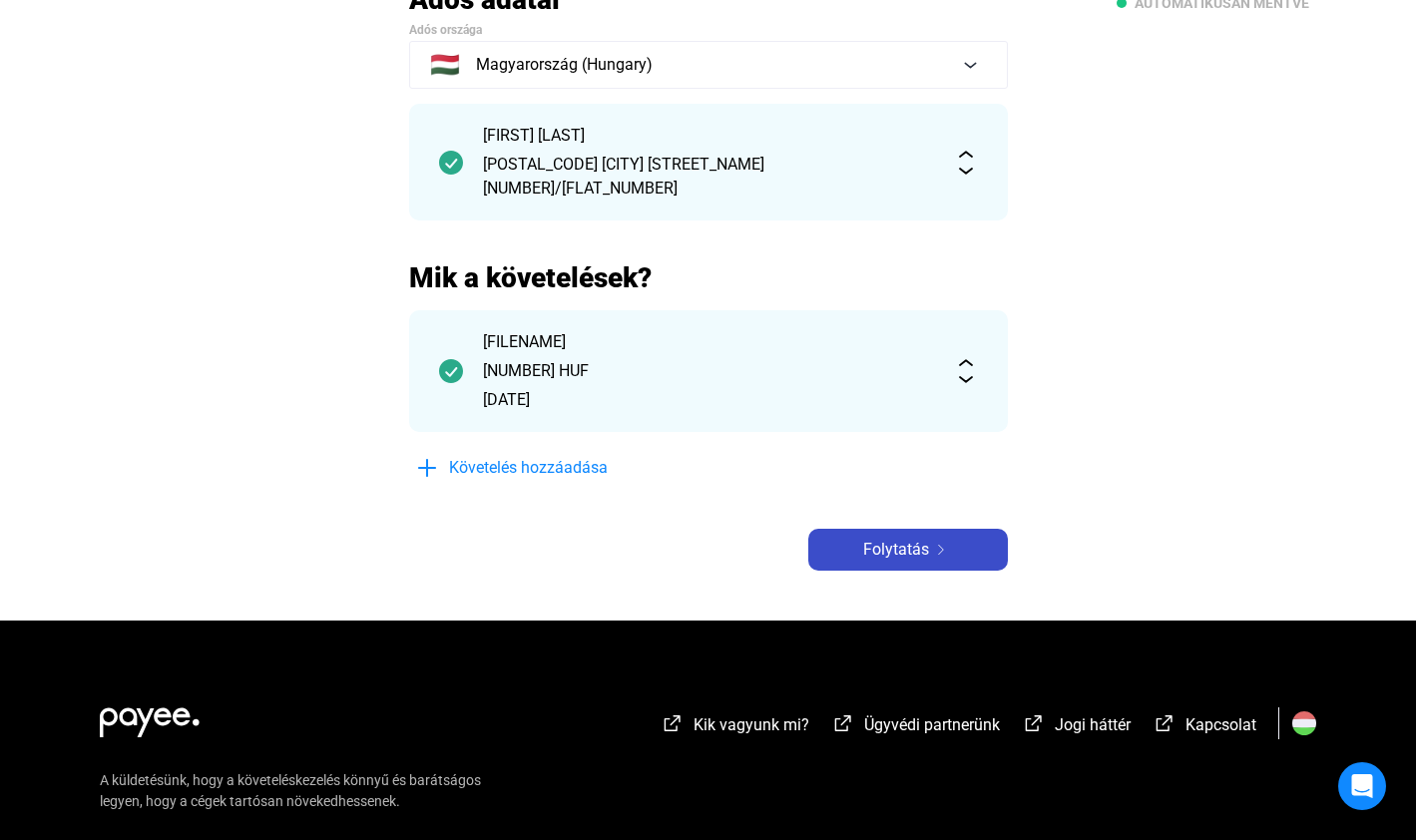 click on "Folytatás" 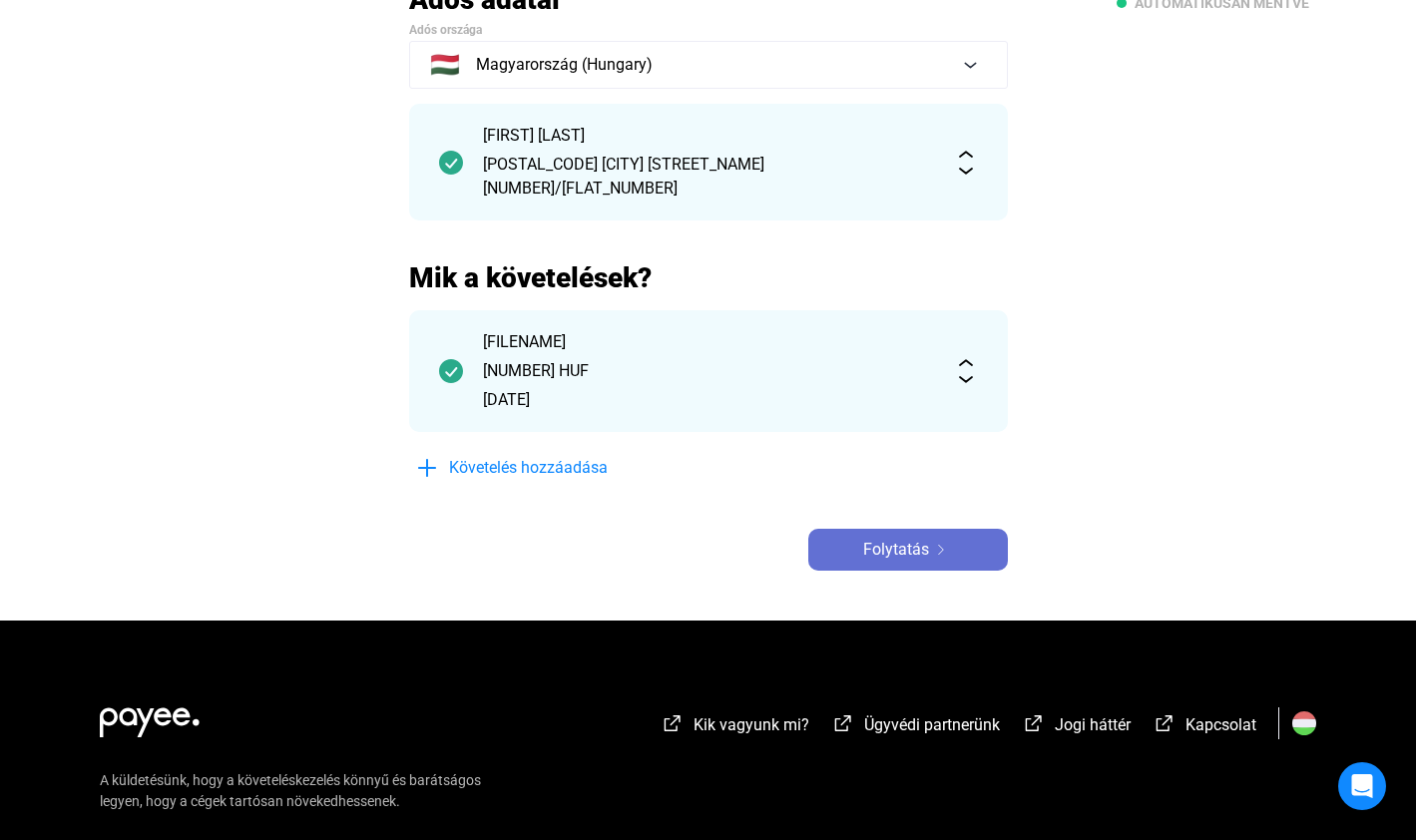 click on "Folytatás" 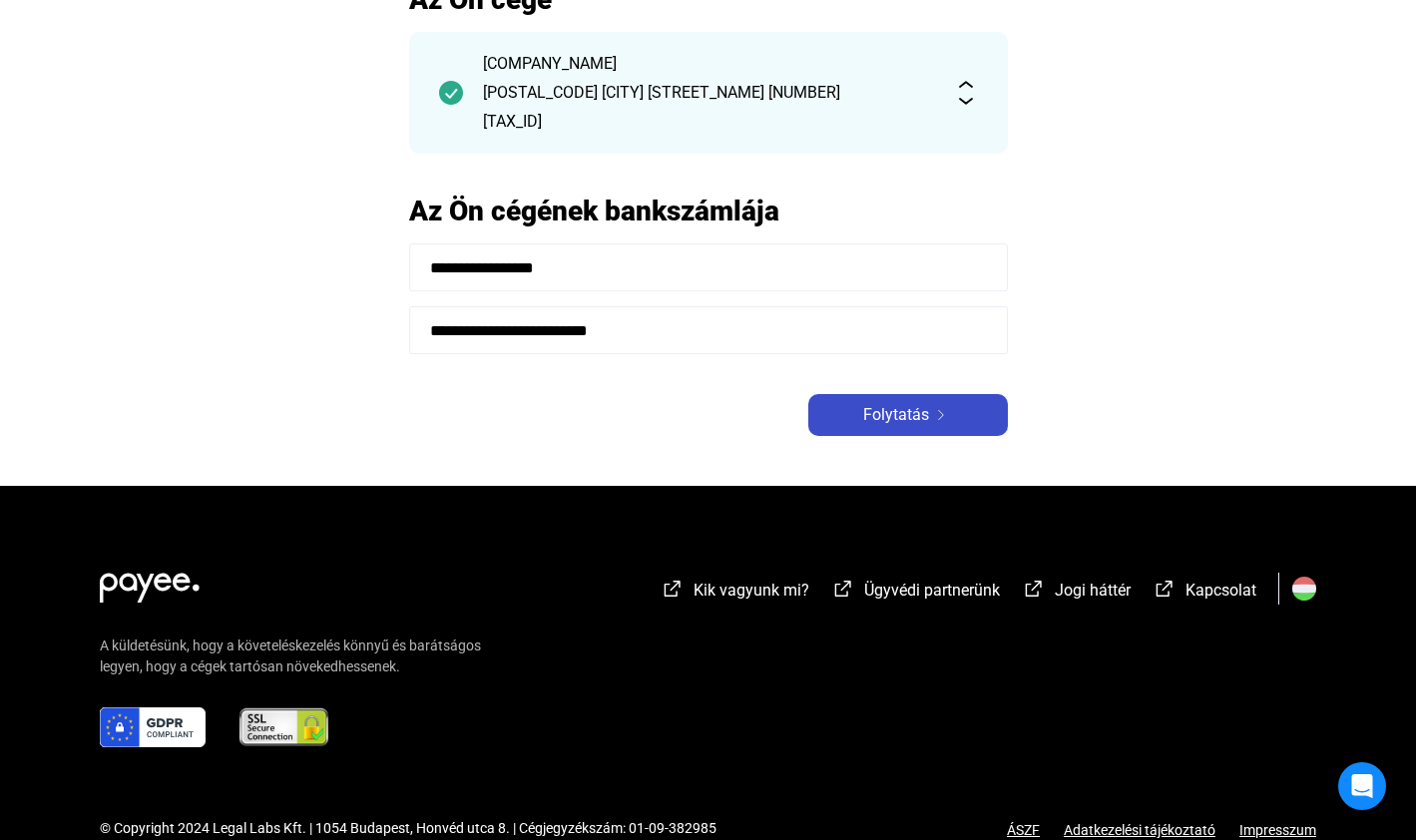click on "Folytatás" 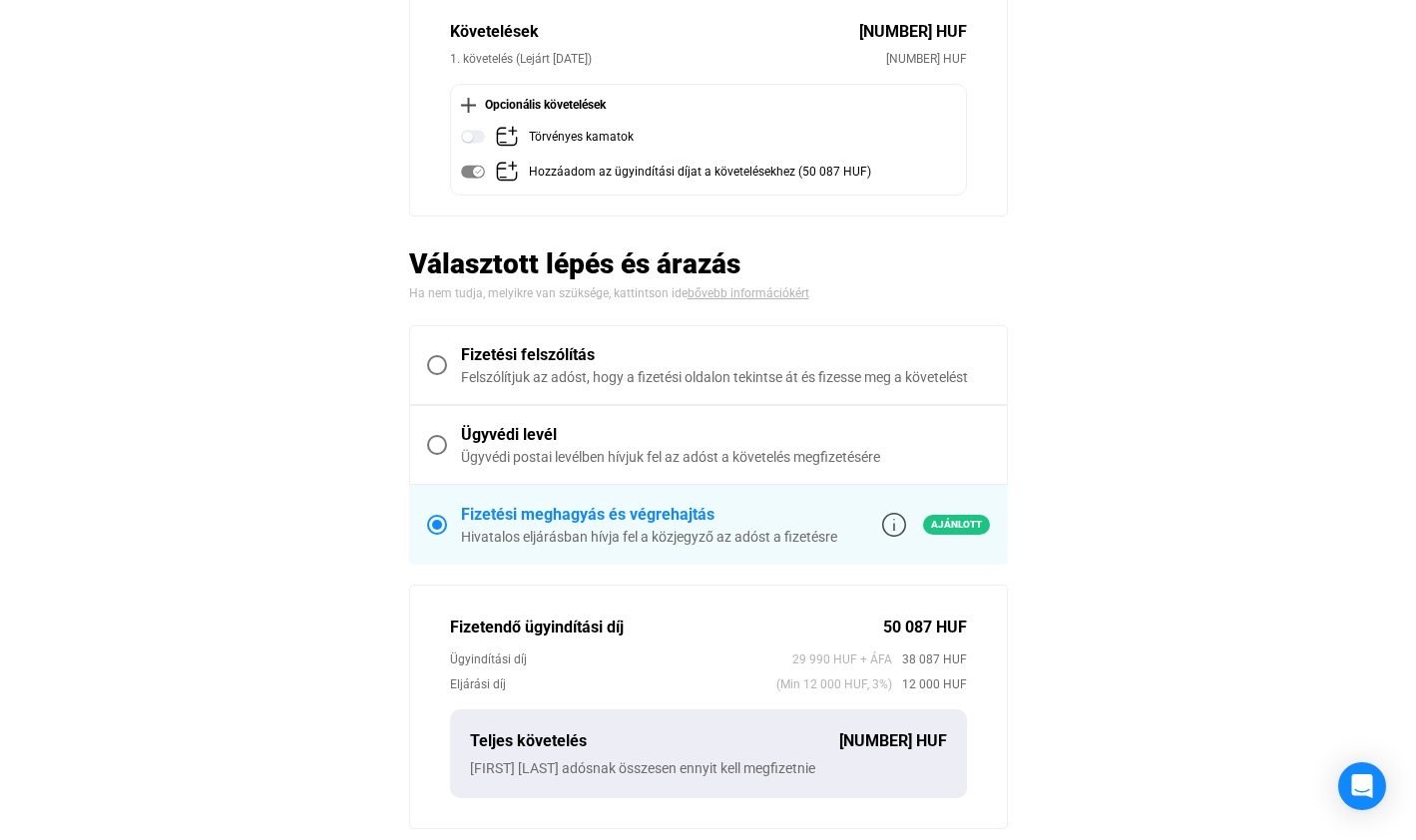 scroll, scrollTop: 424, scrollLeft: 0, axis: vertical 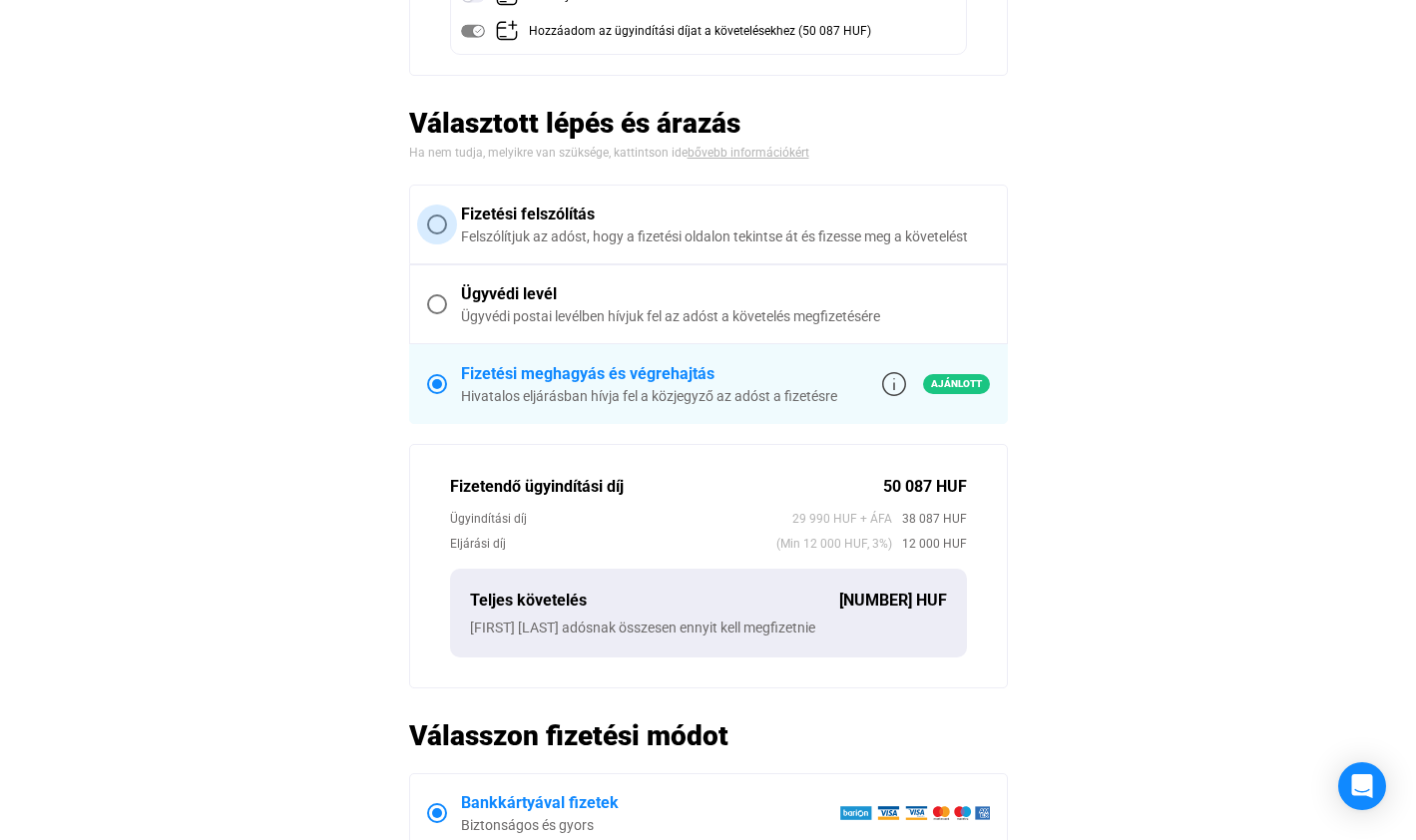 click at bounding box center (437, 224) 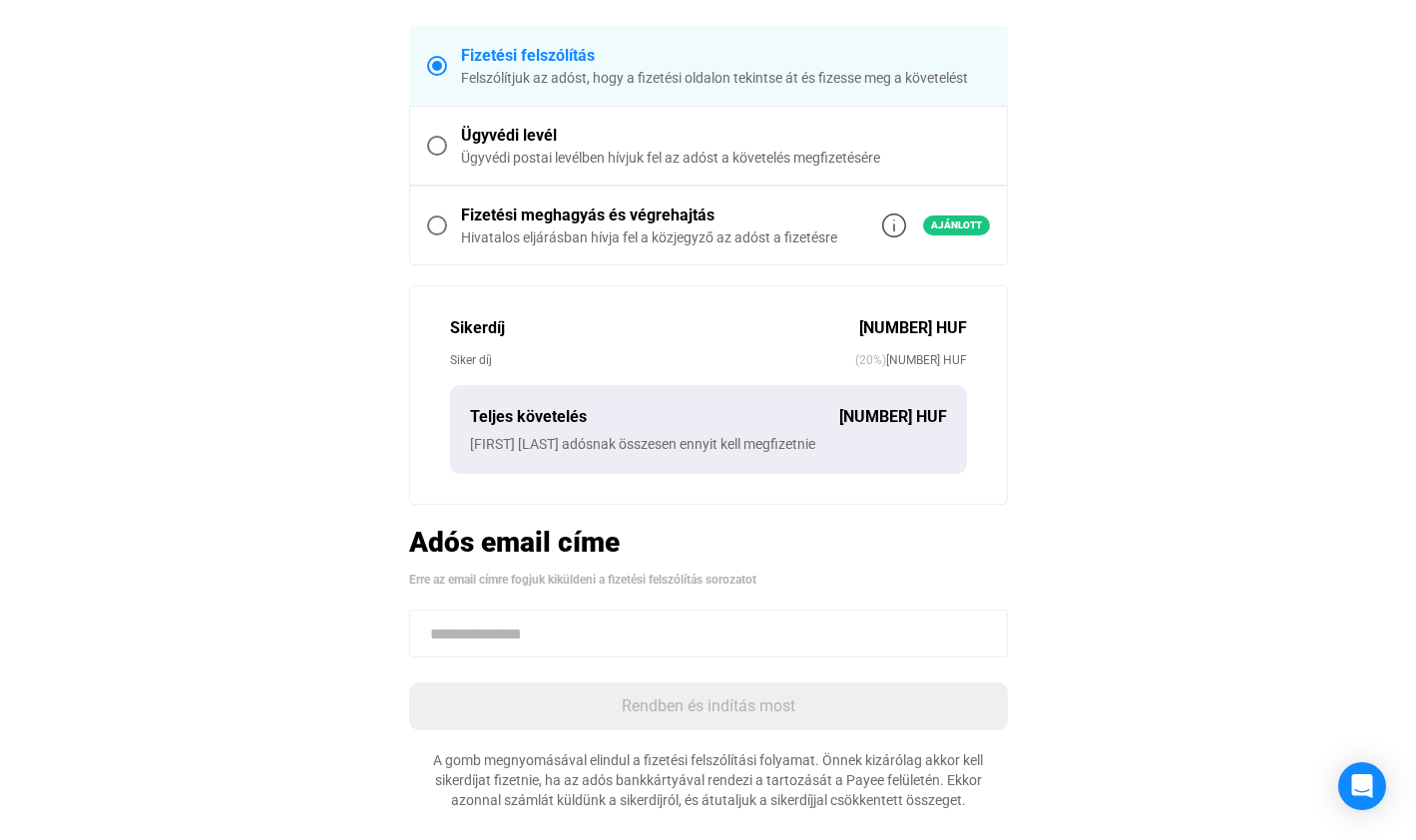scroll, scrollTop: 532, scrollLeft: 0, axis: vertical 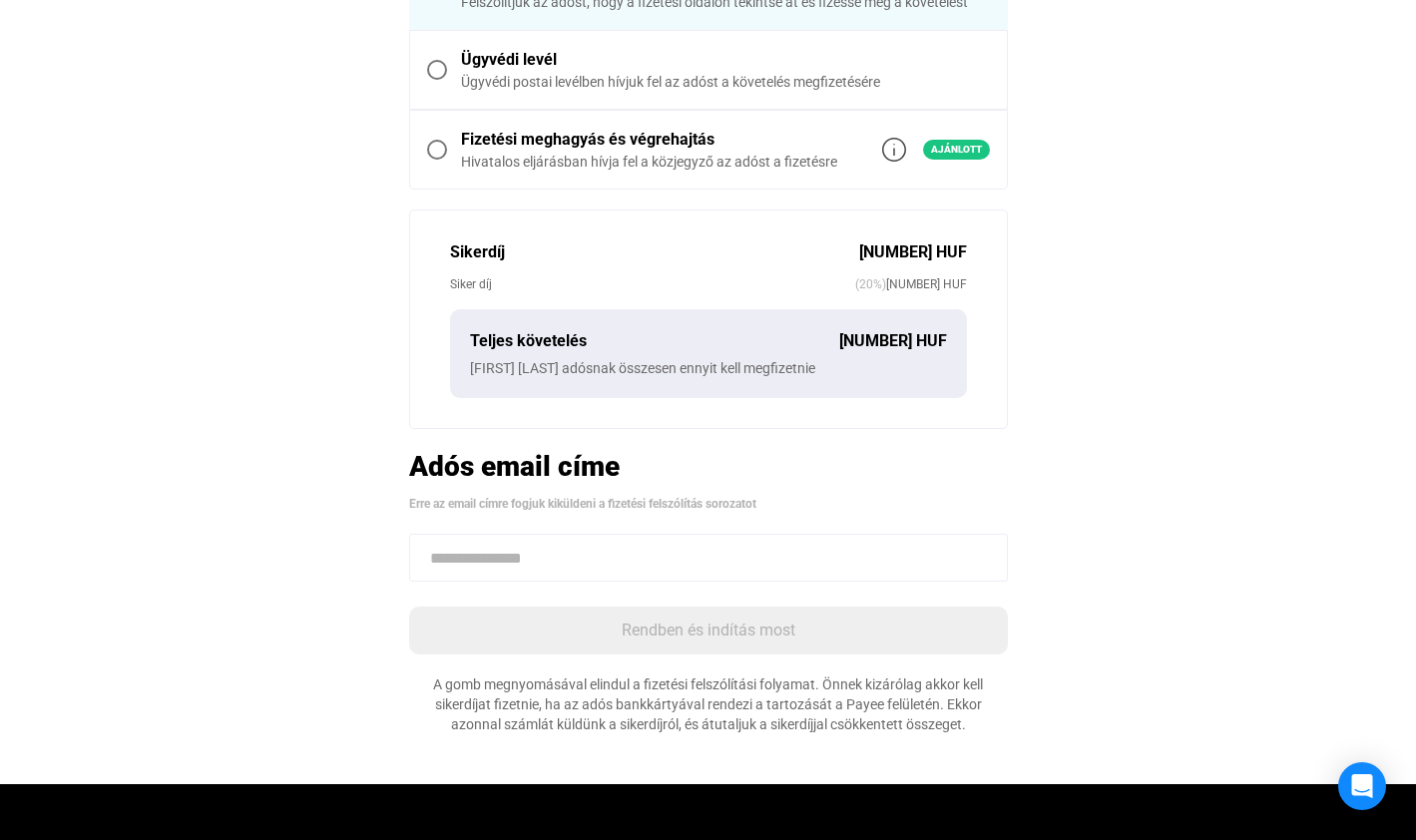 paste on "**********" 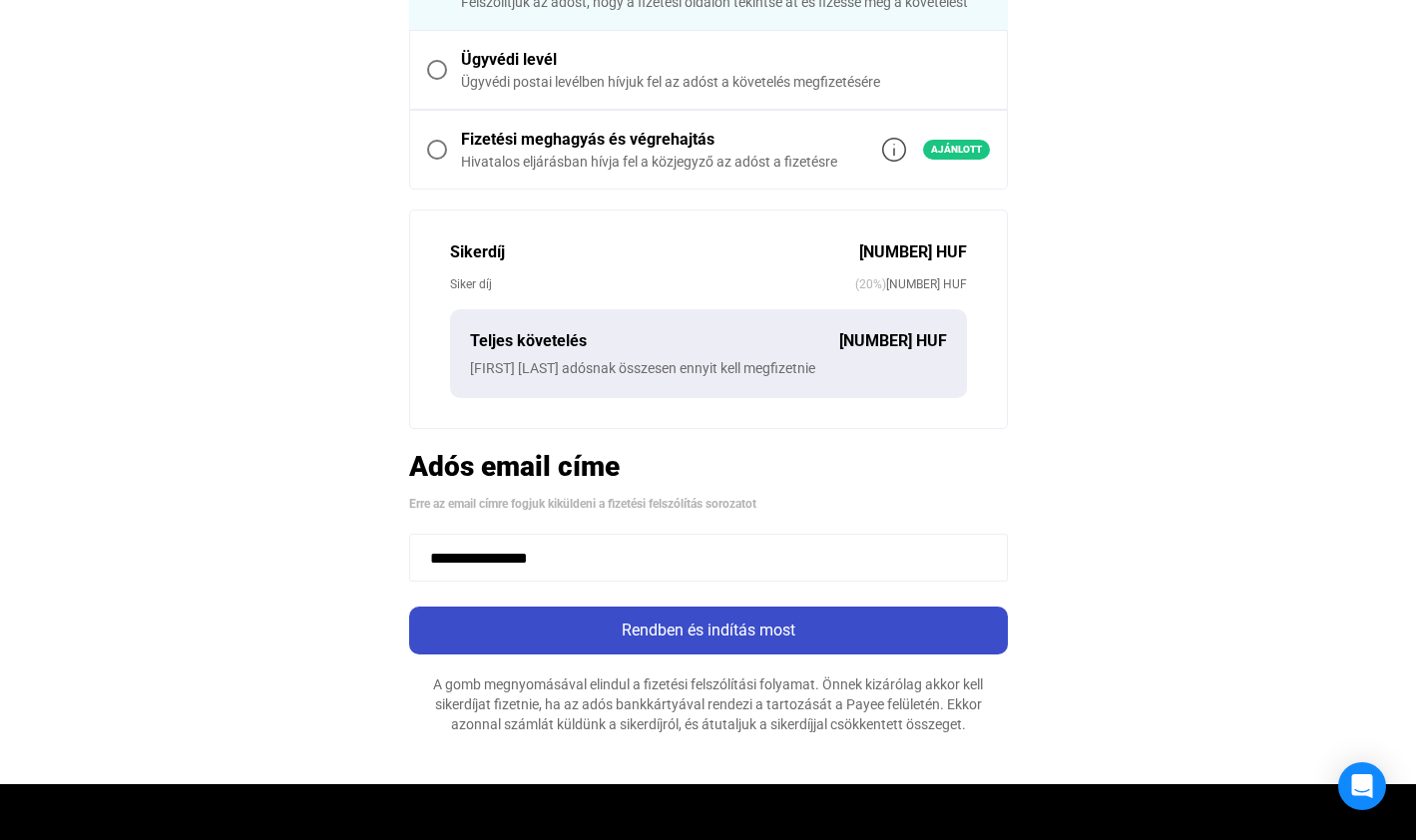 type on "**********" 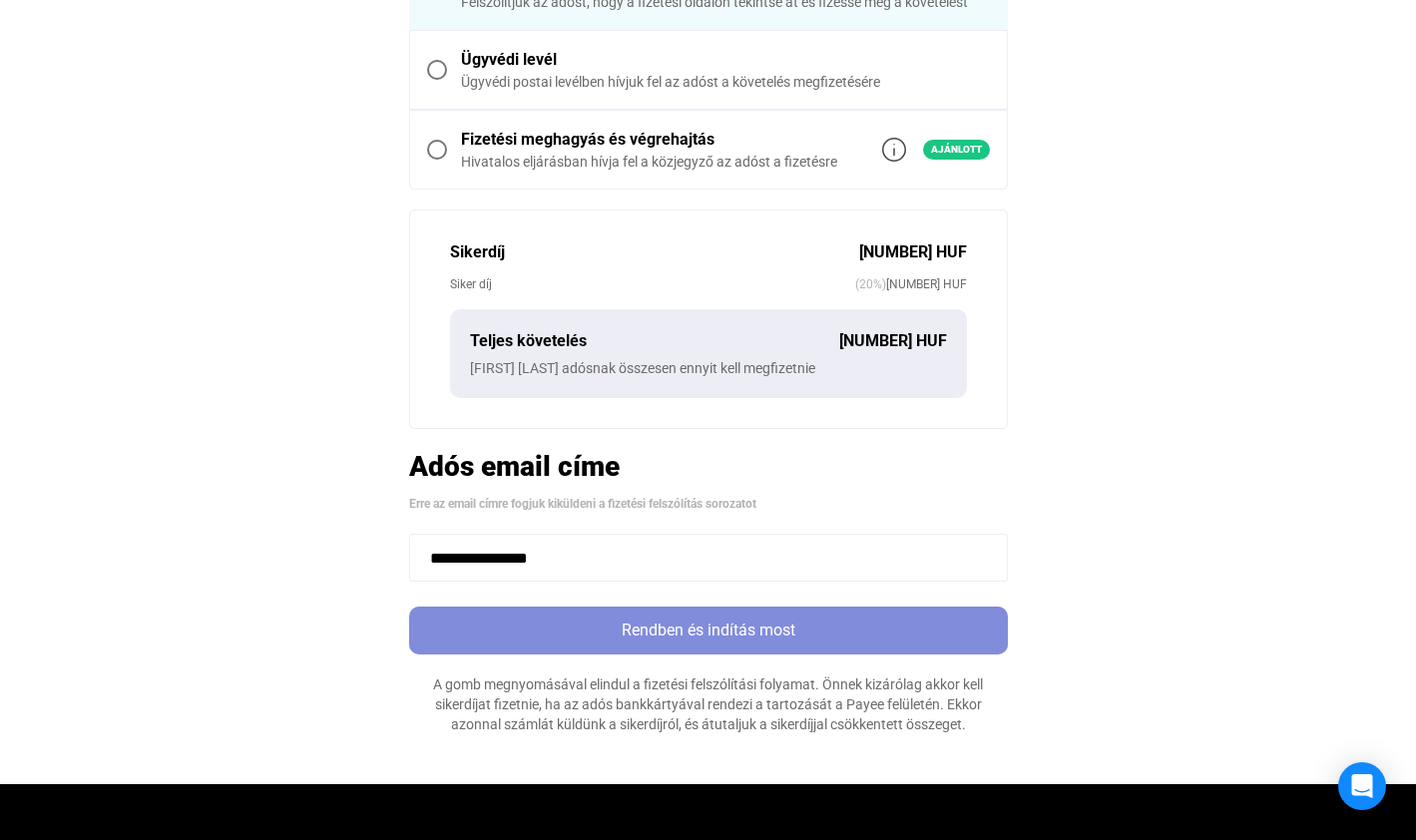 click on "Rendben és indítás most" 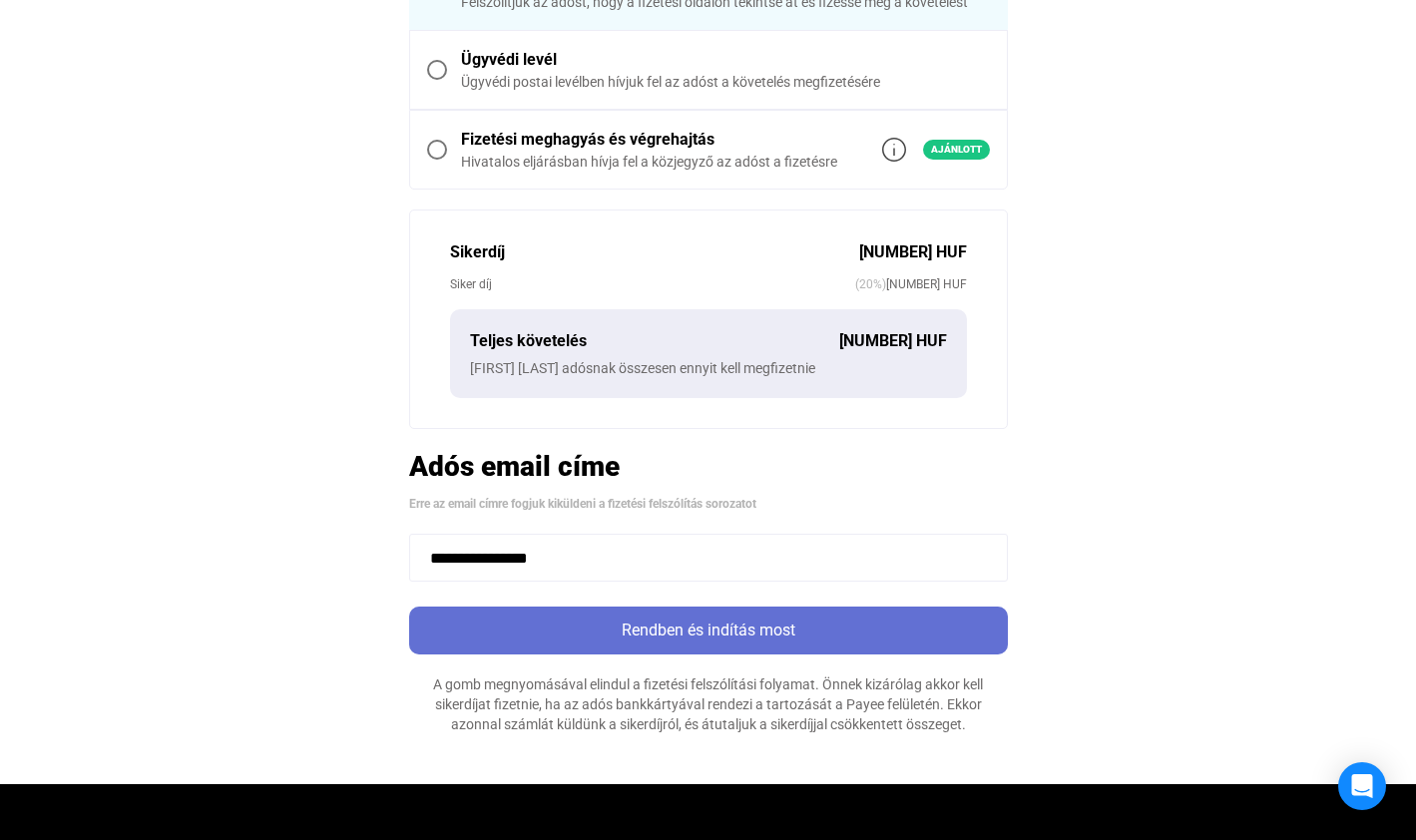scroll, scrollTop: 0, scrollLeft: 0, axis: both 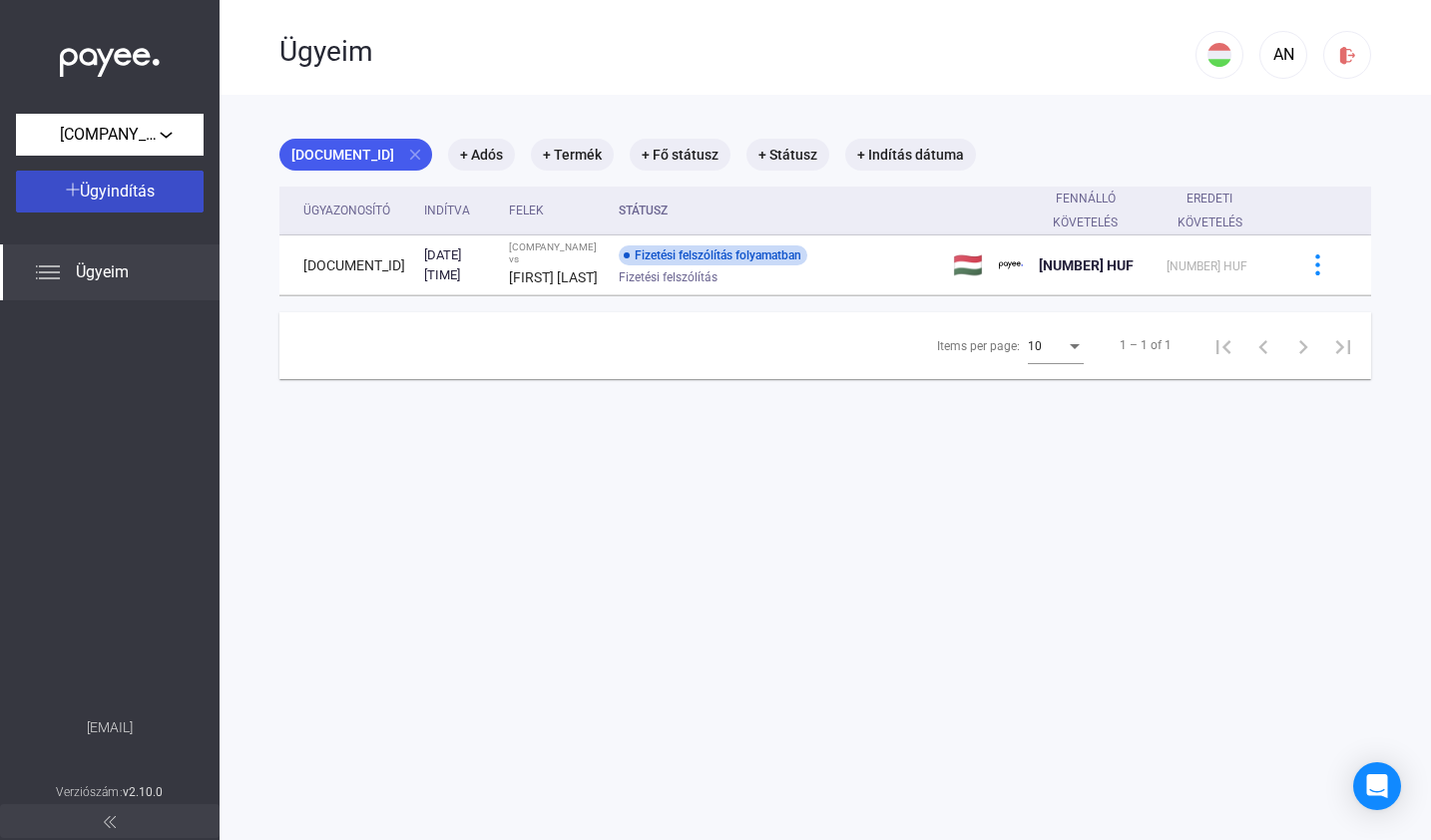 click on "Ügyindítás" 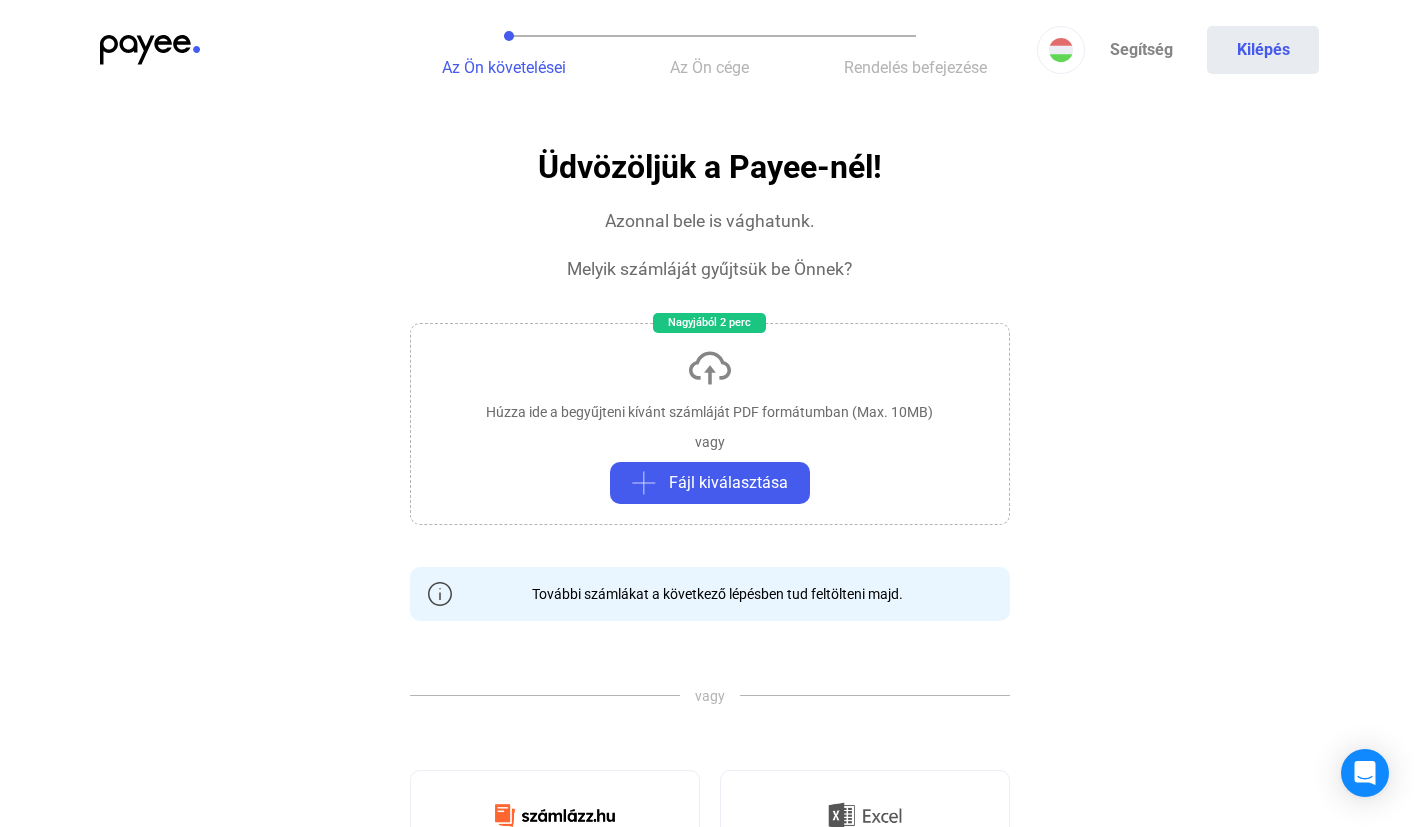 click on "Húzza ide a begyűjteni kívánt számláját PDF formátumban (Max. 10MB)" 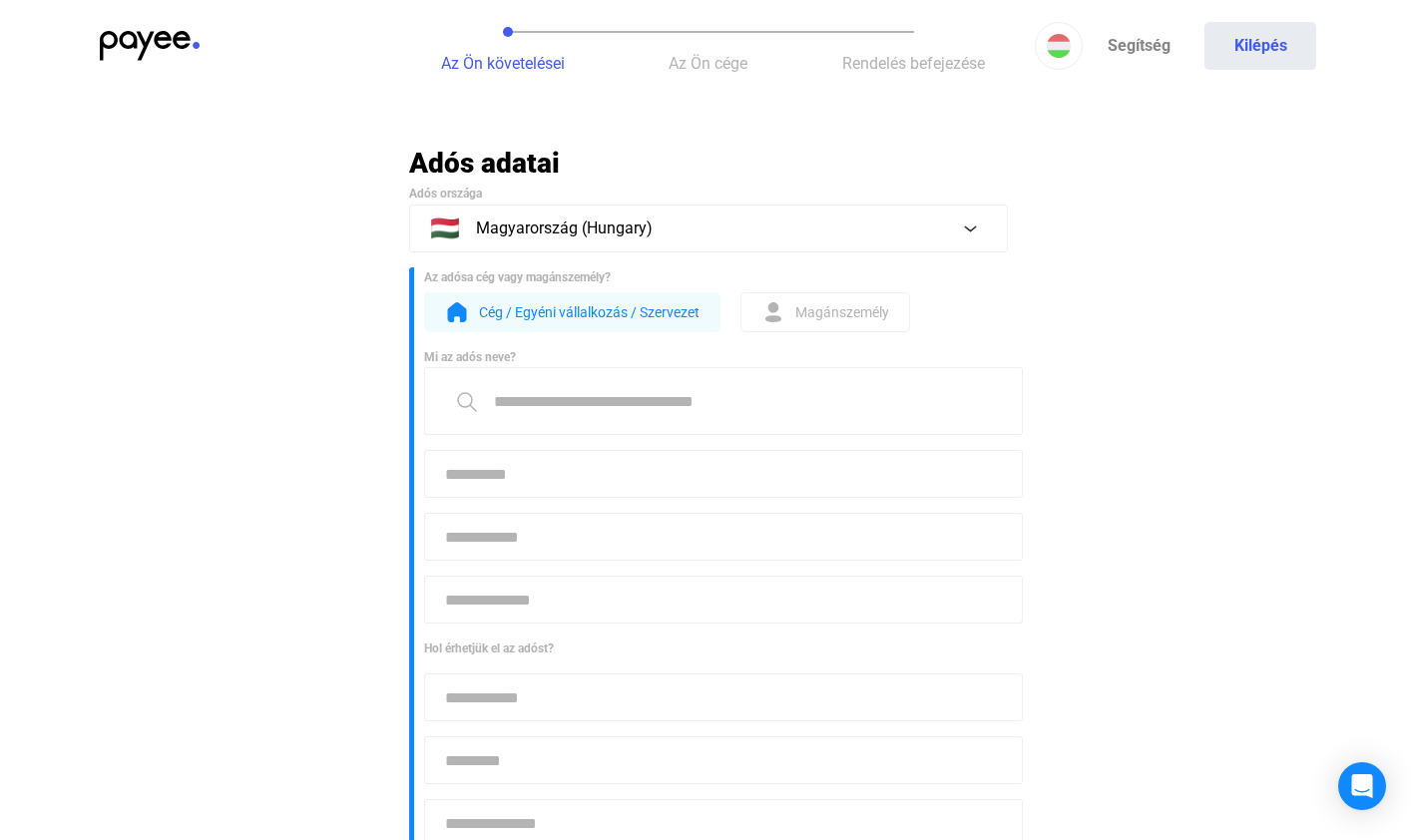 click on "Magánszemély" 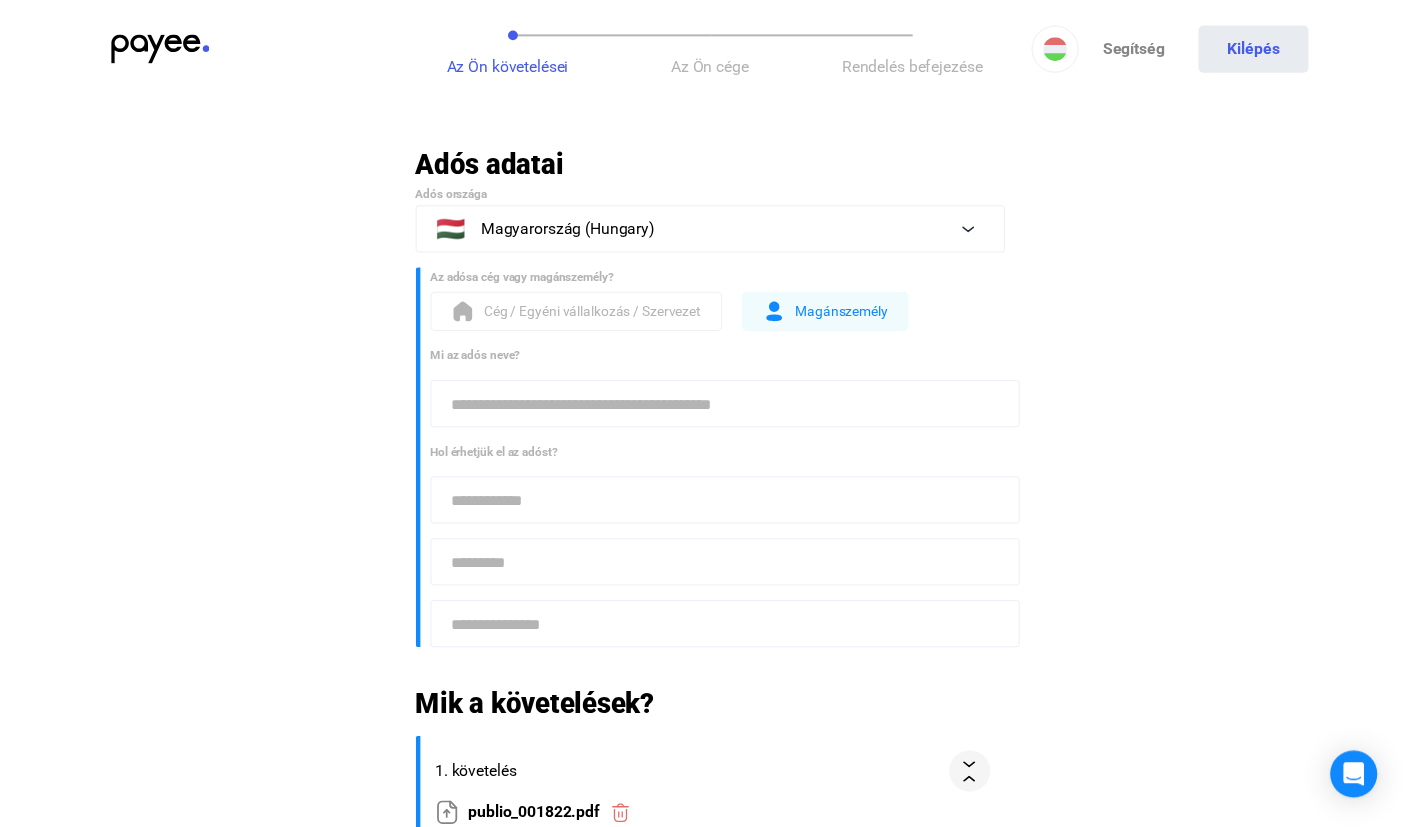 scroll, scrollTop: 656, scrollLeft: 0, axis: vertical 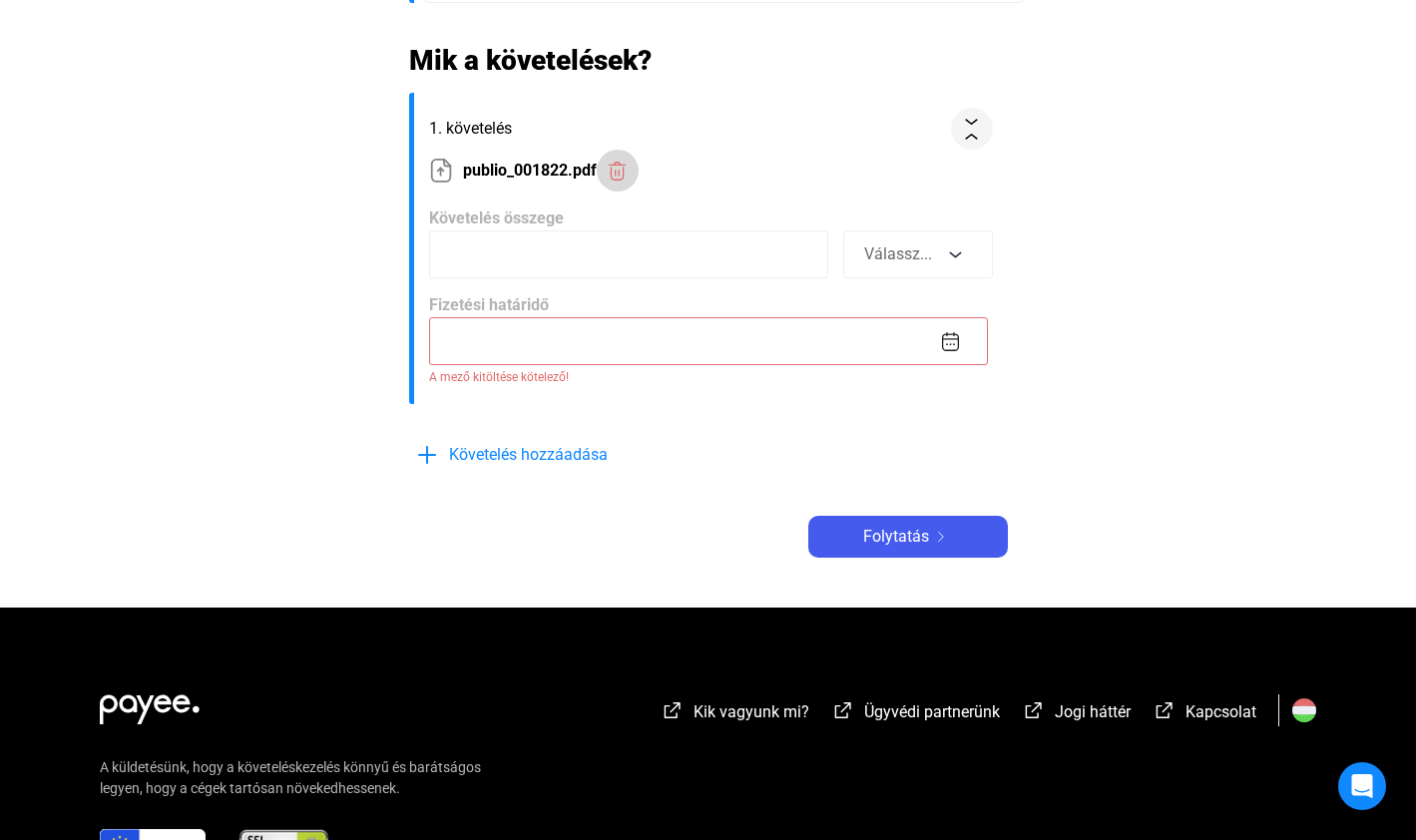 click 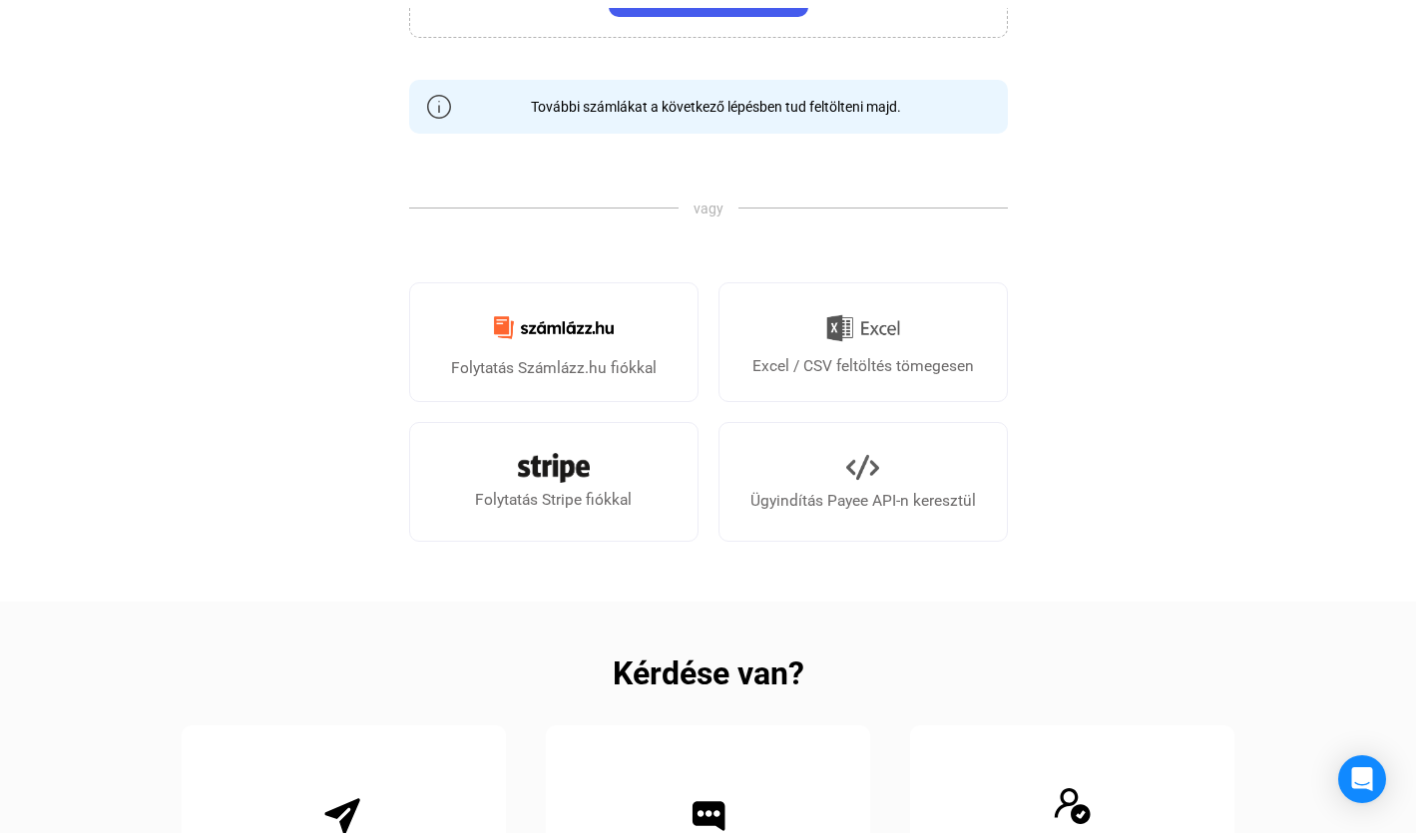 scroll, scrollTop: 0, scrollLeft: 0, axis: both 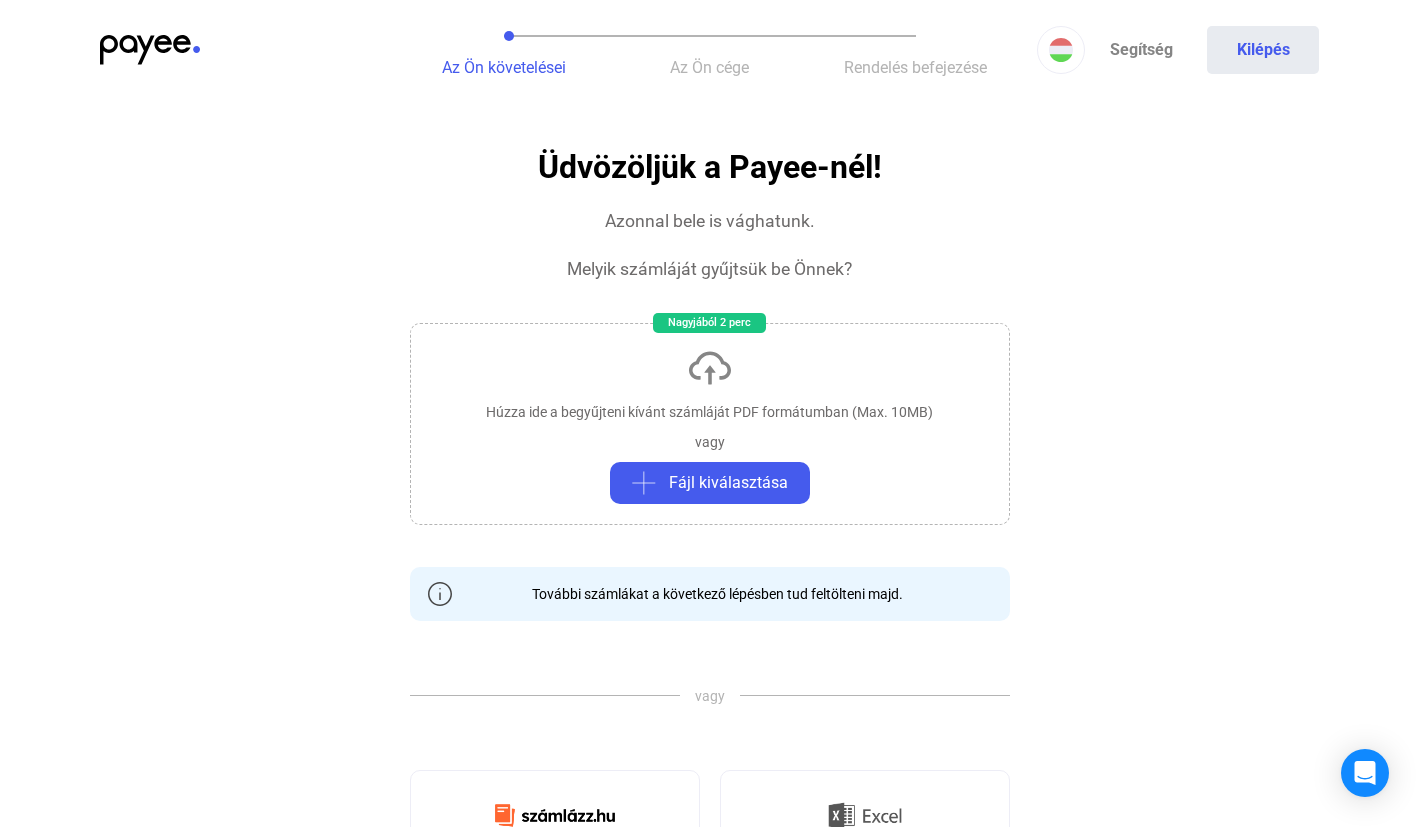 click 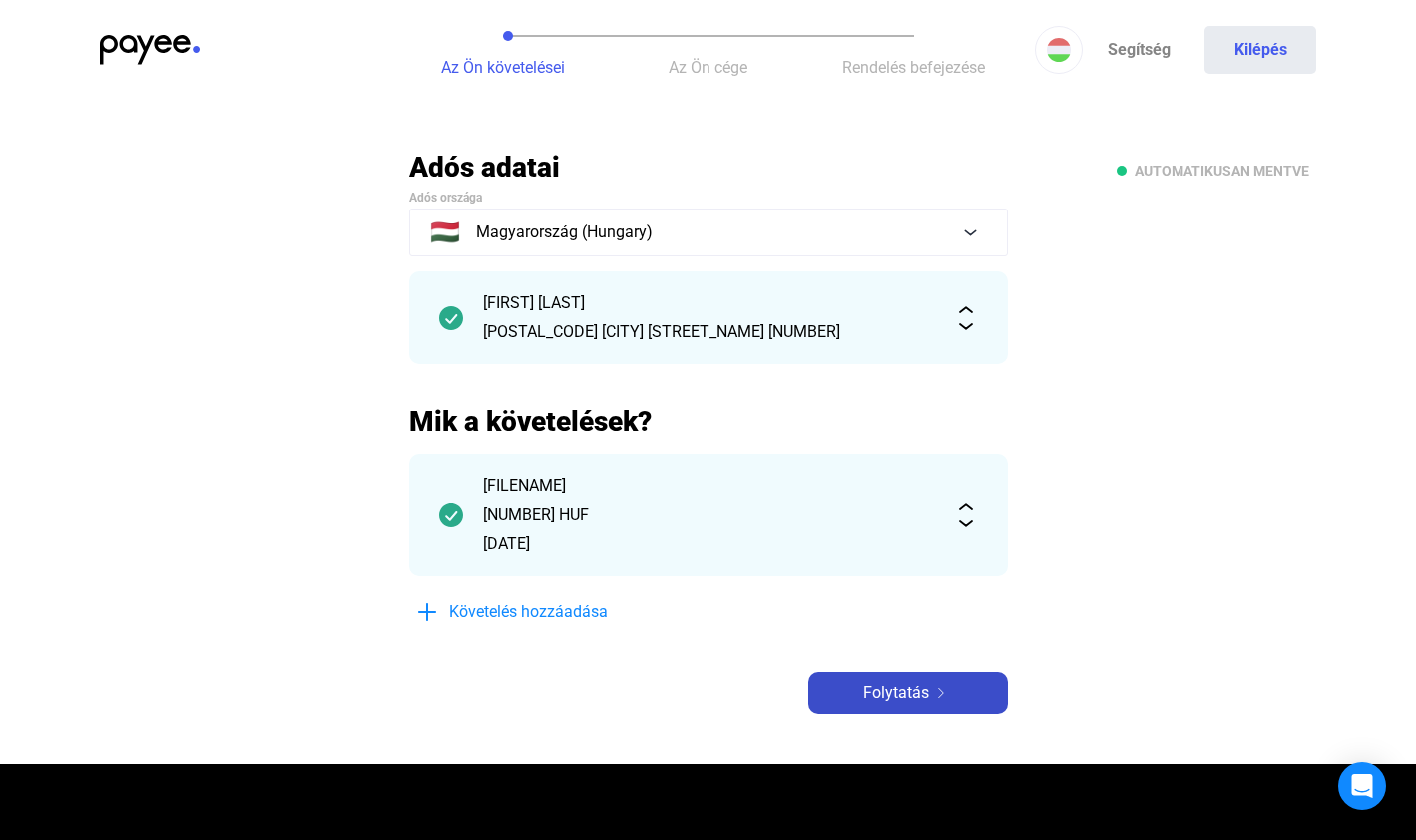 click on "Folytatás" 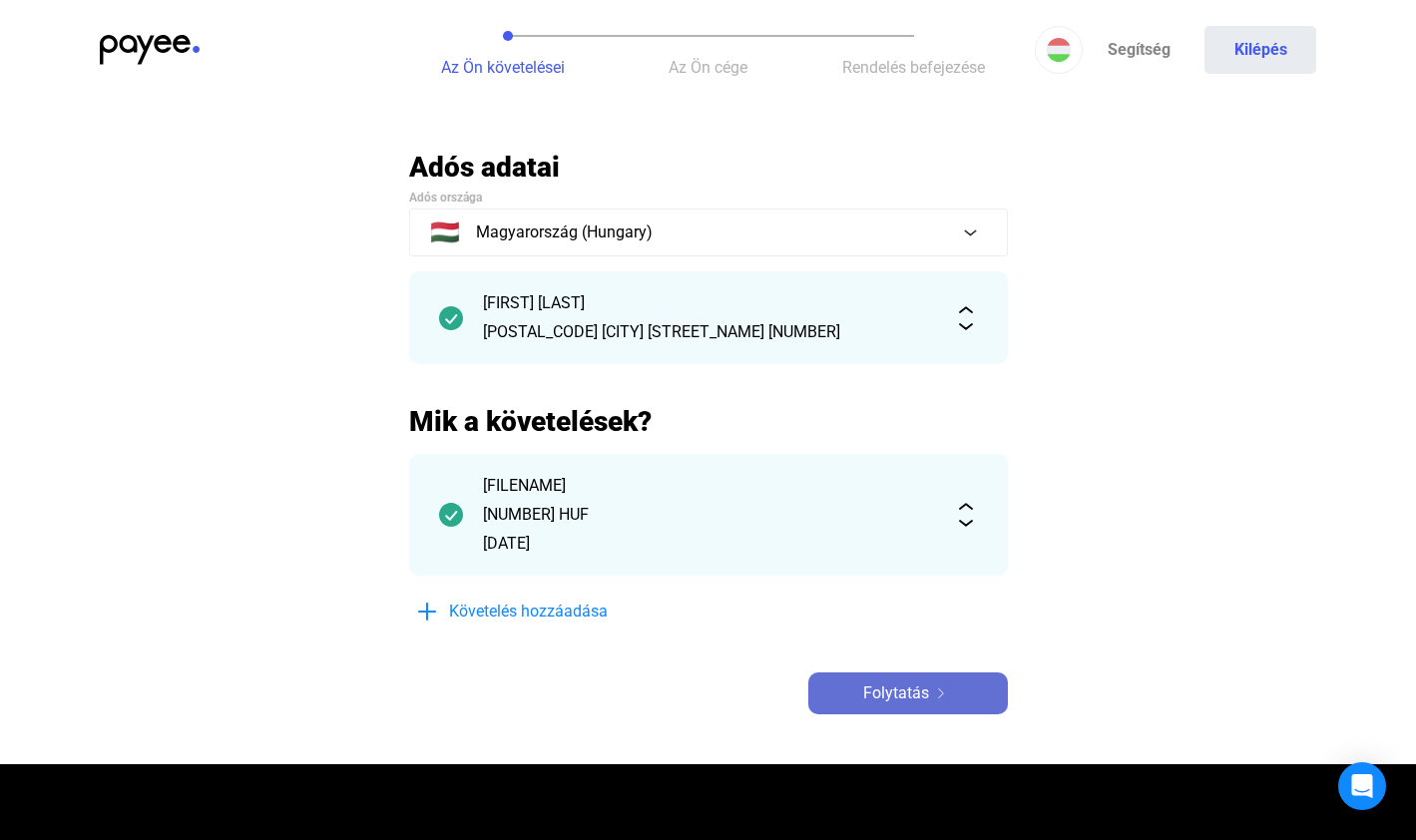 click on "Folytatás" 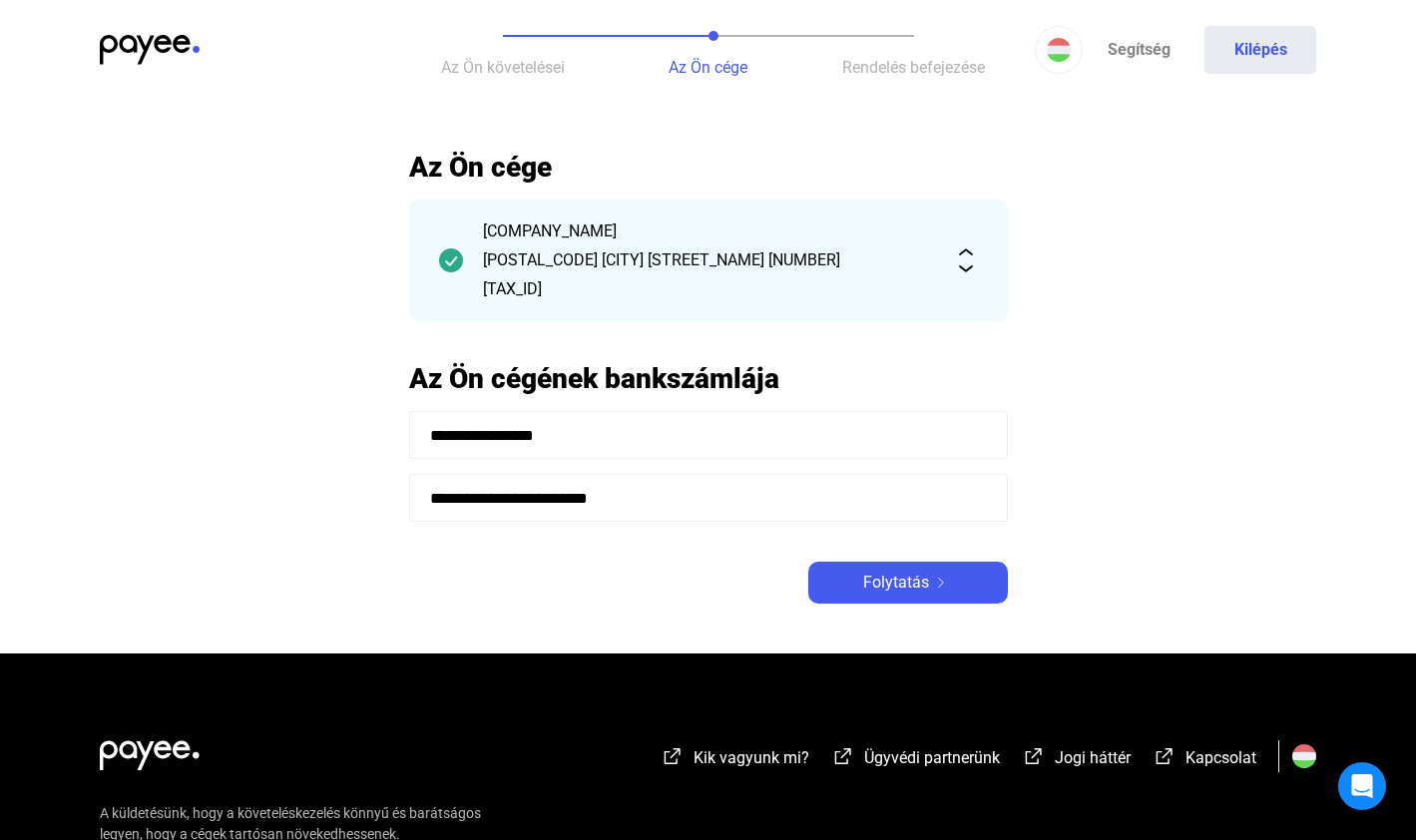 click on "**********" 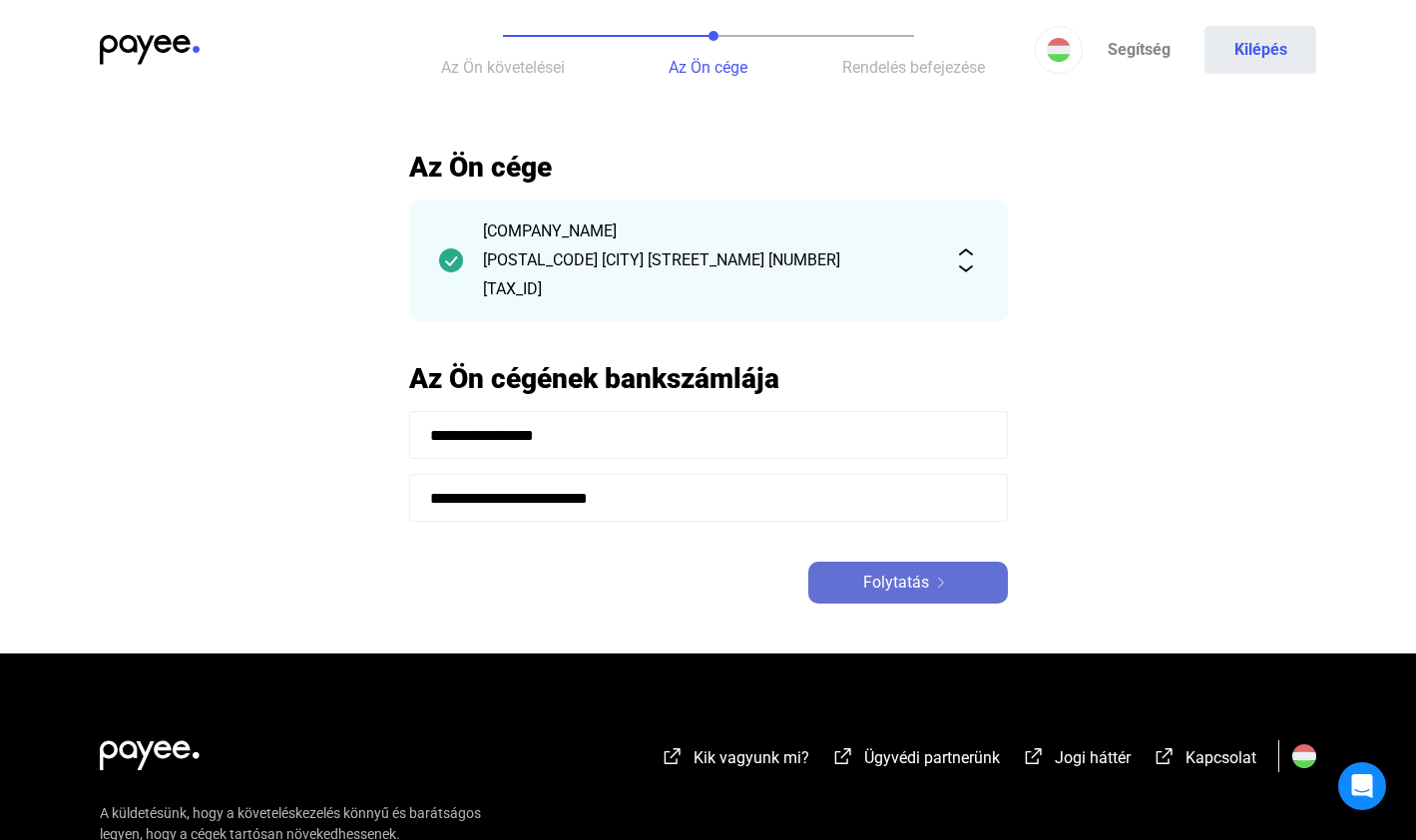 click on "Folytatás" 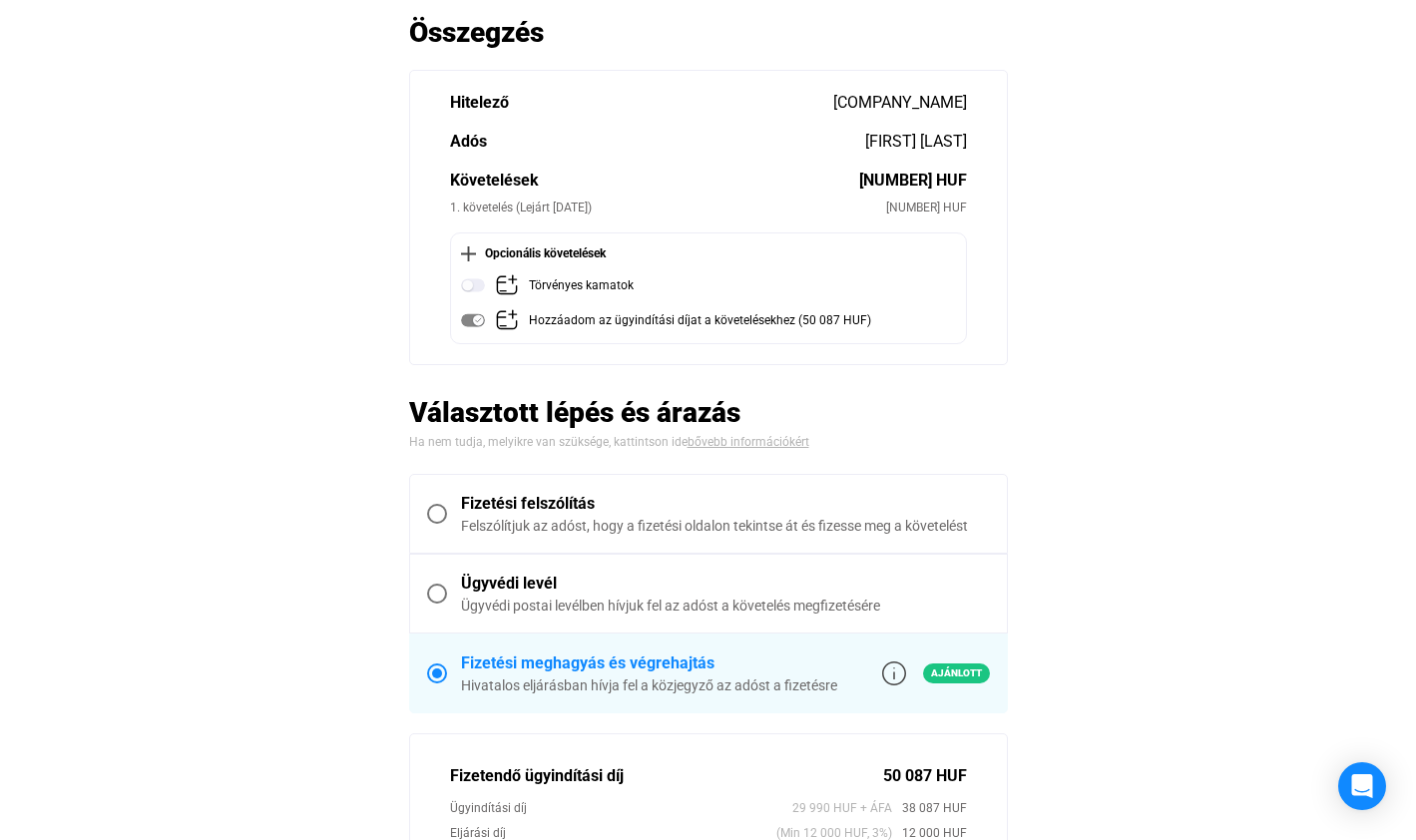 click at bounding box center (437, 514) 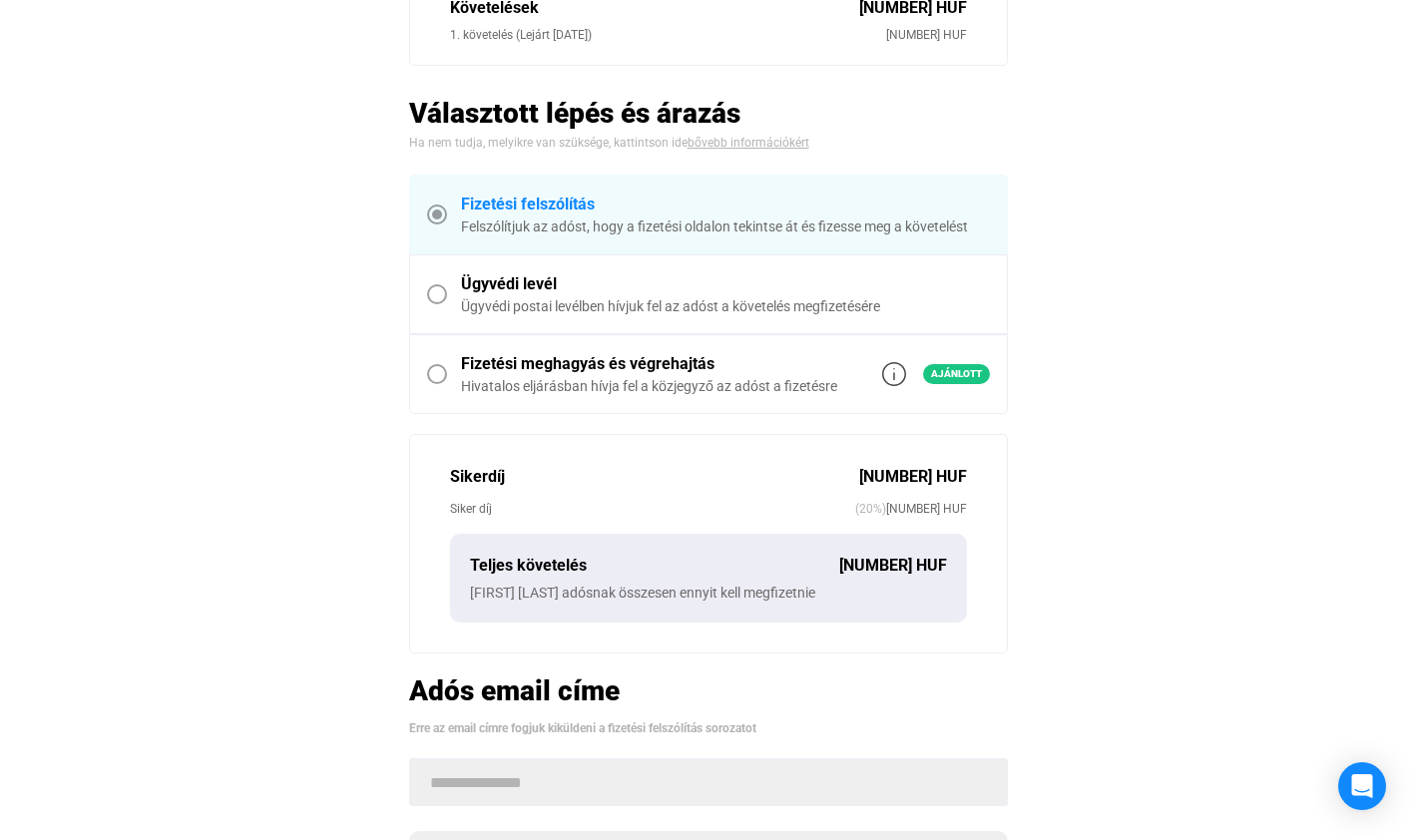 scroll, scrollTop: 677, scrollLeft: 0, axis: vertical 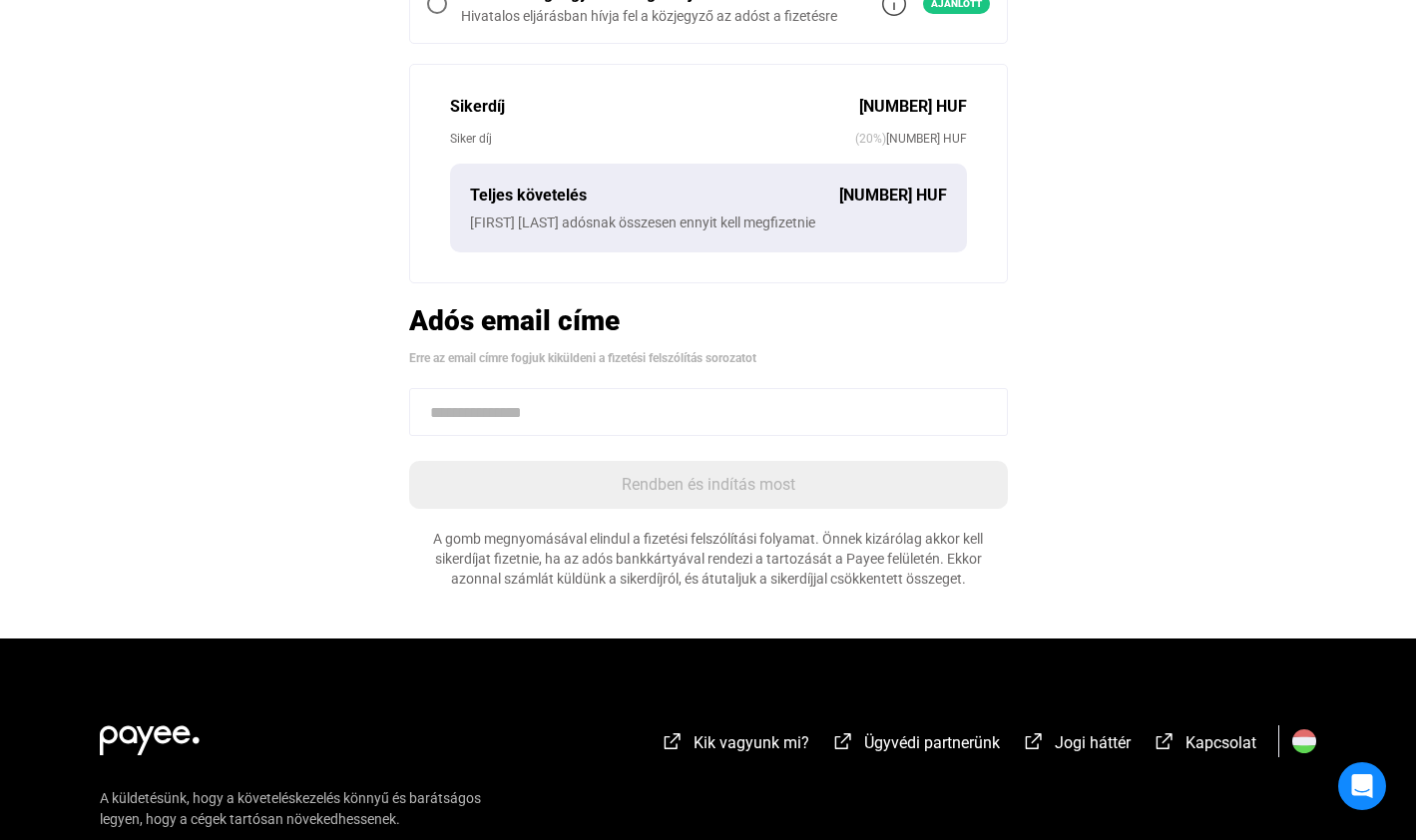 click 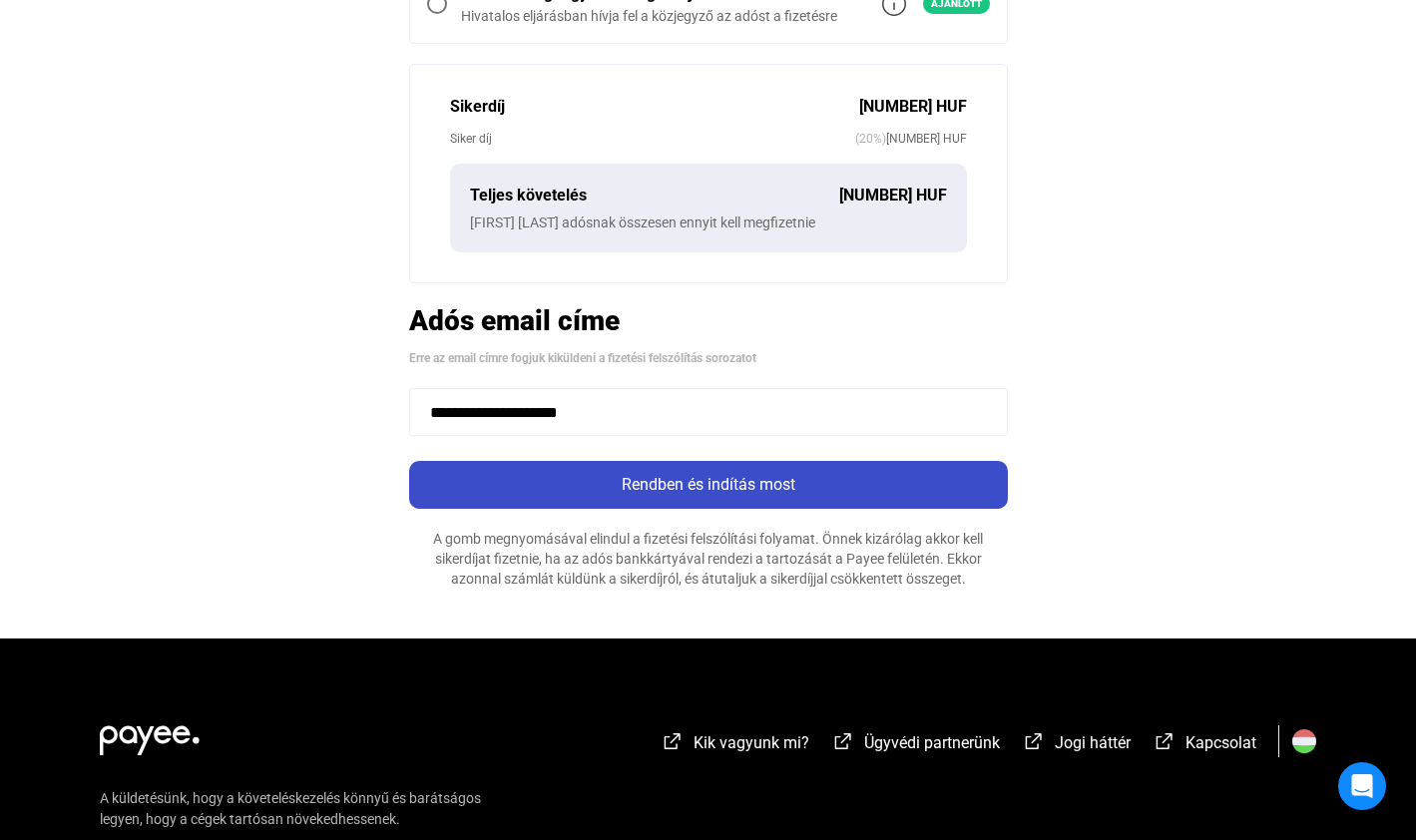 type on "**********" 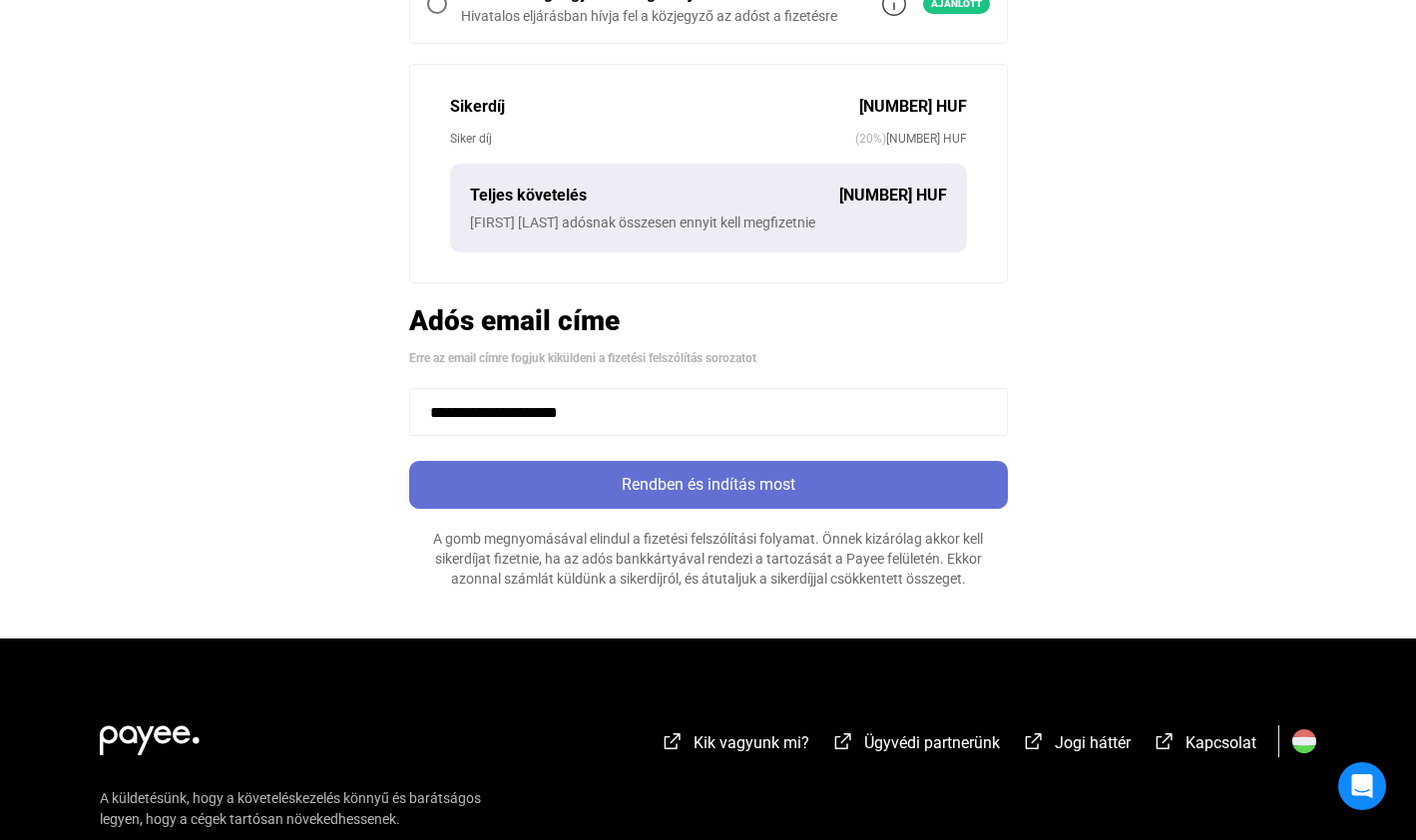 click on "Rendben és indítás most" 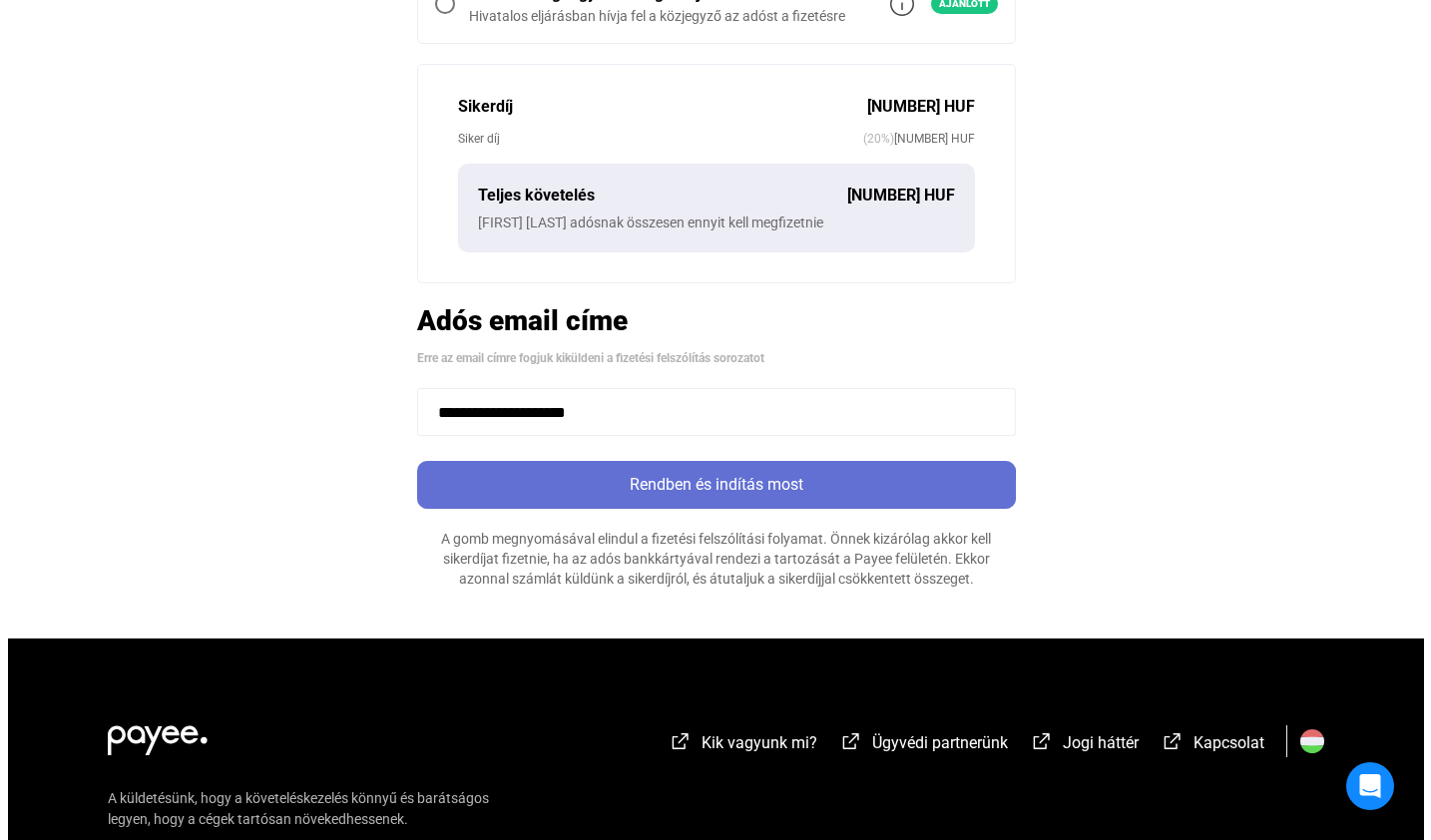 scroll, scrollTop: 0, scrollLeft: 0, axis: both 